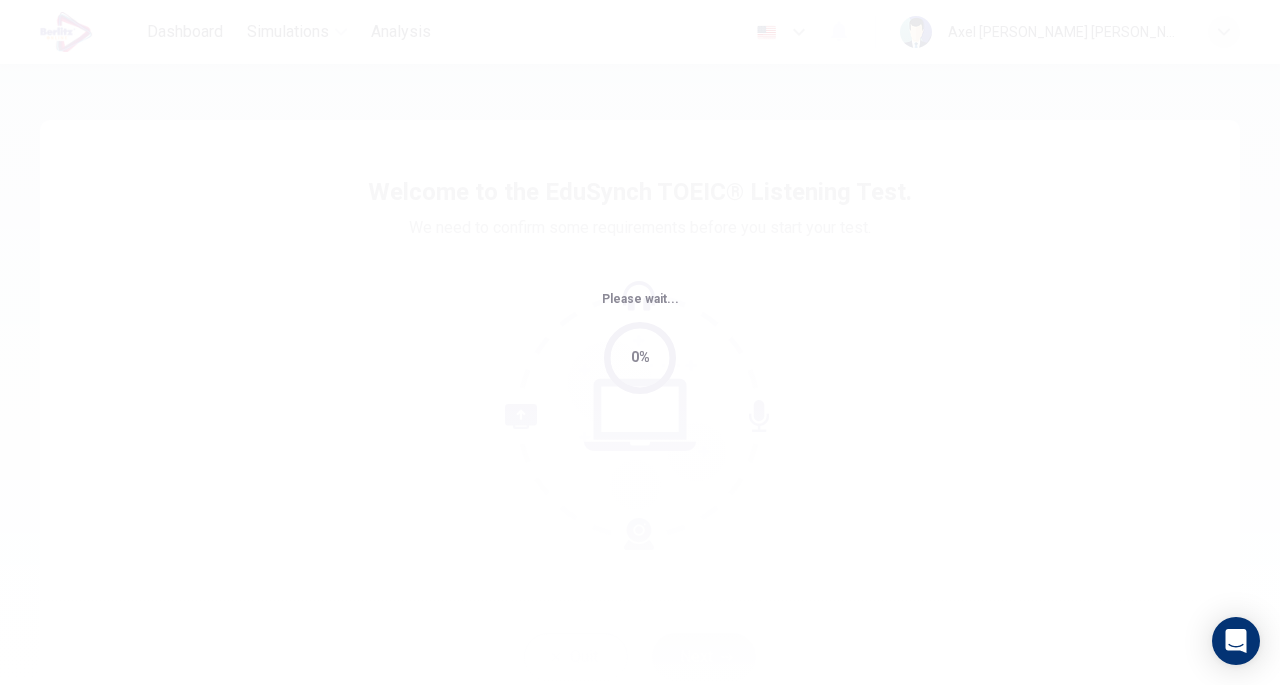 scroll, scrollTop: 0, scrollLeft: 0, axis: both 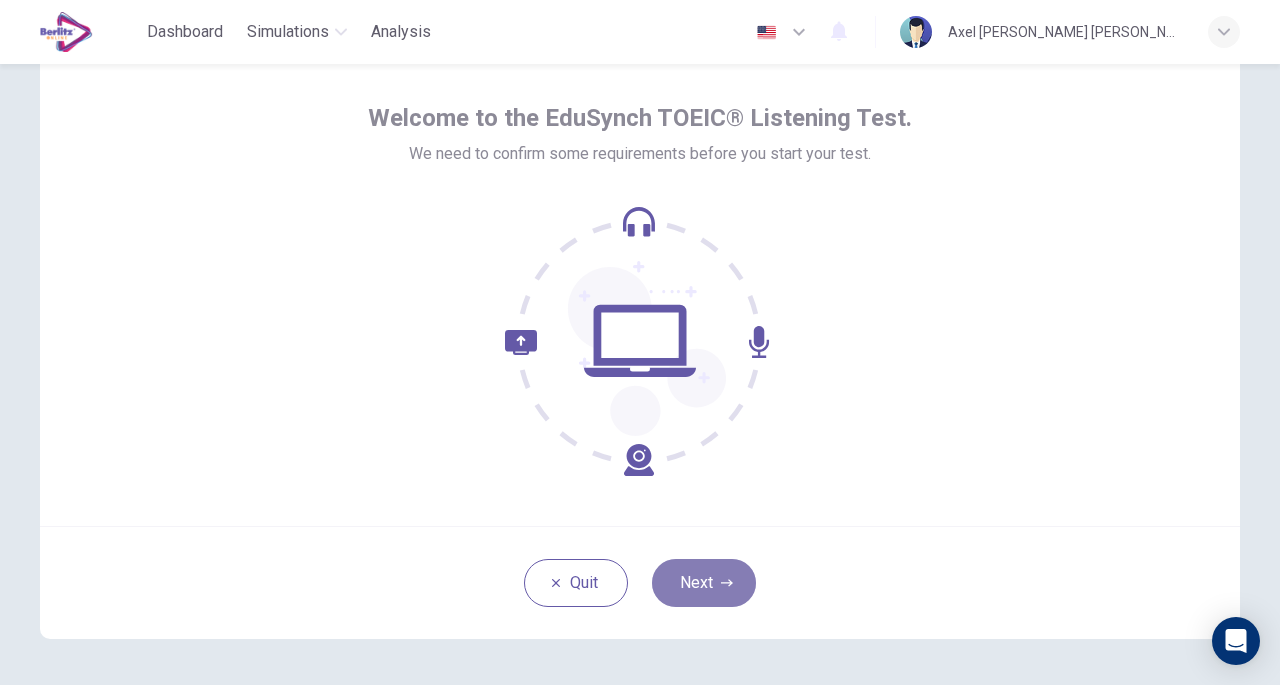 click 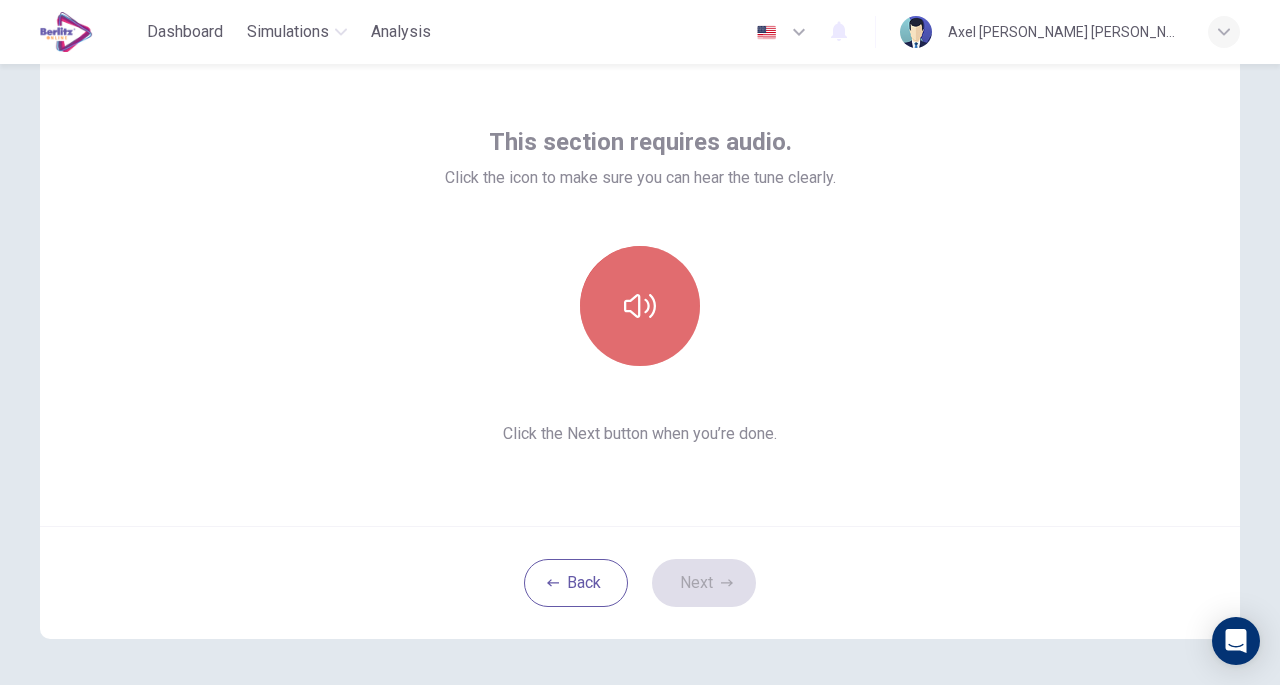 click at bounding box center [640, 306] 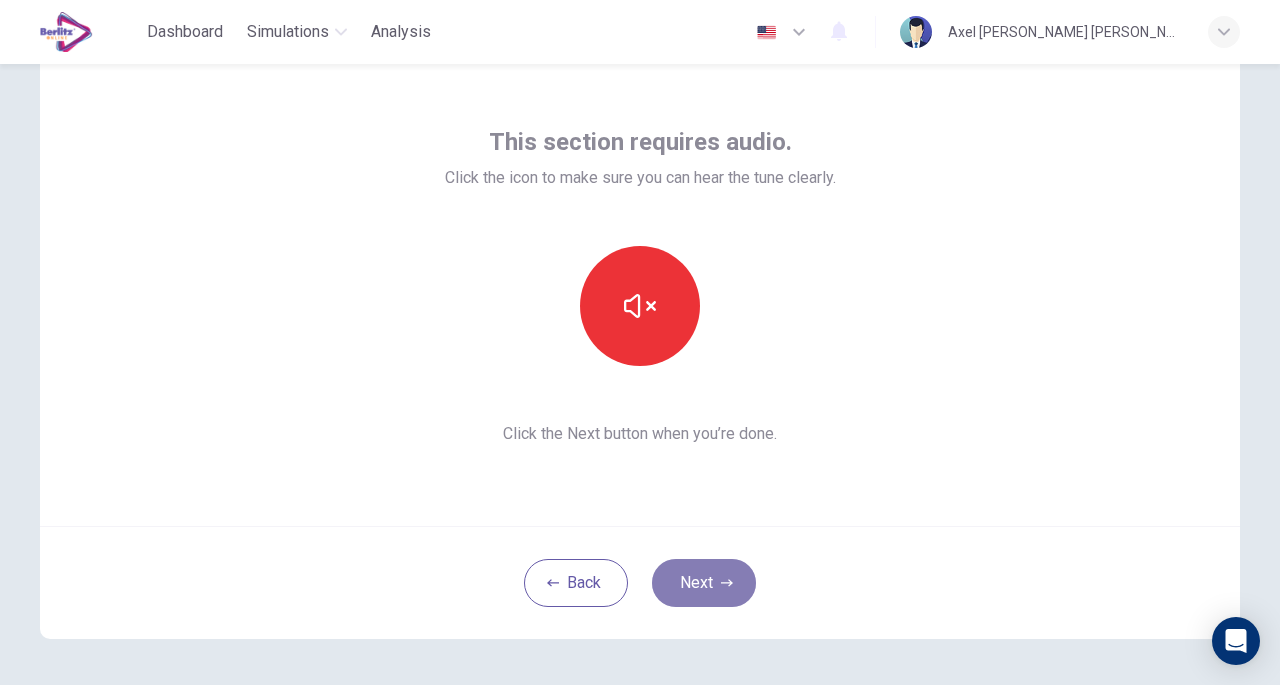 click 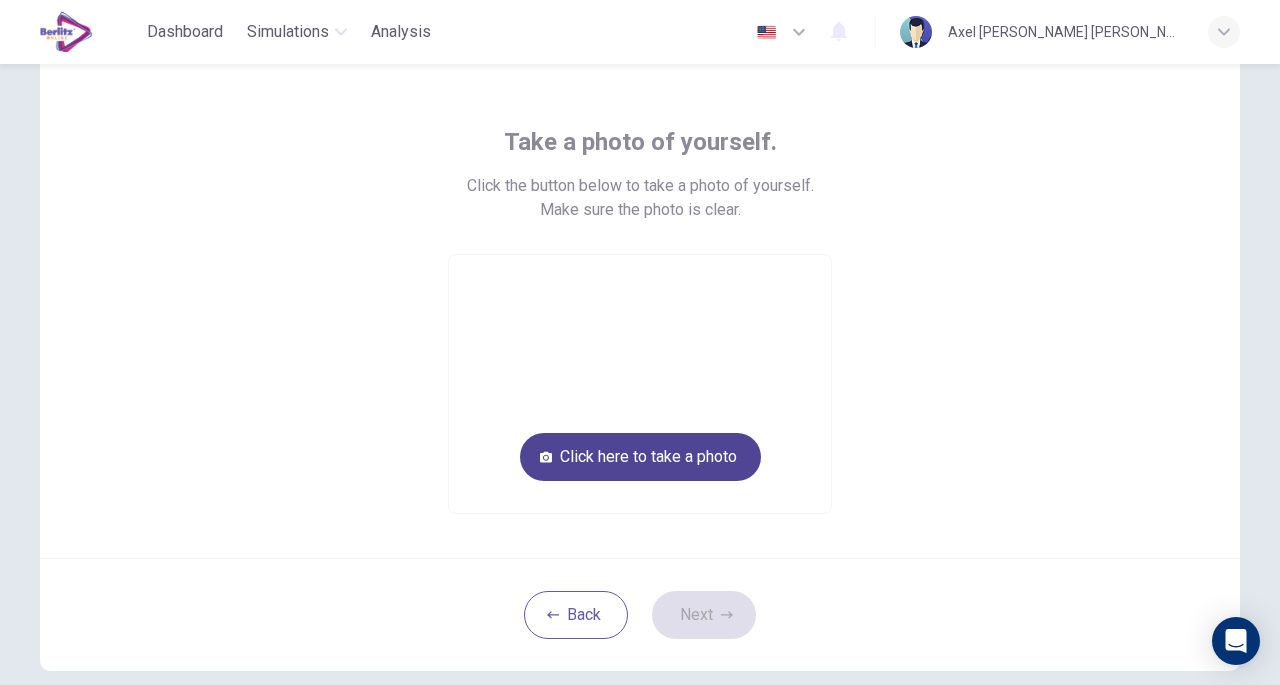 click on "Click here to take a photo" at bounding box center [640, 457] 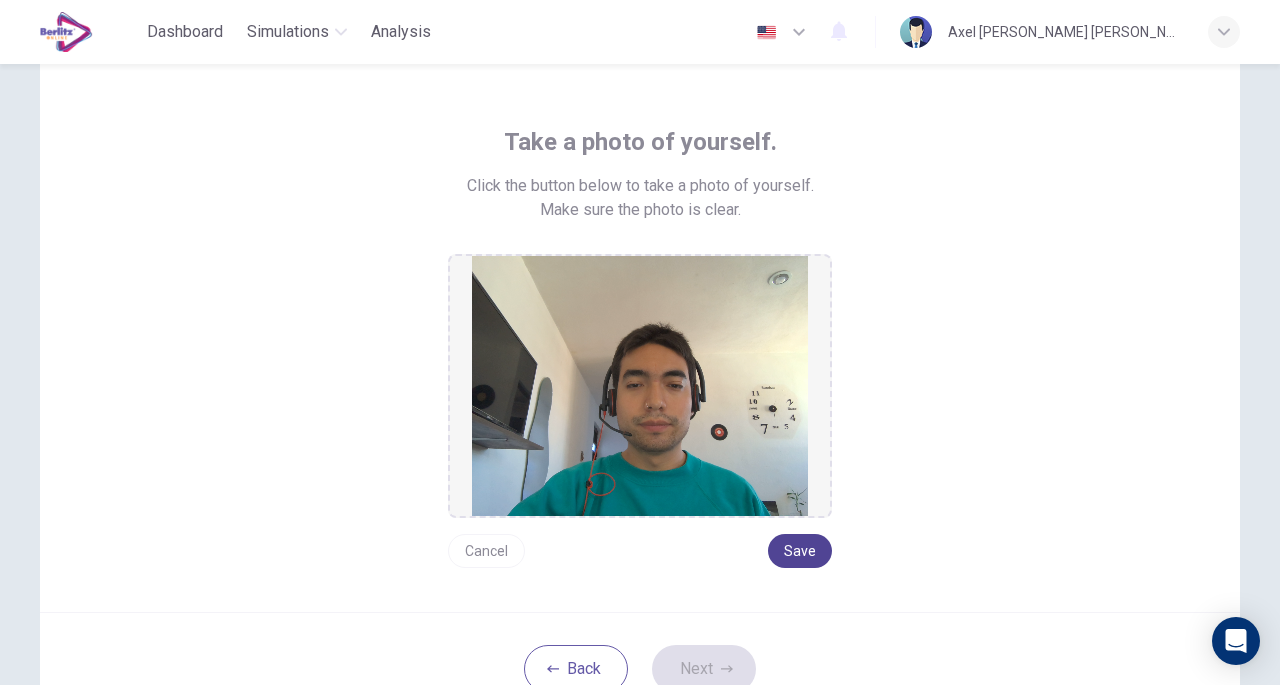 click on "Save" at bounding box center (800, 551) 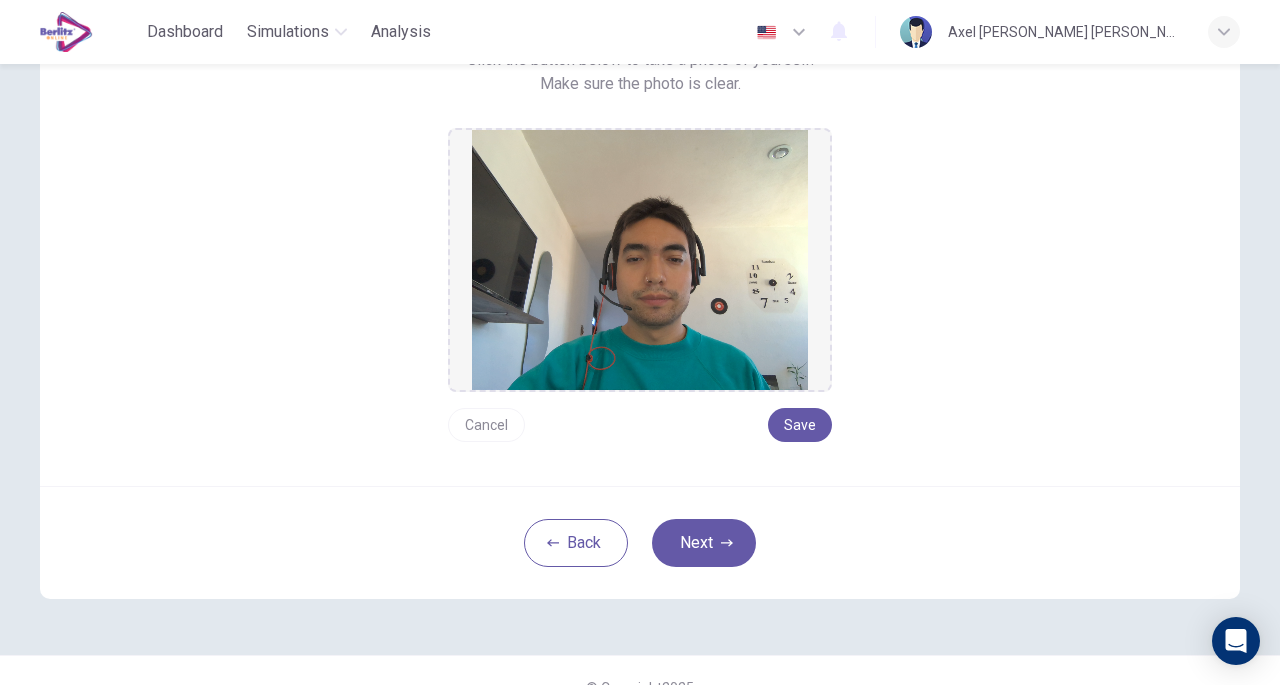 scroll, scrollTop: 201, scrollLeft: 0, axis: vertical 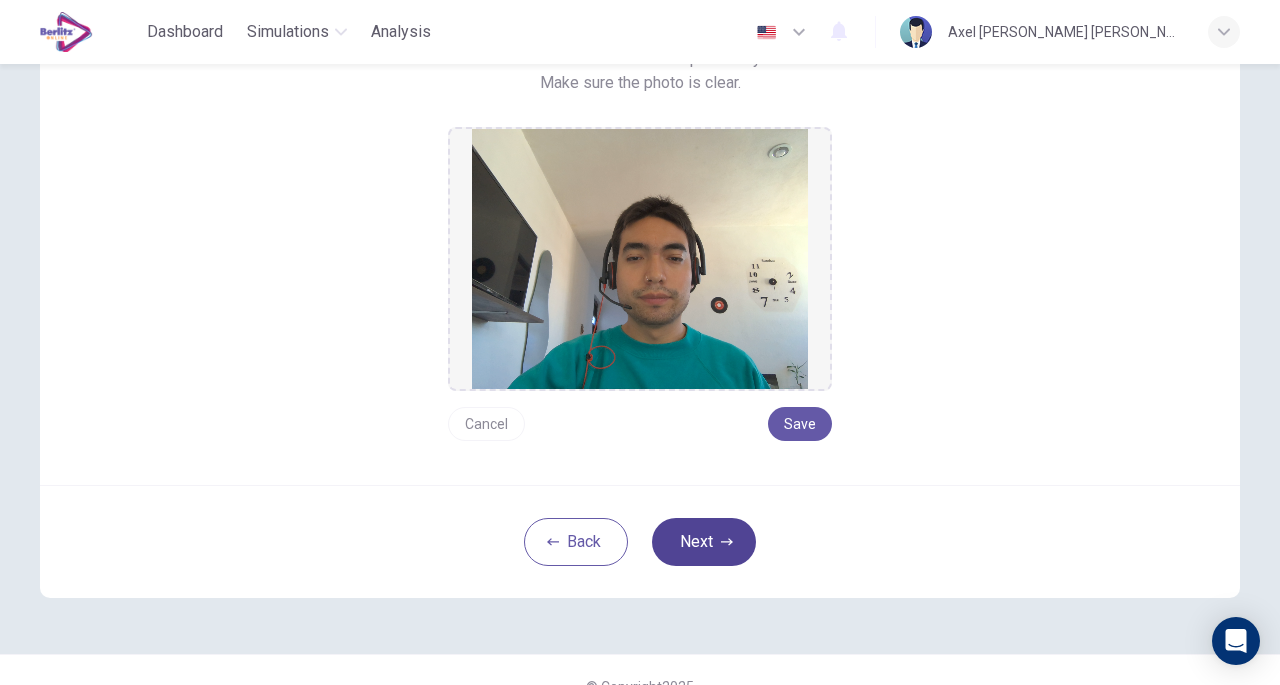 click on "Next" at bounding box center [704, 542] 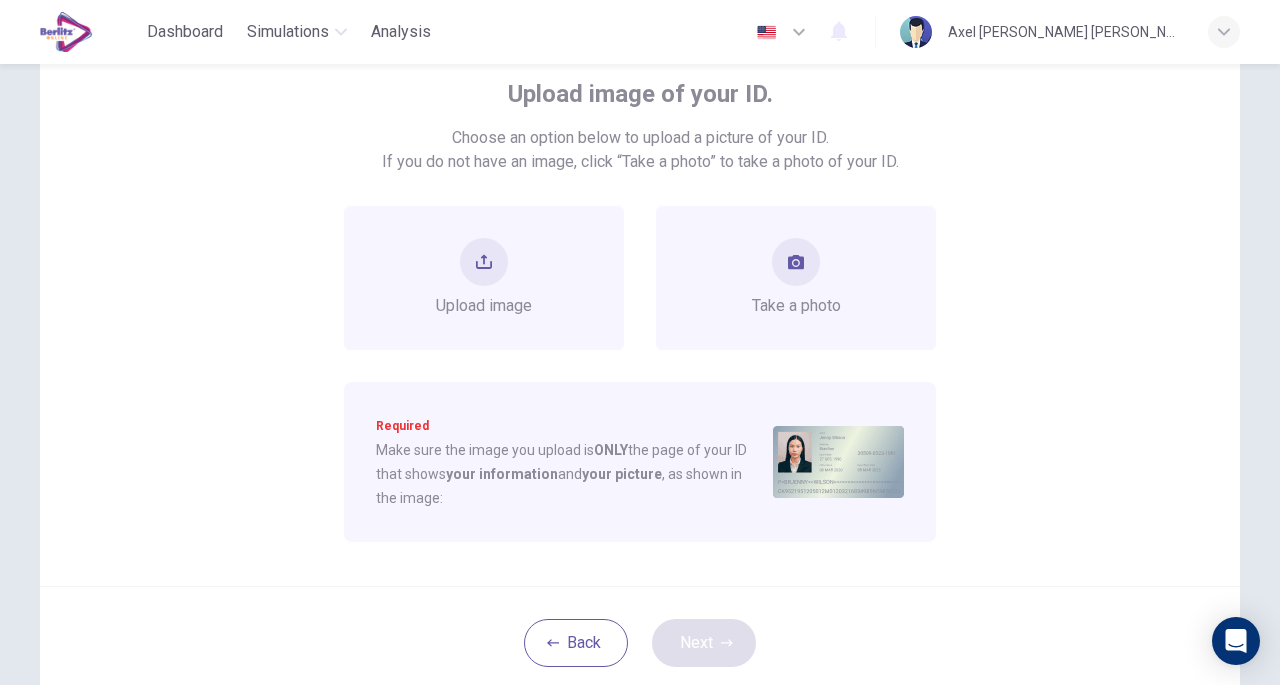 scroll, scrollTop: 106, scrollLeft: 0, axis: vertical 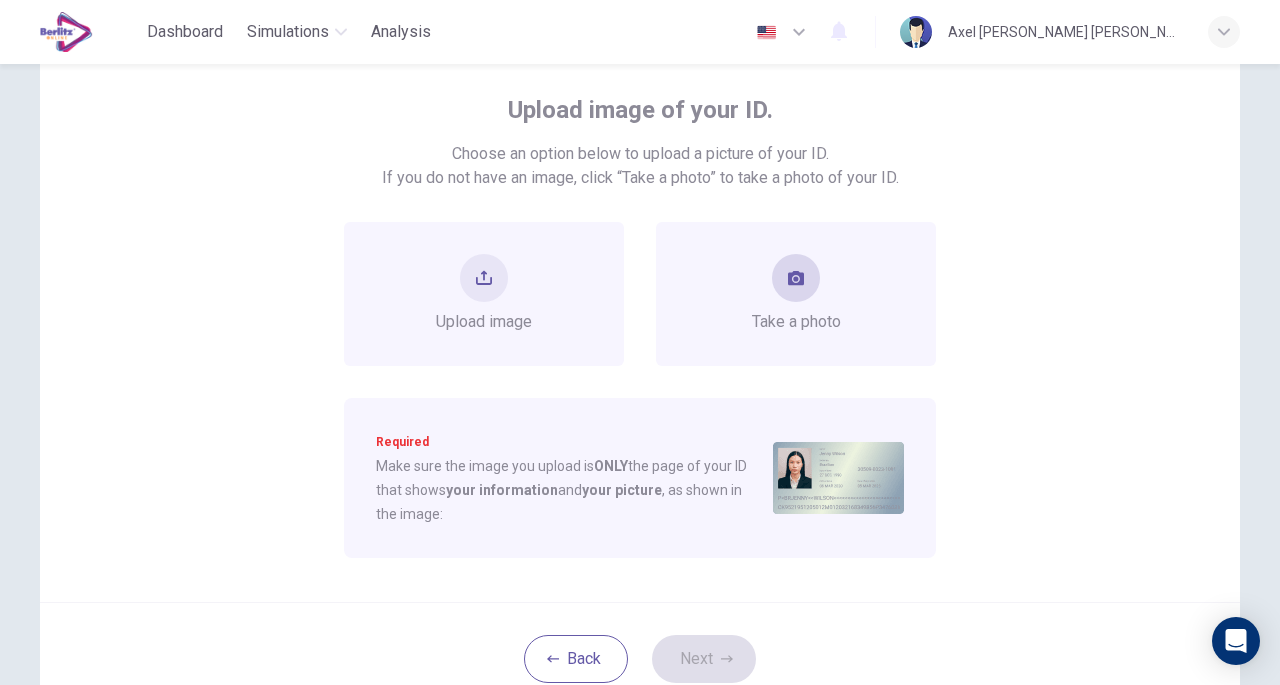 click on "Take a photo" at bounding box center [796, 294] 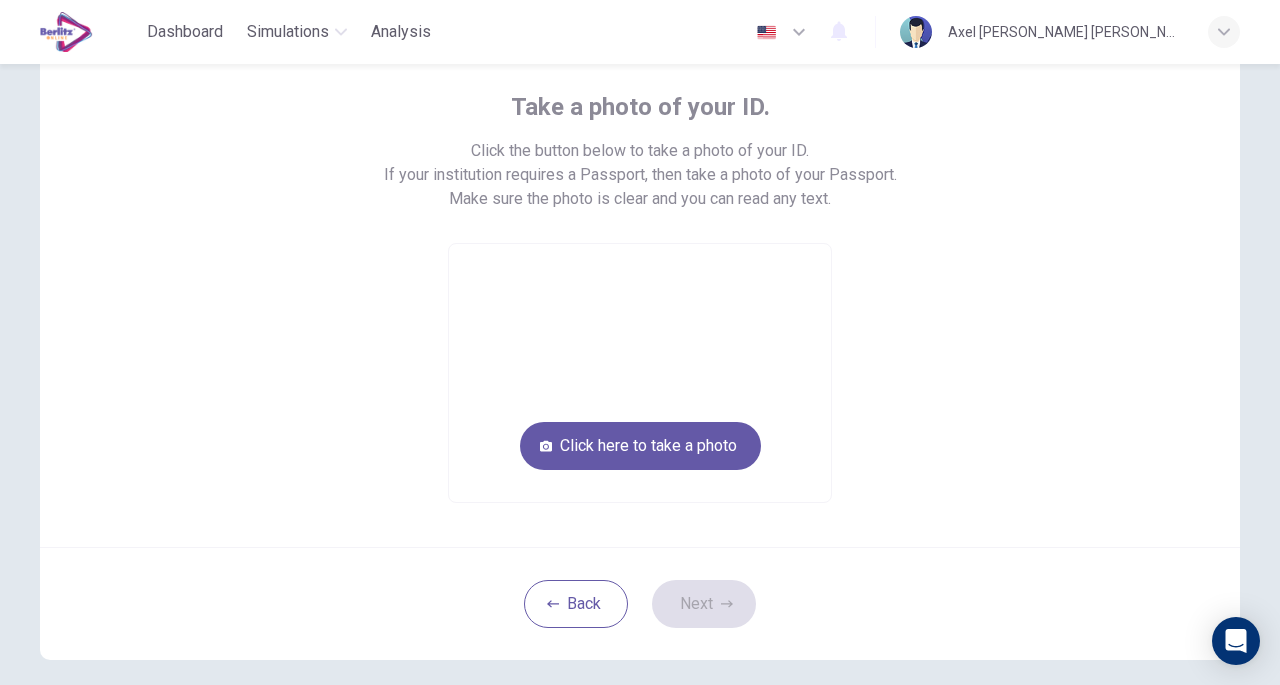 scroll, scrollTop: 106, scrollLeft: 0, axis: vertical 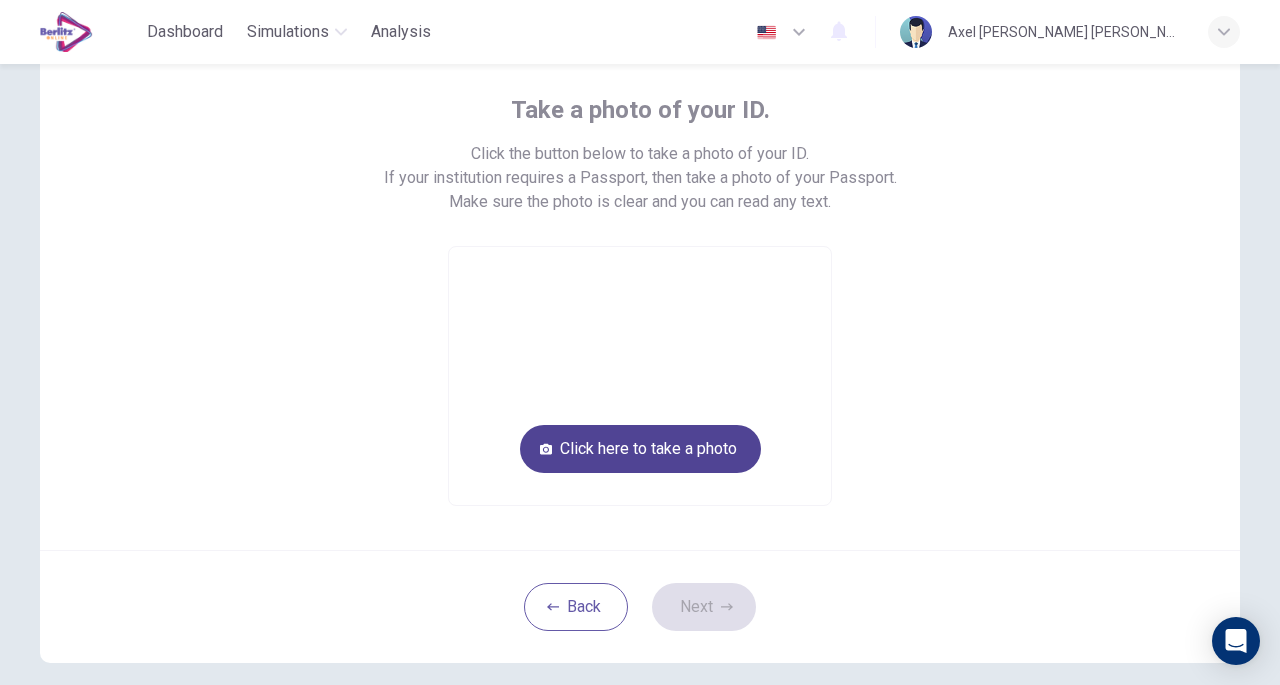 click on "Click here to take a photo" at bounding box center (640, 449) 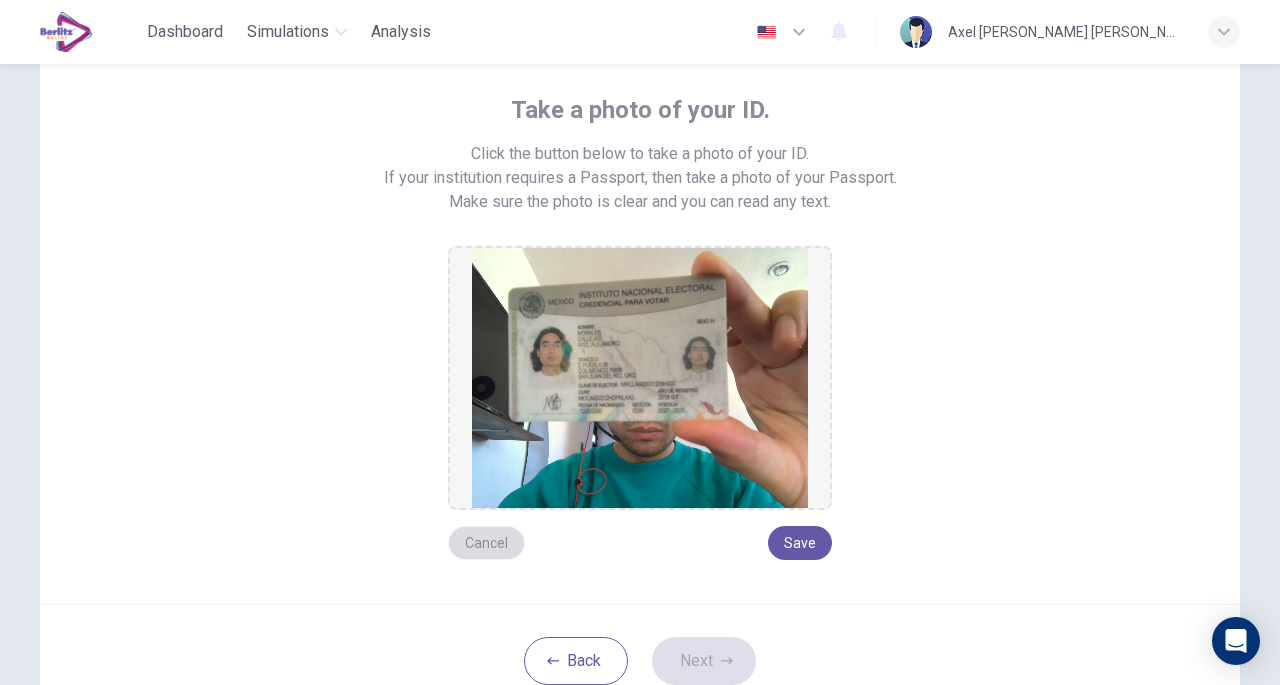 click on "Cancel" at bounding box center [486, 543] 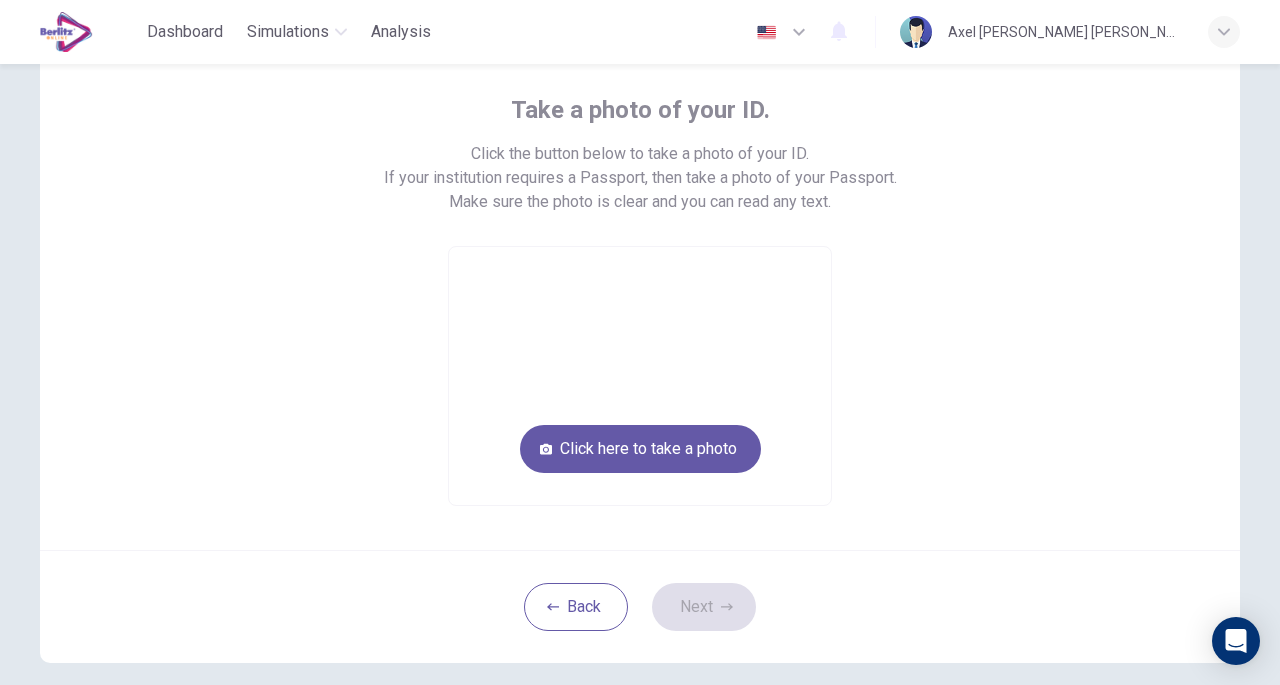 click at bounding box center [640, 376] 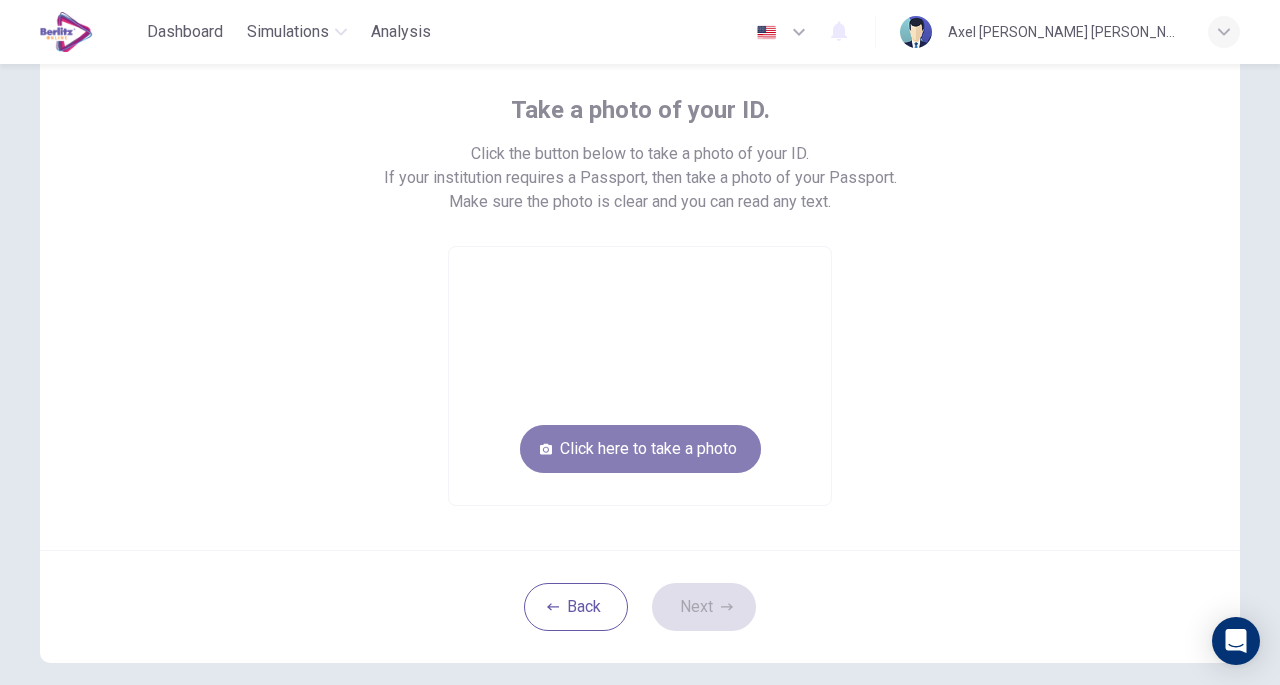 click on "Click here to take a photo" at bounding box center [640, 449] 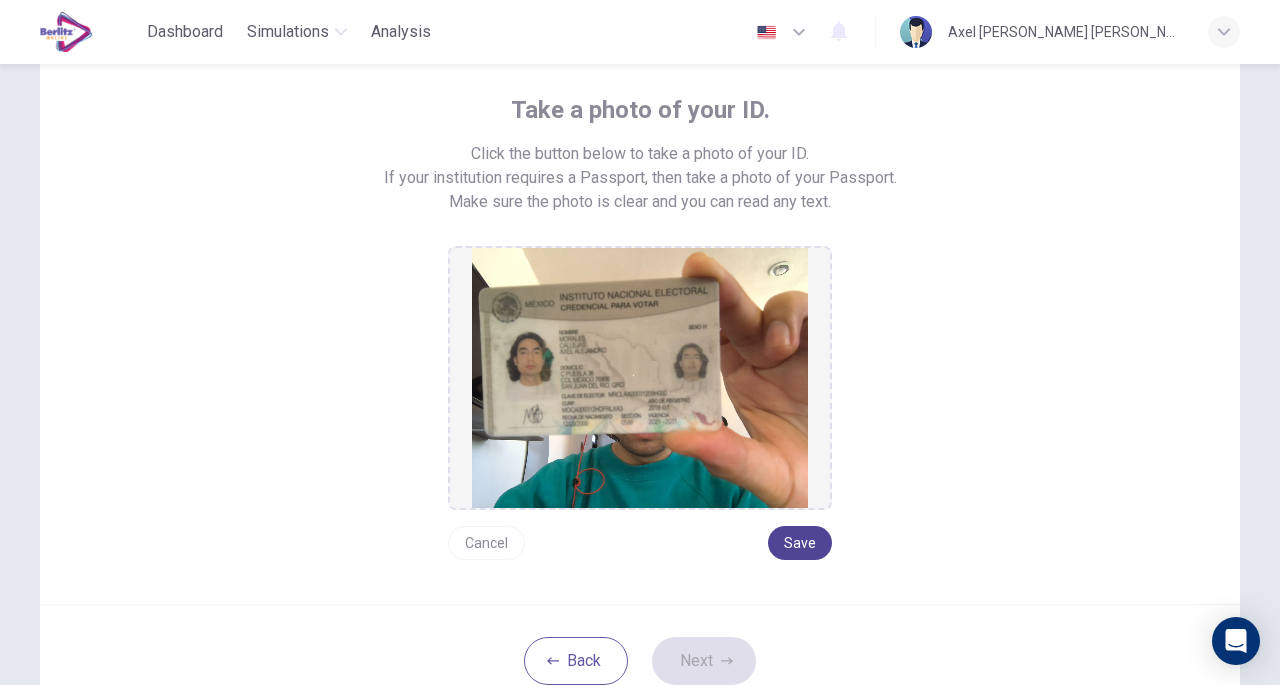 click on "Save" at bounding box center [800, 543] 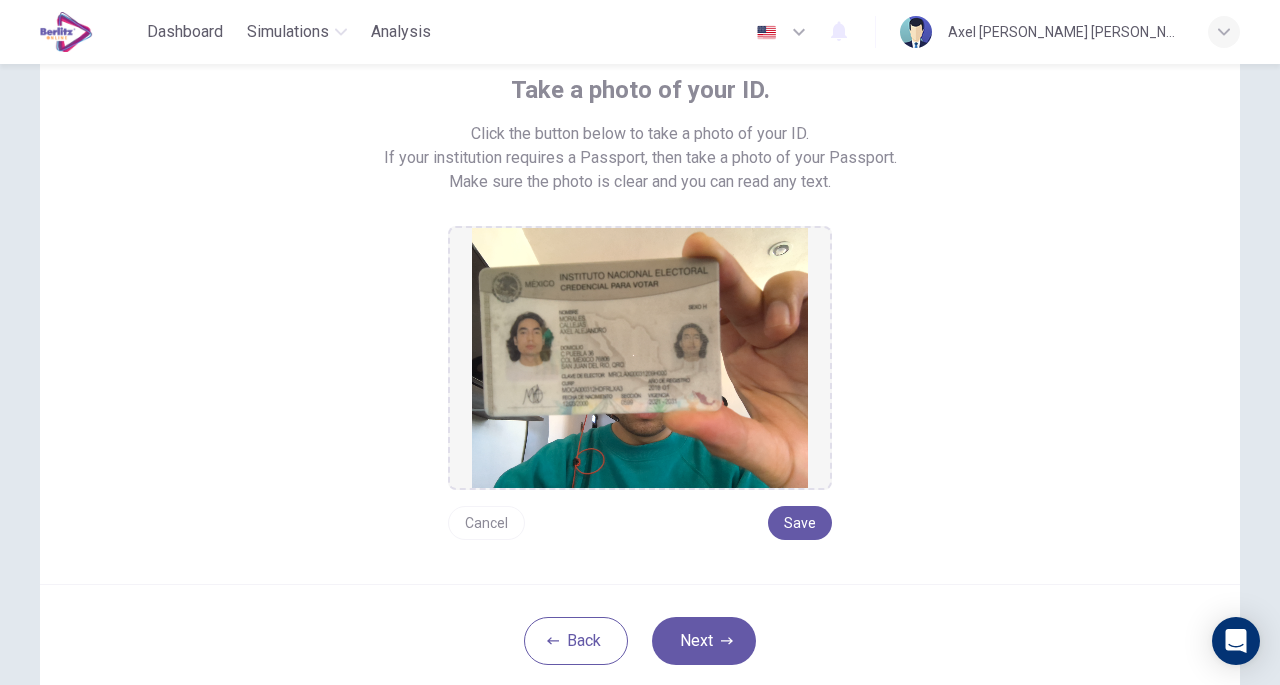 scroll, scrollTop: 142, scrollLeft: 0, axis: vertical 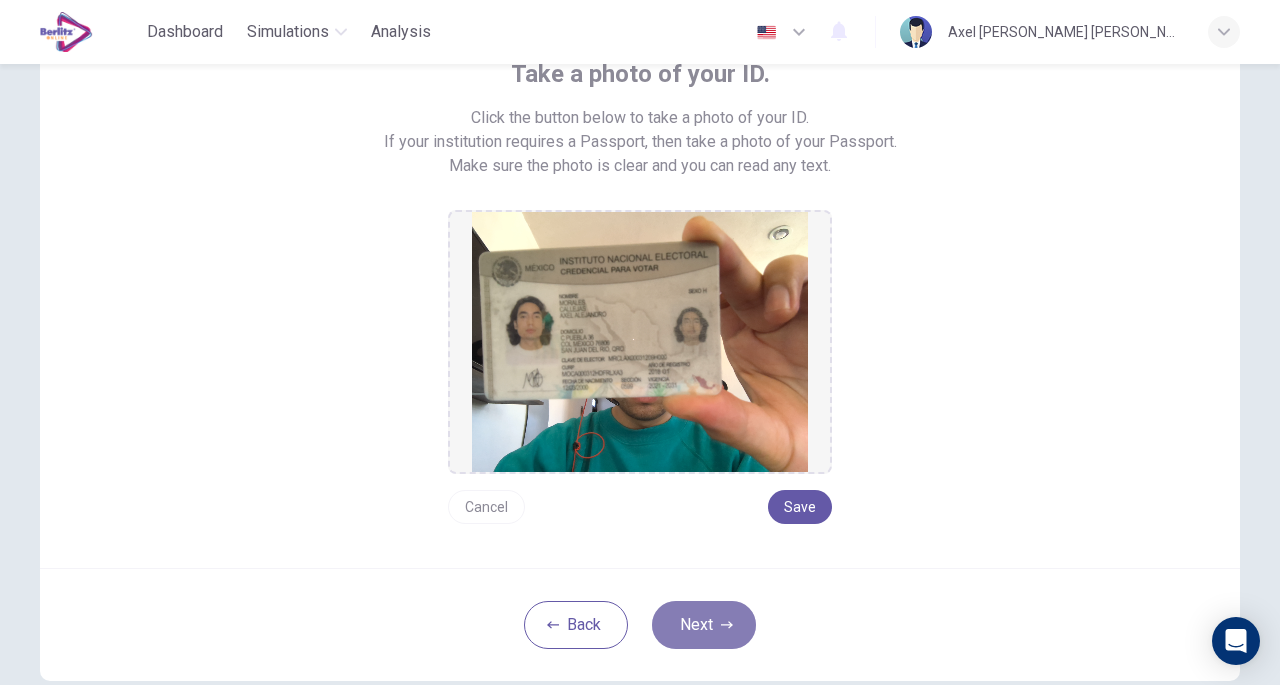 click on "Next" at bounding box center (704, 625) 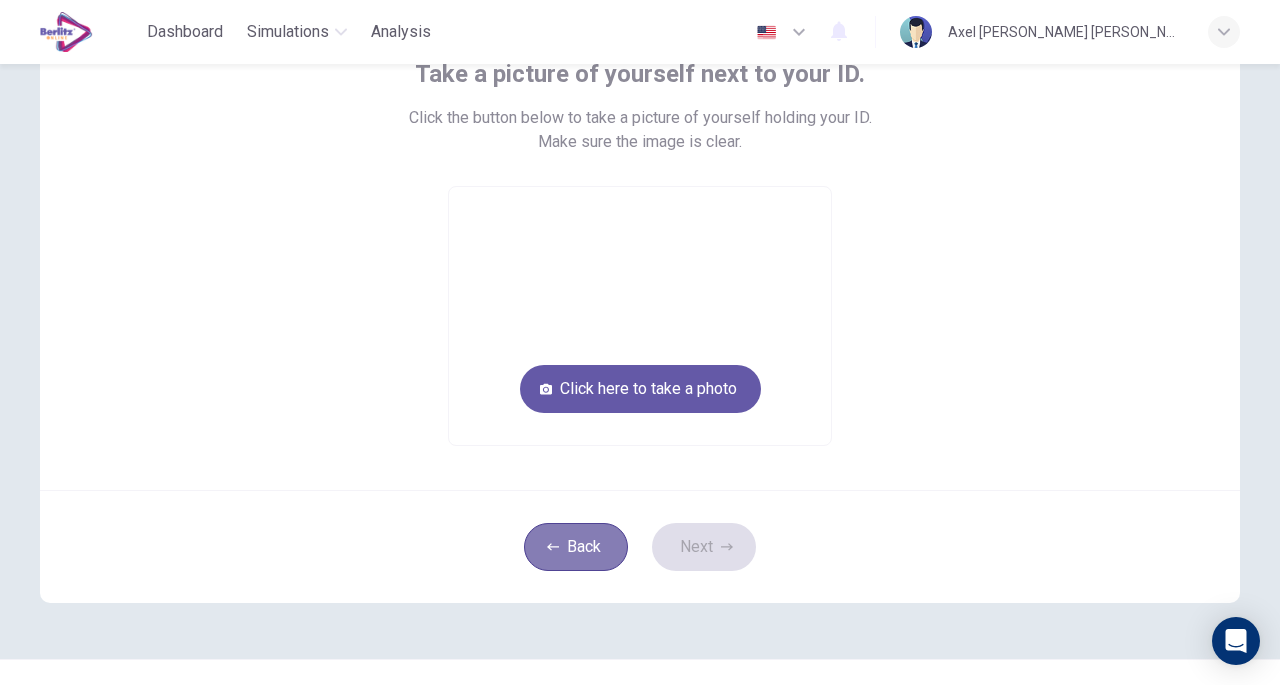 click on "Back" at bounding box center [576, 547] 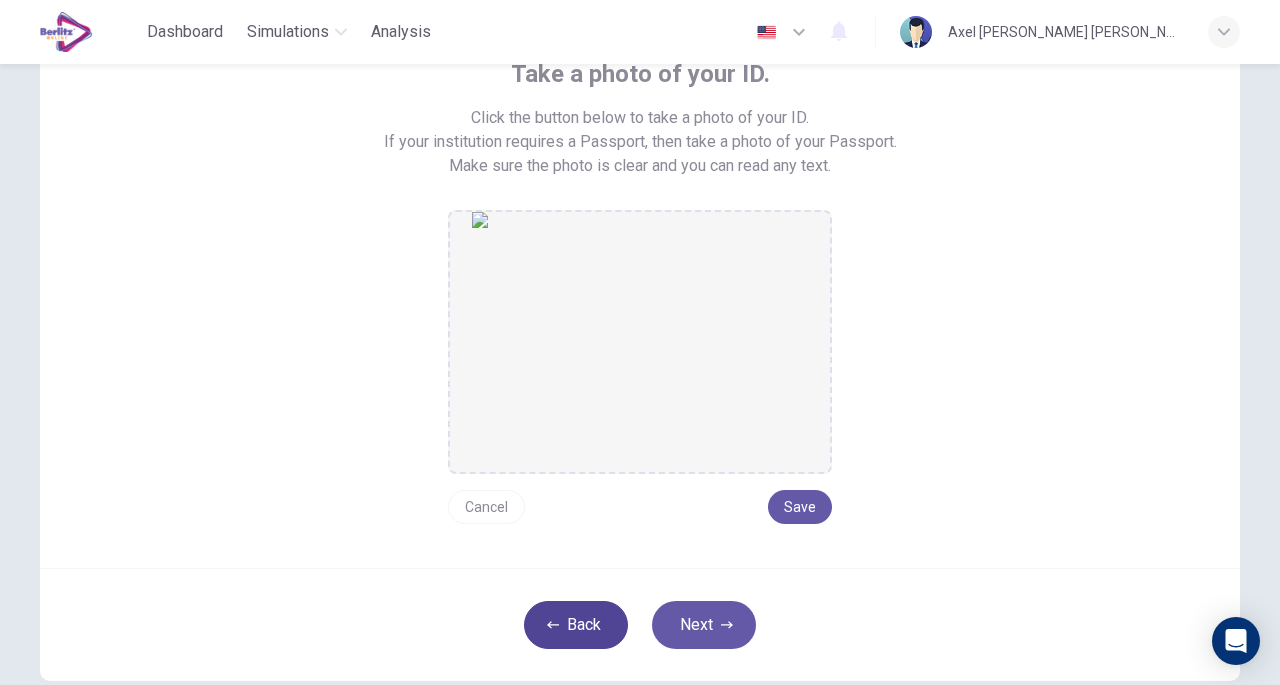 click on "Back" at bounding box center [576, 625] 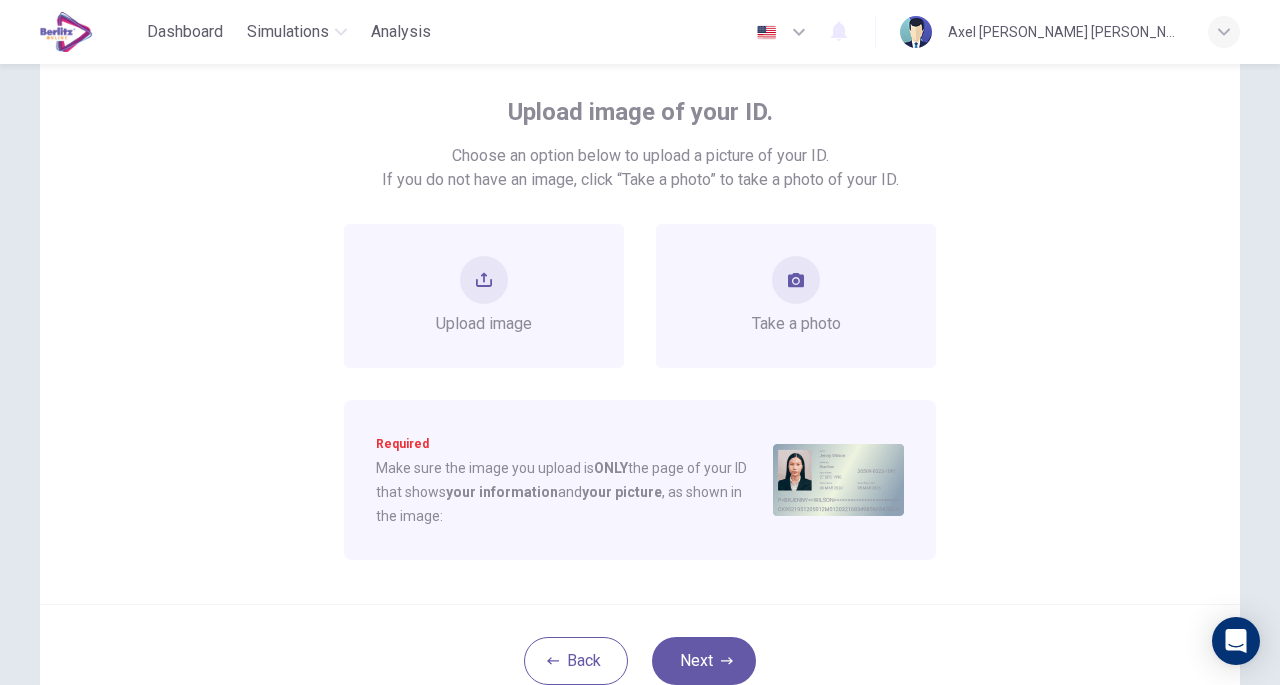 scroll, scrollTop: 100, scrollLeft: 0, axis: vertical 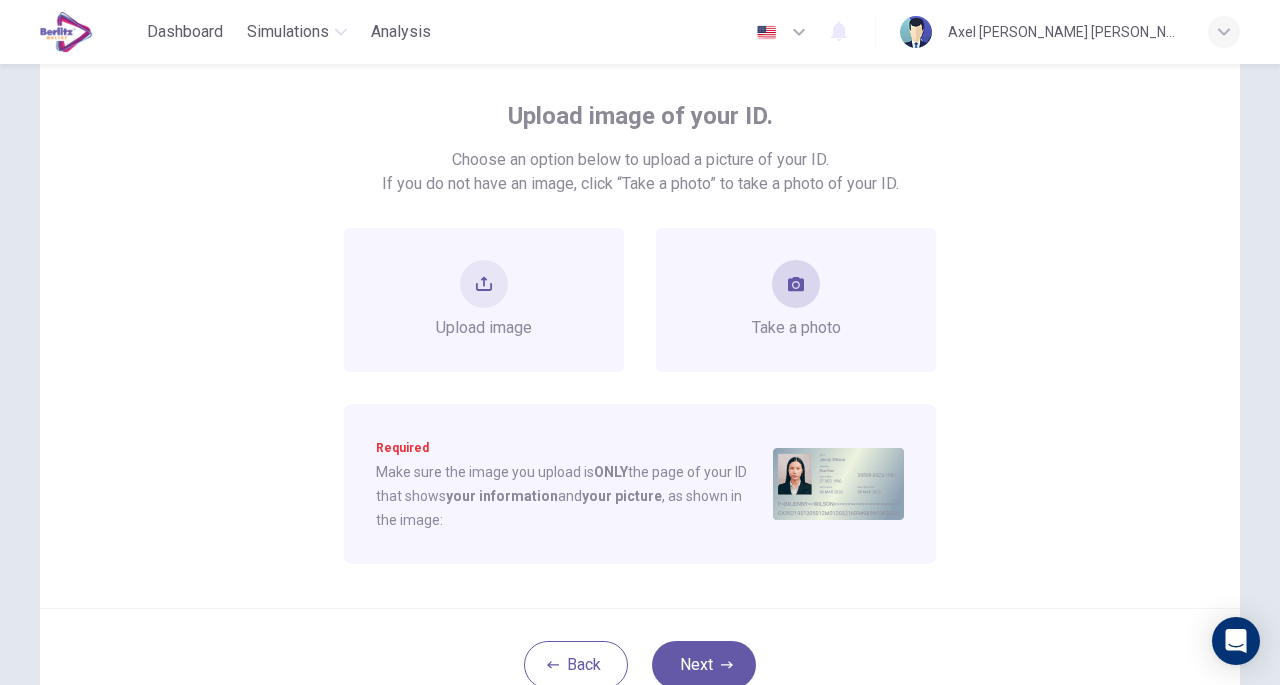 click on "Take a photo" at bounding box center (796, 328) 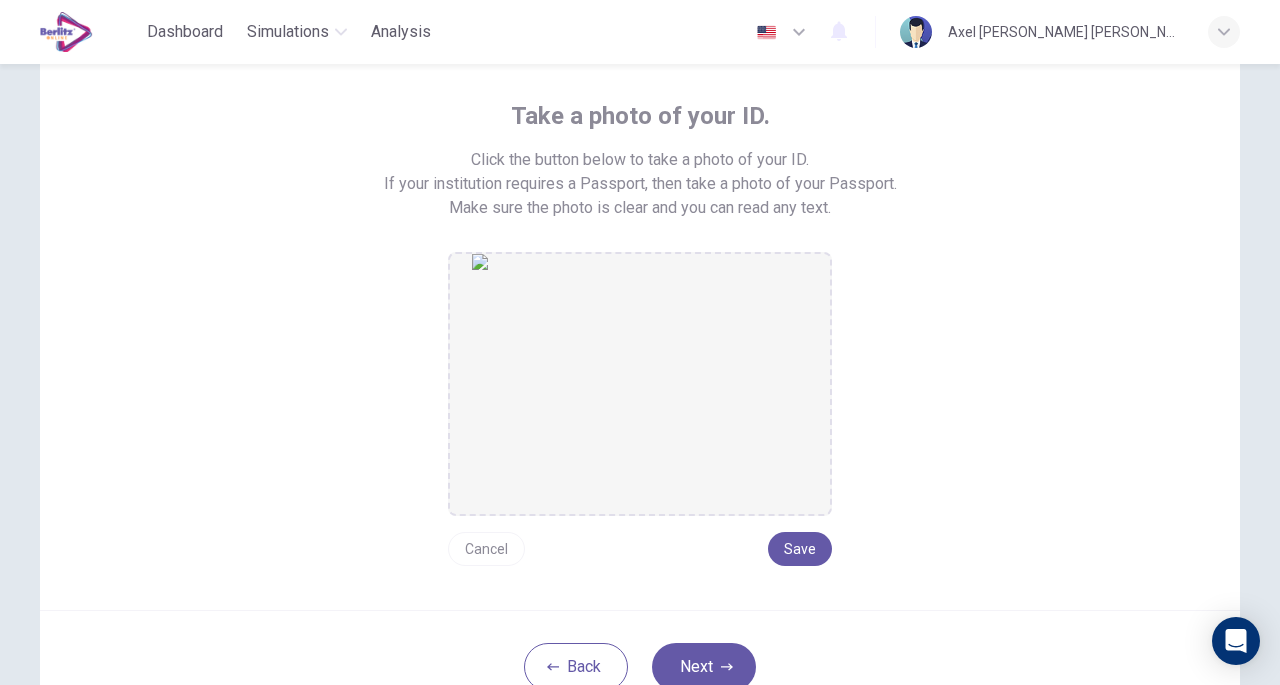 click on "Cancel" at bounding box center (486, 549) 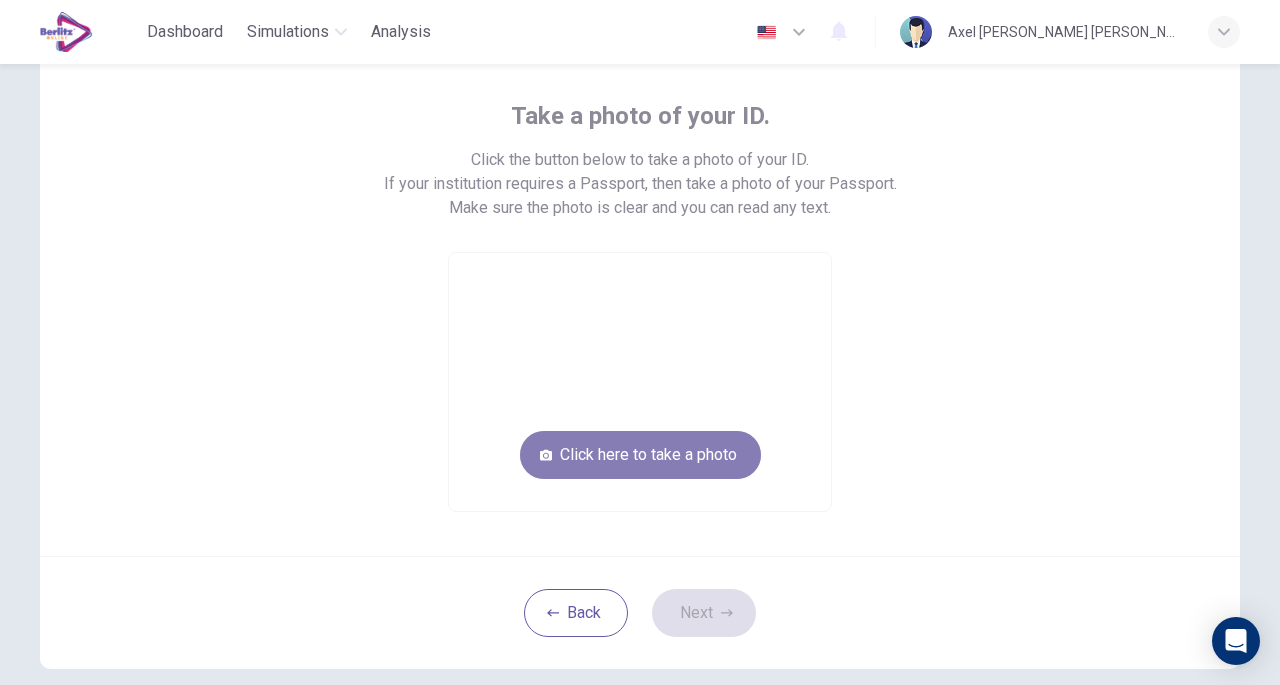 click on "Click here to take a photo" at bounding box center (640, 455) 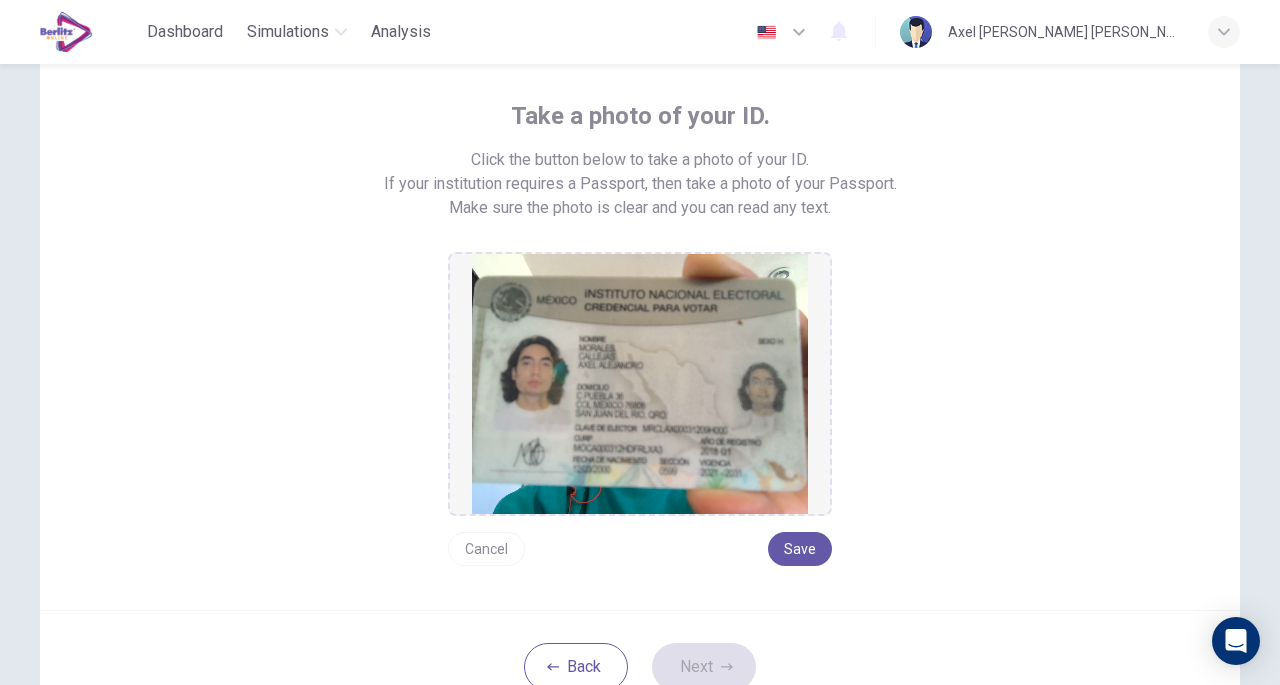 click on "Cancel" at bounding box center (486, 549) 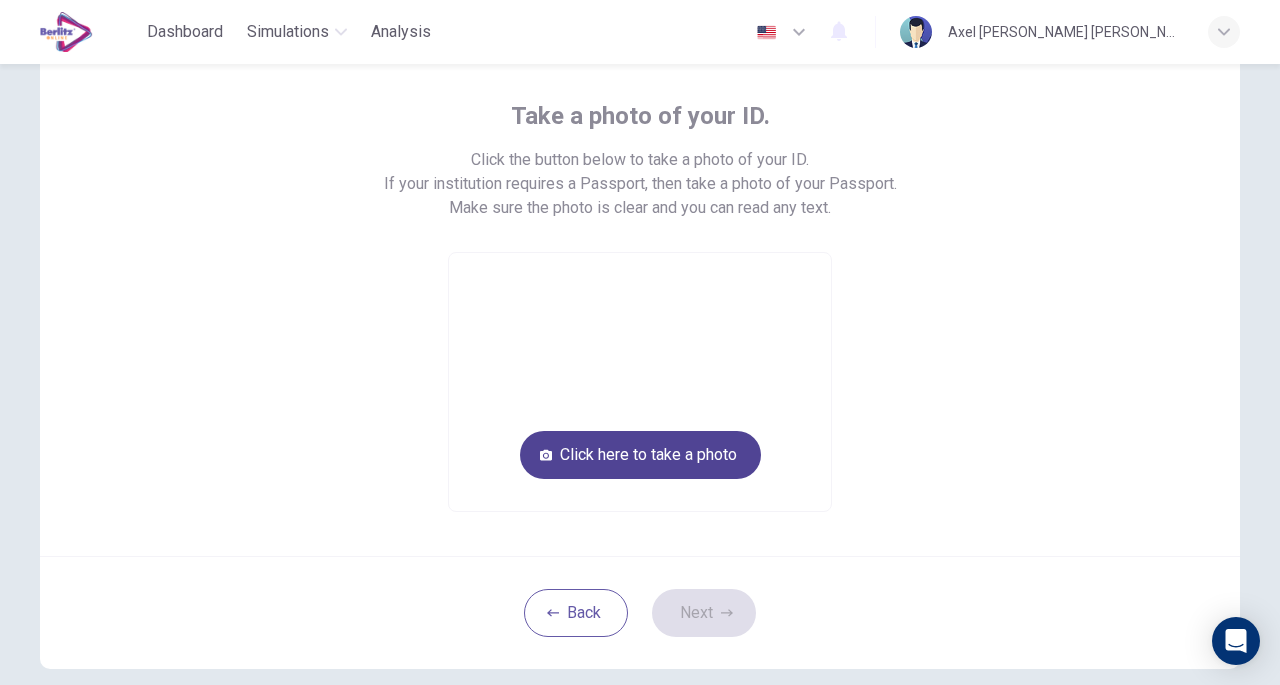click on "Click here to take a photo" at bounding box center (640, 455) 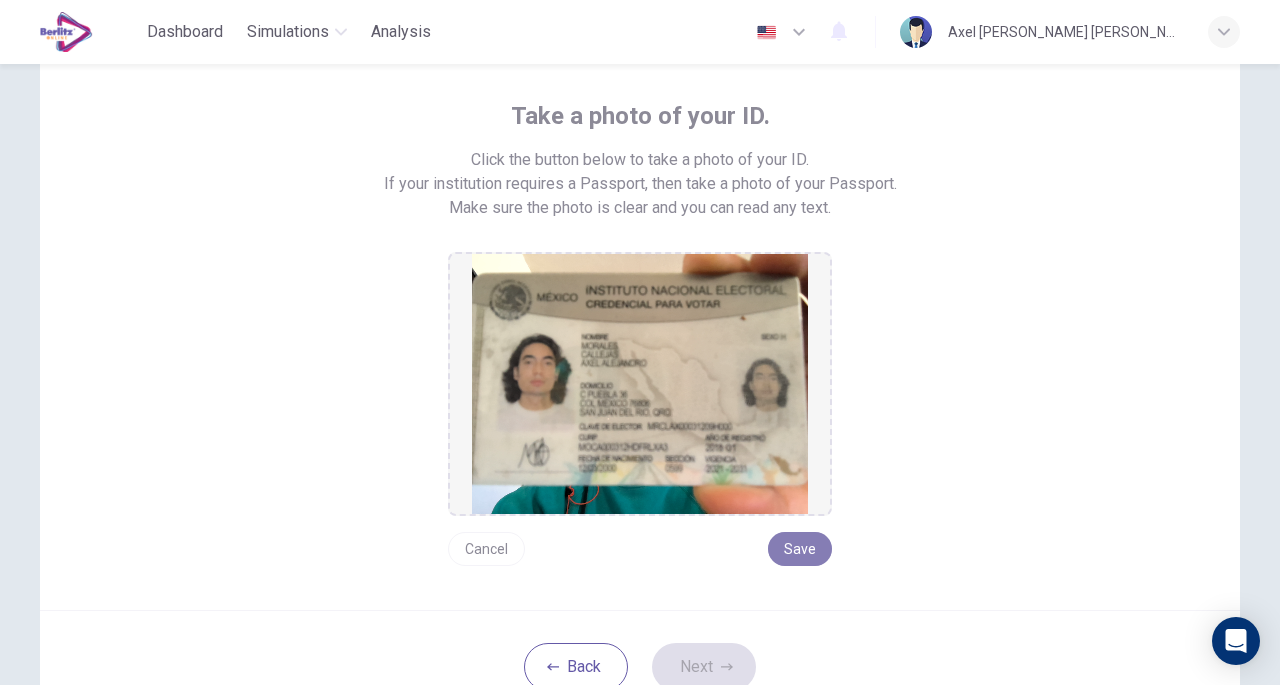 click on "Save" at bounding box center [800, 549] 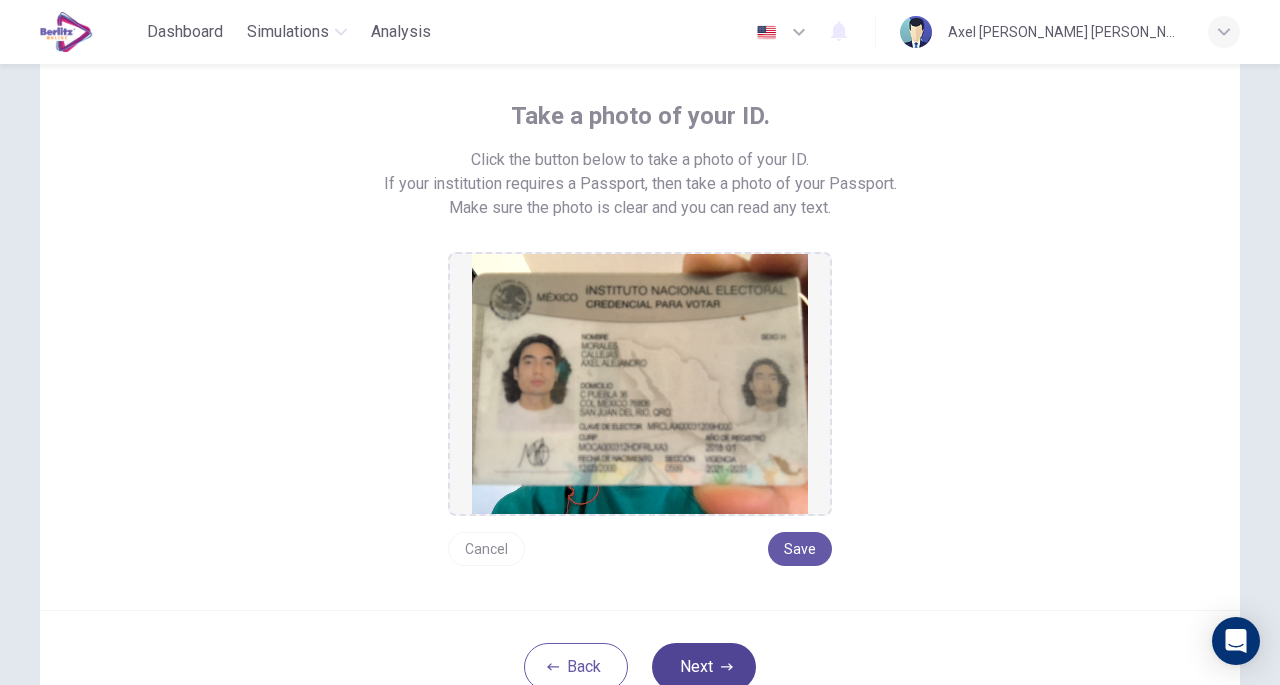 click on "Next" at bounding box center [704, 667] 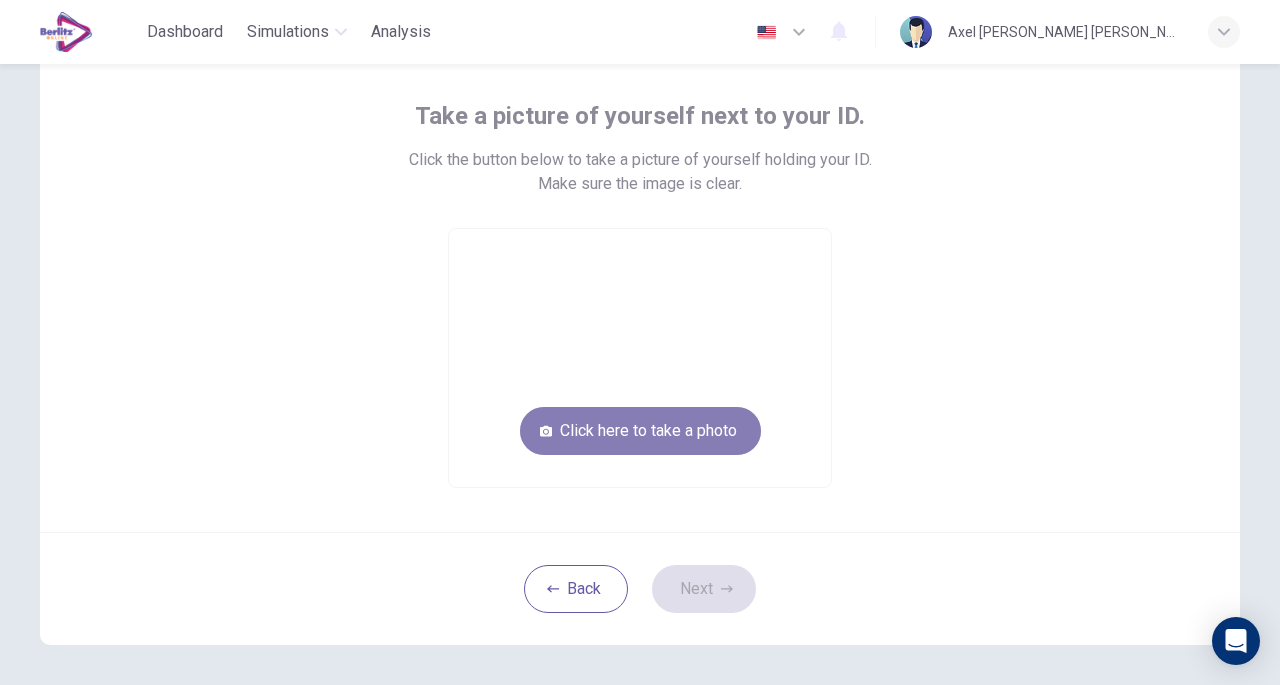 click on "Click here to take a photo" at bounding box center (640, 431) 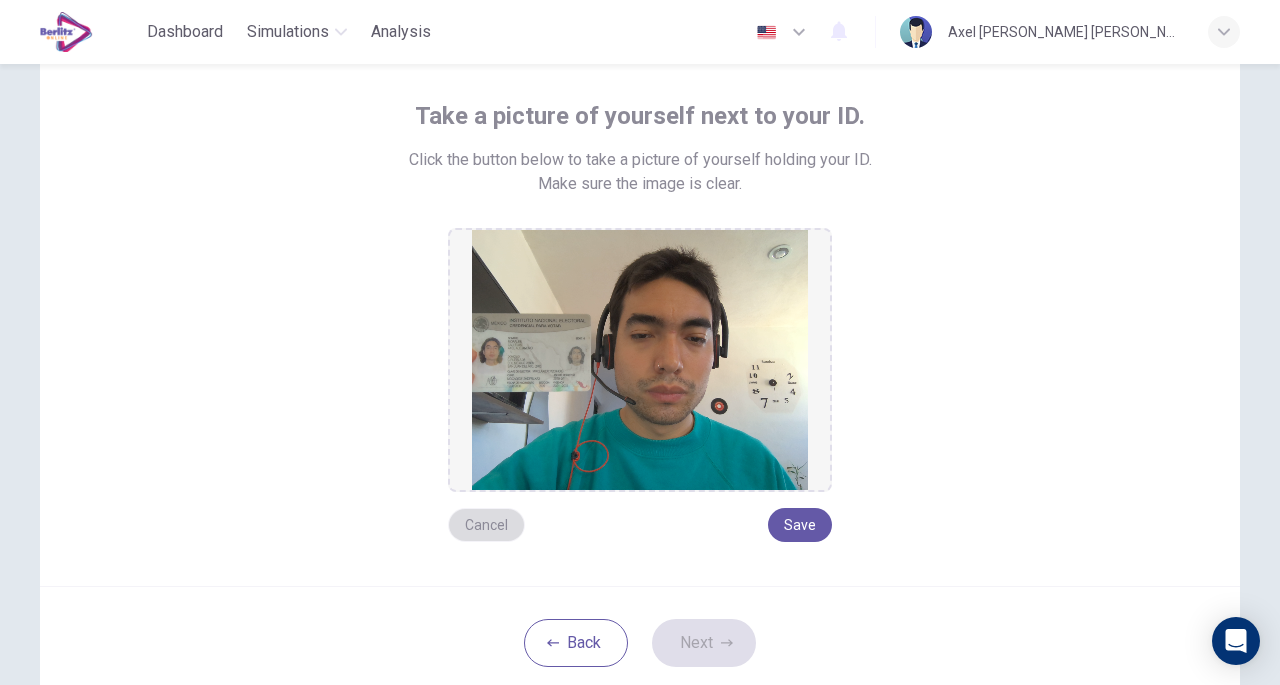 click on "Cancel" at bounding box center (486, 525) 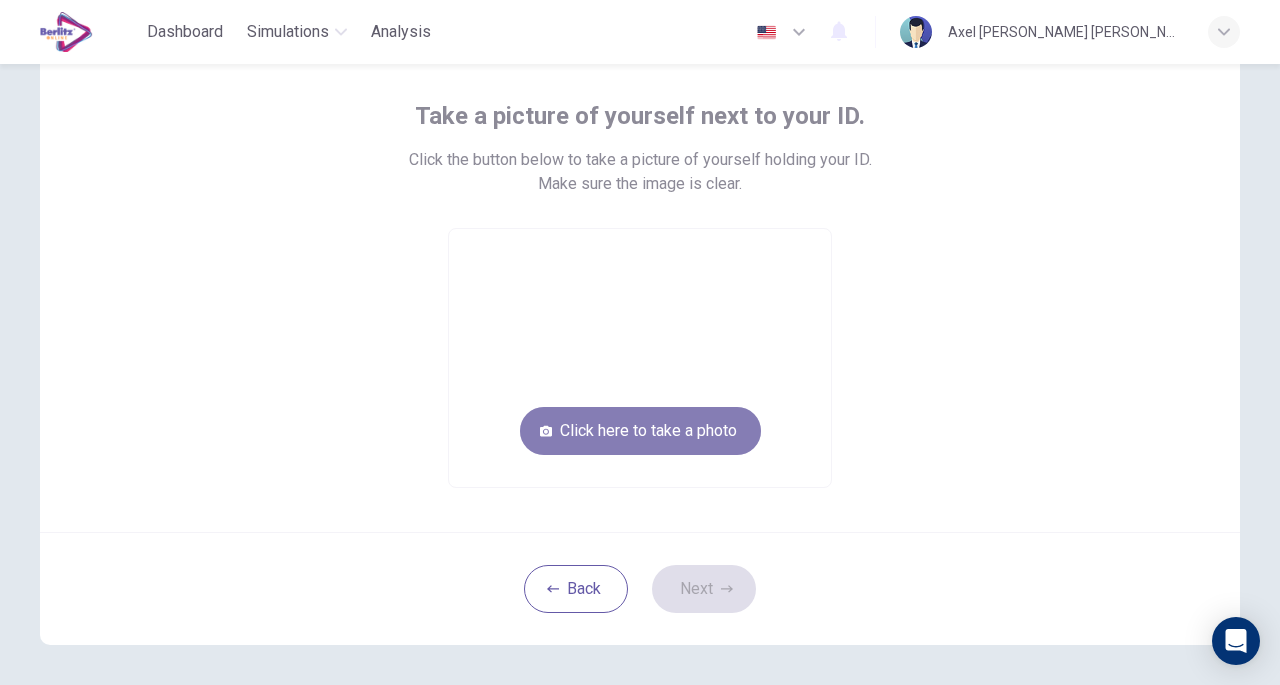 click on "Click here to take a photo" at bounding box center (640, 431) 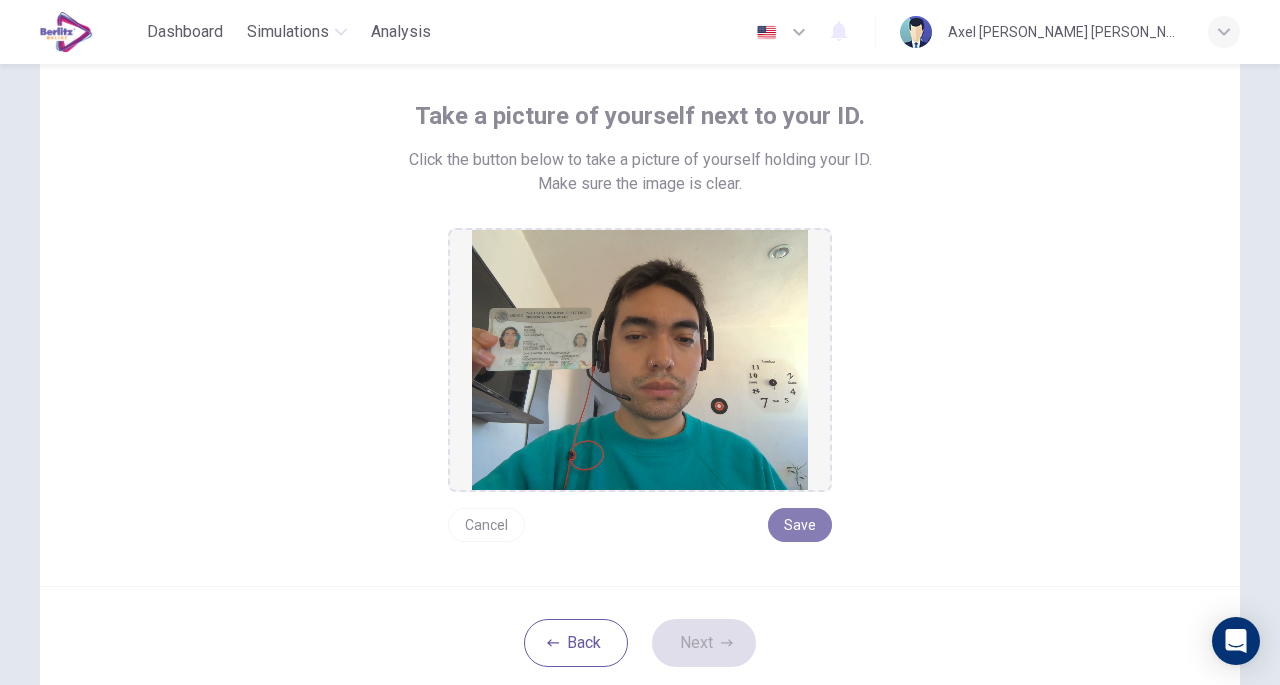 click on "Save" at bounding box center (800, 525) 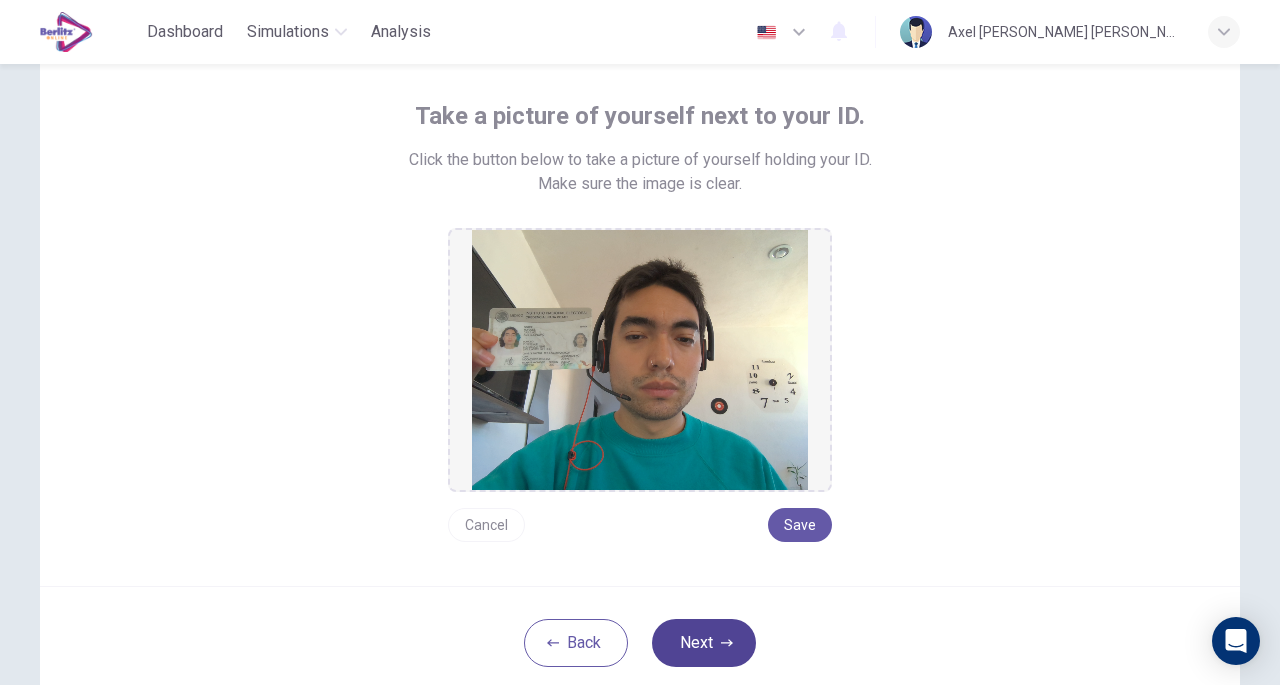 click on "Next" at bounding box center (704, 643) 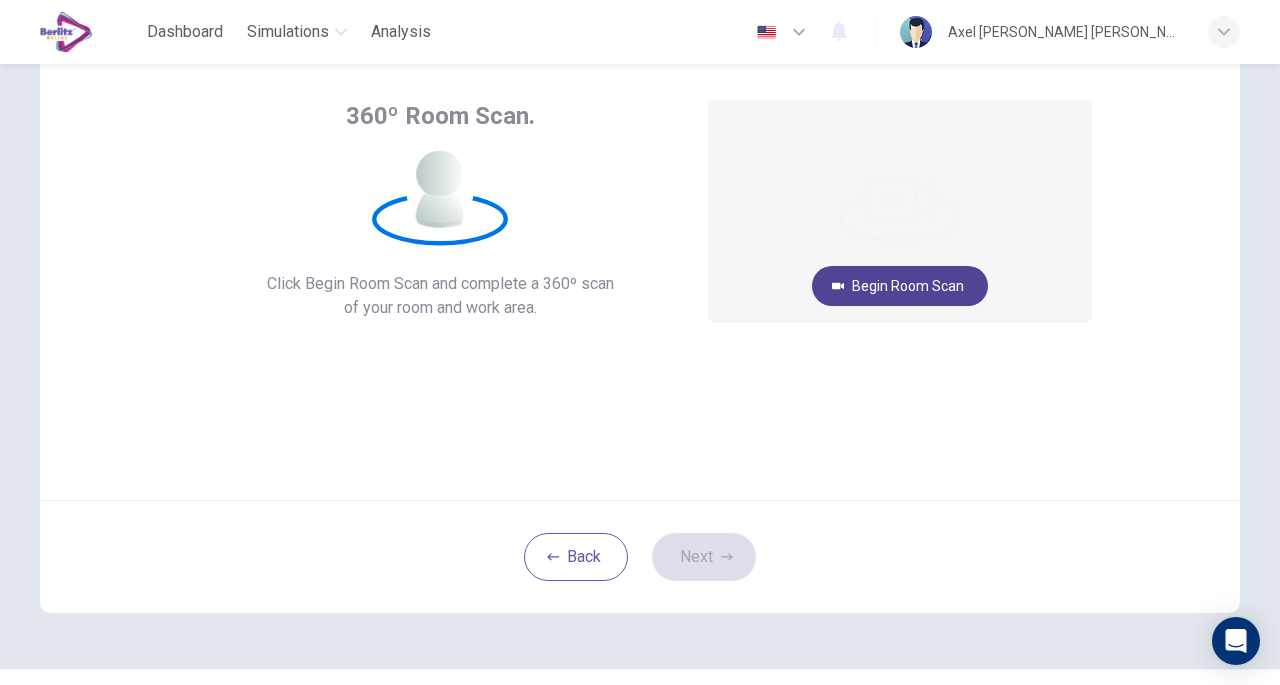 click on "Begin Room Scan" at bounding box center [900, 286] 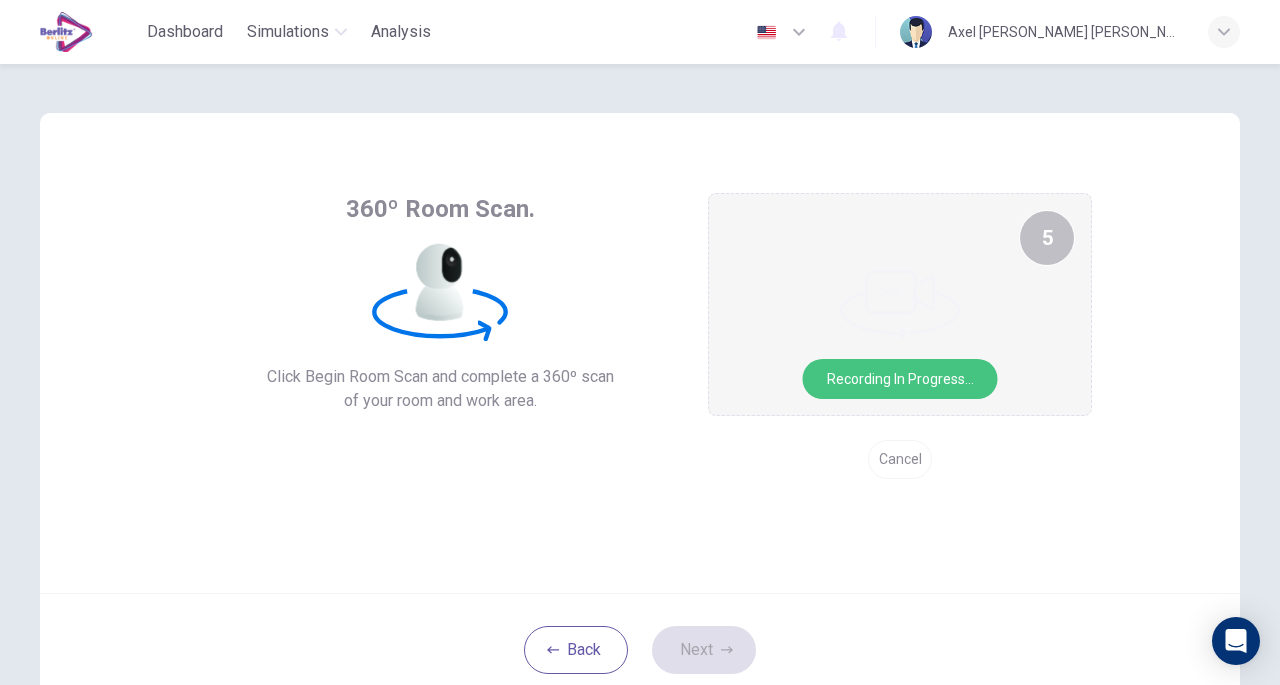 scroll, scrollTop: 0, scrollLeft: 0, axis: both 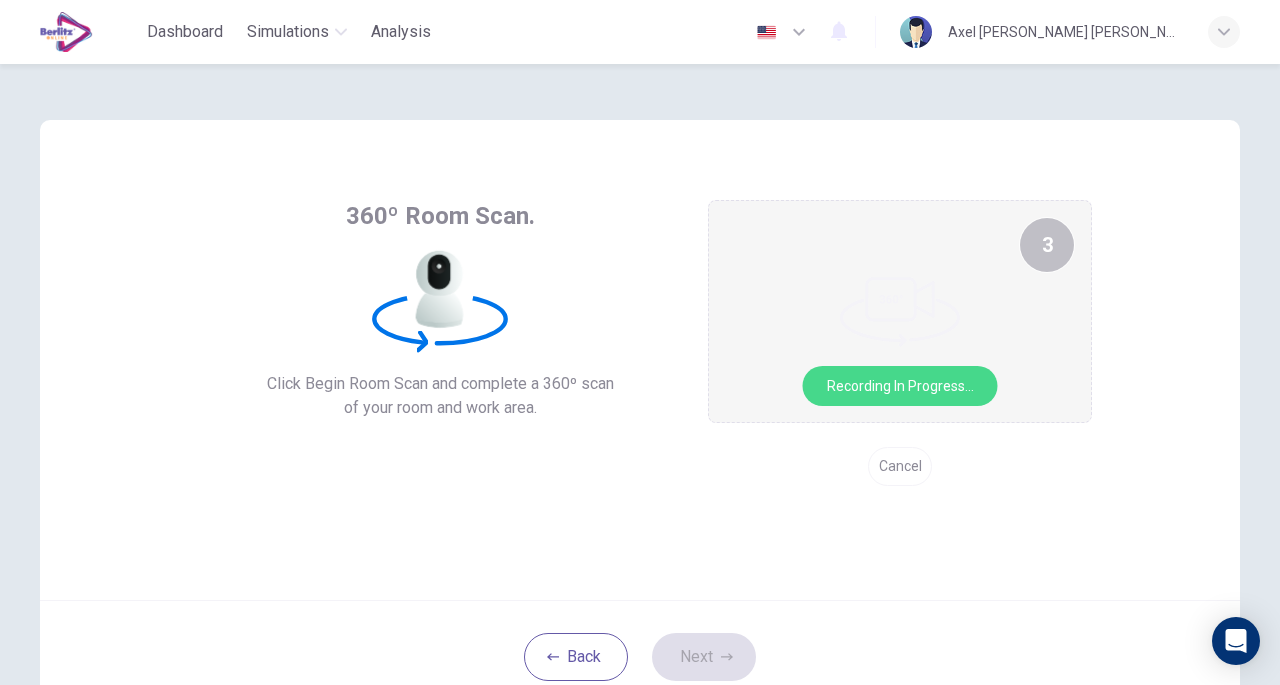 click on "360º Room Scan. Click Begin Room Scan and complete a 360º scan of your room and work area. 3 Recording in progress... Cancel Back Next" at bounding box center (640, 416) 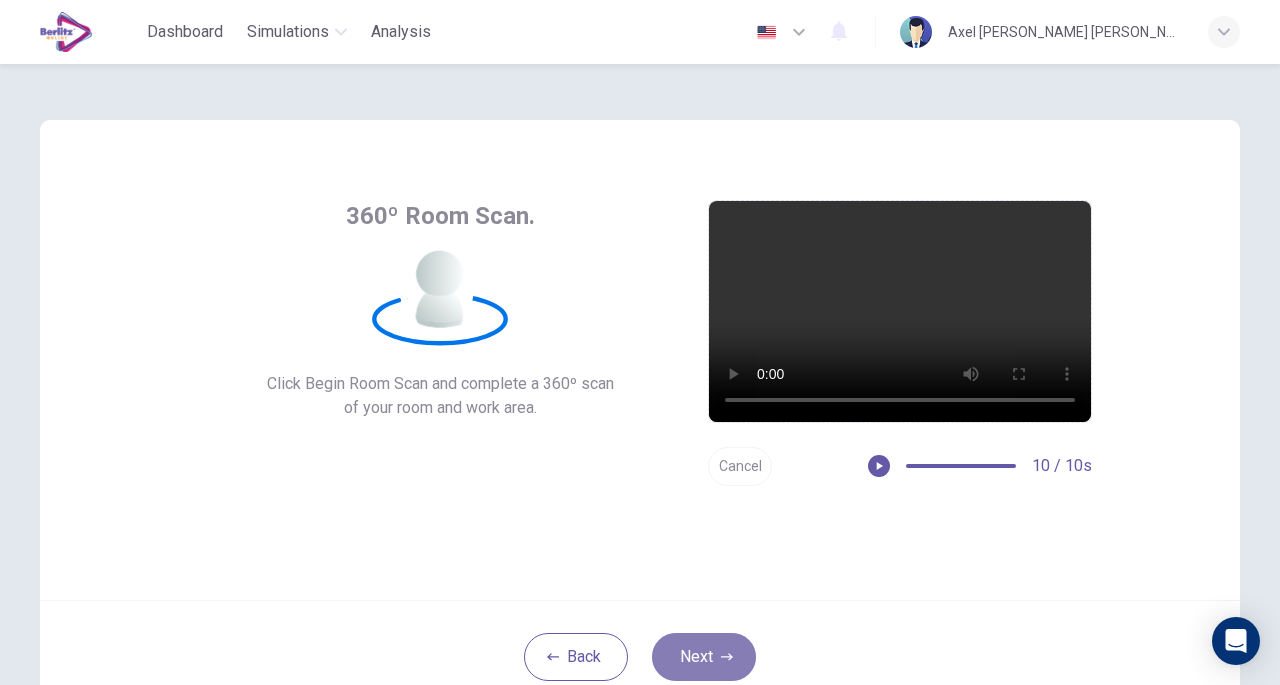 click on "Next" at bounding box center (704, 657) 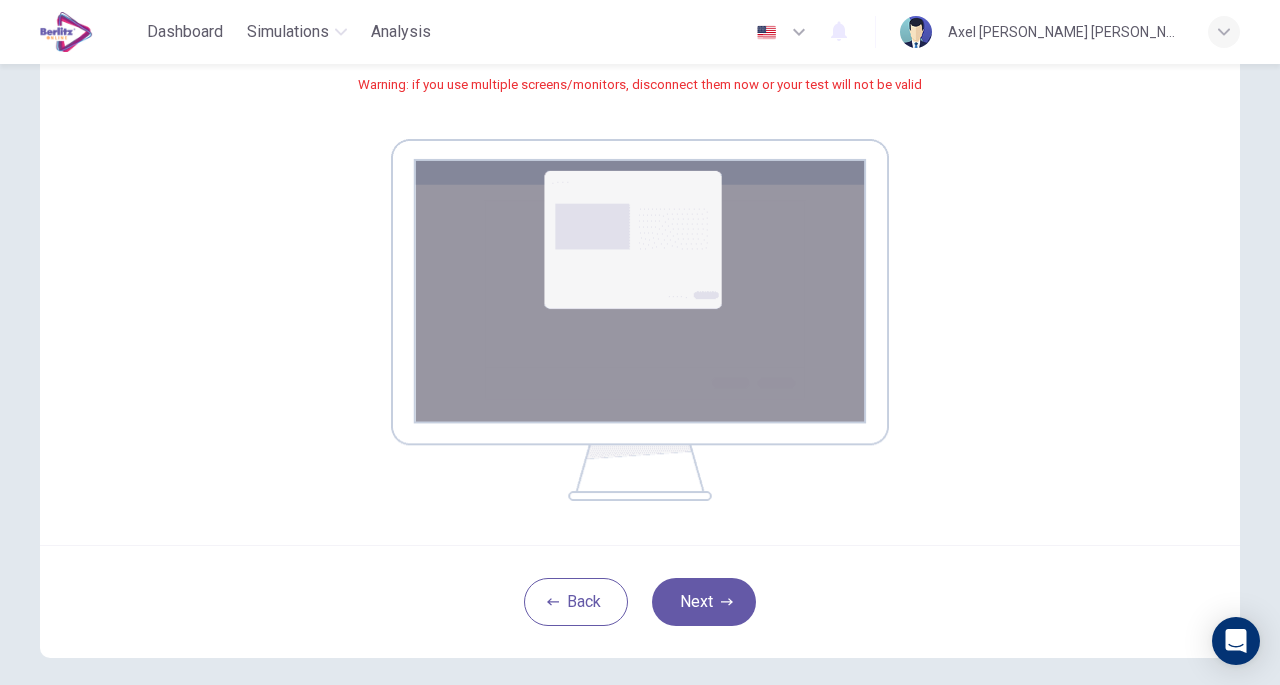 scroll, scrollTop: 276, scrollLeft: 0, axis: vertical 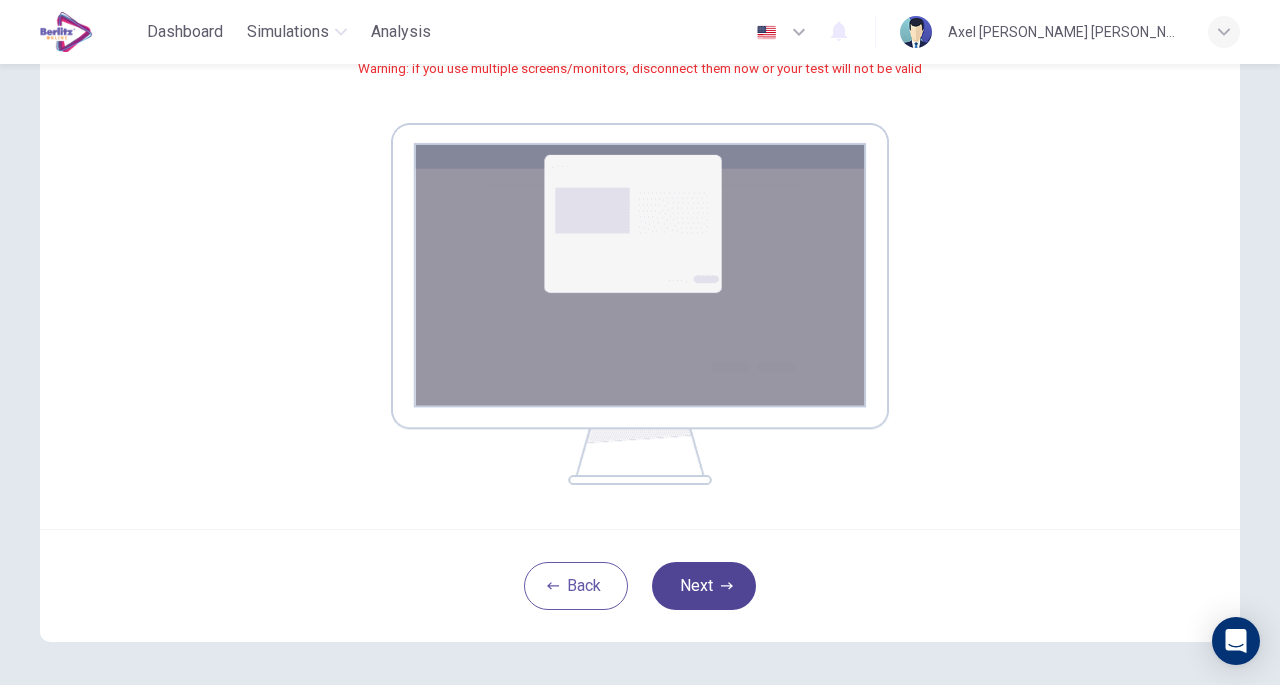click on "Next" at bounding box center [704, 586] 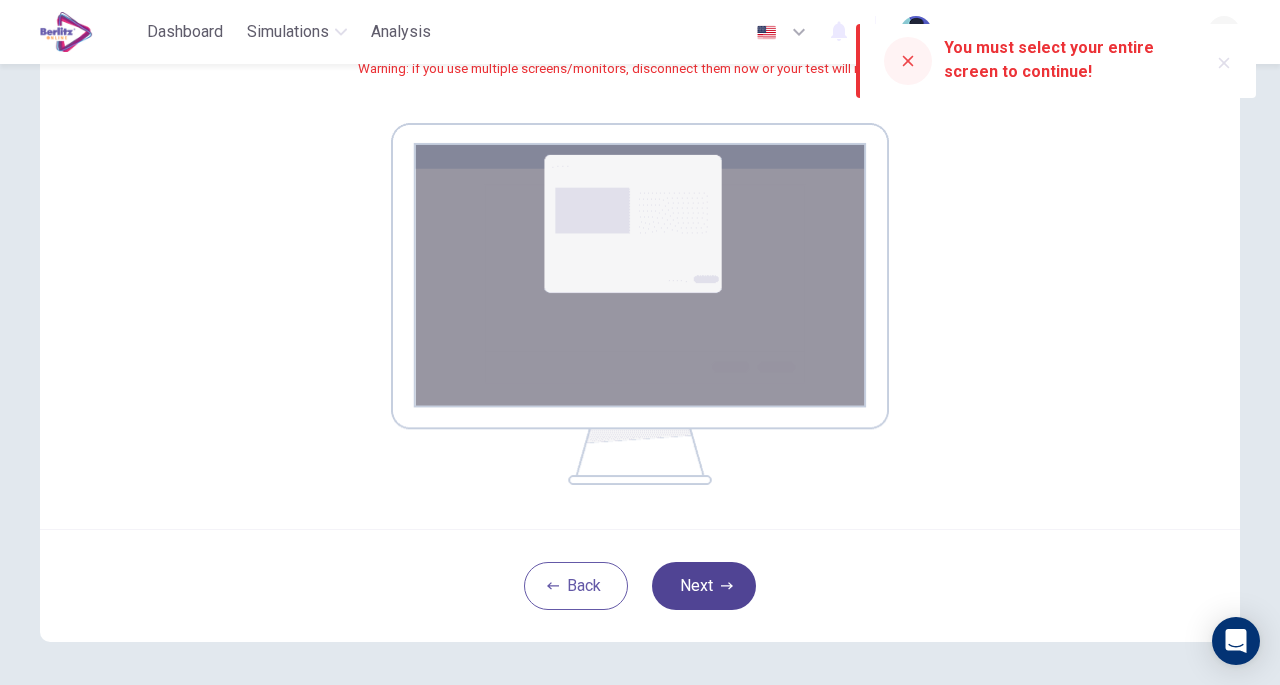 click on "Next" at bounding box center [704, 586] 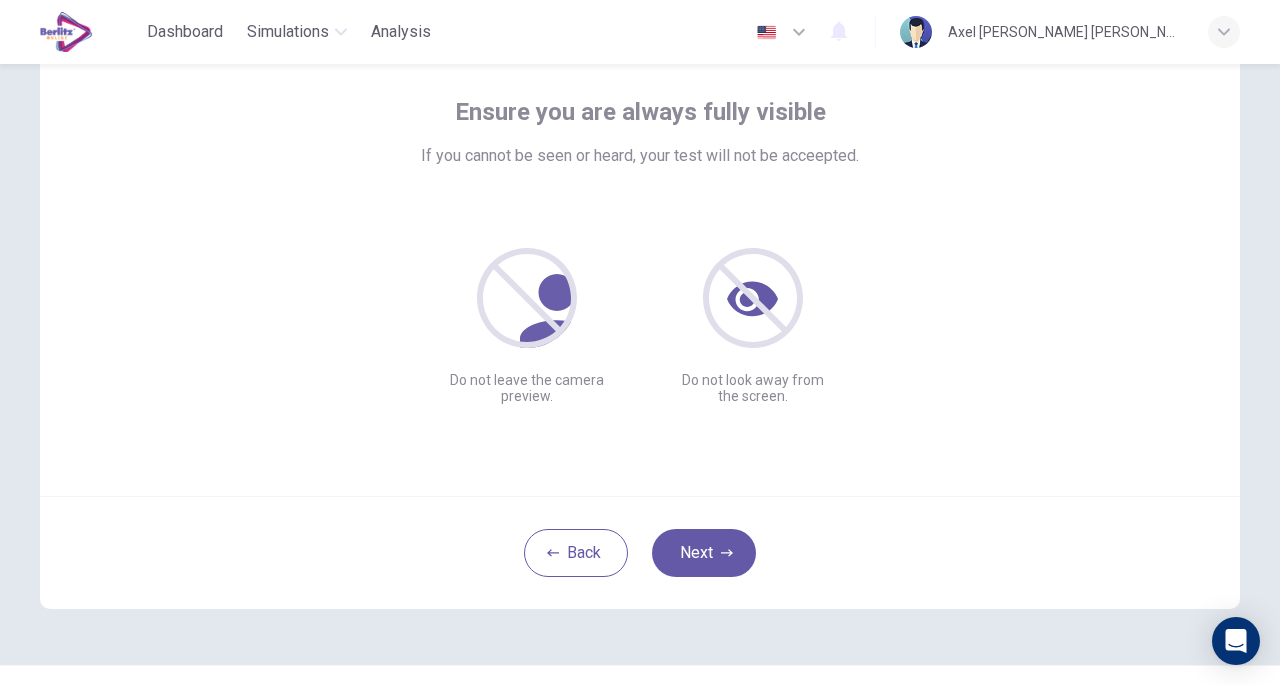 scroll, scrollTop: 103, scrollLeft: 0, axis: vertical 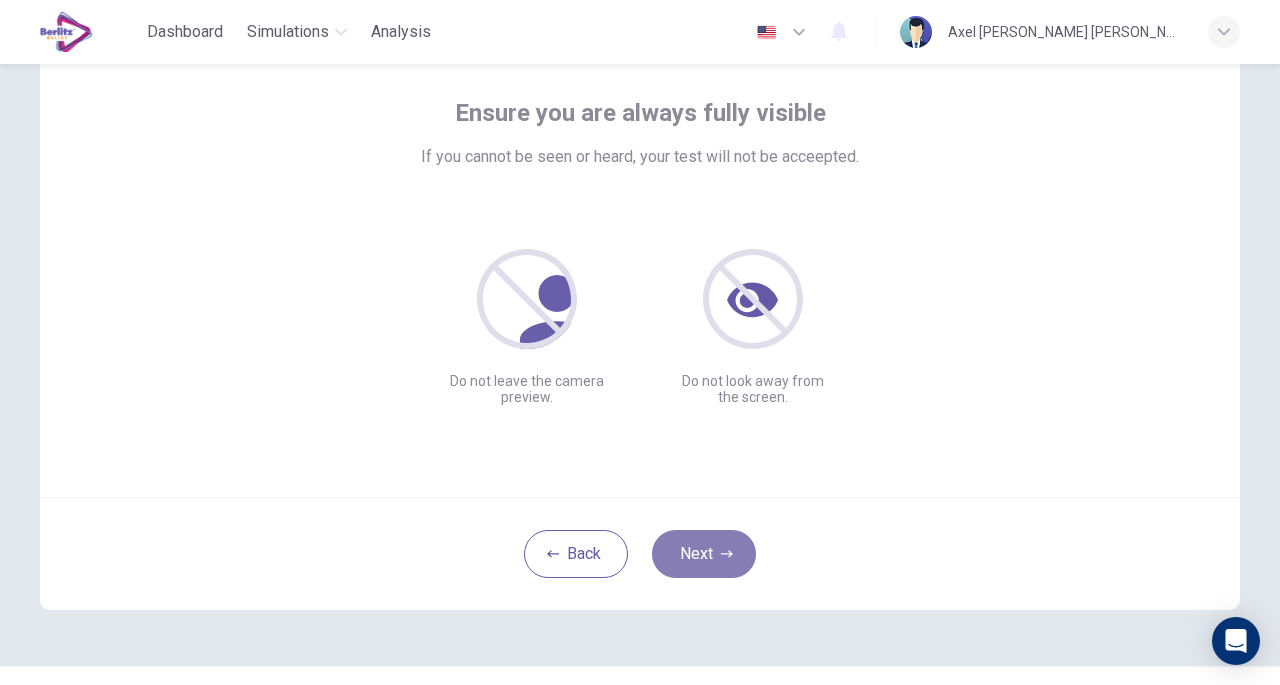 click on "Next" at bounding box center [704, 554] 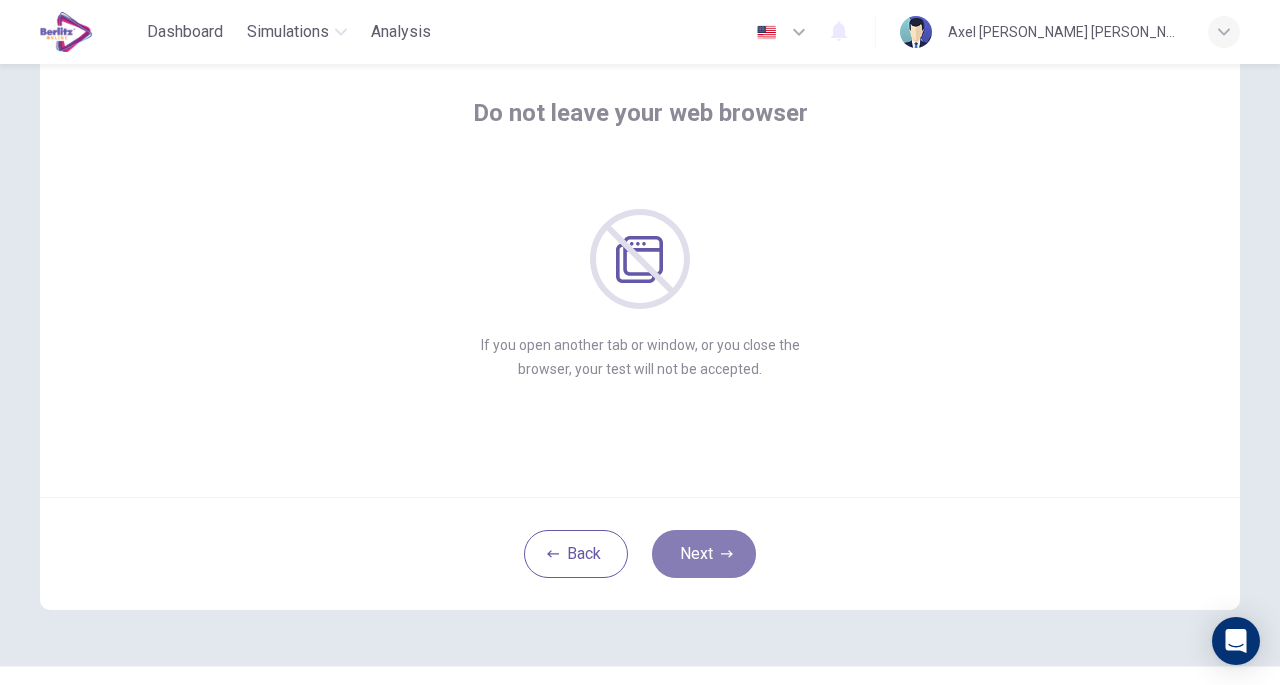 click on "Next" at bounding box center [704, 554] 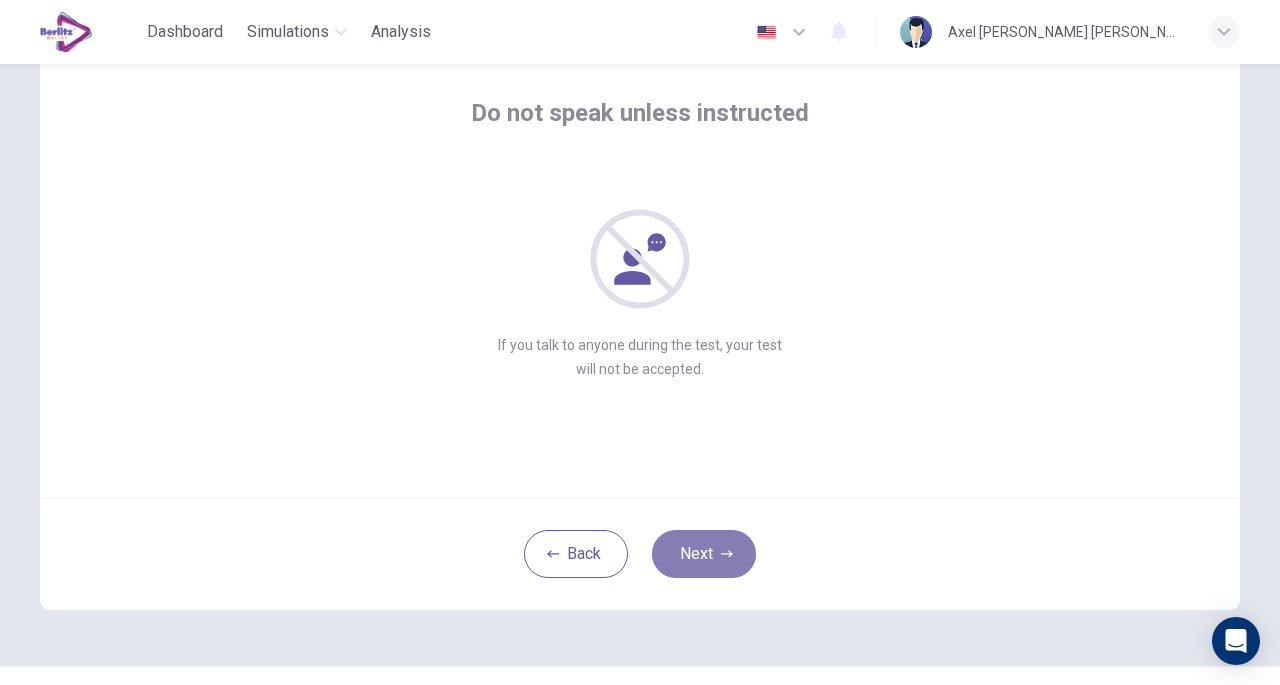 click on "Next" at bounding box center [704, 554] 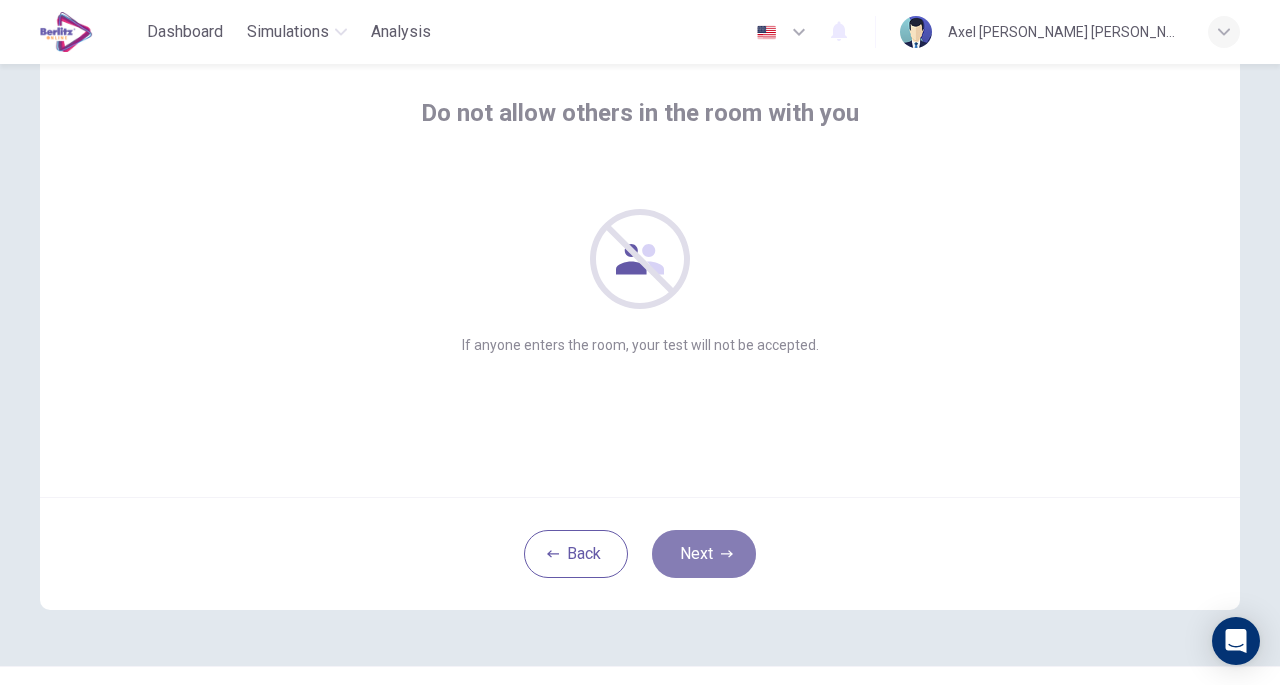 click on "Next" at bounding box center (704, 554) 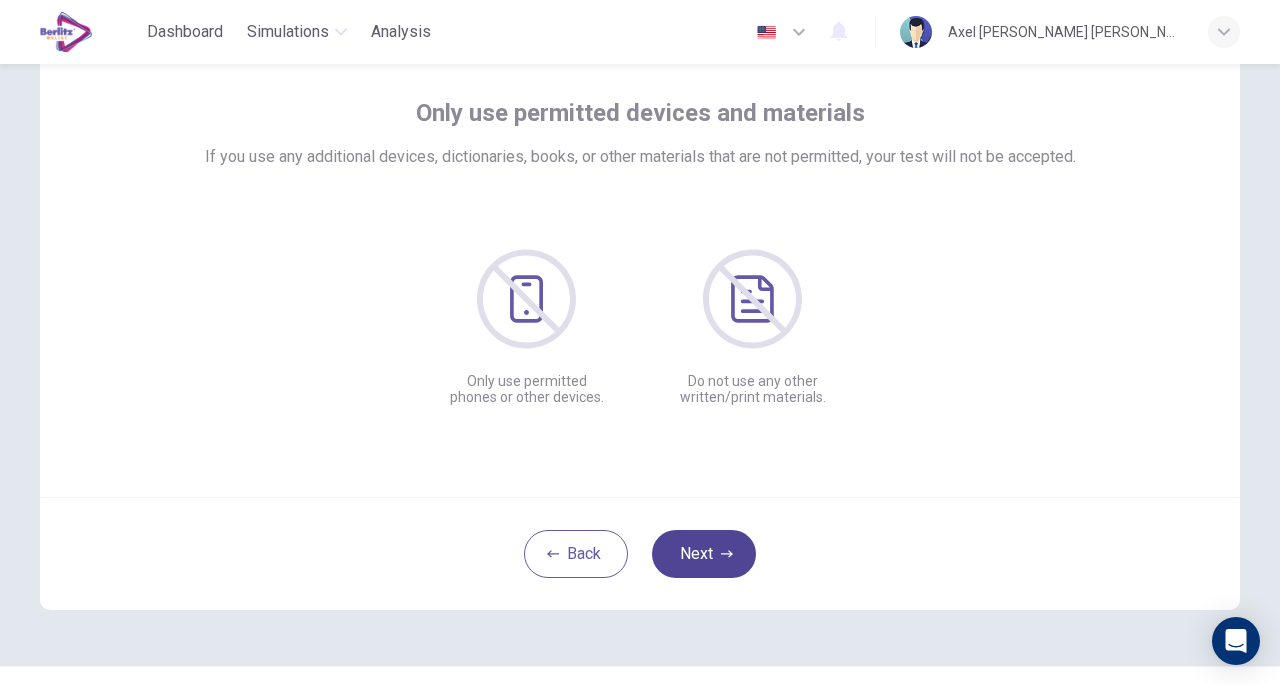 click on "Next" at bounding box center (704, 554) 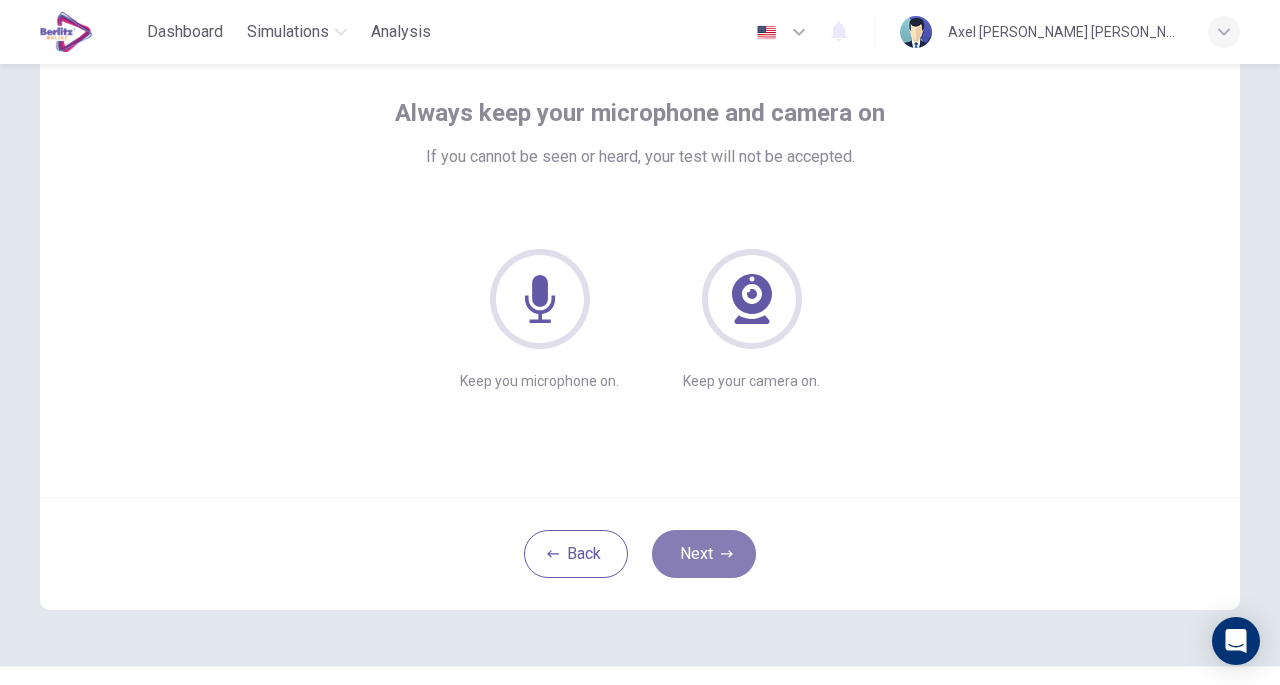 click on "Next" at bounding box center (704, 554) 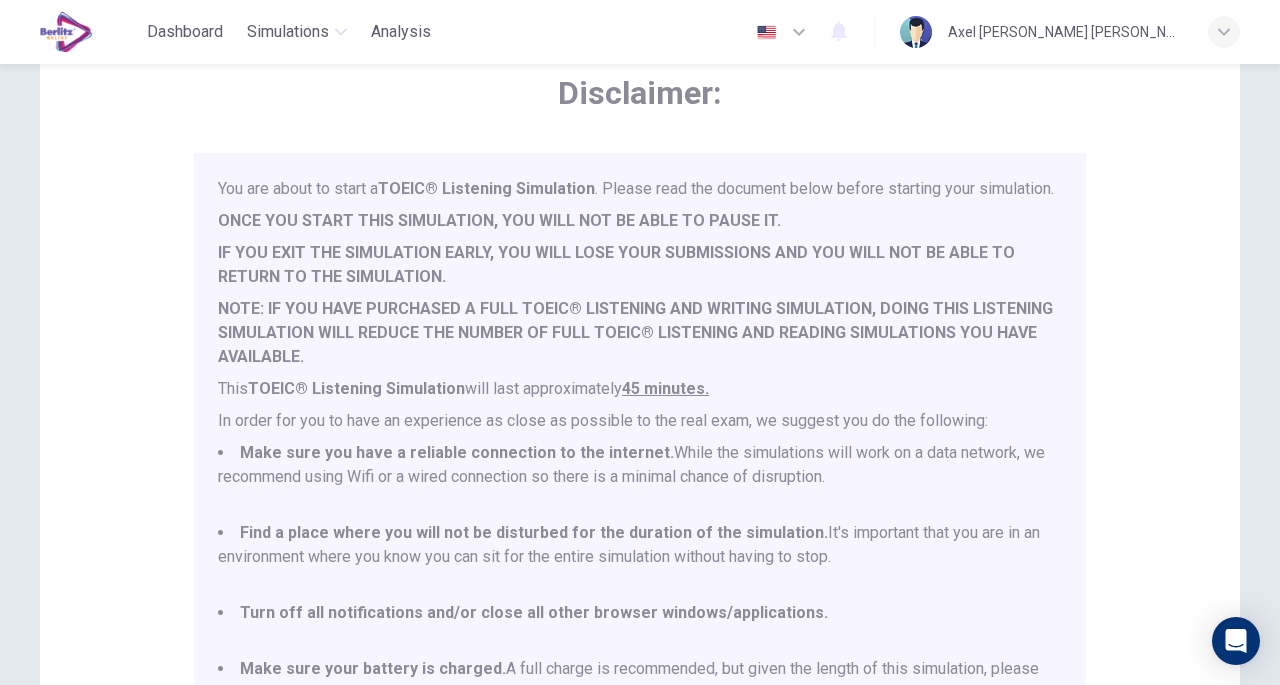 scroll, scrollTop: 52, scrollLeft: 0, axis: vertical 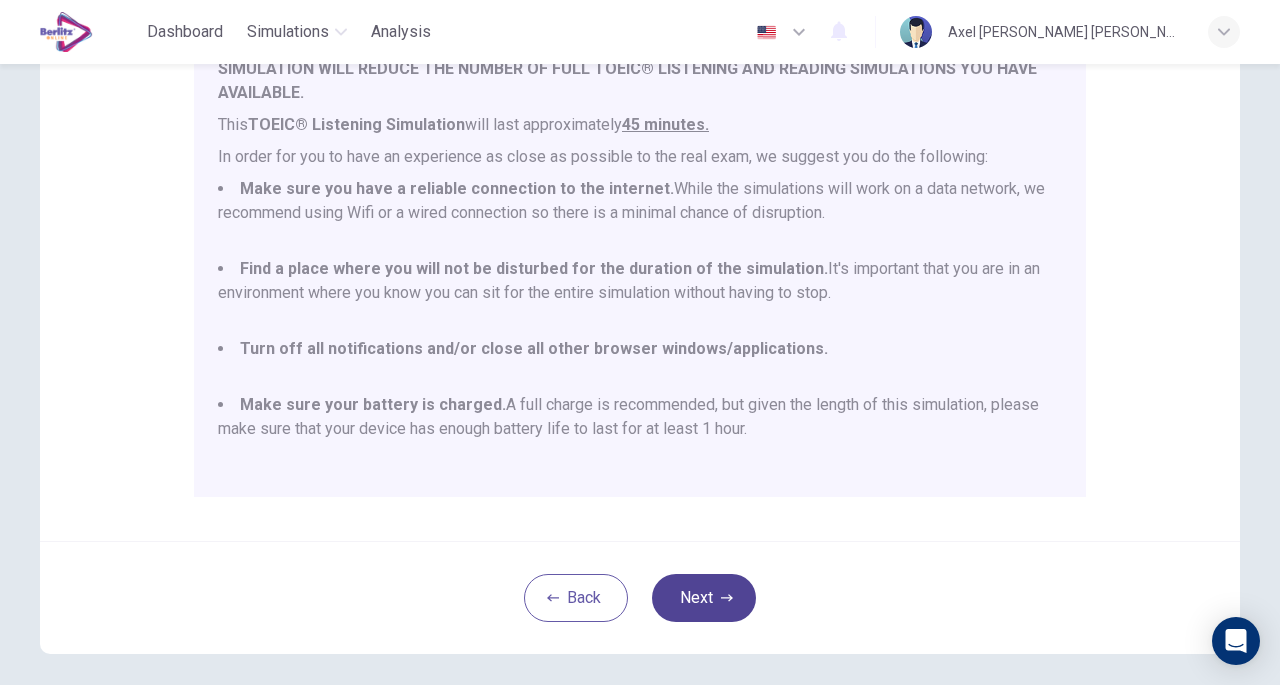 click on "Next" at bounding box center (704, 598) 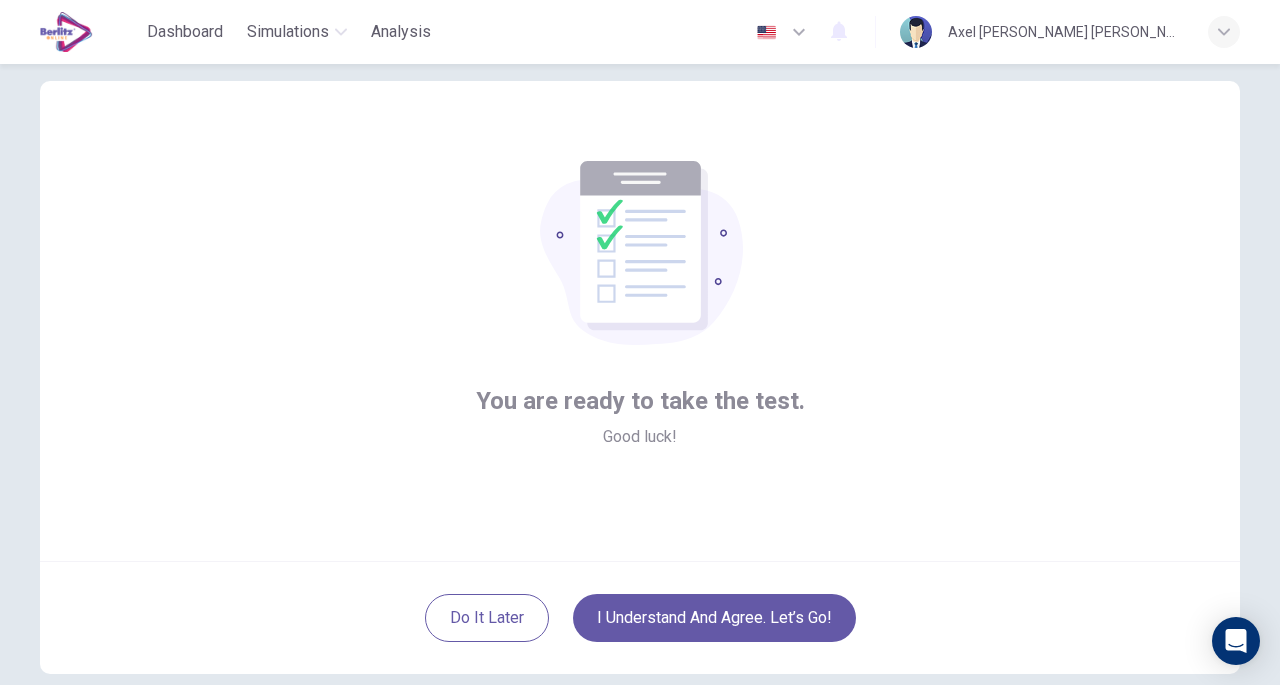 scroll, scrollTop: 147, scrollLeft: 0, axis: vertical 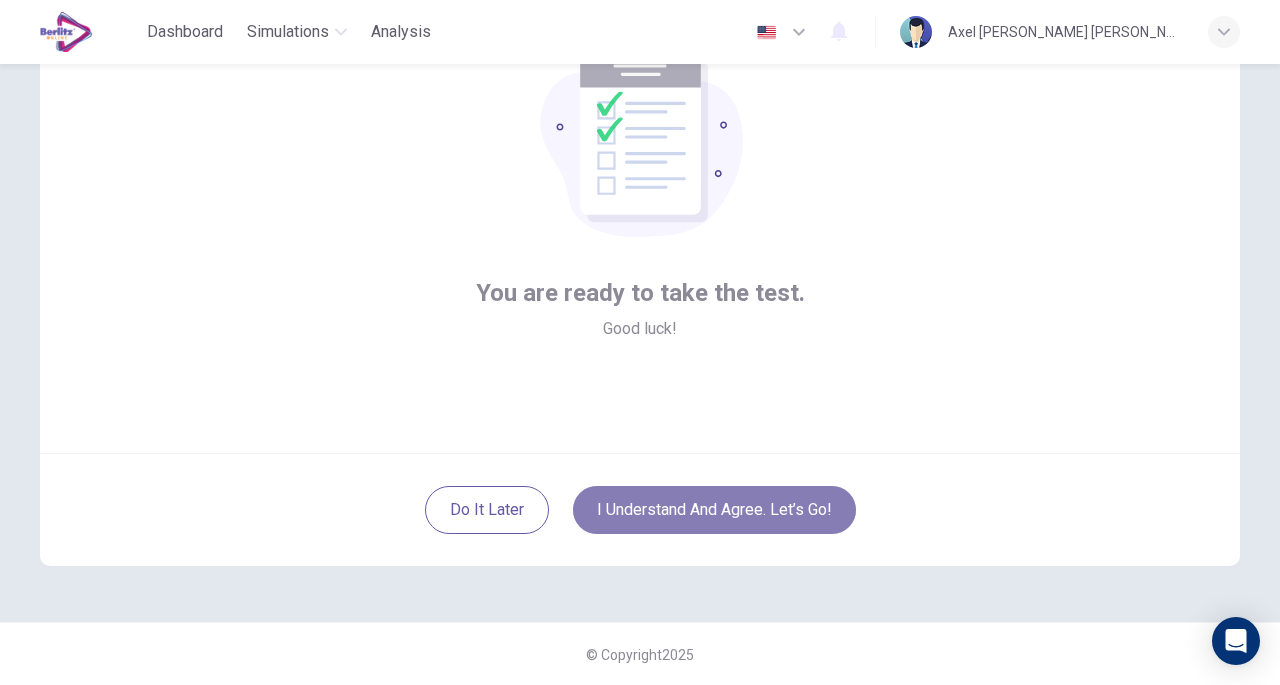 click on "I understand and agree. Let’s go!" at bounding box center (714, 510) 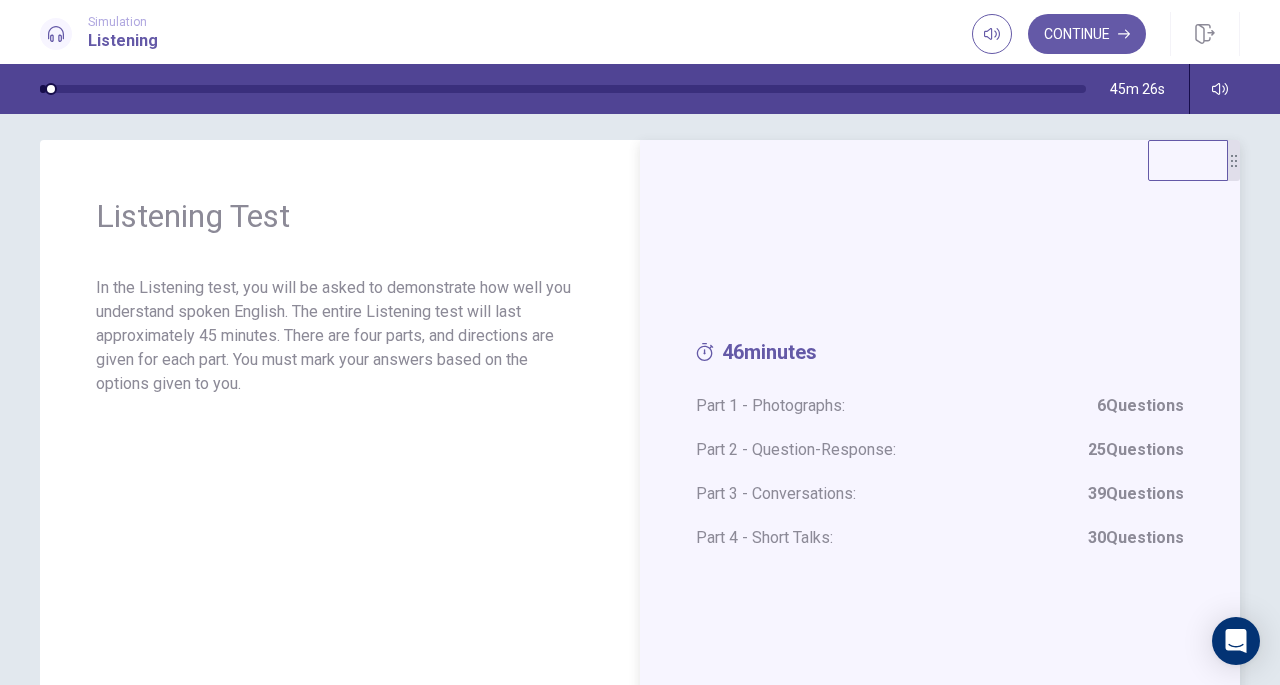 scroll, scrollTop: 0, scrollLeft: 0, axis: both 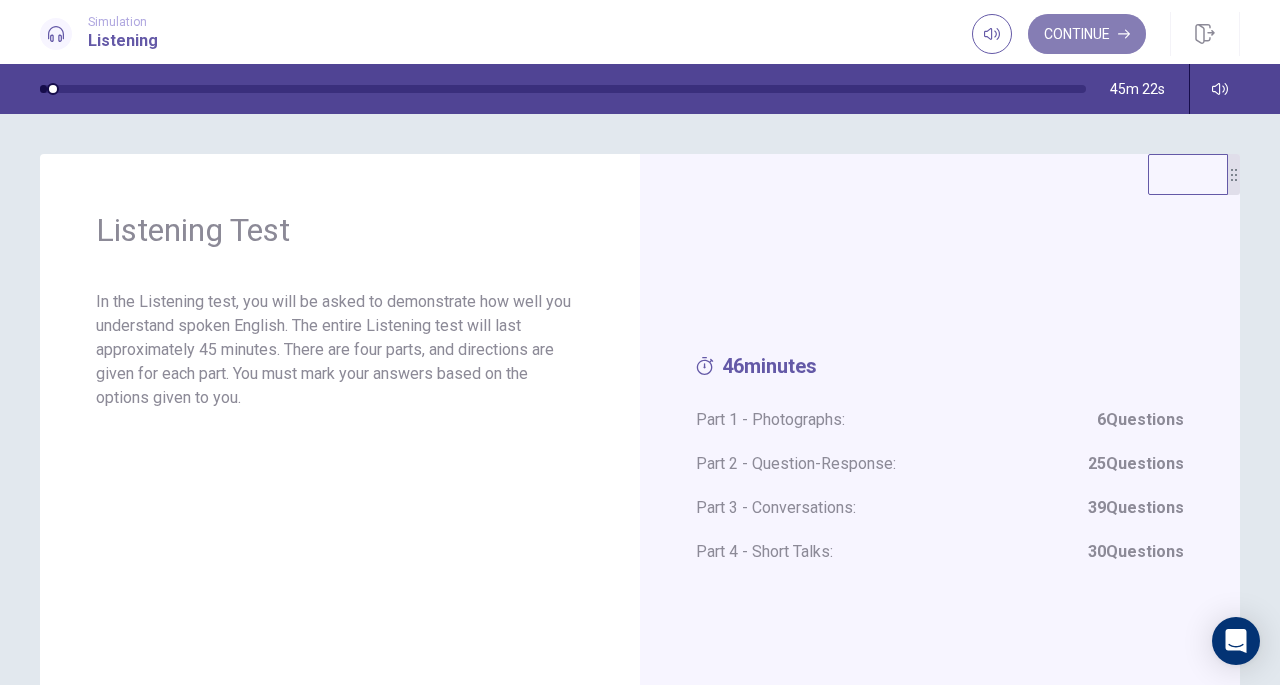 click on "Continue" at bounding box center [1087, 34] 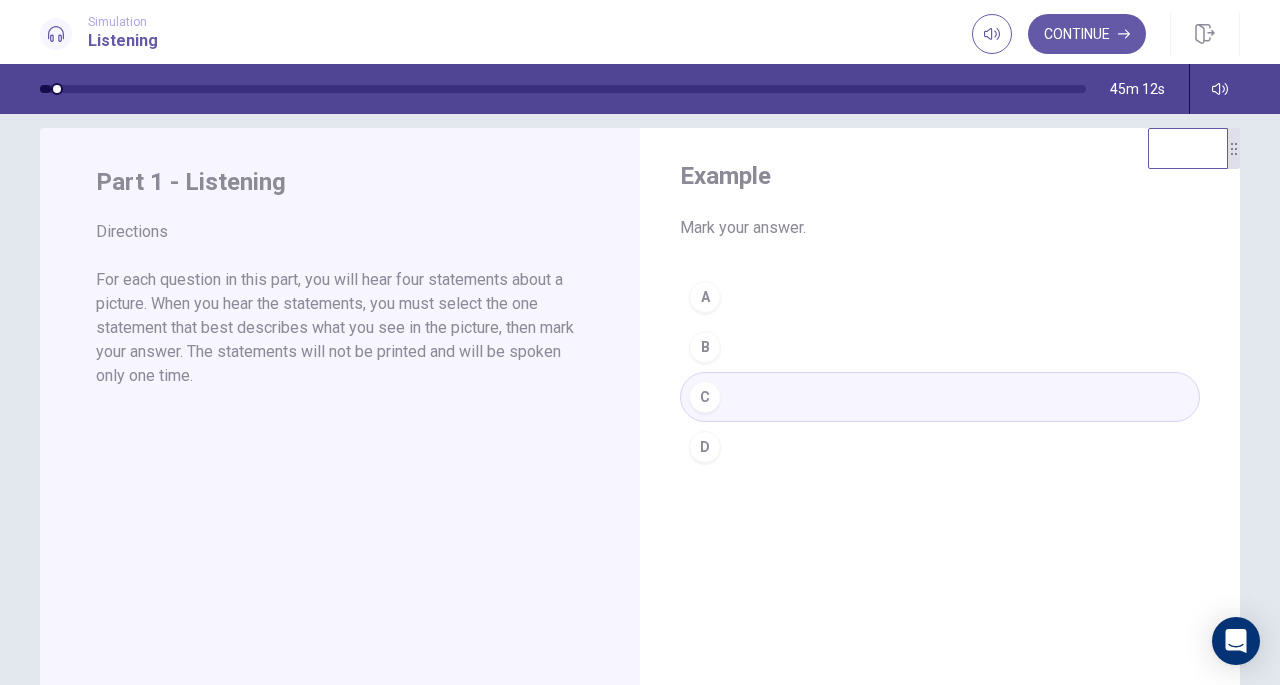scroll, scrollTop: 27, scrollLeft: 0, axis: vertical 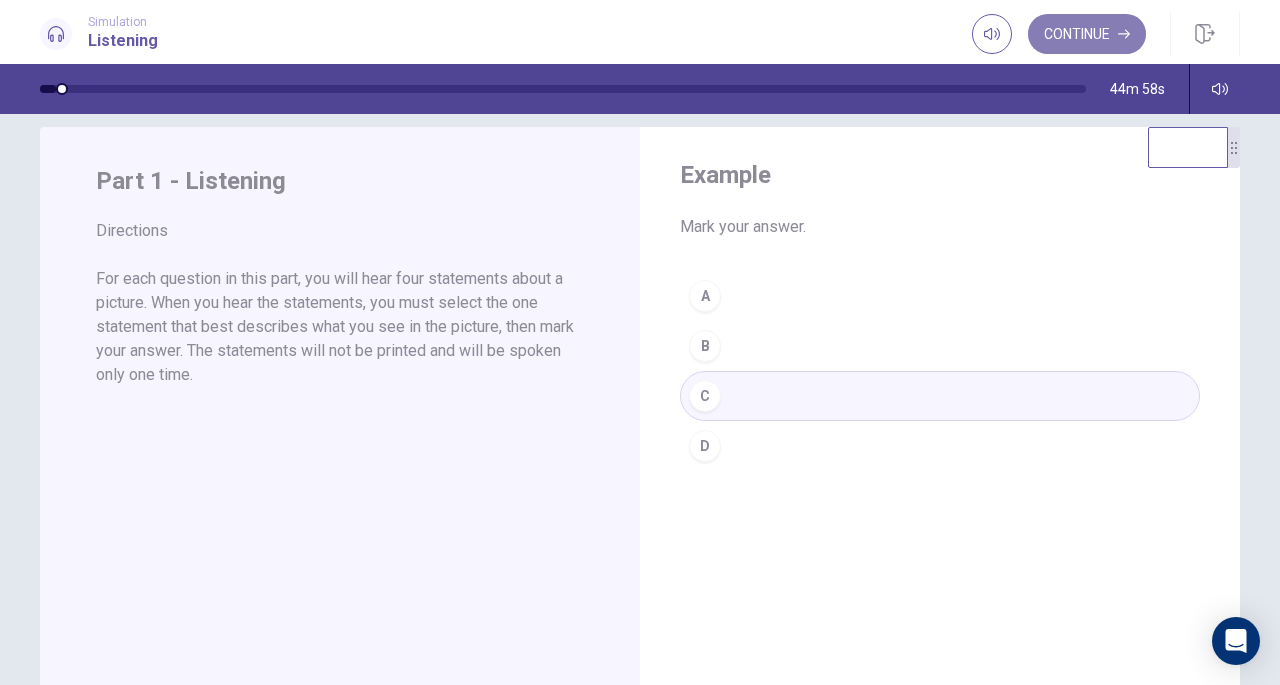 click on "Continue" at bounding box center (1087, 34) 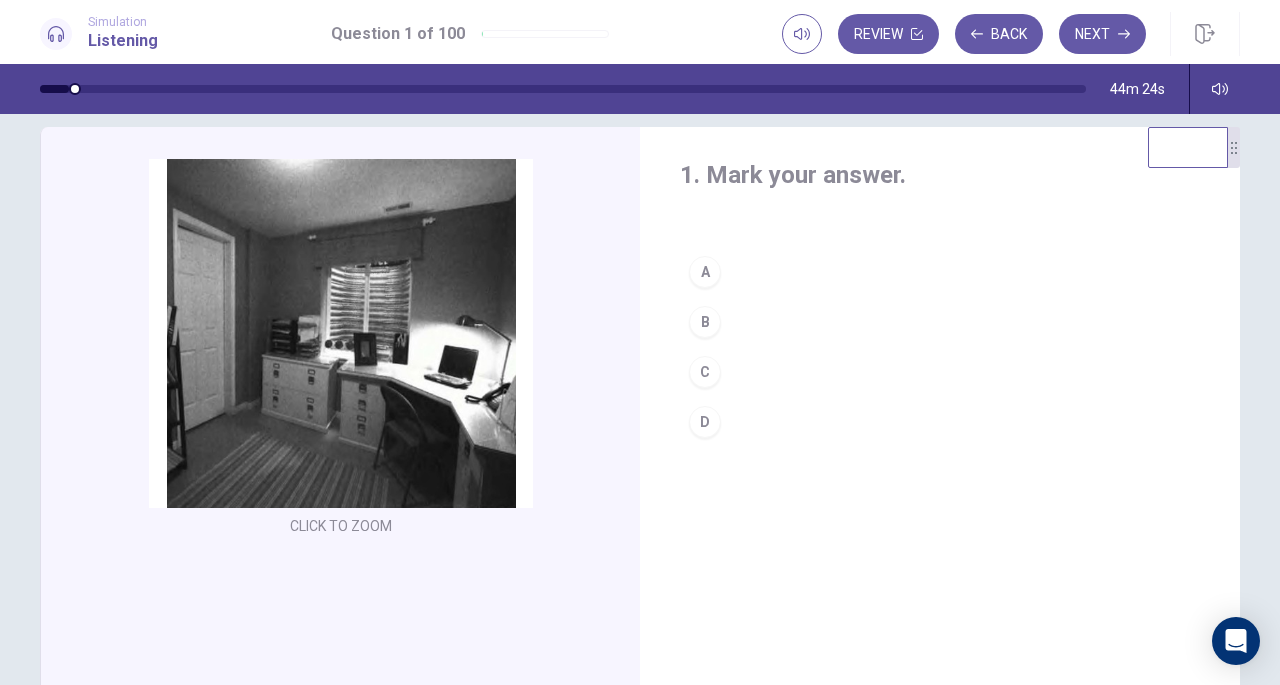 click on "C" at bounding box center (705, 372) 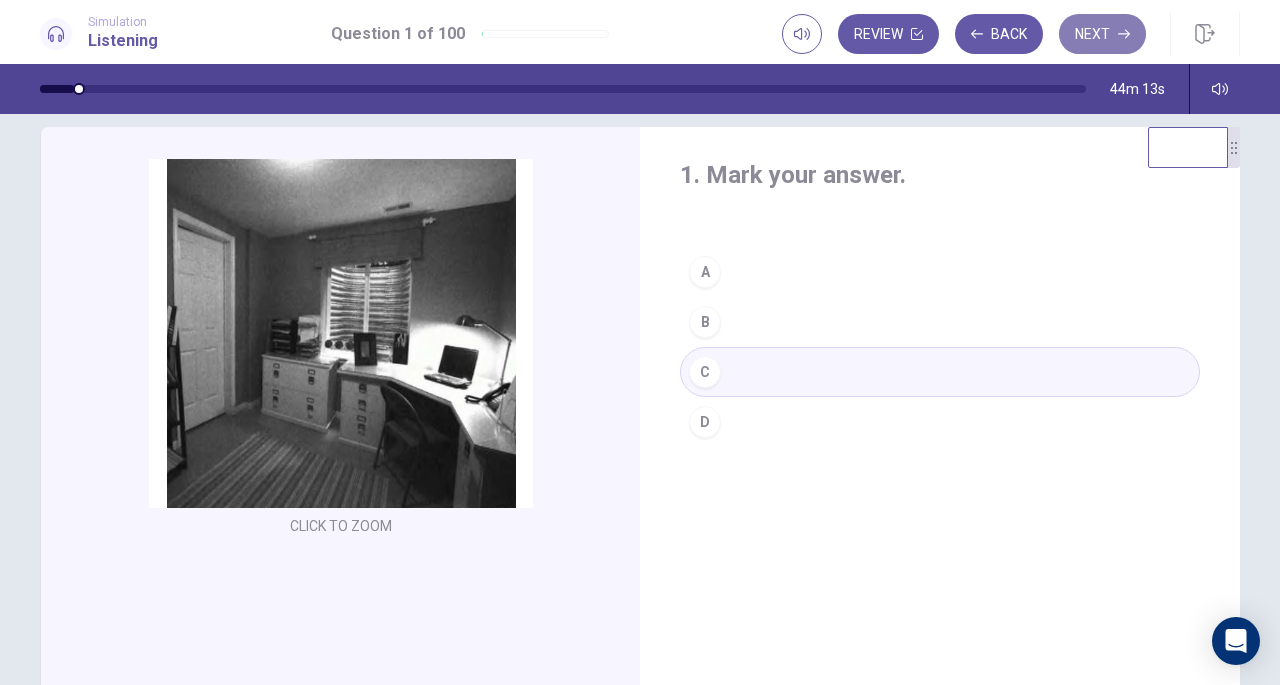 click on "Next" at bounding box center (1102, 34) 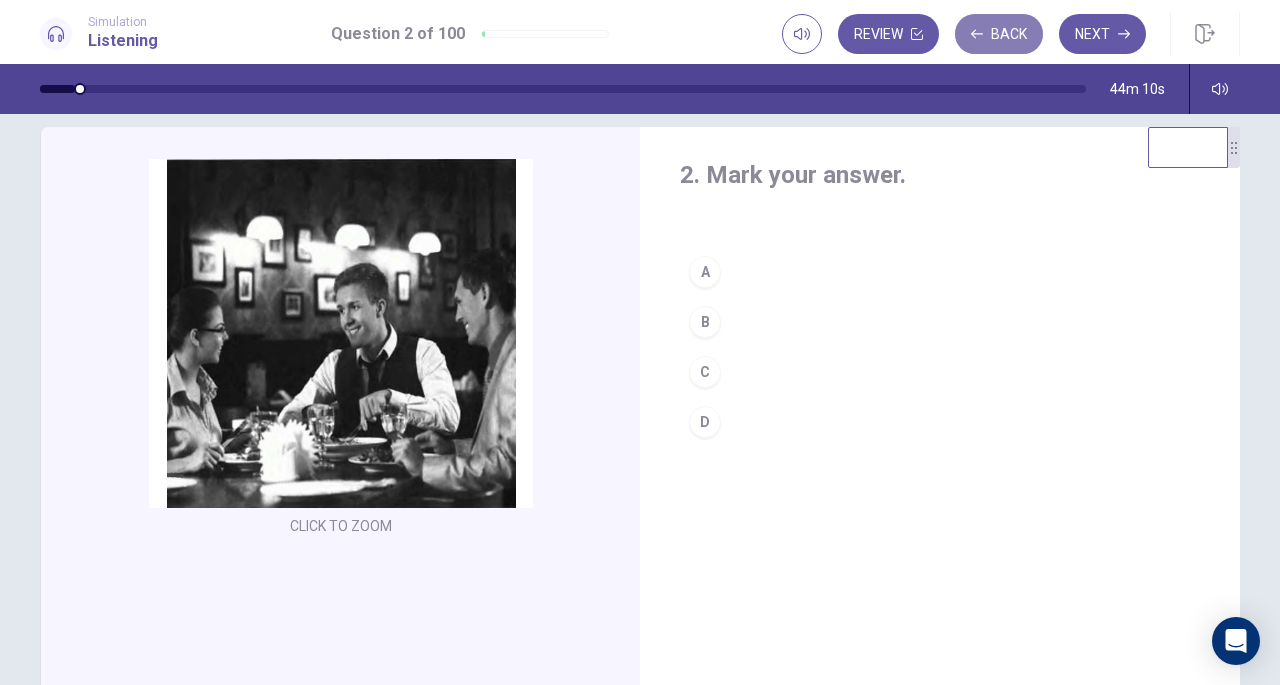click on "Back" at bounding box center (999, 34) 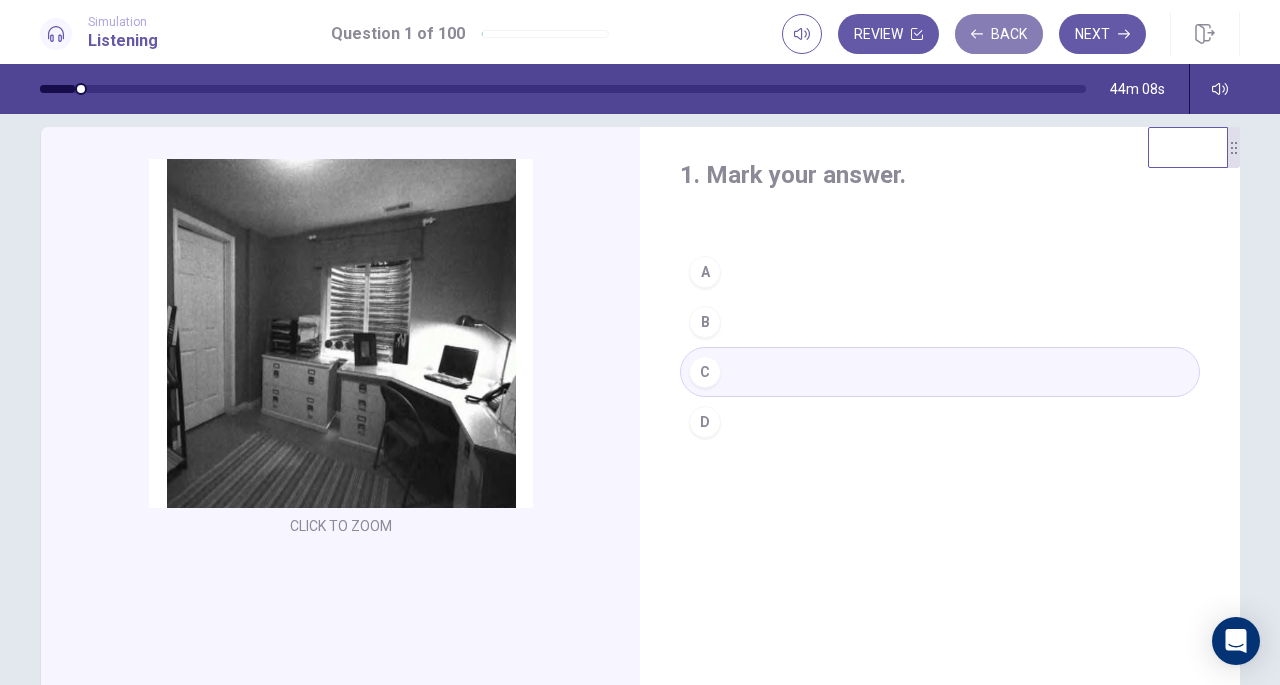 click on "Back" at bounding box center (999, 34) 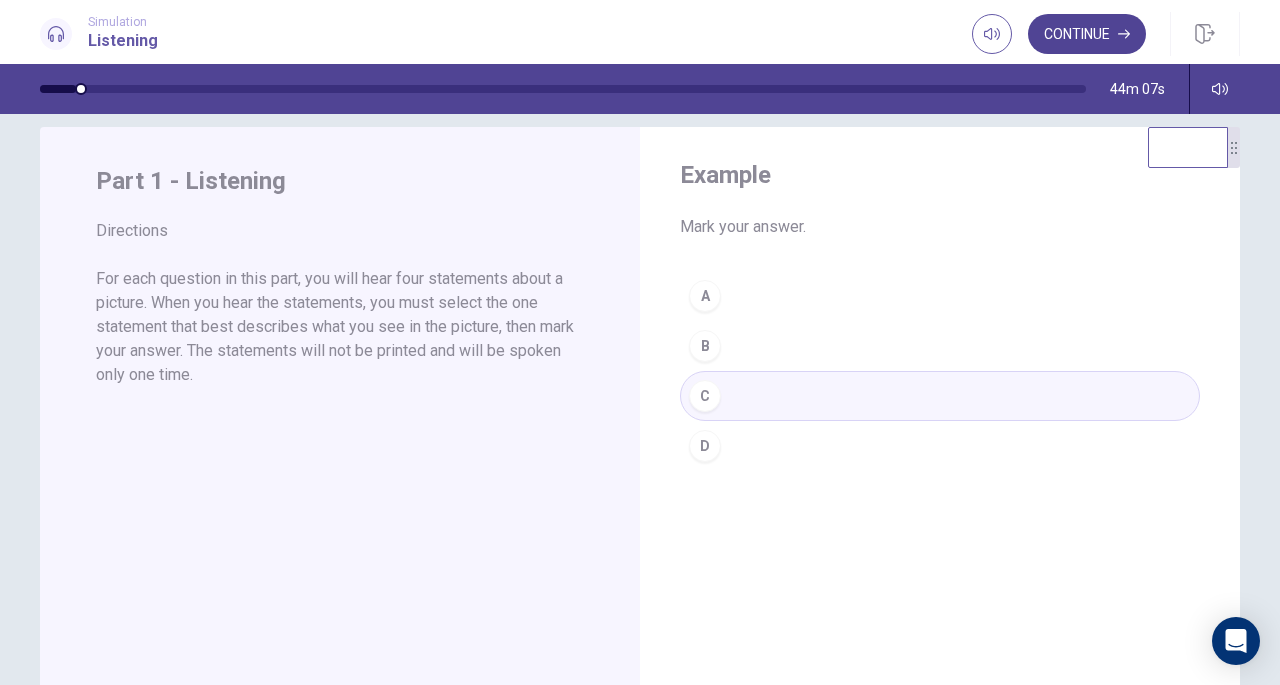 click on "Continue" at bounding box center [1087, 34] 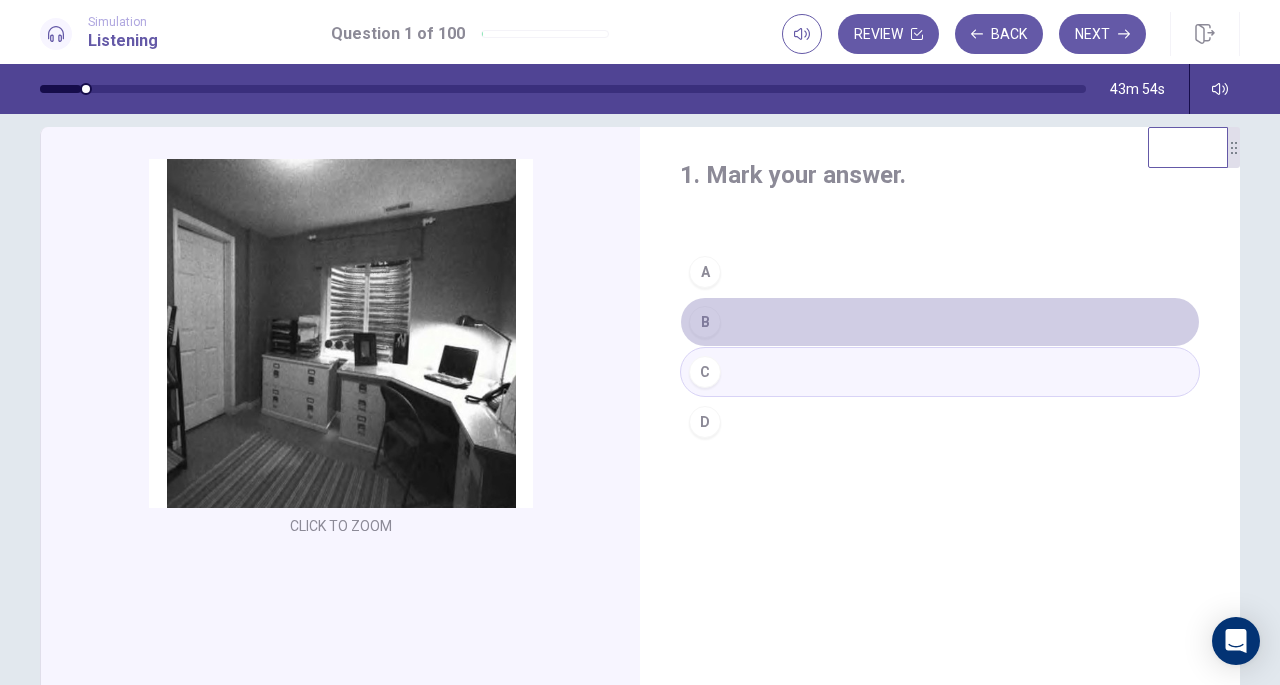 click on "B" at bounding box center (940, 322) 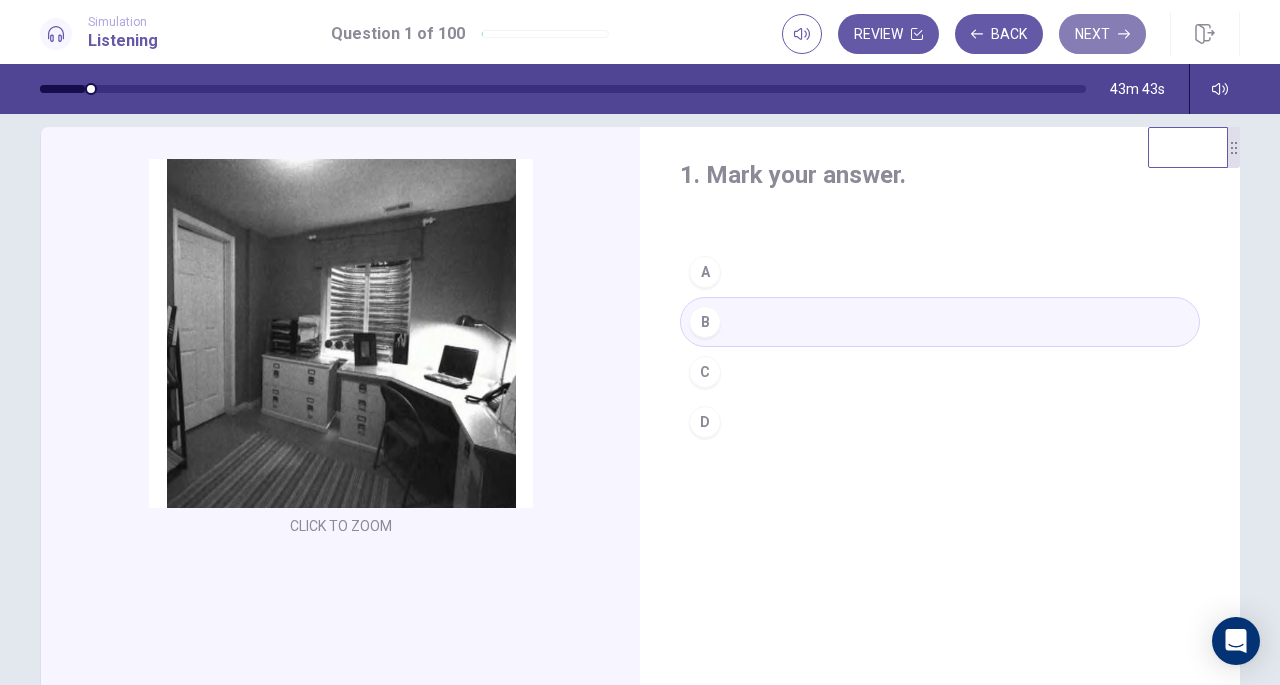 click on "Next" at bounding box center [1102, 34] 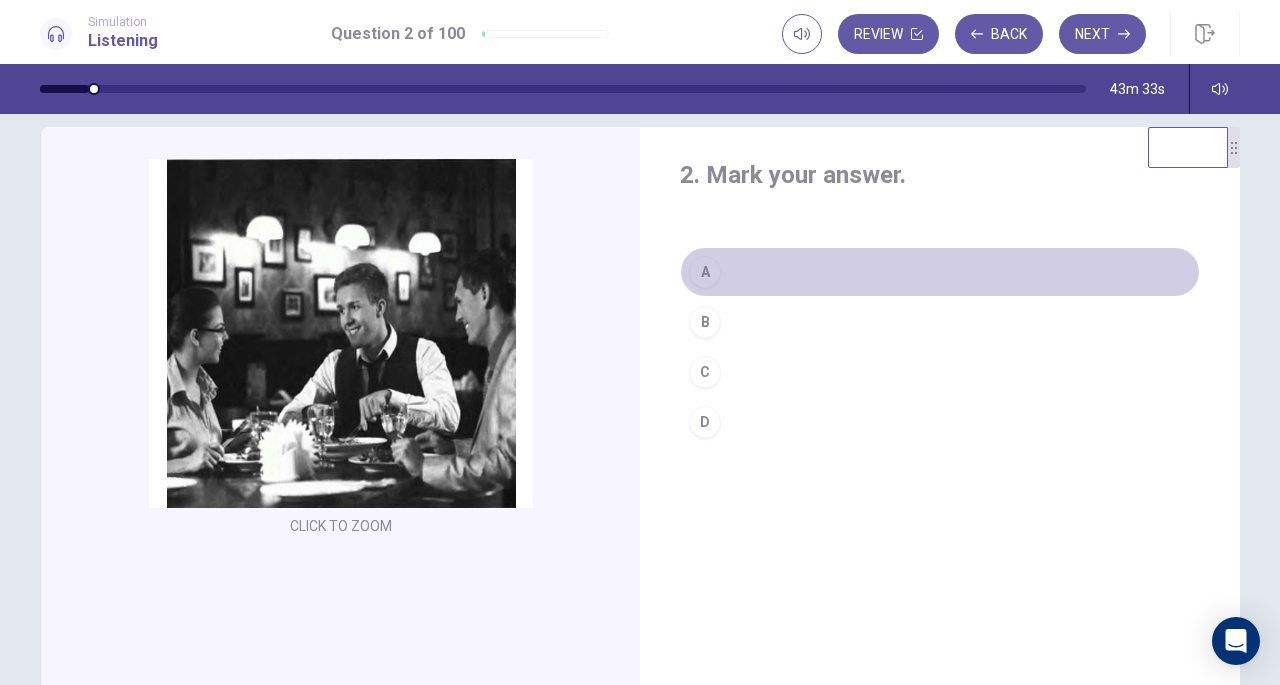 click on "A" at bounding box center (705, 272) 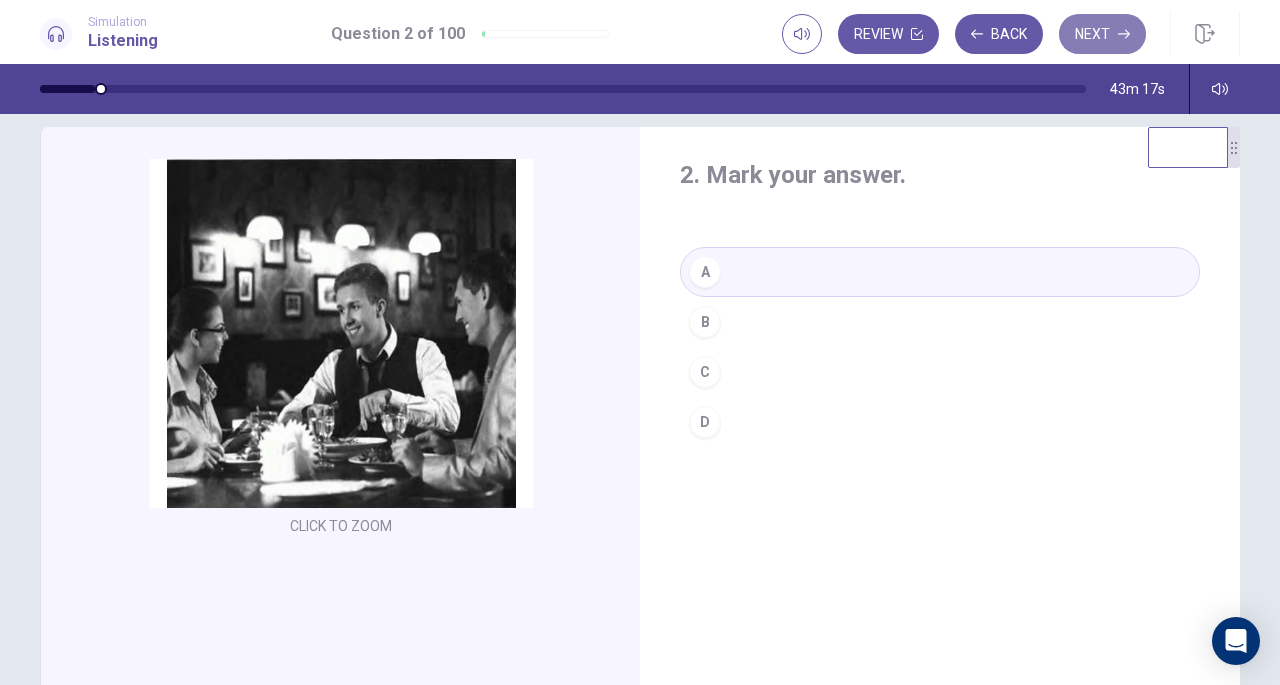 click on "Next" at bounding box center [1102, 34] 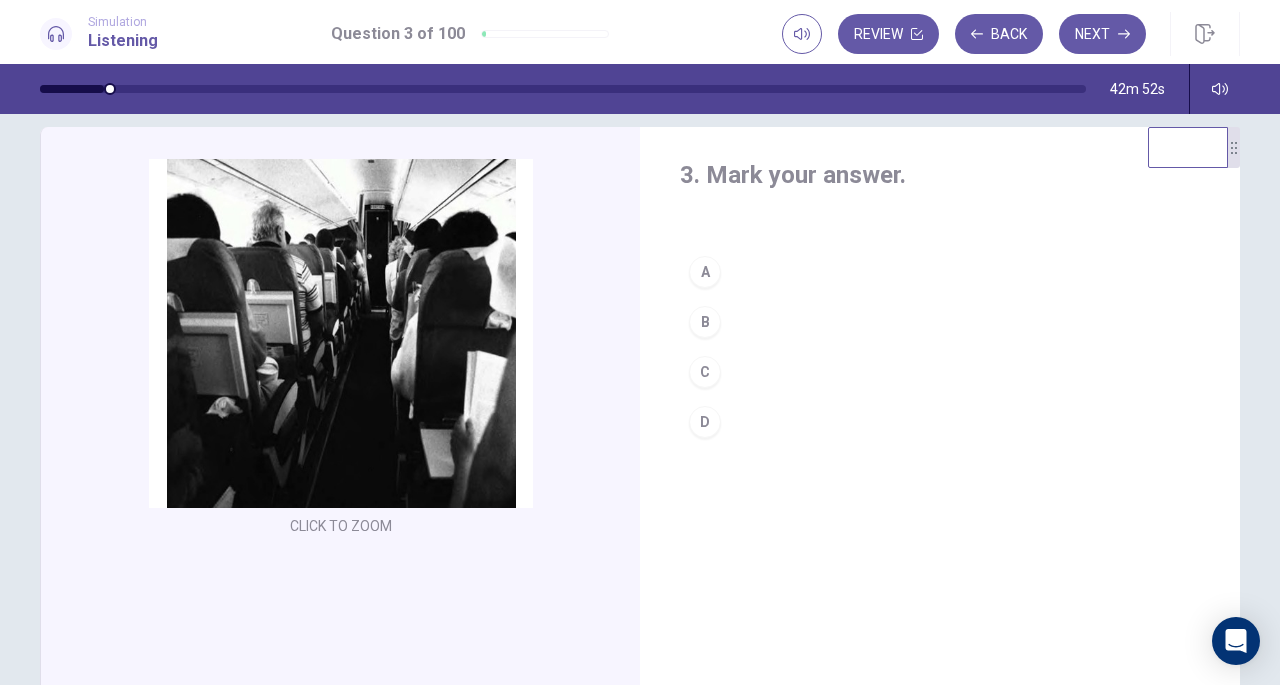 click on "D" at bounding box center [705, 422] 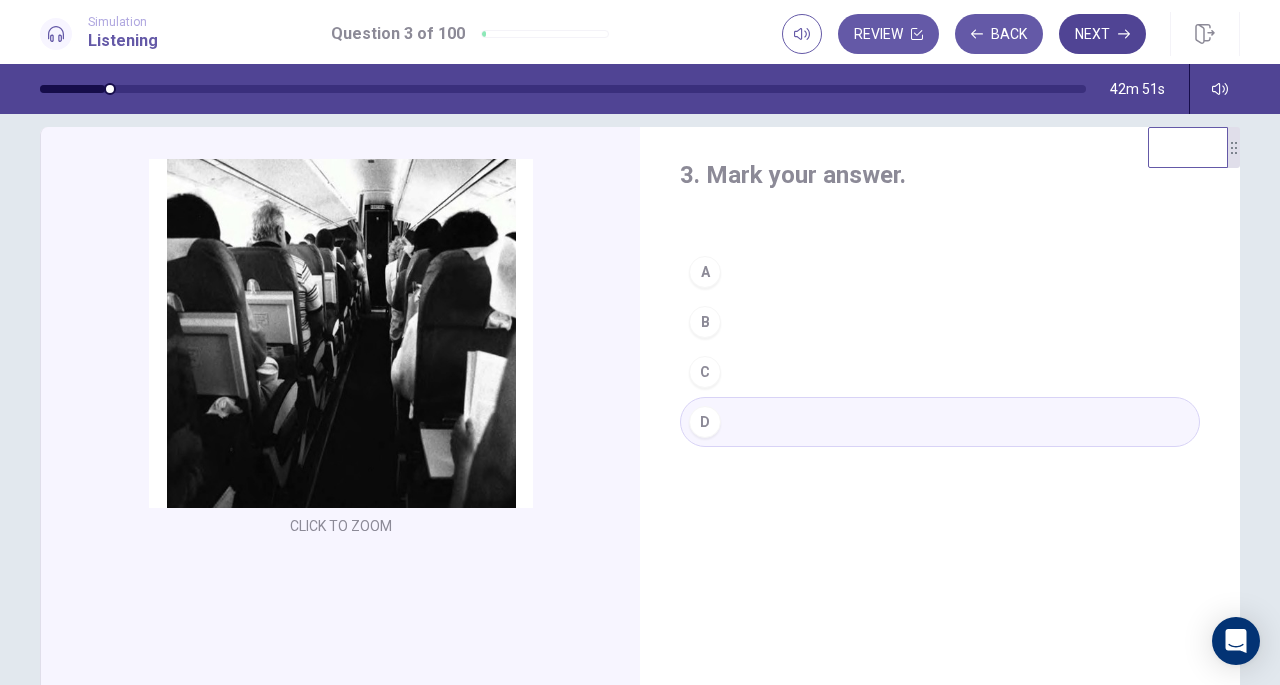 click on "Next" at bounding box center [1102, 34] 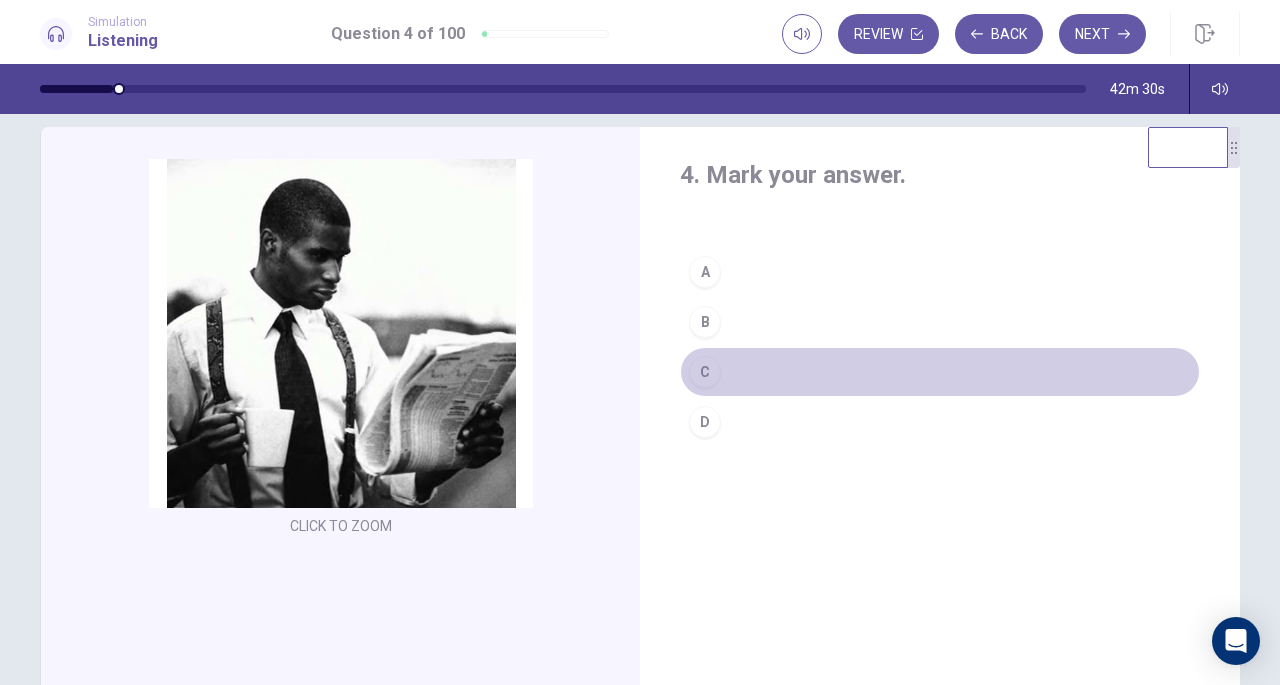 click on "C" at bounding box center [940, 372] 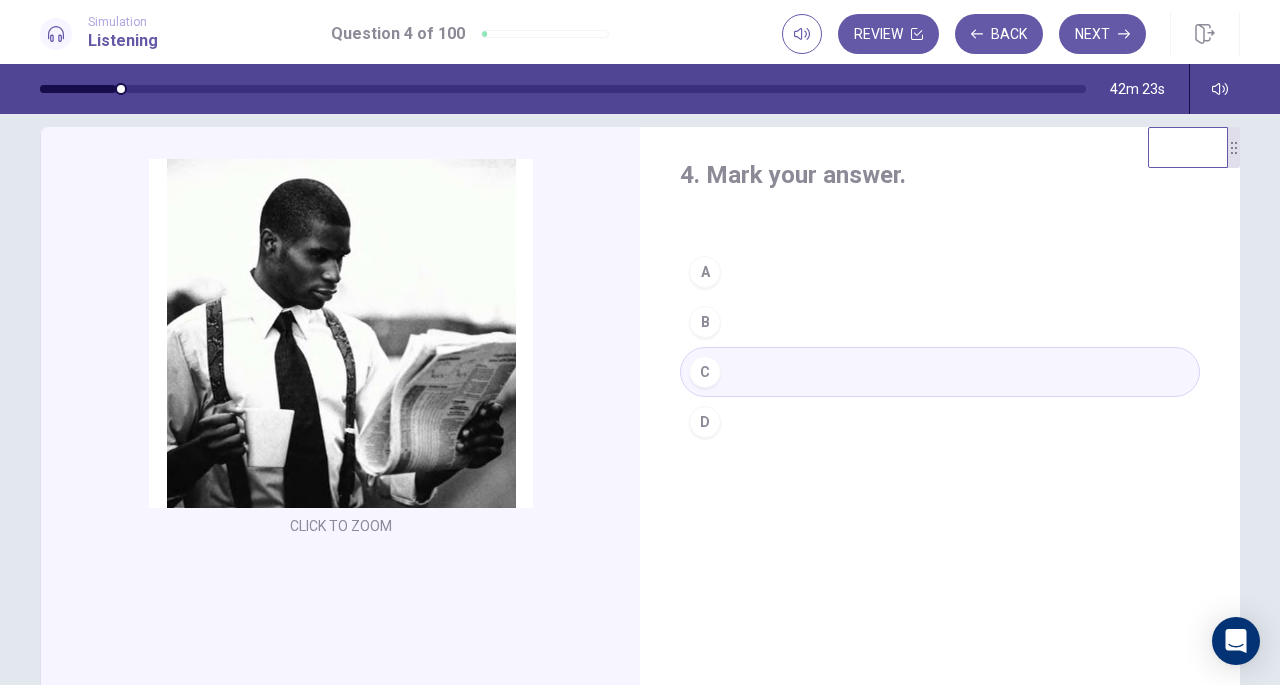 click on "D" at bounding box center [705, 422] 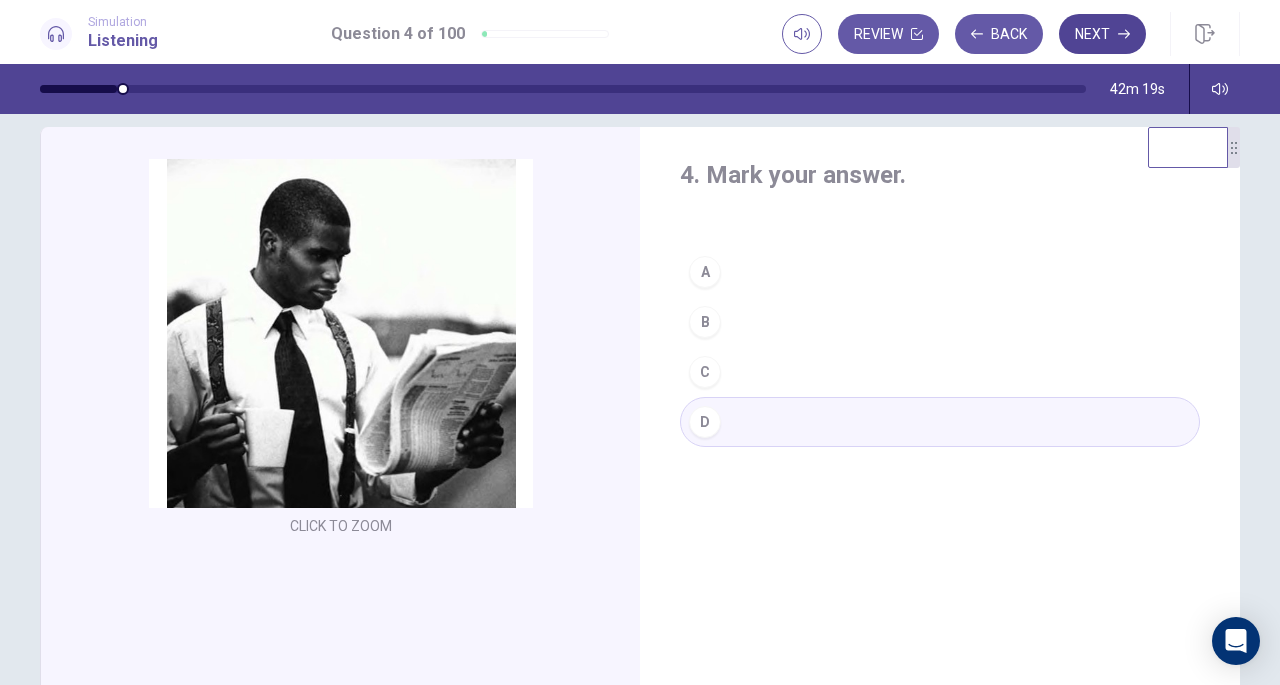 click on "Next" at bounding box center [1102, 34] 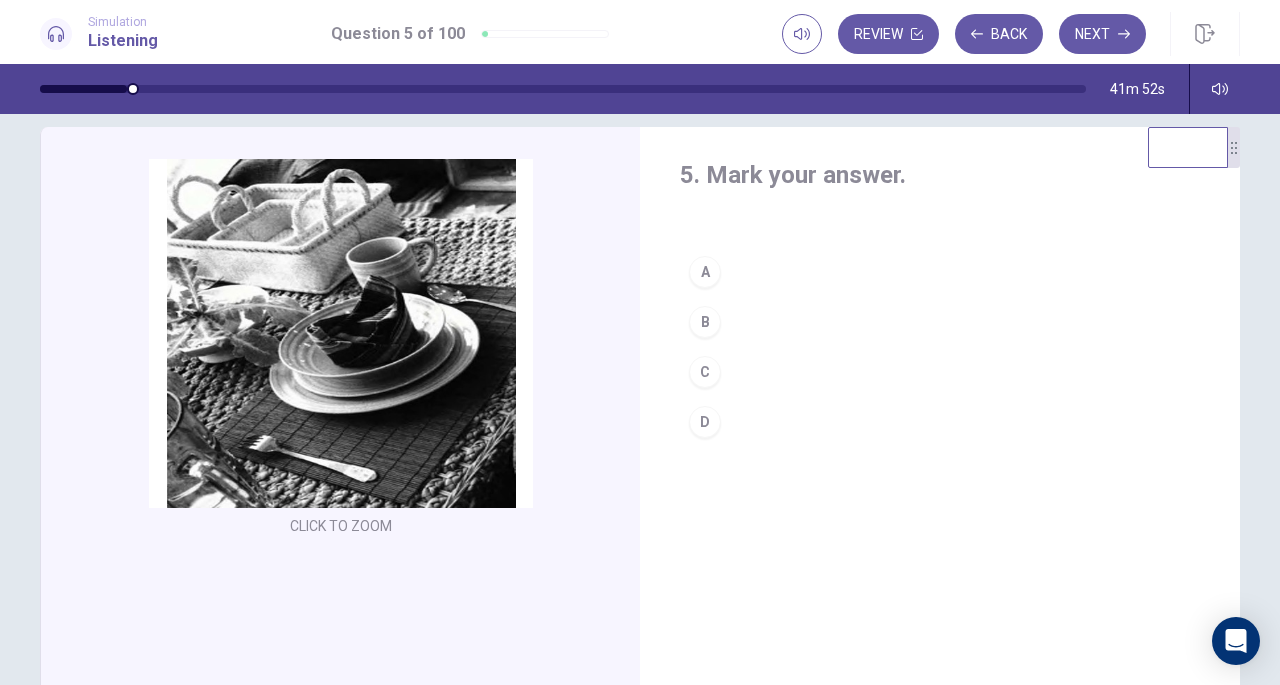 click on "A" at bounding box center (705, 272) 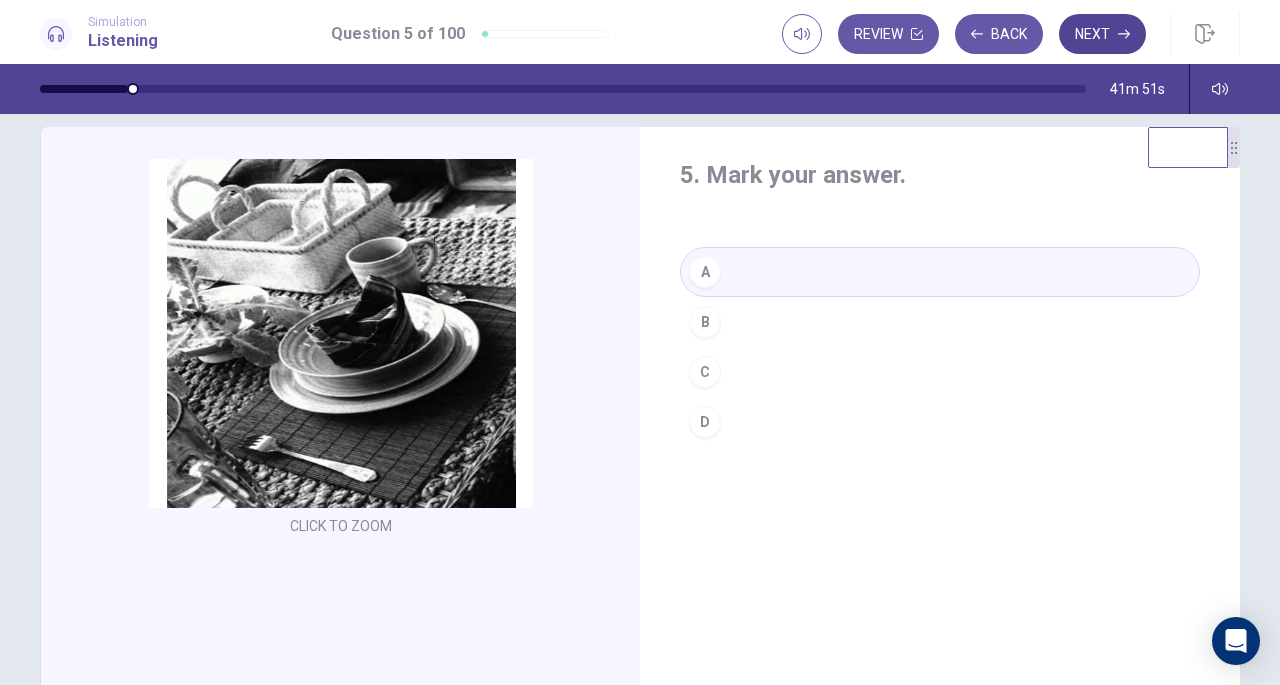 click on "Next" at bounding box center (1102, 34) 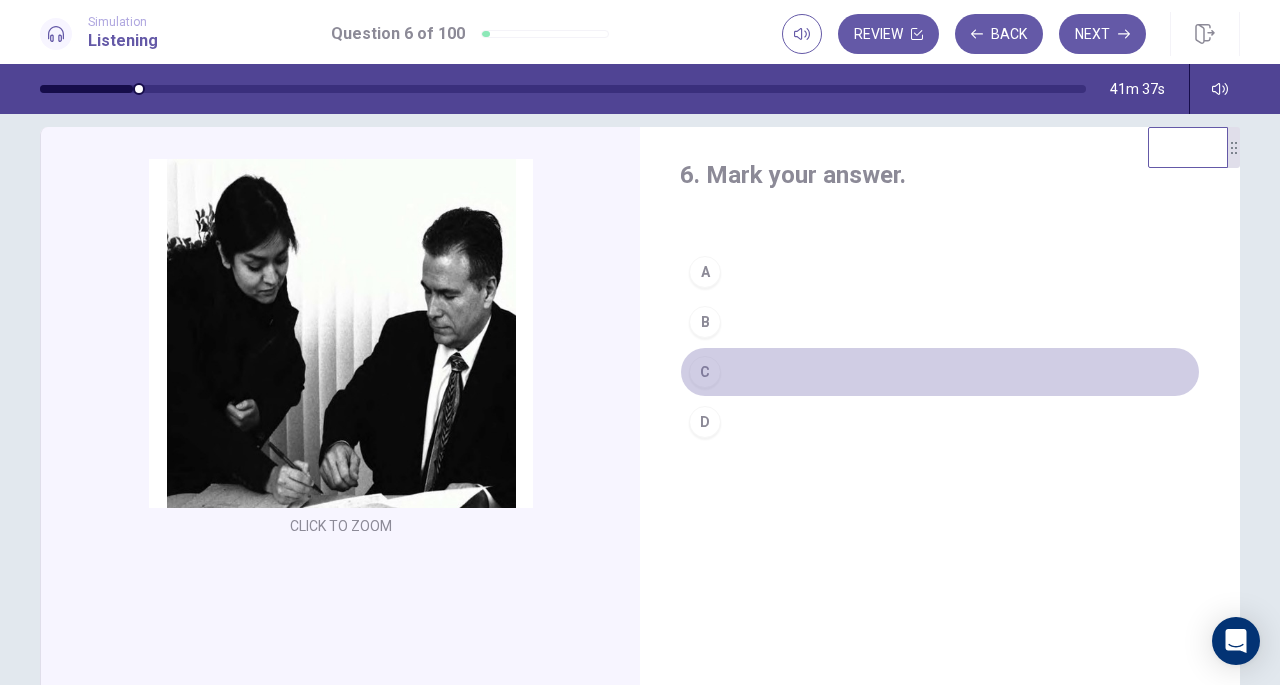 click on "C" at bounding box center (940, 372) 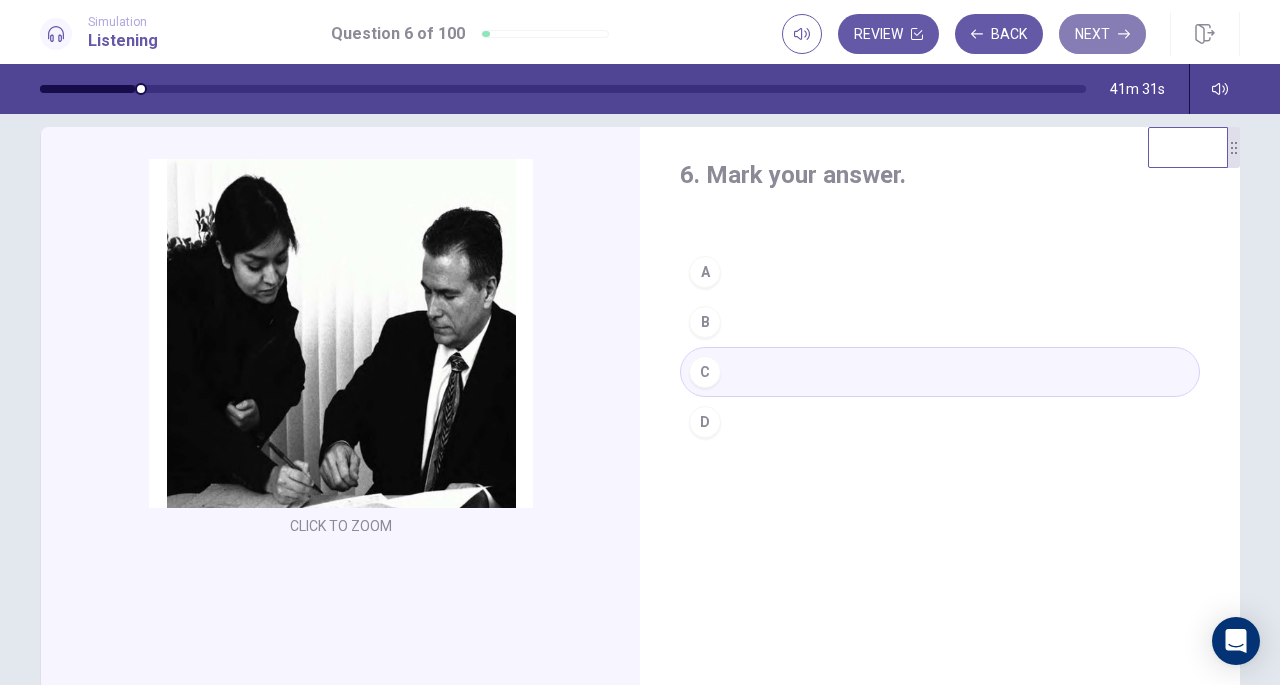 click 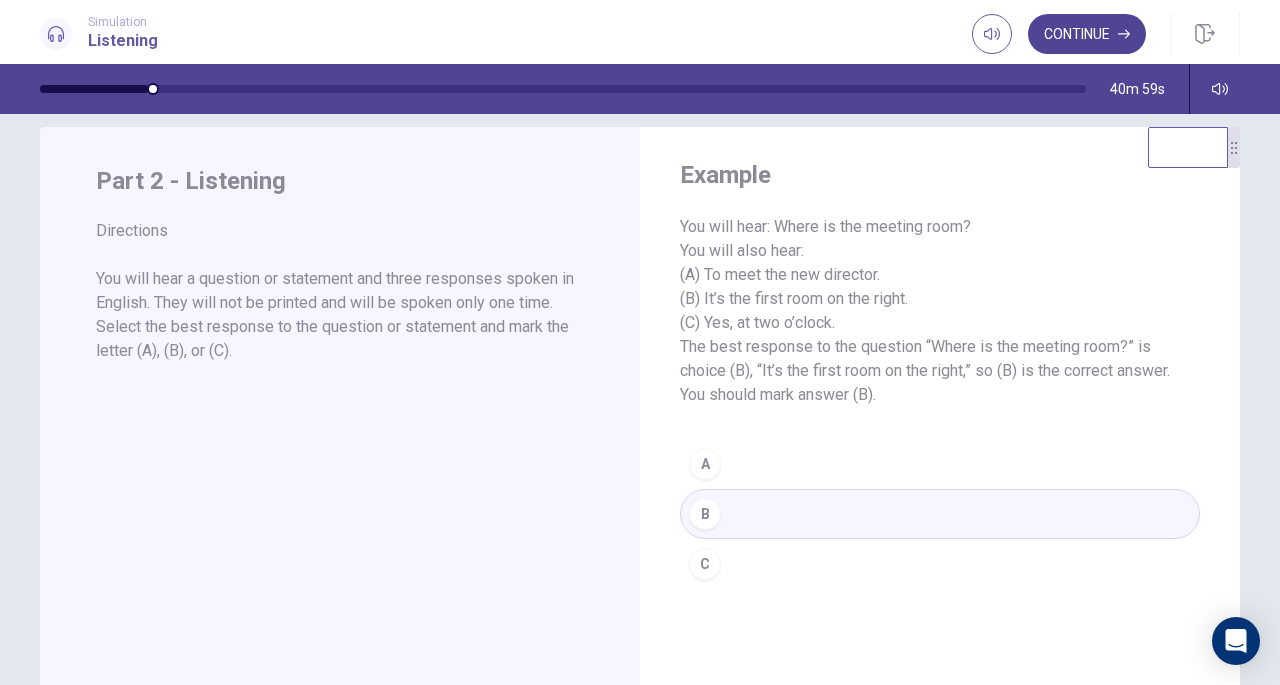 click on "Continue" at bounding box center [1087, 34] 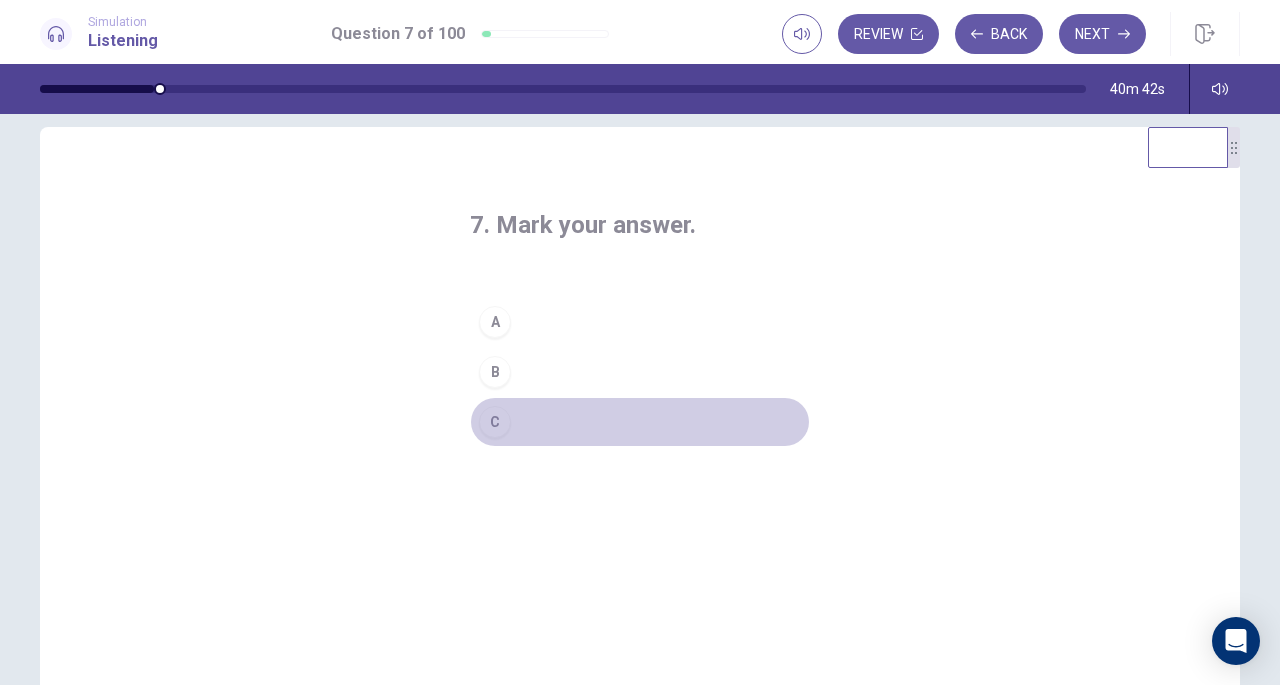 click on "C" at bounding box center (640, 422) 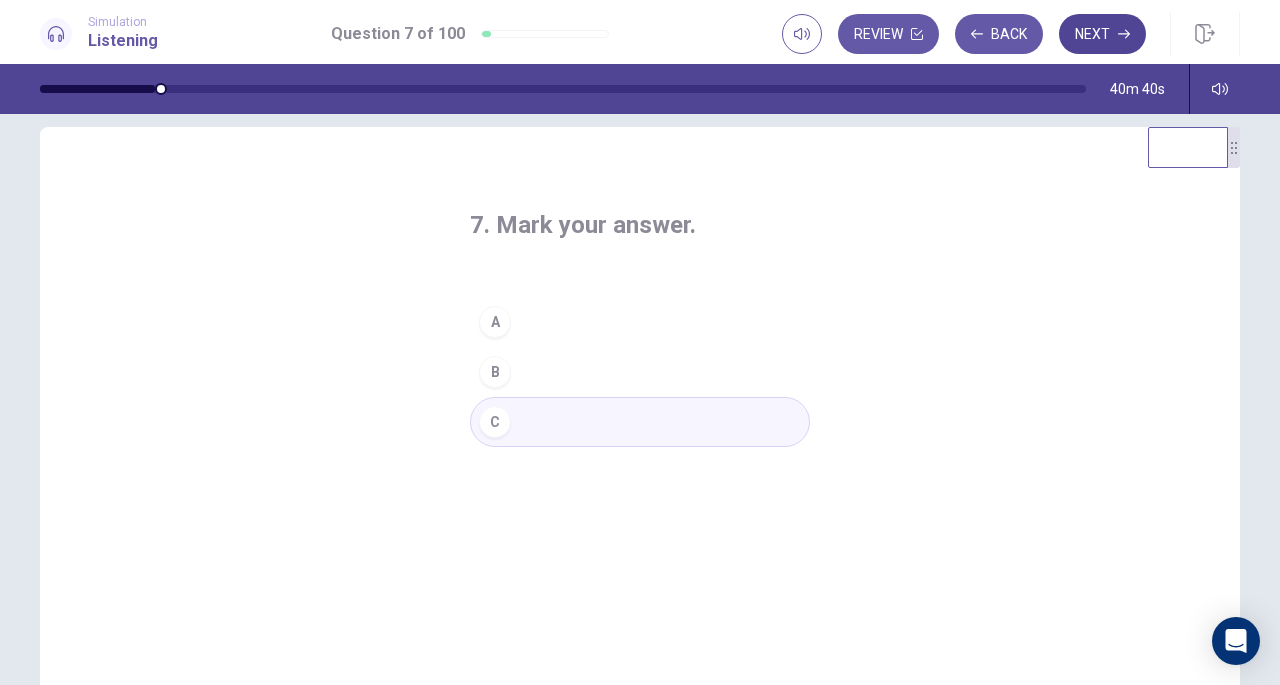 click on "Next" at bounding box center (1102, 34) 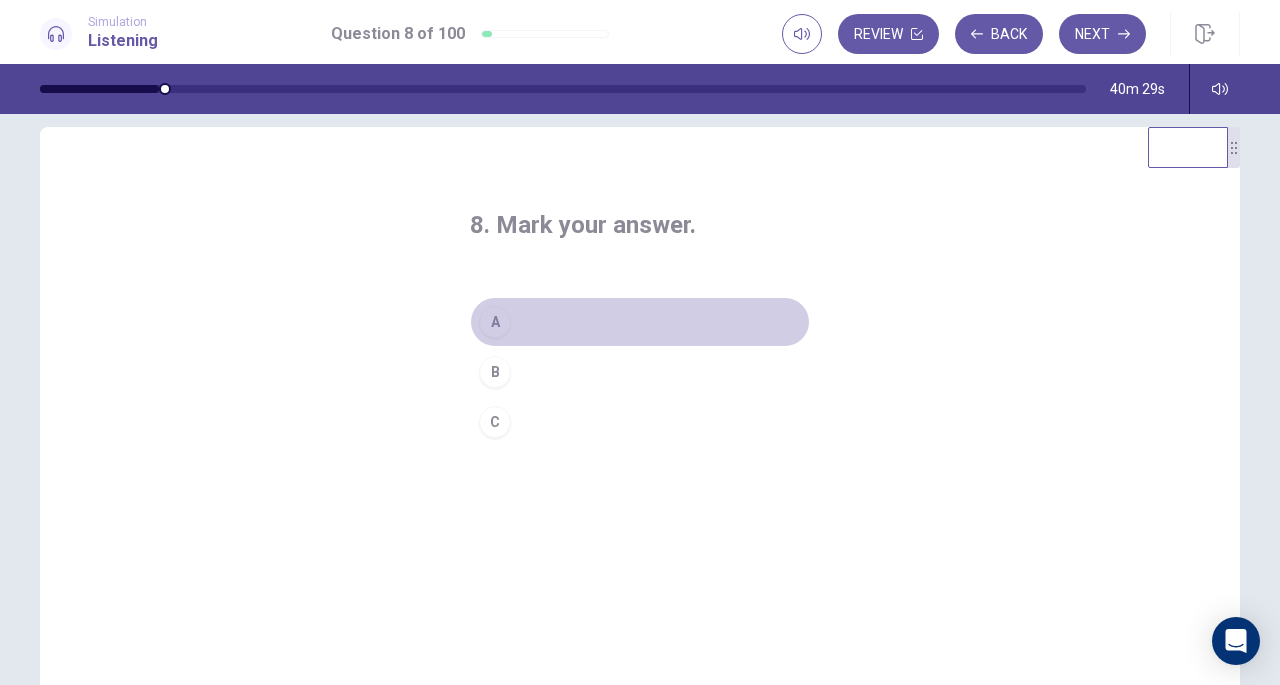 click on "A" at bounding box center (640, 322) 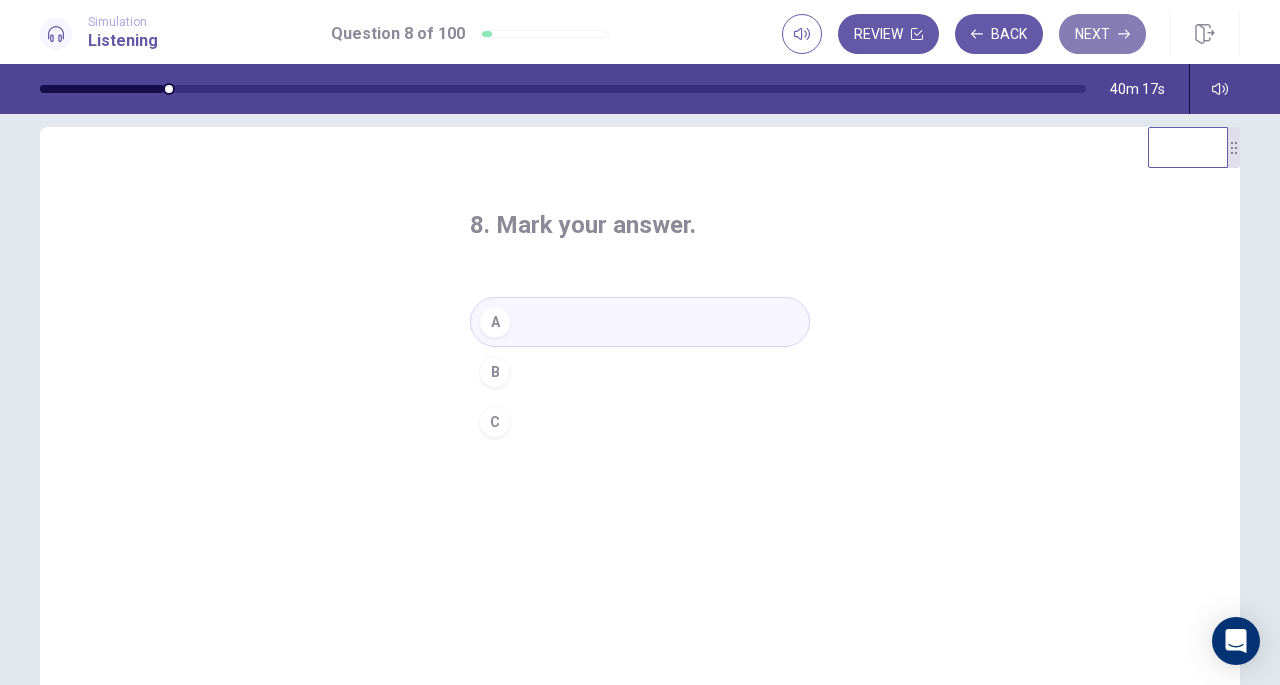 click on "Next" at bounding box center [1102, 34] 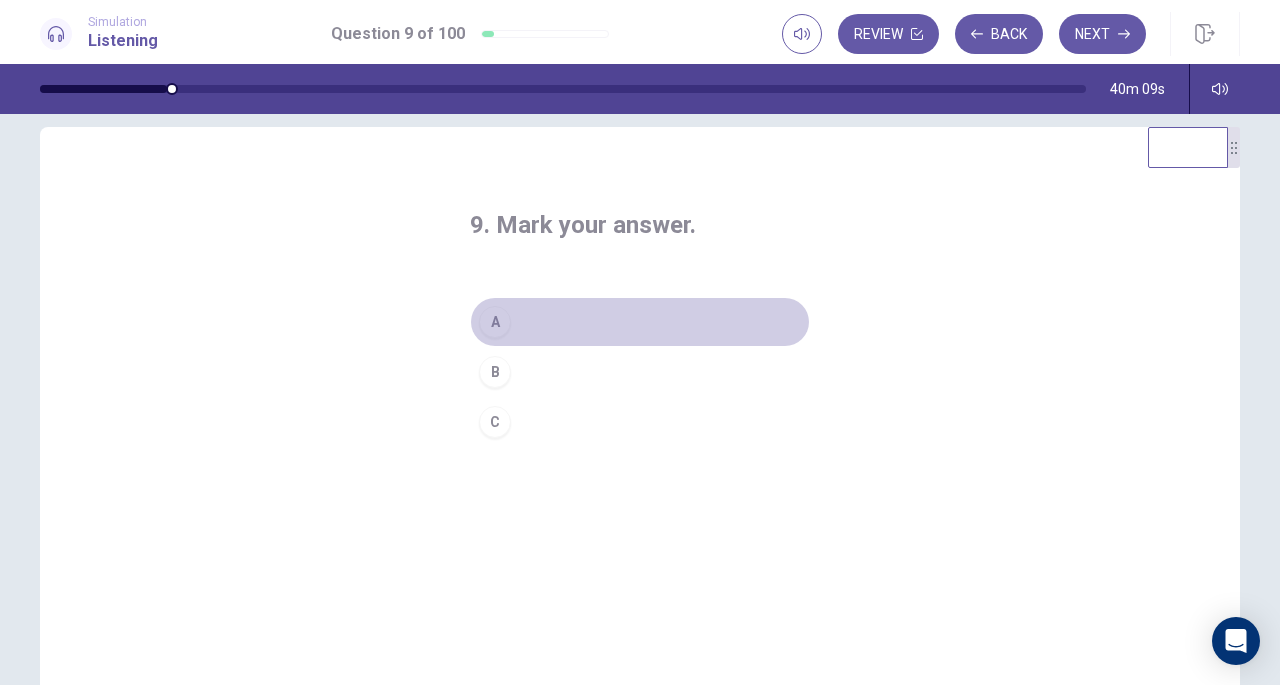 click on "A" at bounding box center [640, 322] 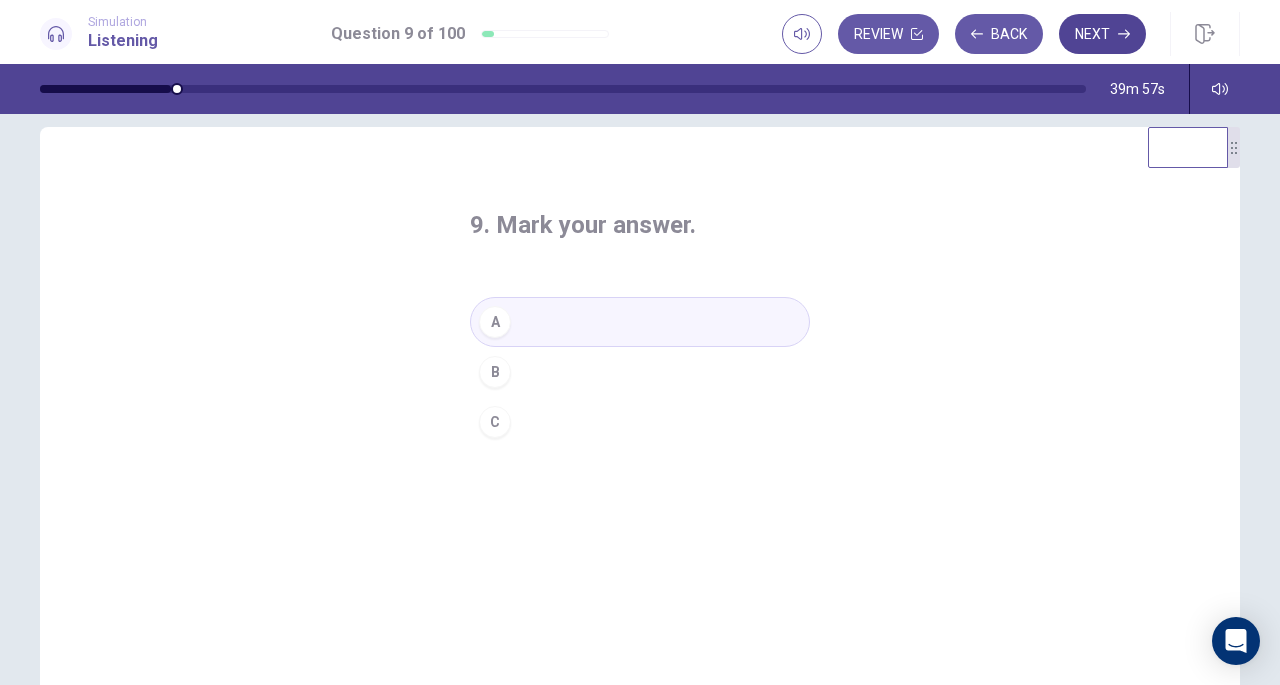 click on "Next" at bounding box center (1102, 34) 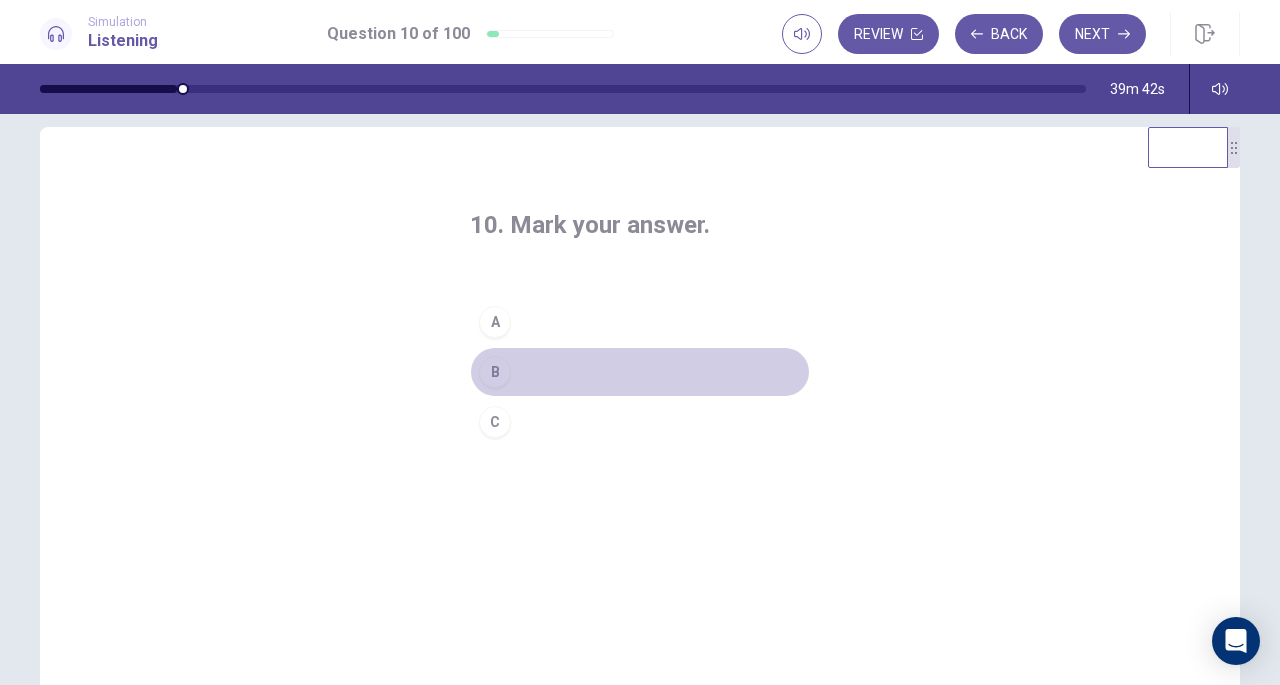 click on "B" at bounding box center [640, 372] 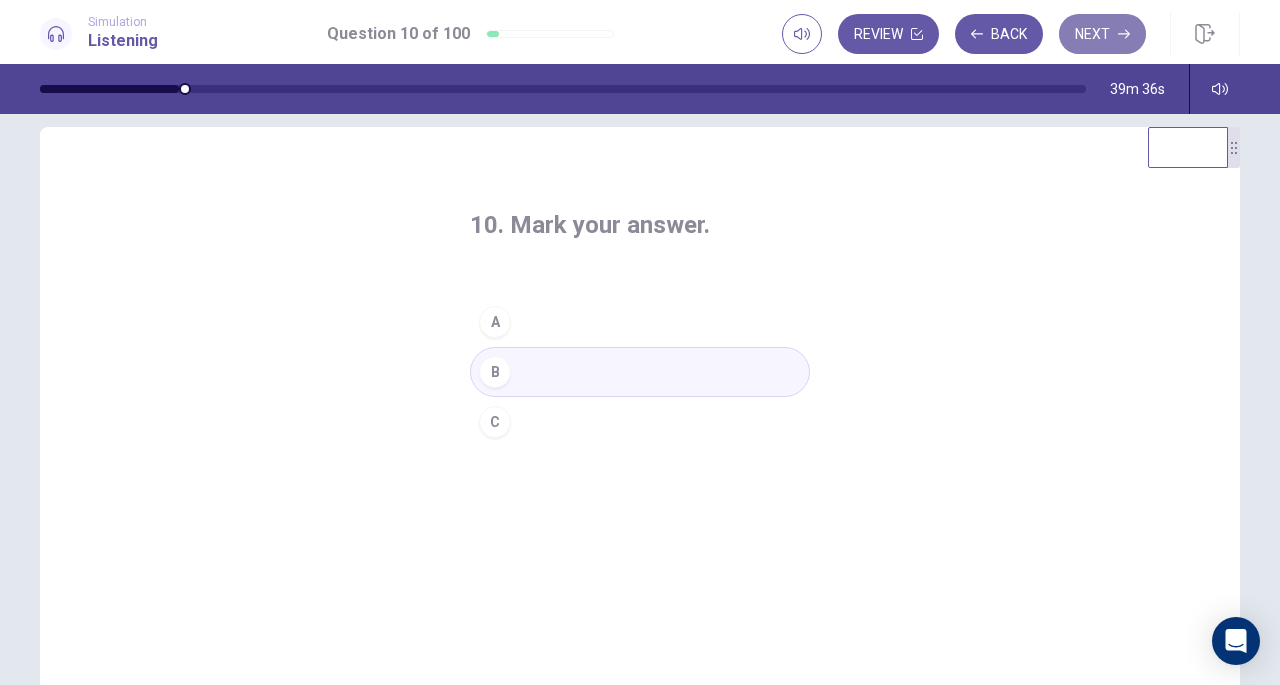 click on "Next" at bounding box center (1102, 34) 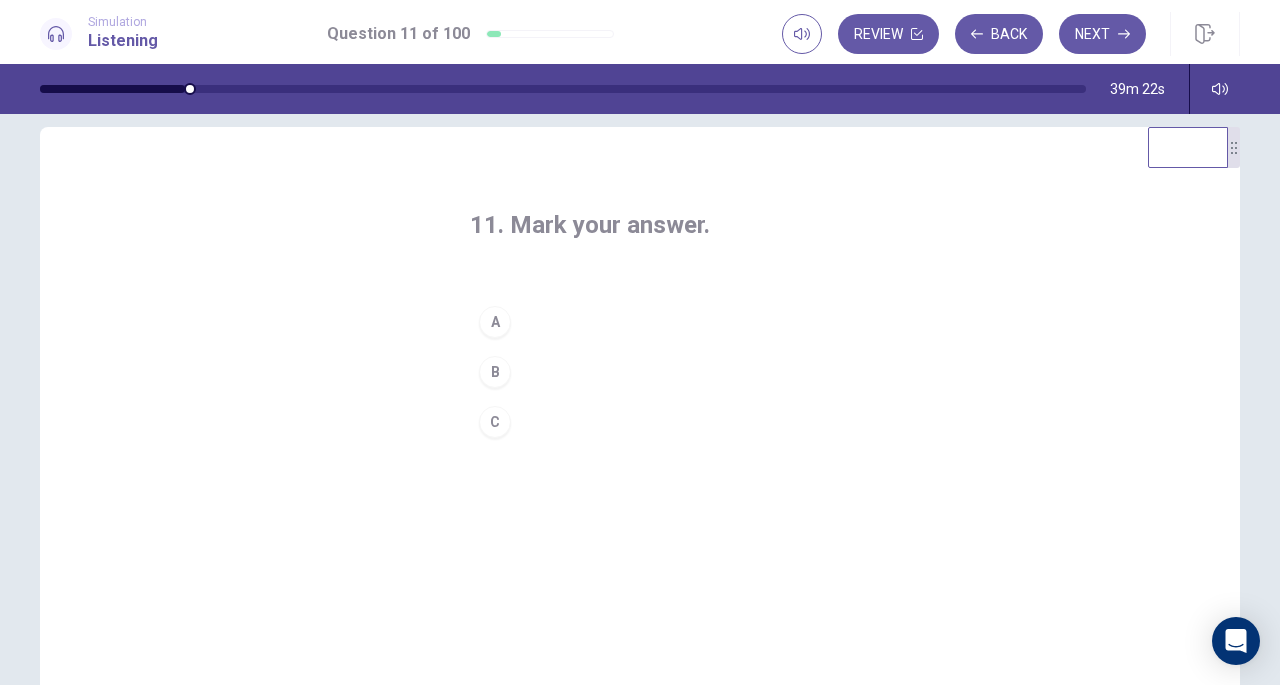 click on "B" at bounding box center [640, 372] 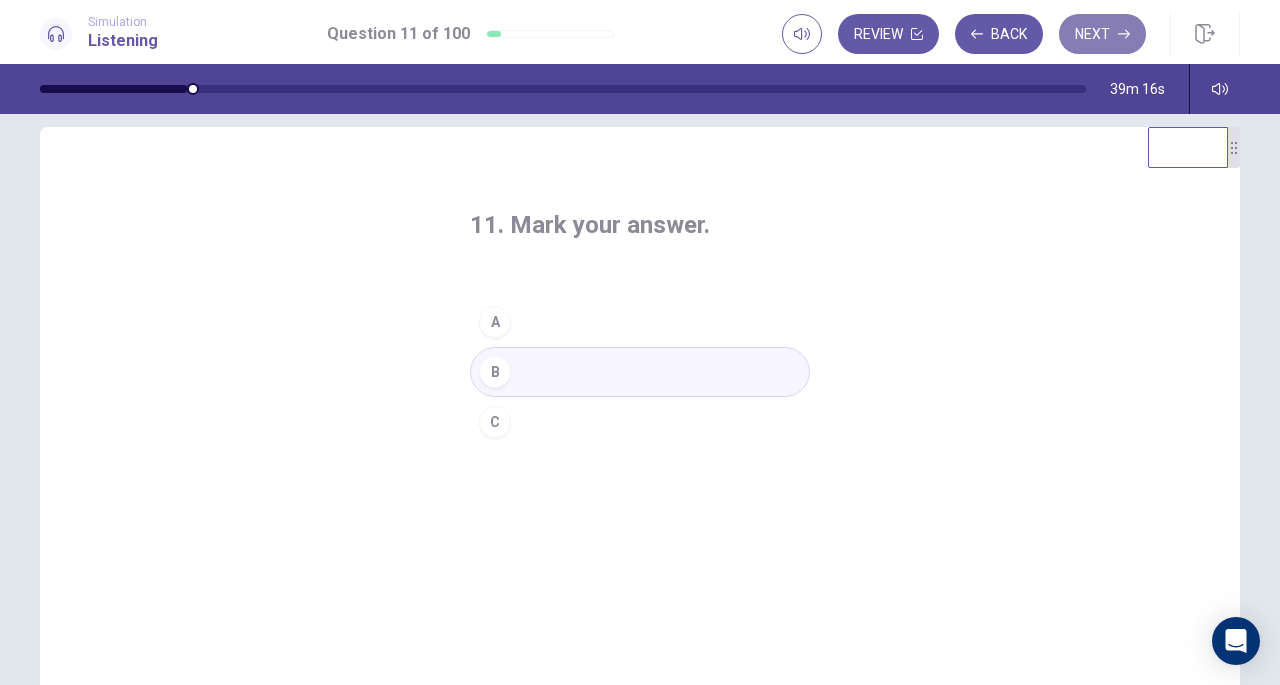 click on "Next" at bounding box center [1102, 34] 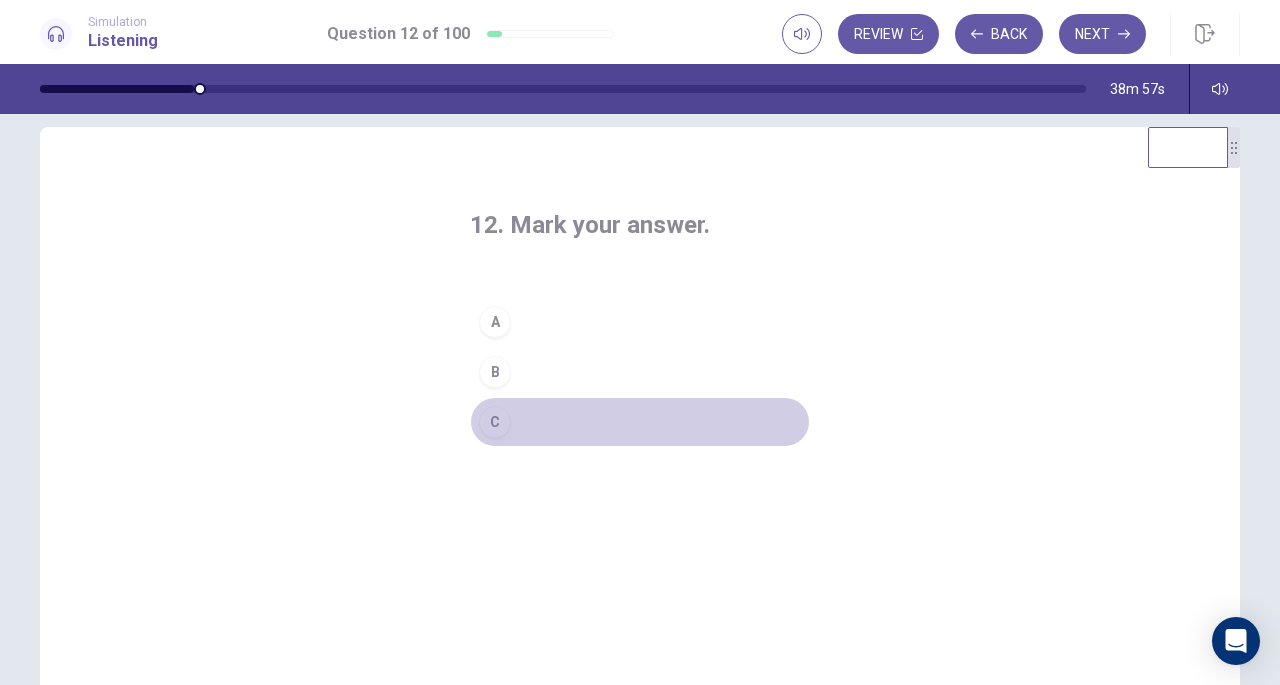 click on "C" at bounding box center [640, 422] 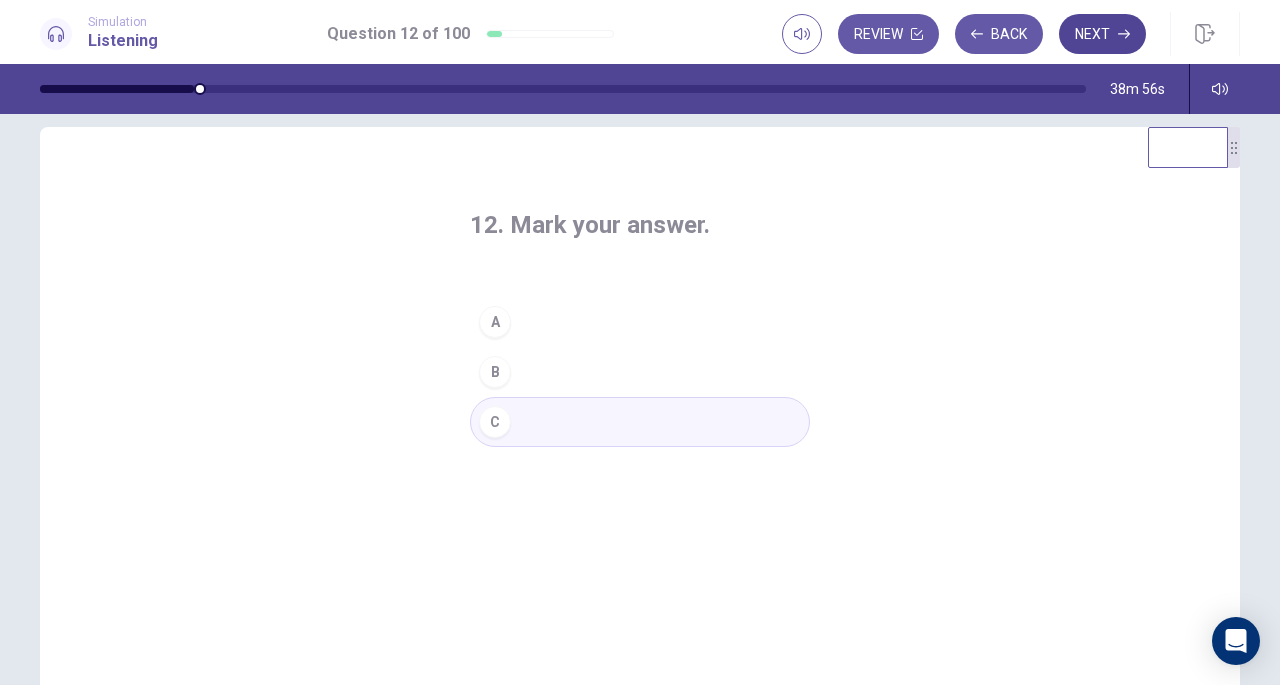 click on "Next" at bounding box center (1102, 34) 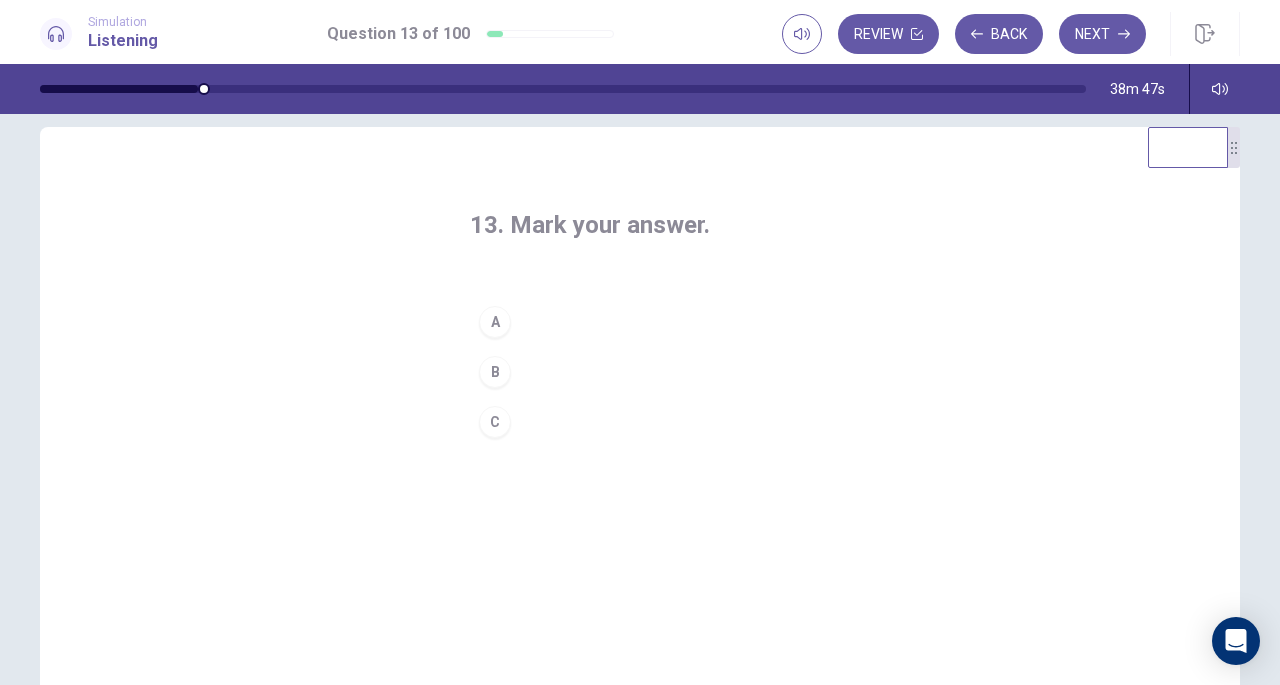 click on "A" at bounding box center [640, 322] 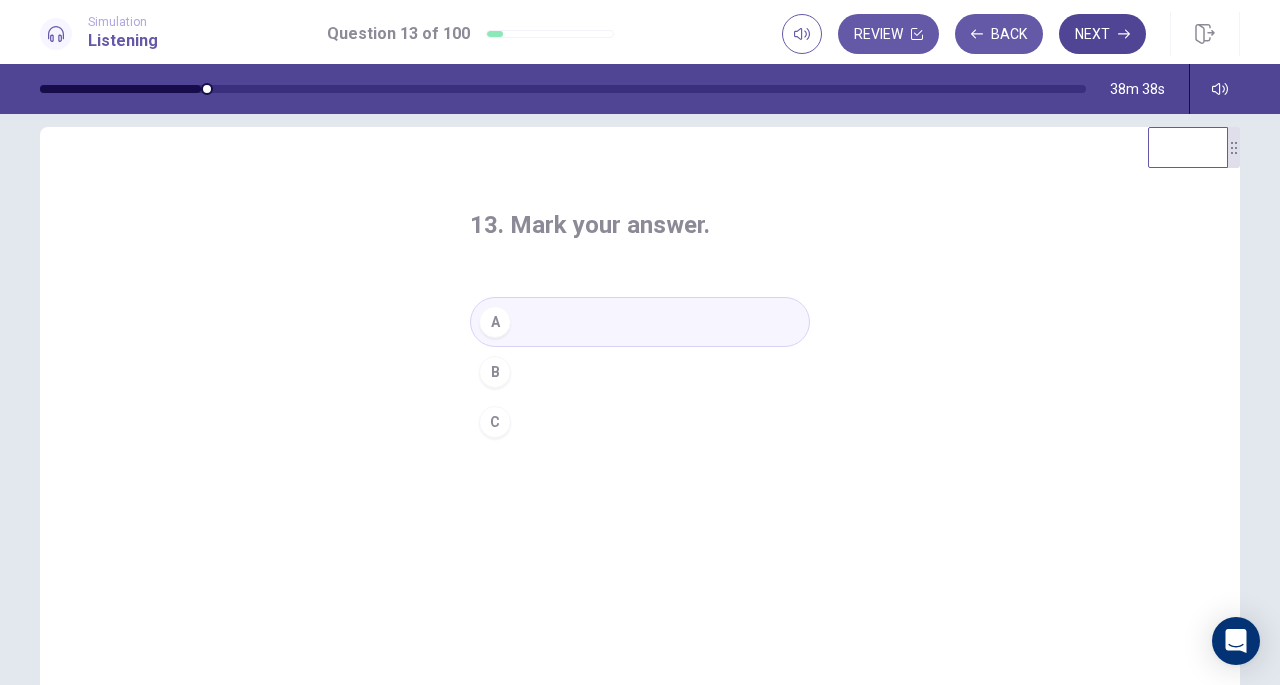 click on "Next" at bounding box center (1102, 34) 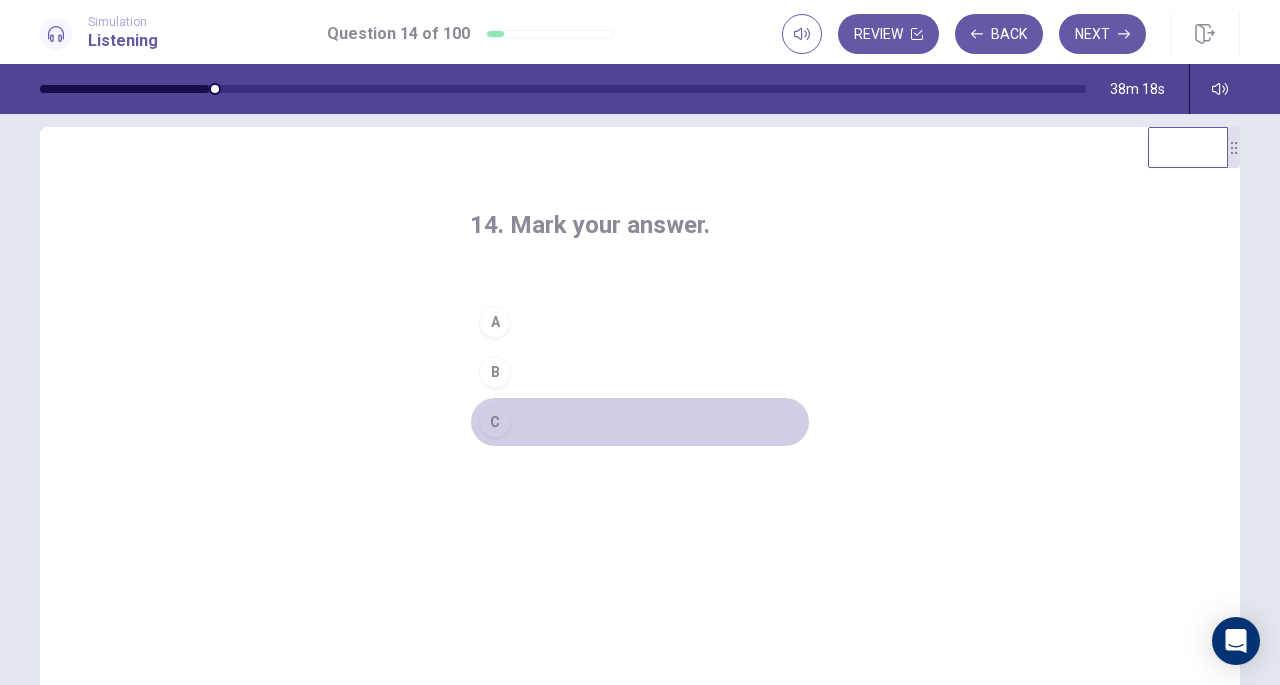 click on "C" at bounding box center [640, 422] 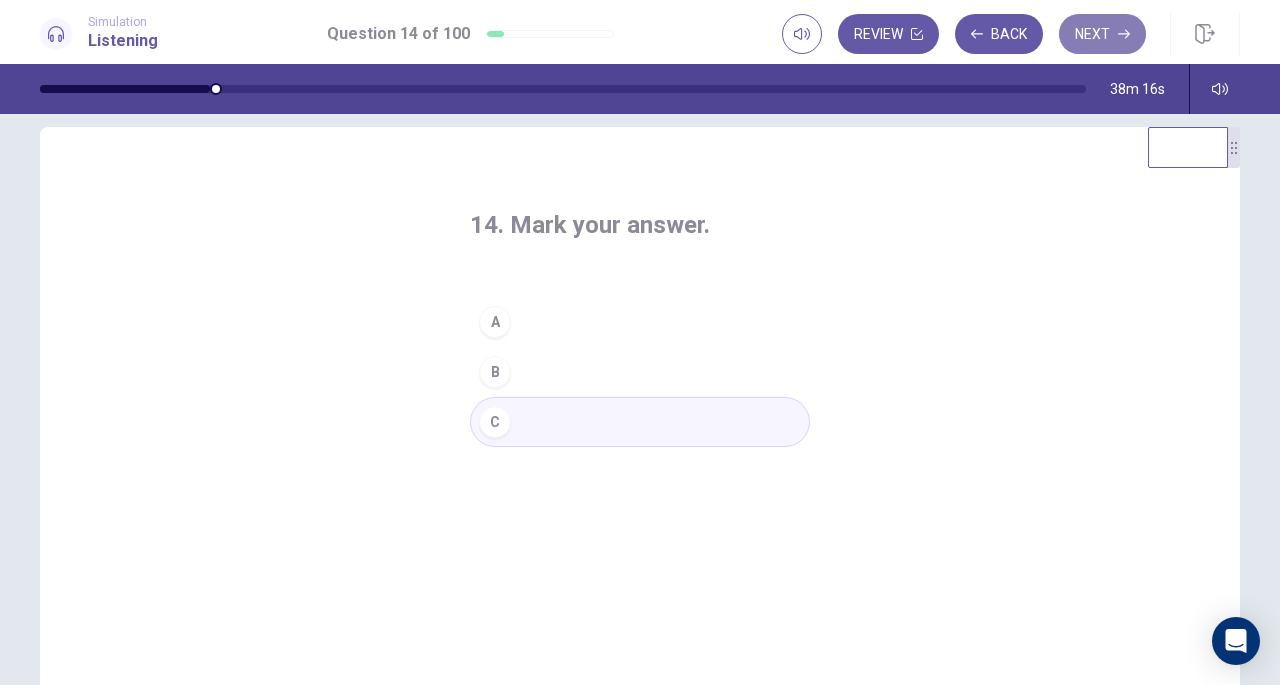 click on "Next" at bounding box center [1102, 34] 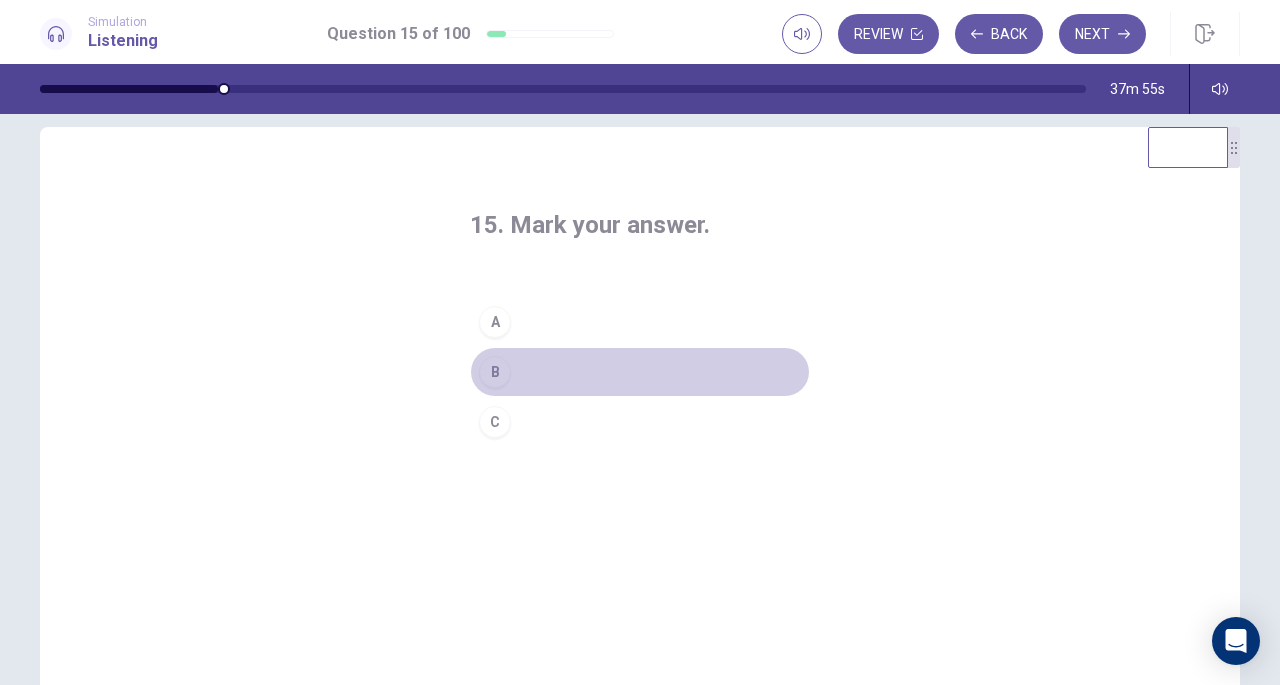 click on "B" at bounding box center (640, 372) 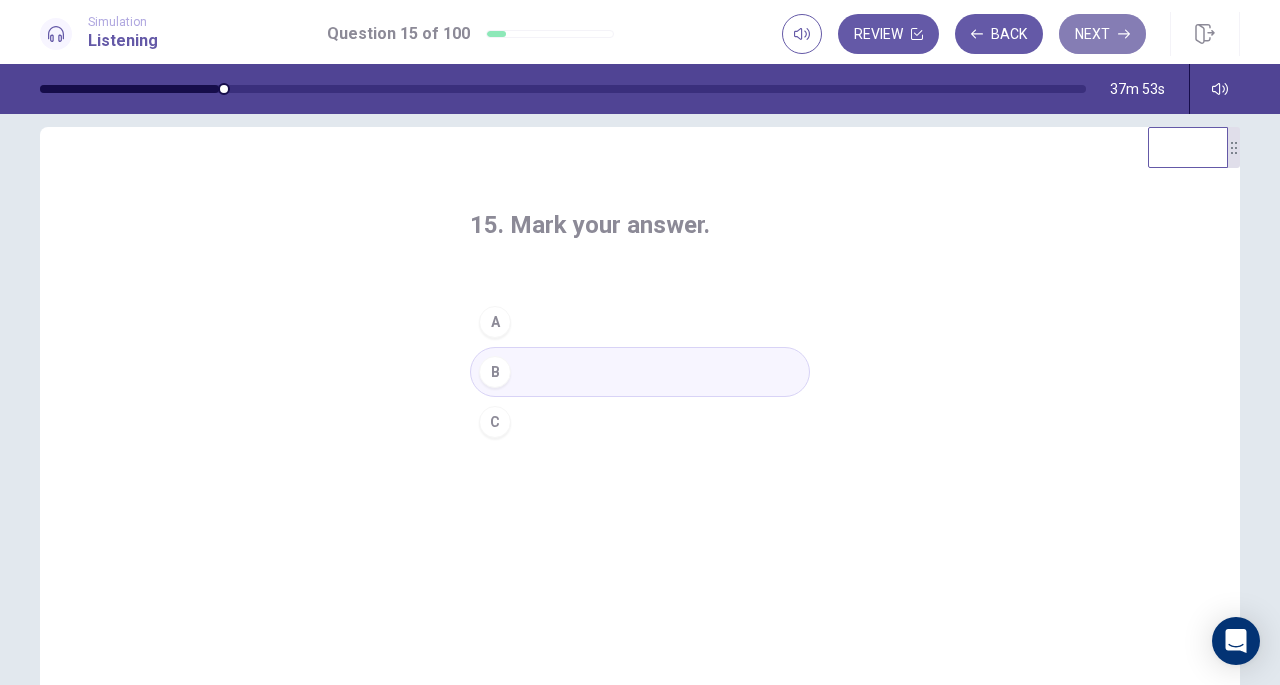 click on "Next" at bounding box center [1102, 34] 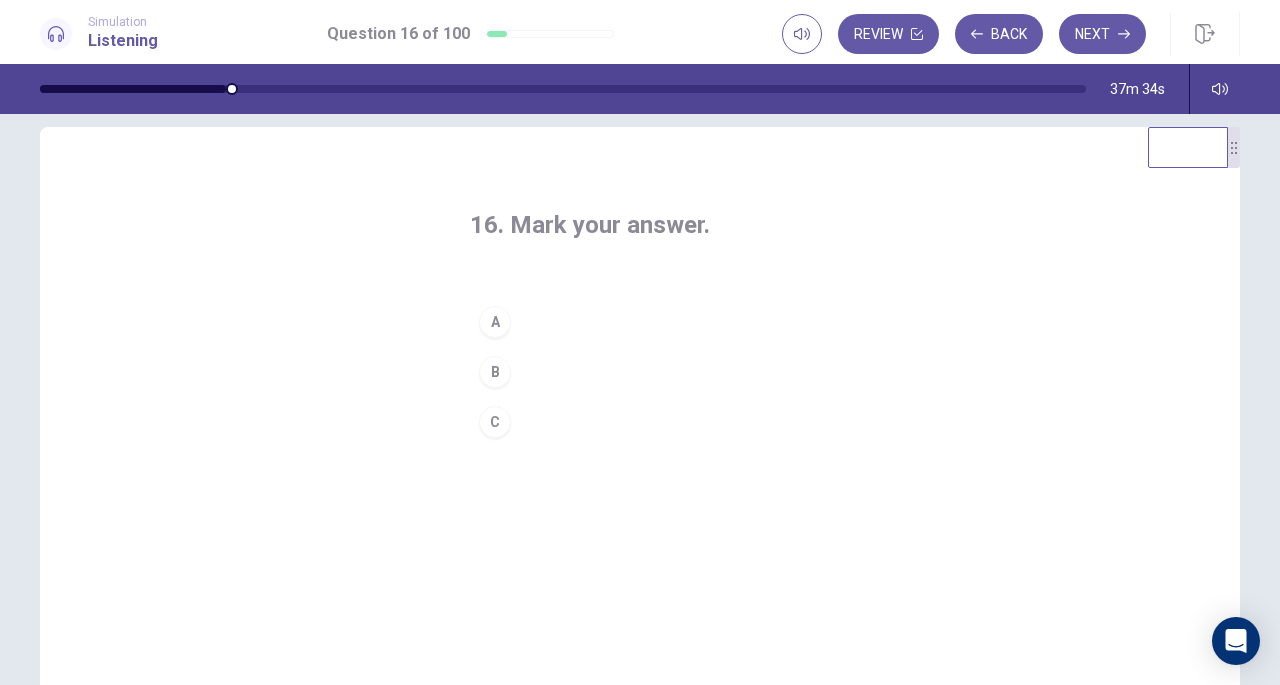 click on "A" at bounding box center [495, 322] 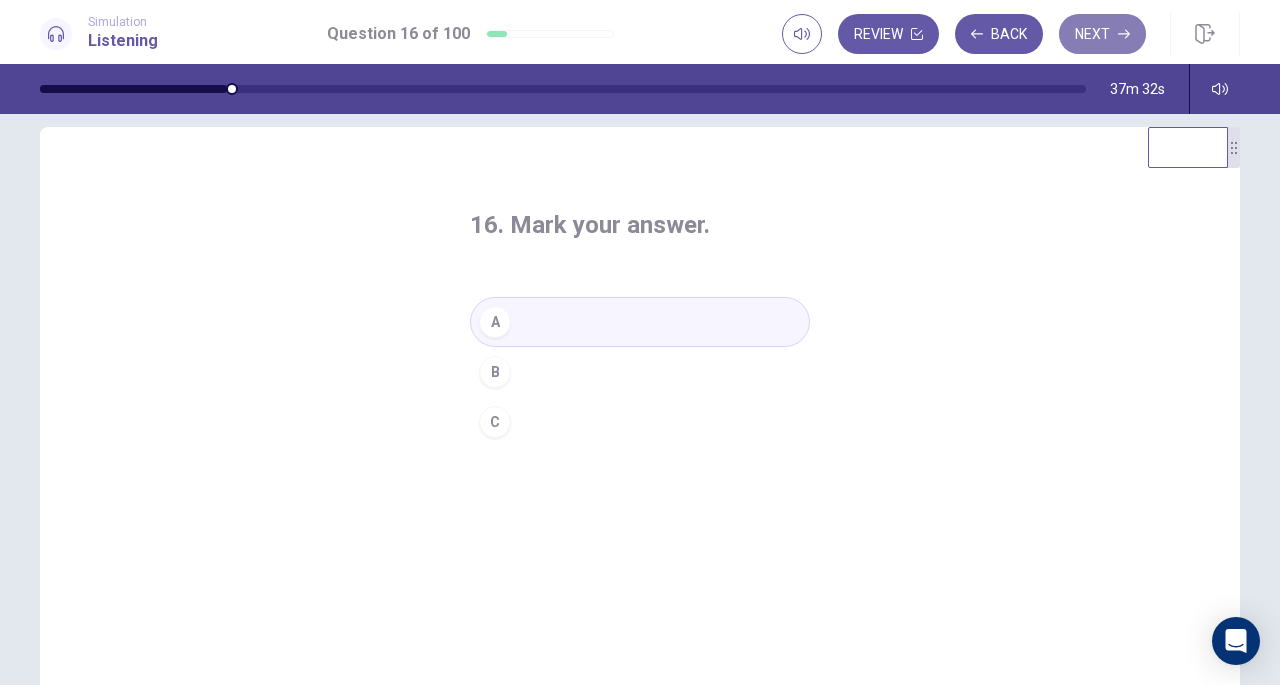 click on "Next" at bounding box center [1102, 34] 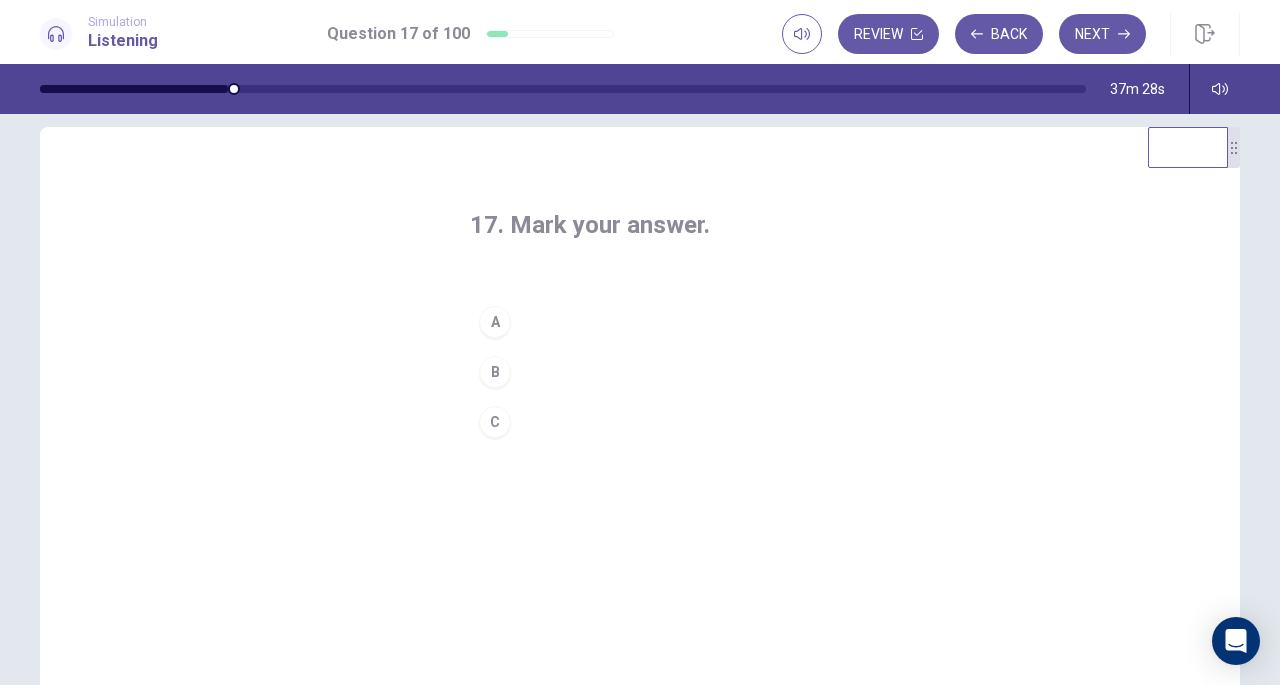 click on "17. Mark your answer. A B C" at bounding box center [640, 474] 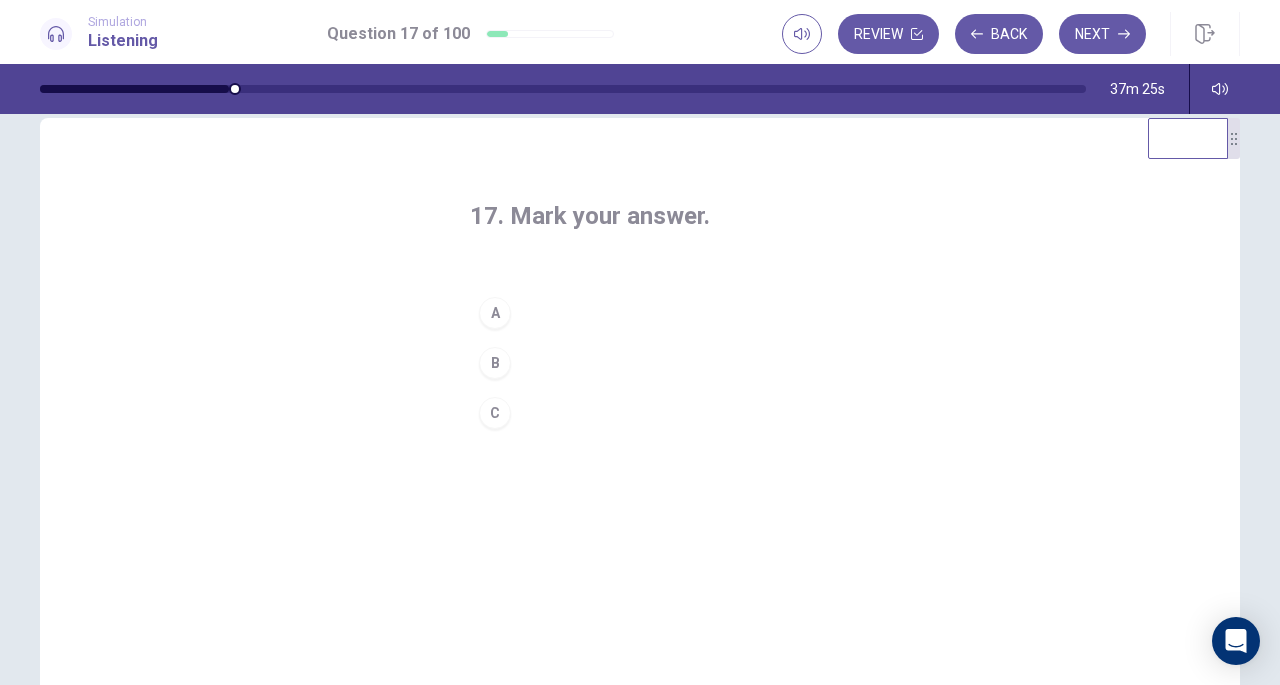 scroll, scrollTop: 38, scrollLeft: 0, axis: vertical 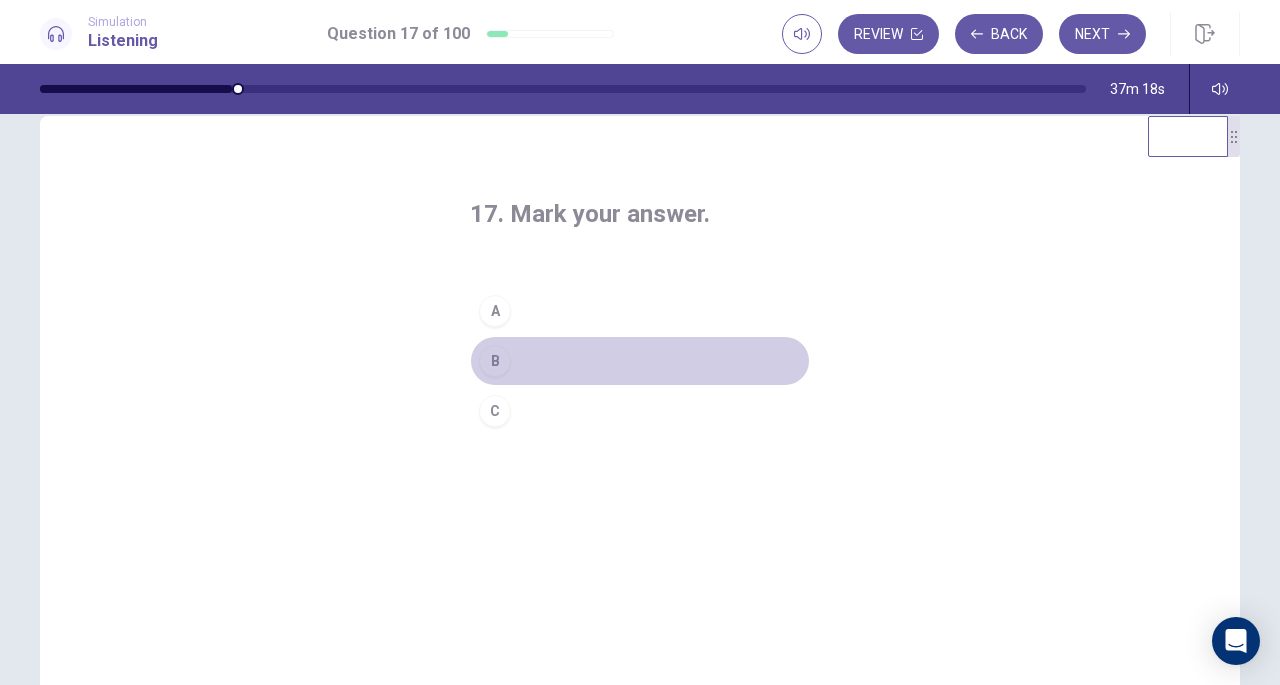 click on "B" at bounding box center (640, 361) 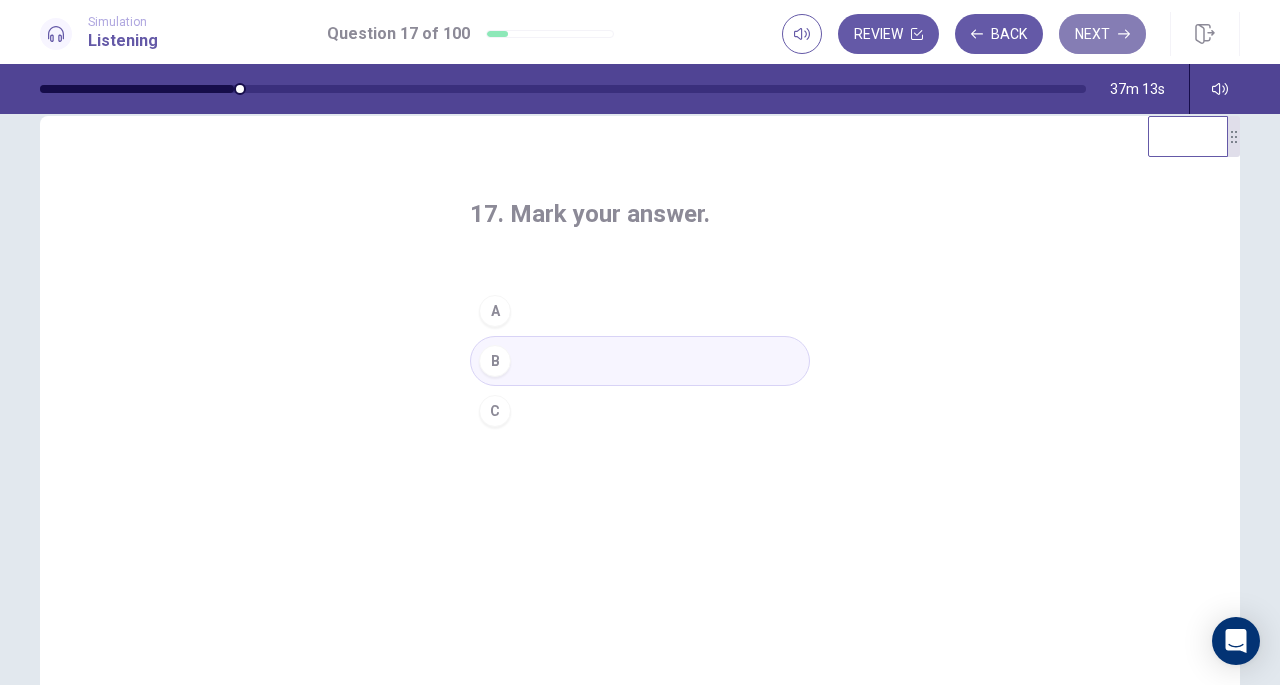 click on "Next" at bounding box center [1102, 34] 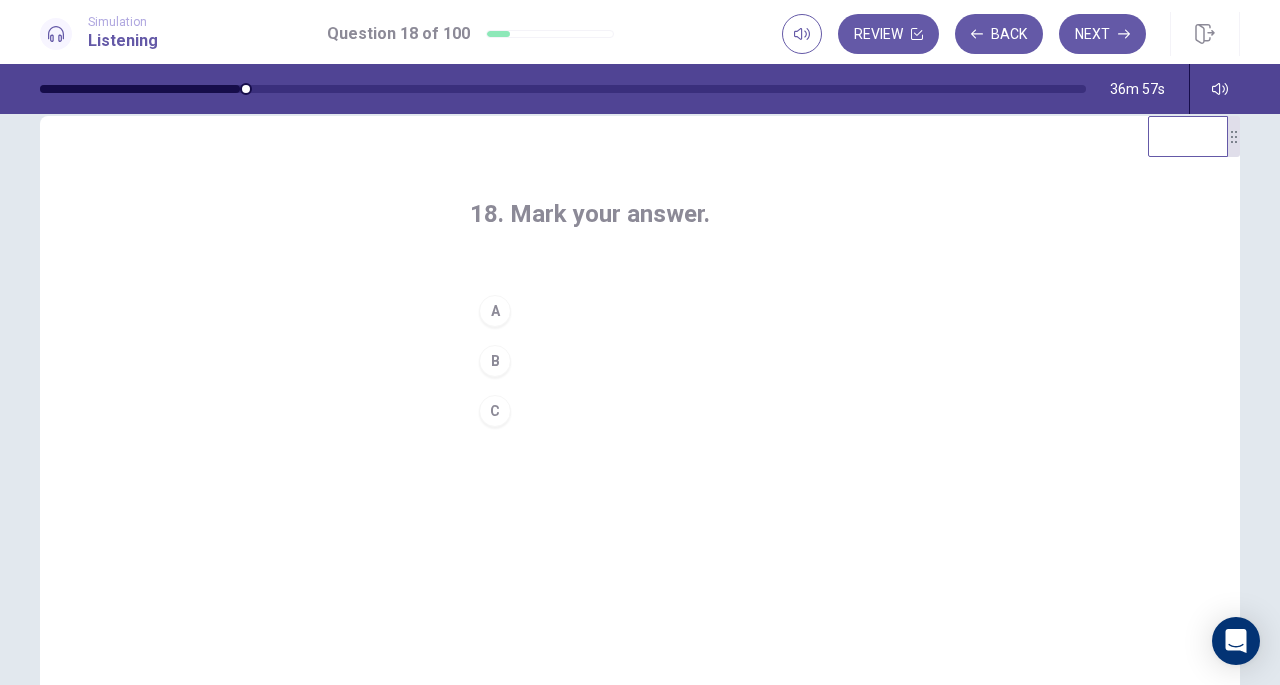 click on "C" at bounding box center (640, 411) 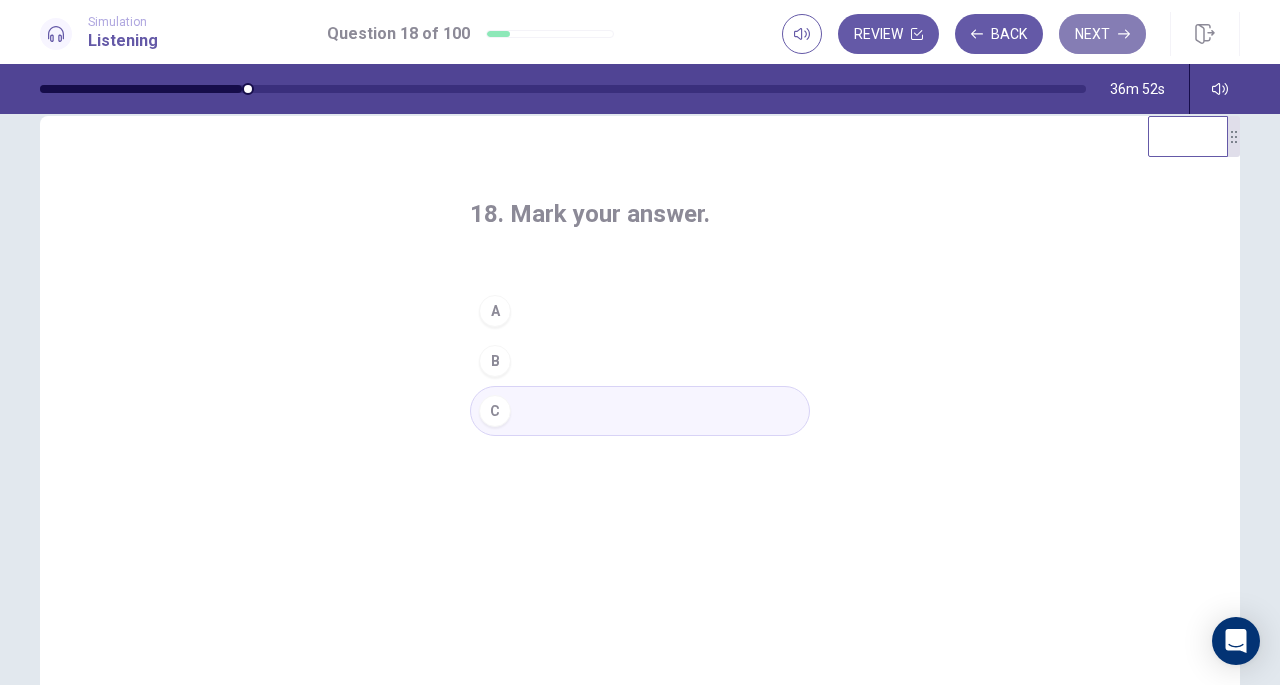click on "Next" at bounding box center (1102, 34) 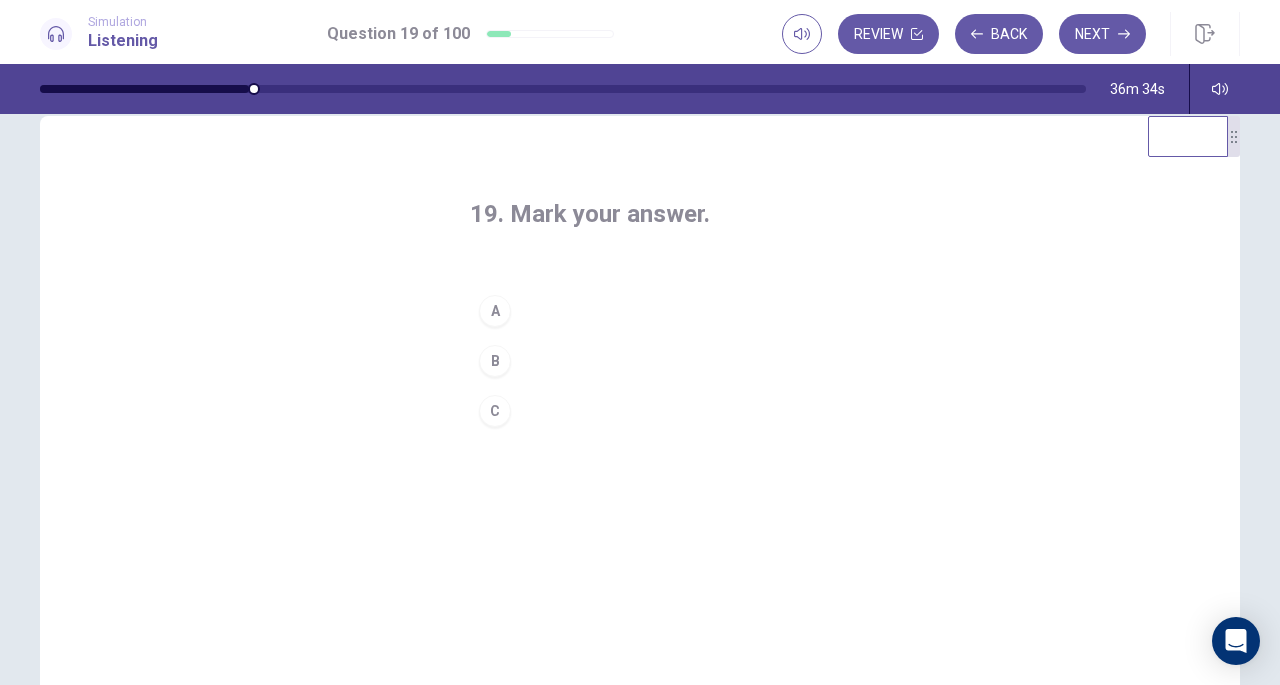 click on "C" at bounding box center [640, 411] 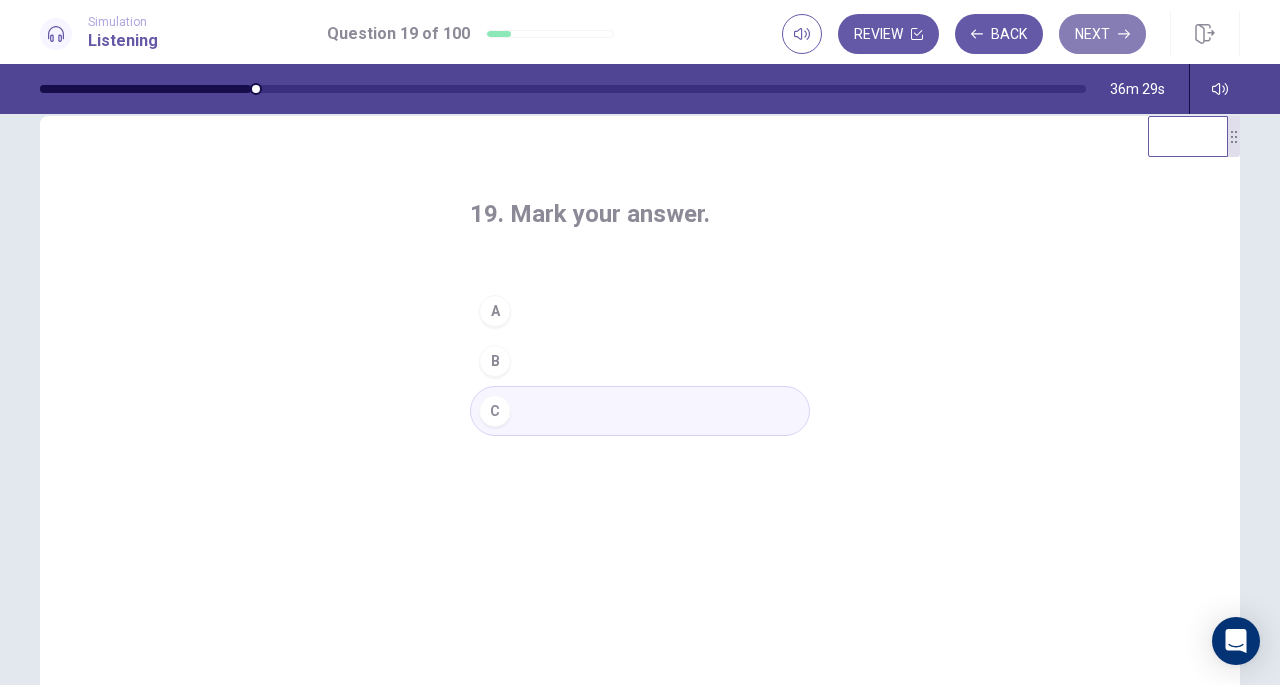 click on "Next" at bounding box center (1102, 34) 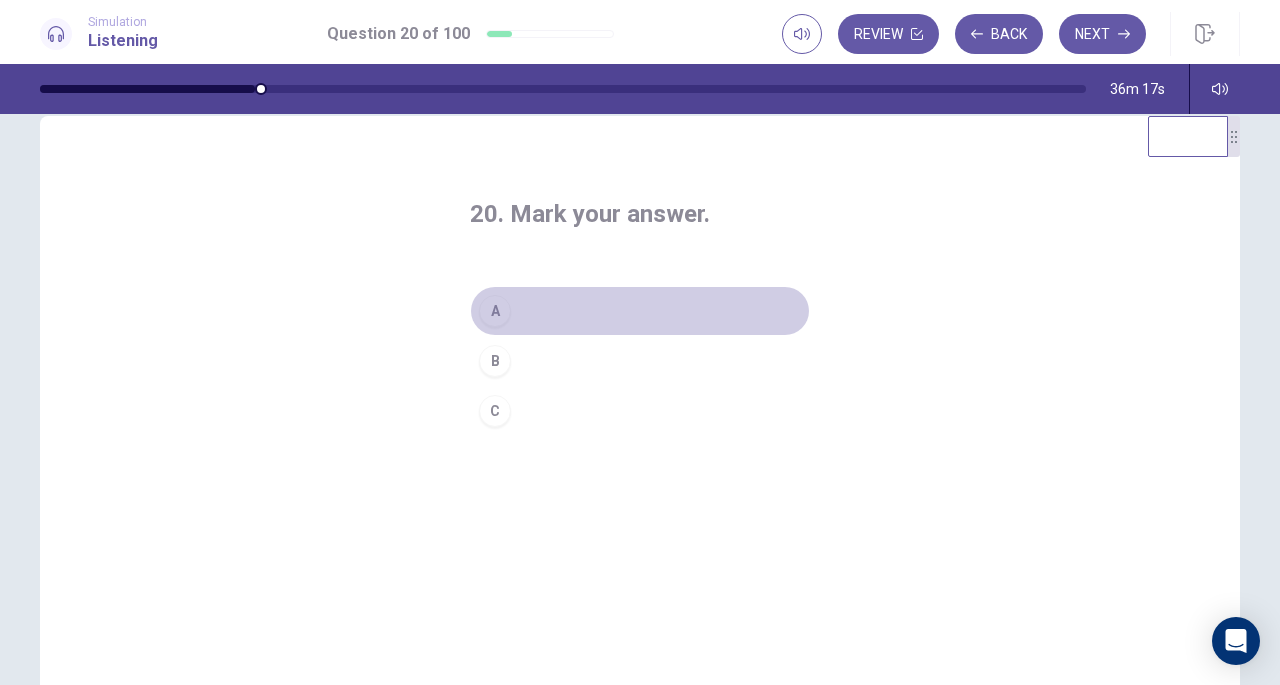 click on "A" at bounding box center (640, 311) 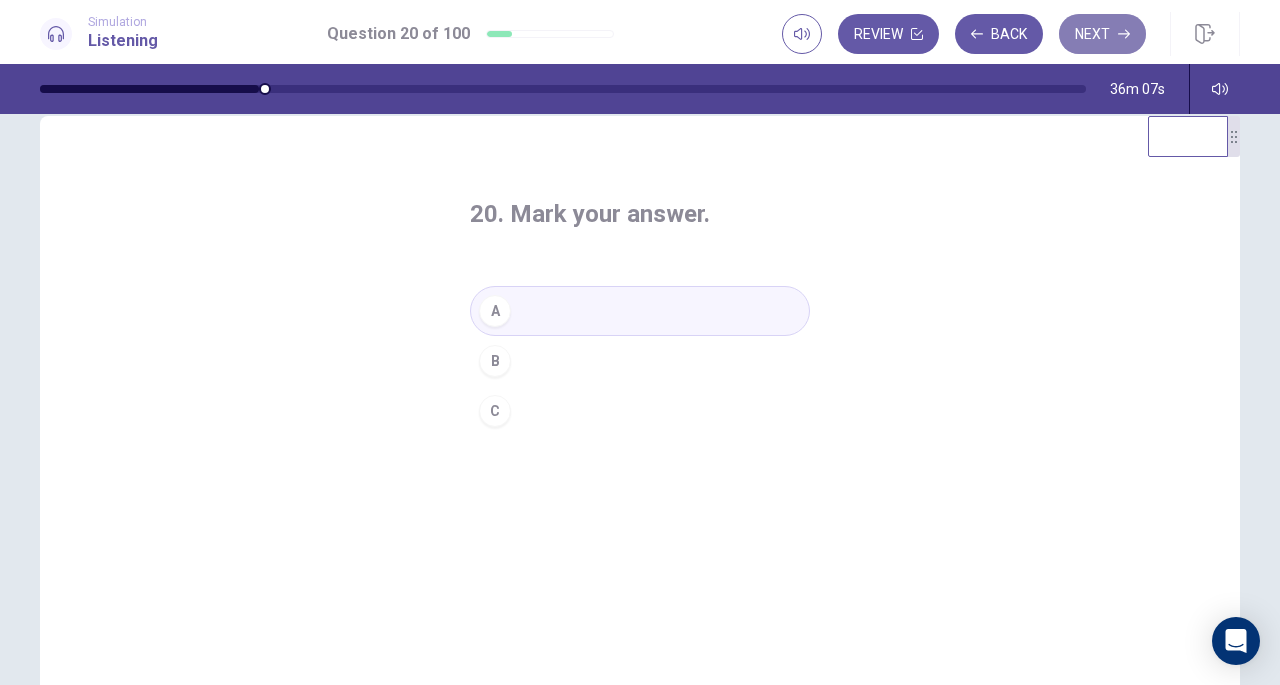 click on "Next" at bounding box center [1102, 34] 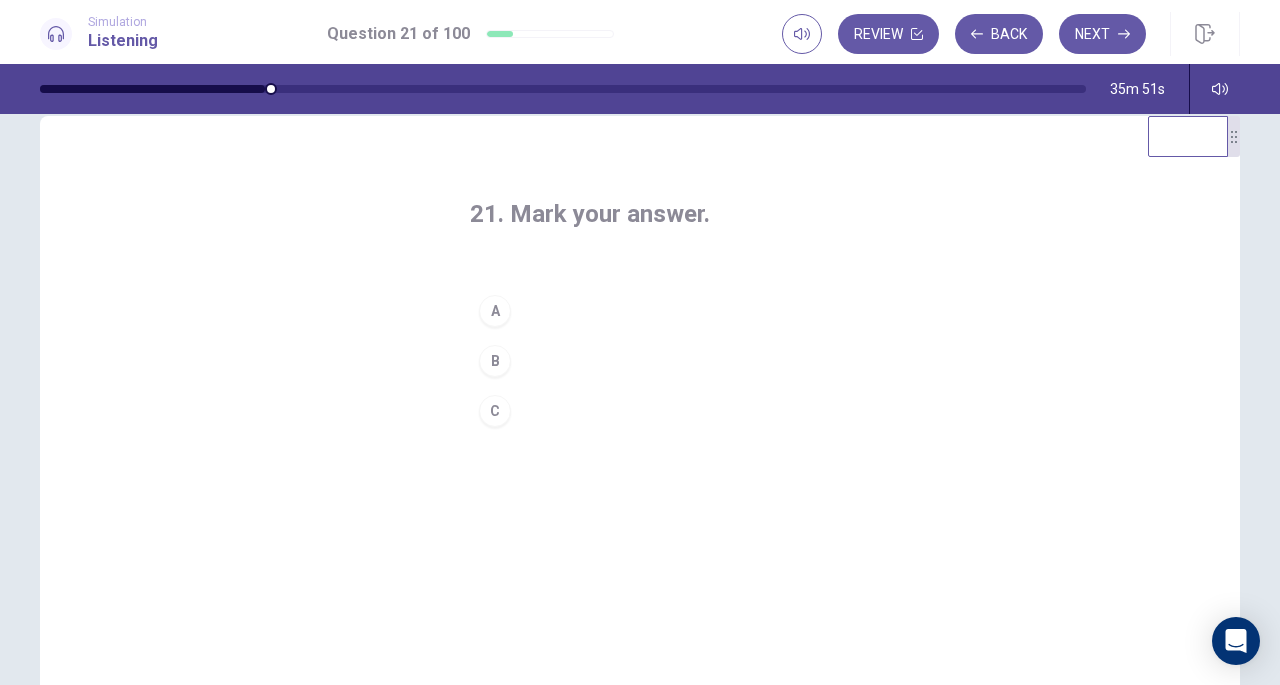 click on "B" at bounding box center [495, 361] 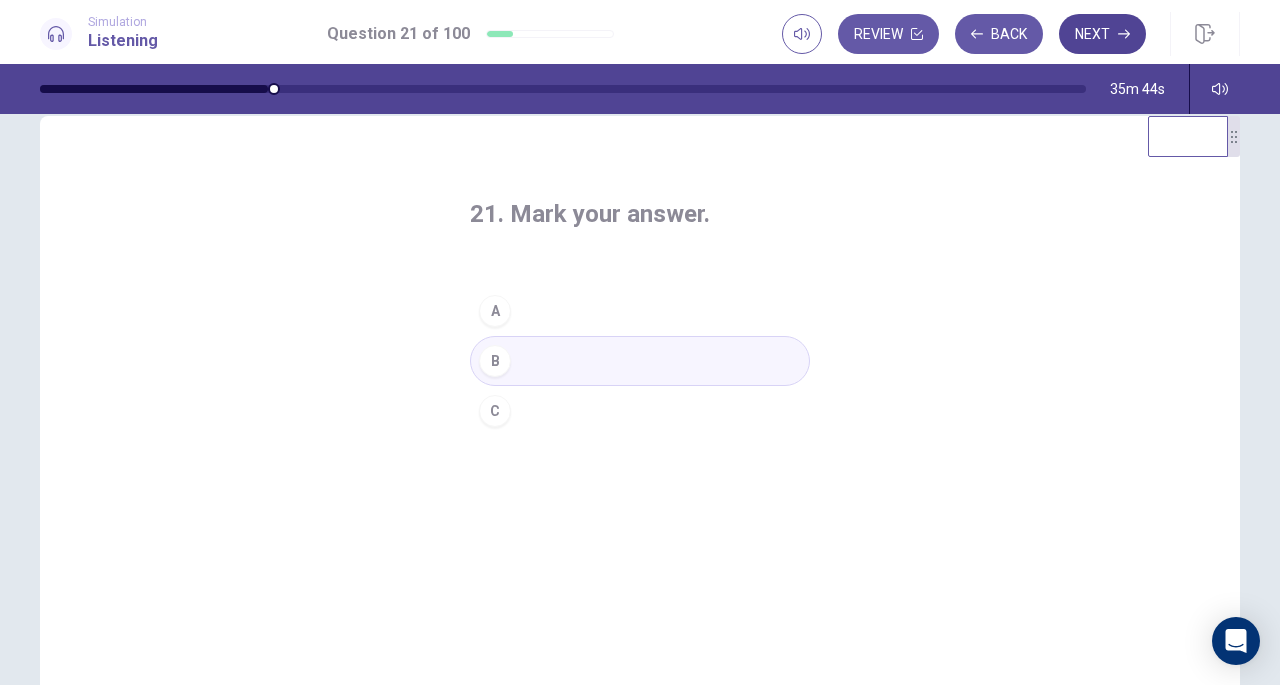 click on "Next" at bounding box center [1102, 34] 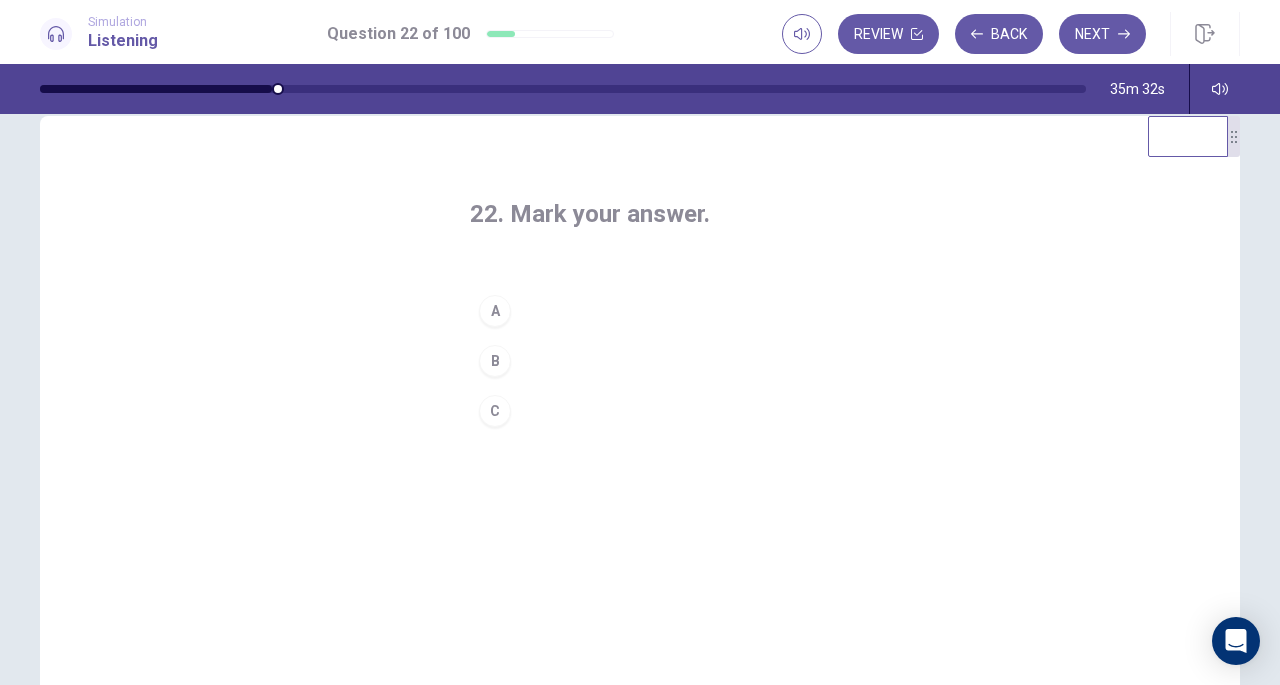 click on "B" at bounding box center (640, 361) 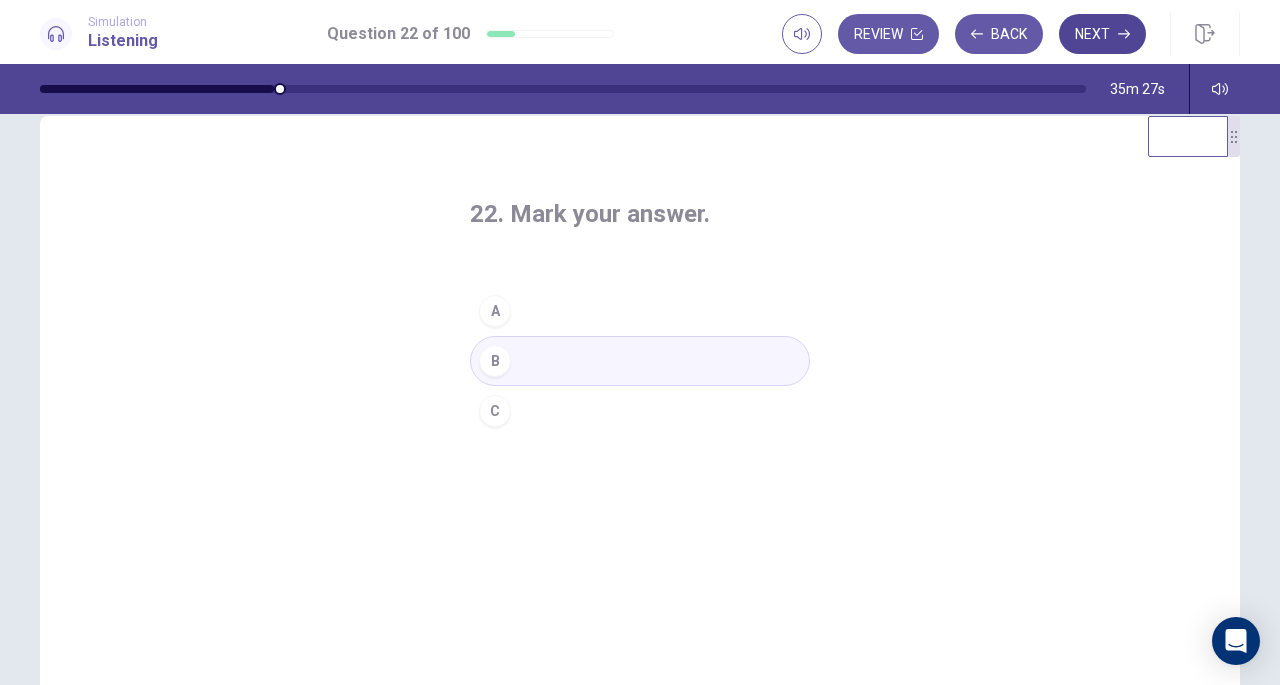 click on "Next" at bounding box center (1102, 34) 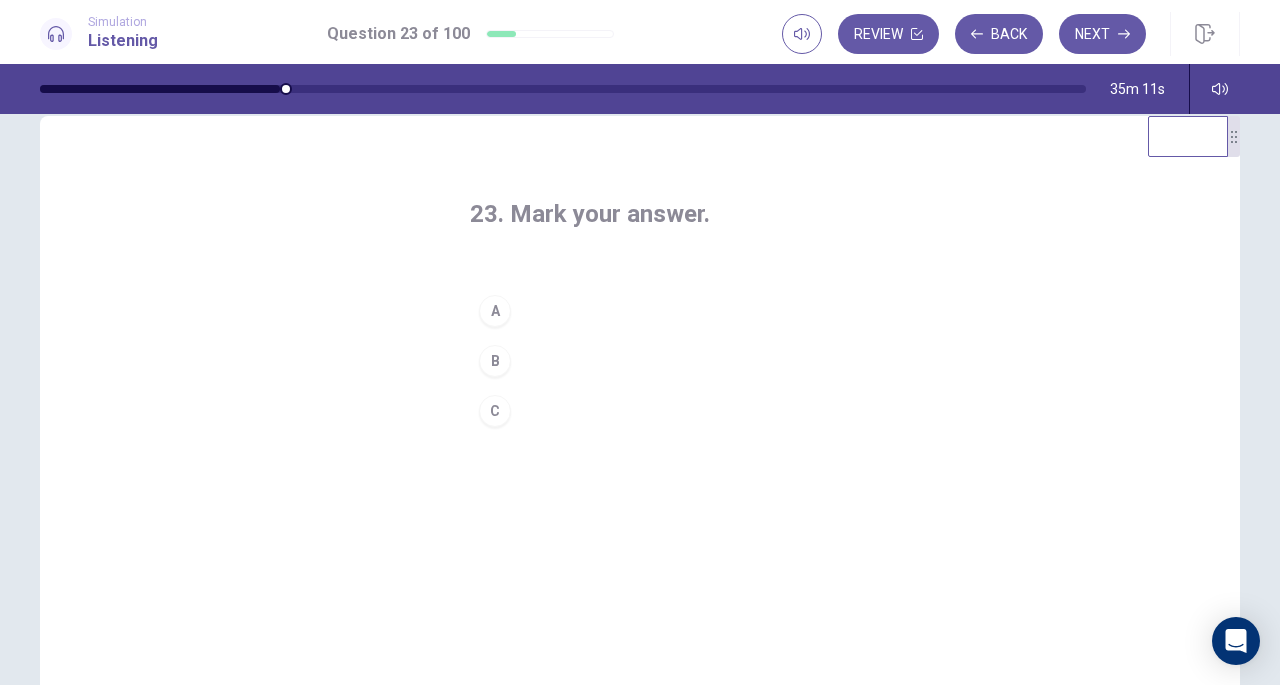click on "C" at bounding box center [640, 411] 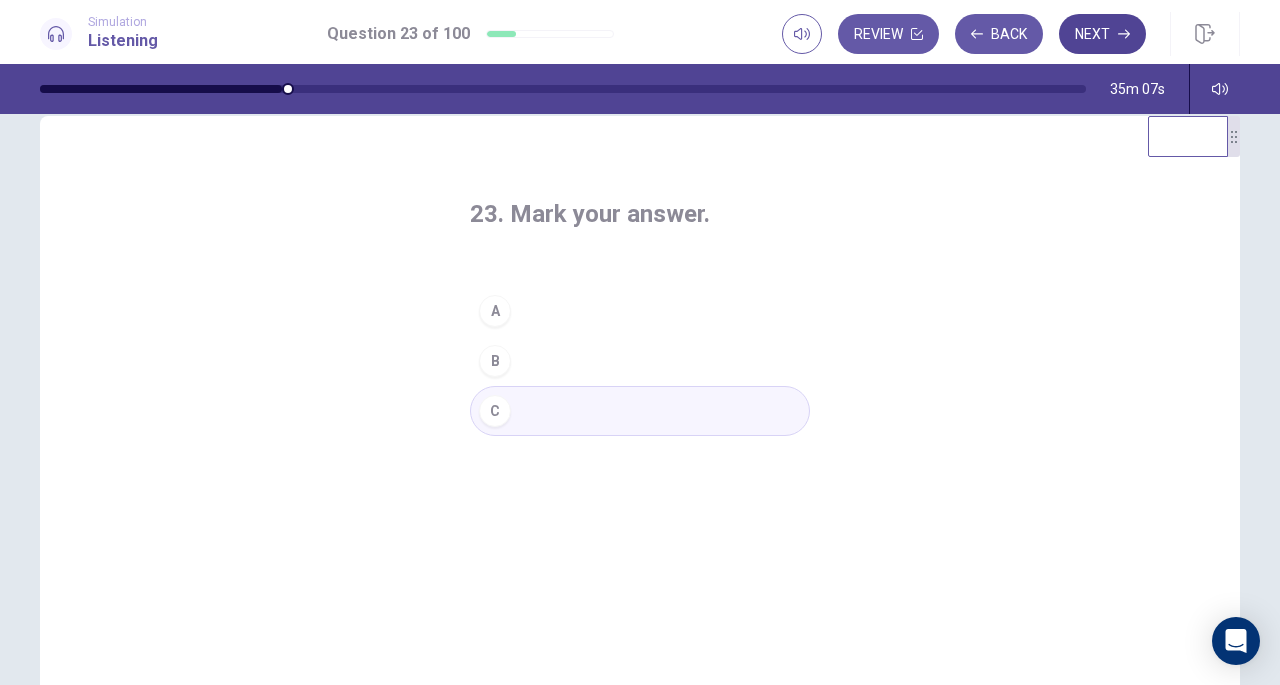 click on "Next" at bounding box center (1102, 34) 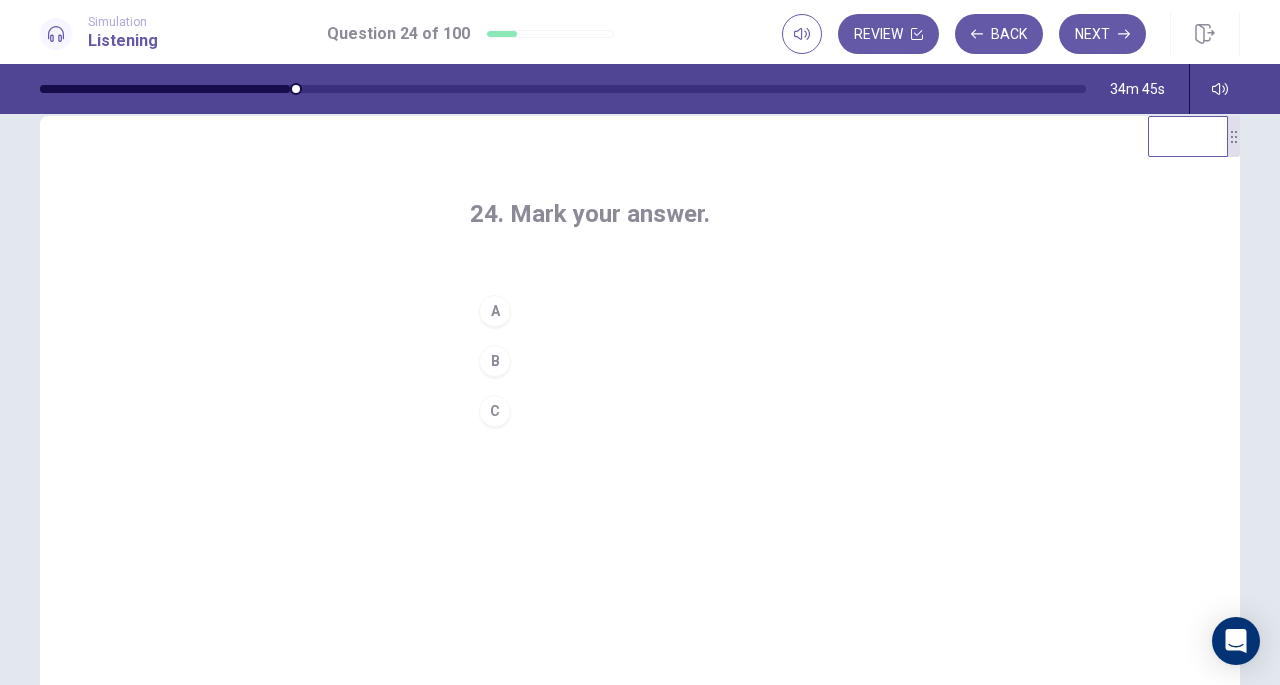 click on "C" at bounding box center [640, 411] 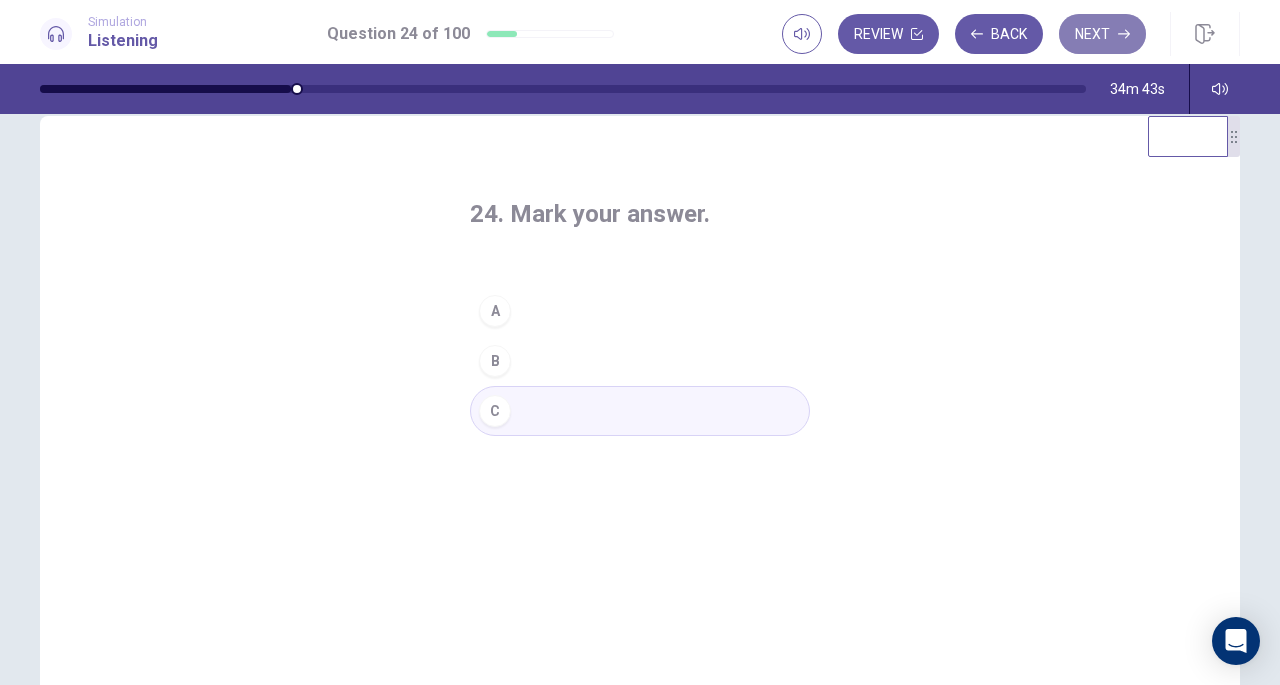 click on "Next" at bounding box center (1102, 34) 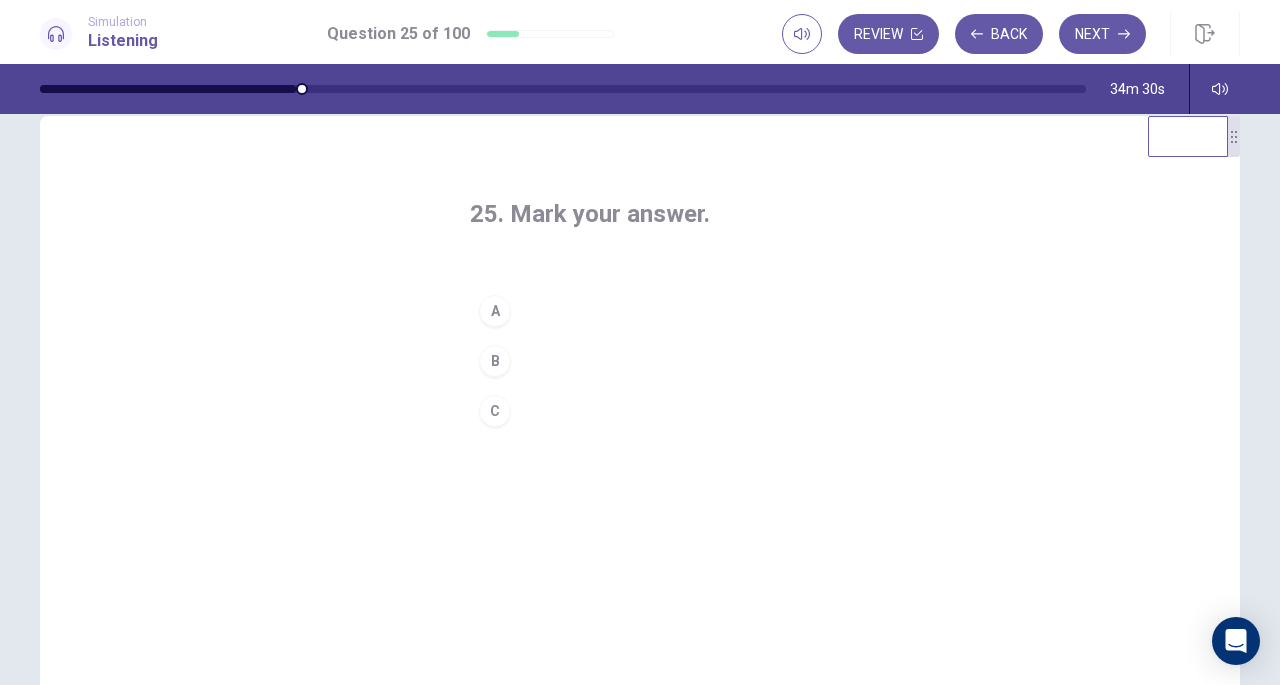 click on "A" at bounding box center [495, 311] 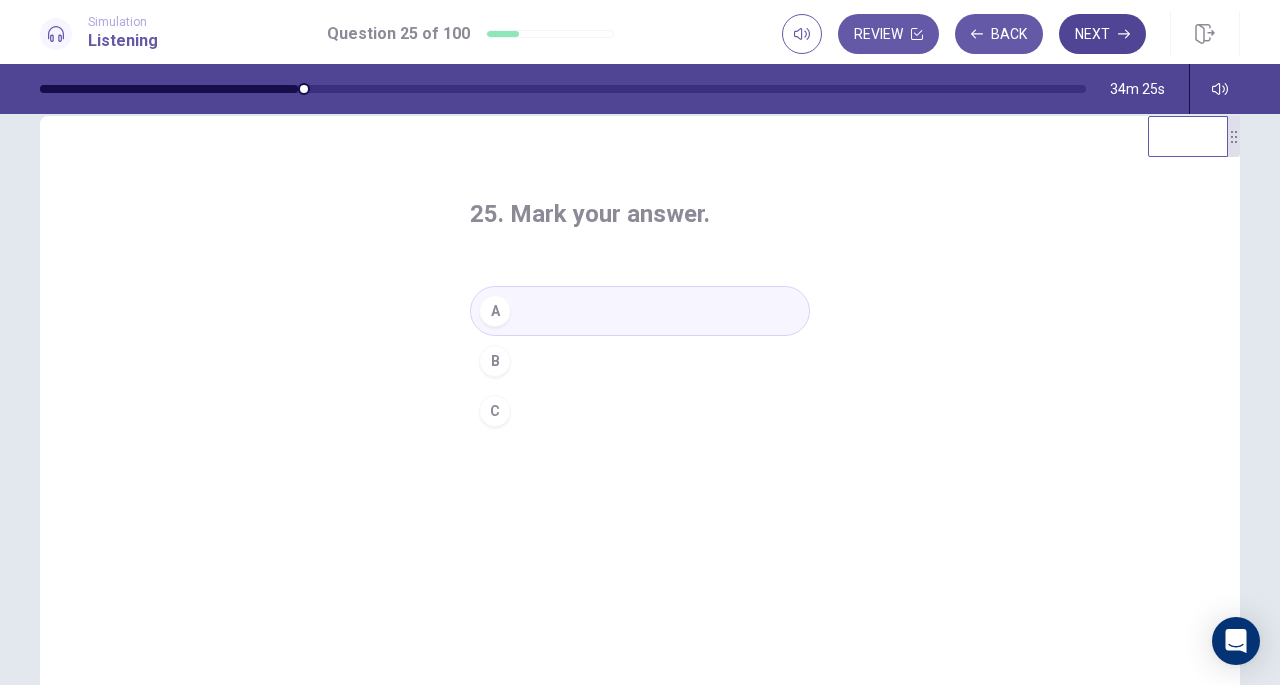 click on "Next" at bounding box center (1102, 34) 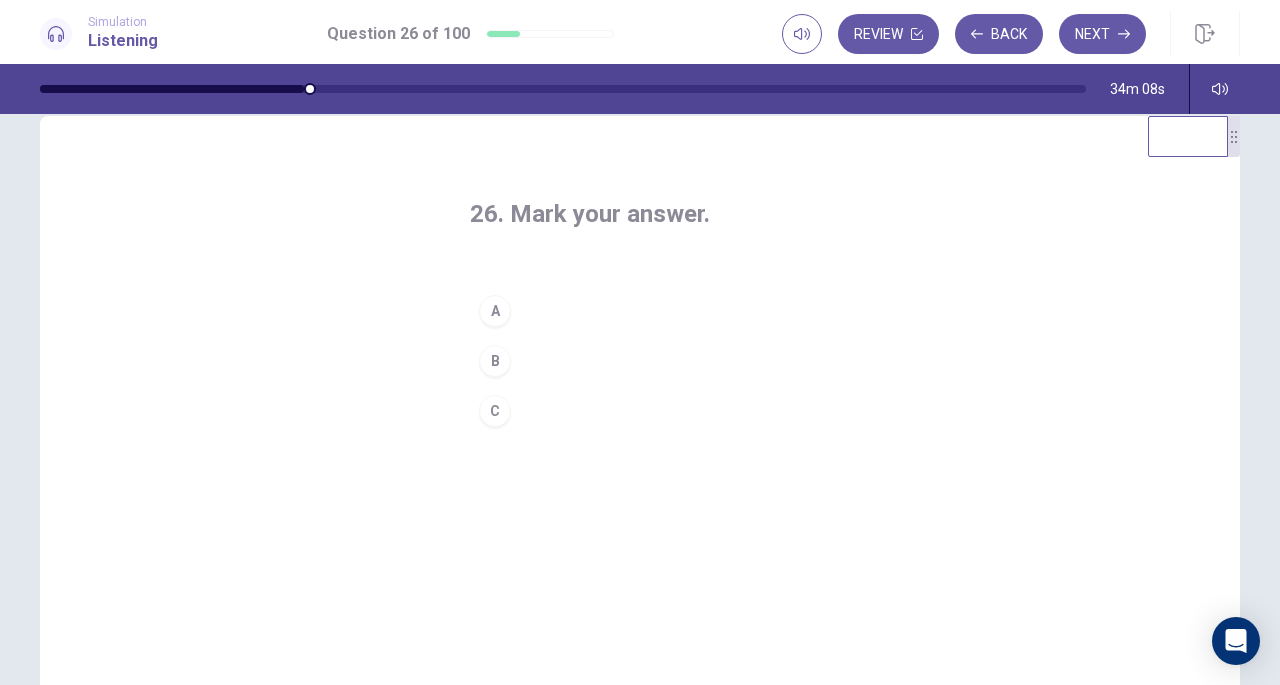 click on "C" at bounding box center (495, 411) 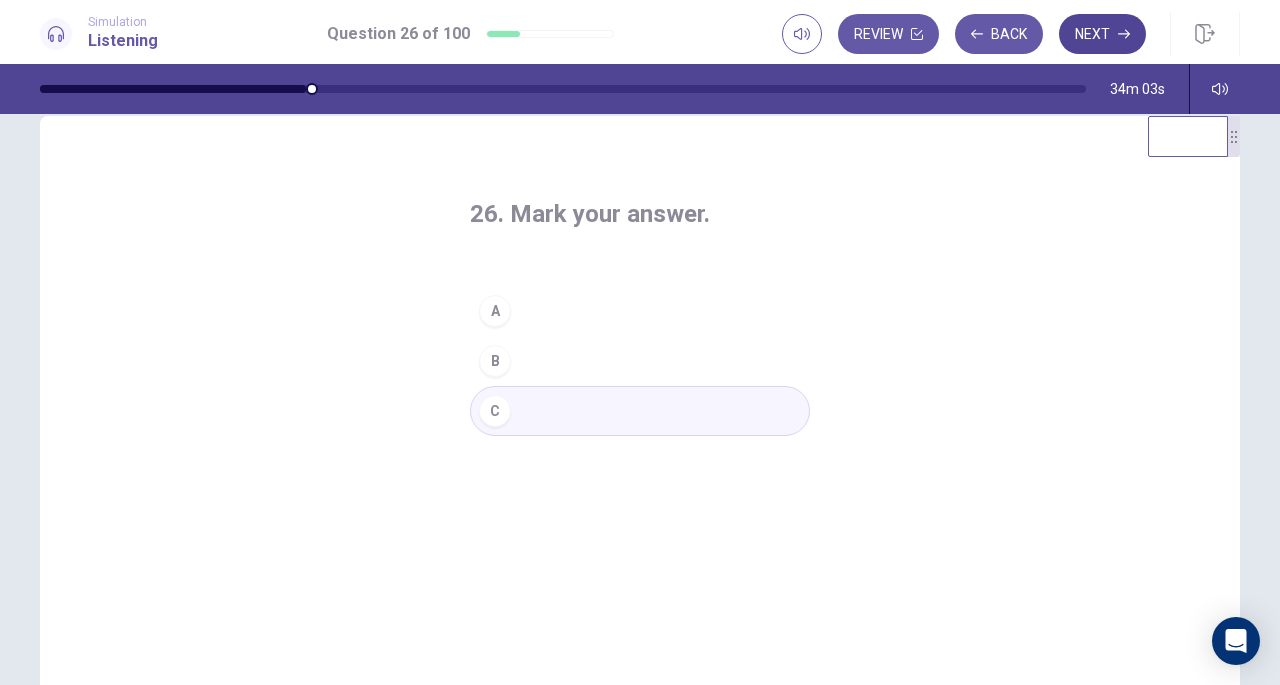 click on "Next" at bounding box center (1102, 34) 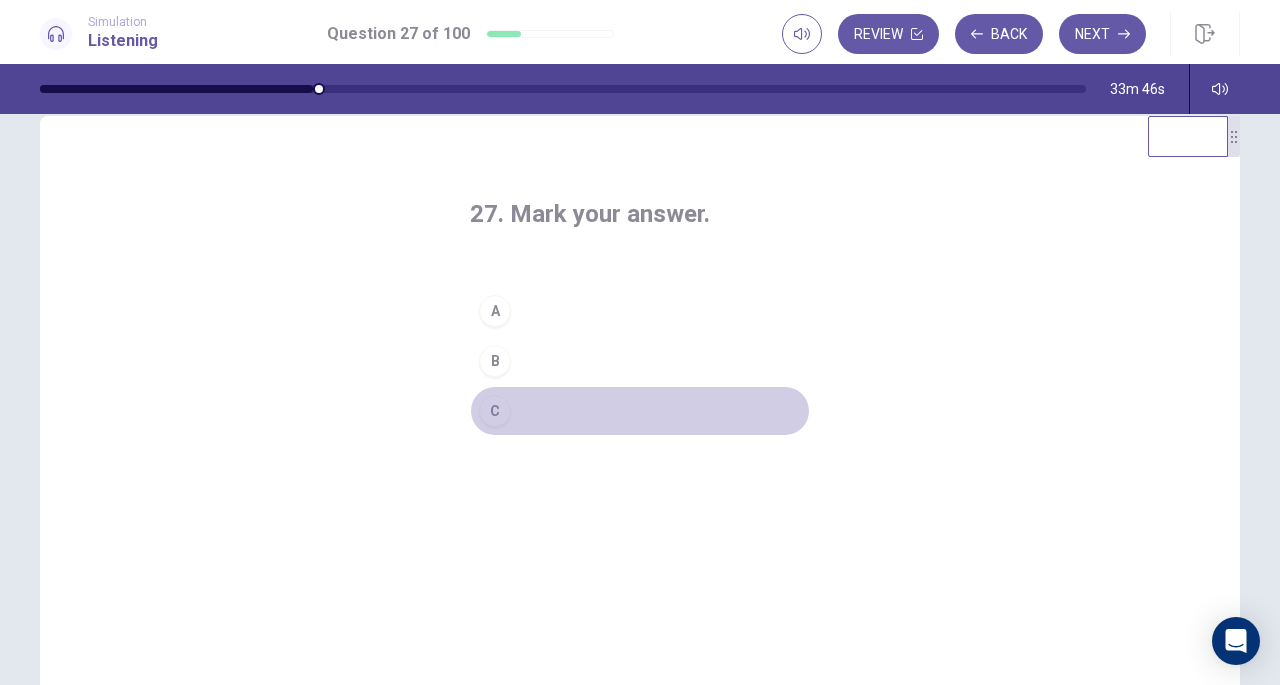 click on "C" at bounding box center (495, 411) 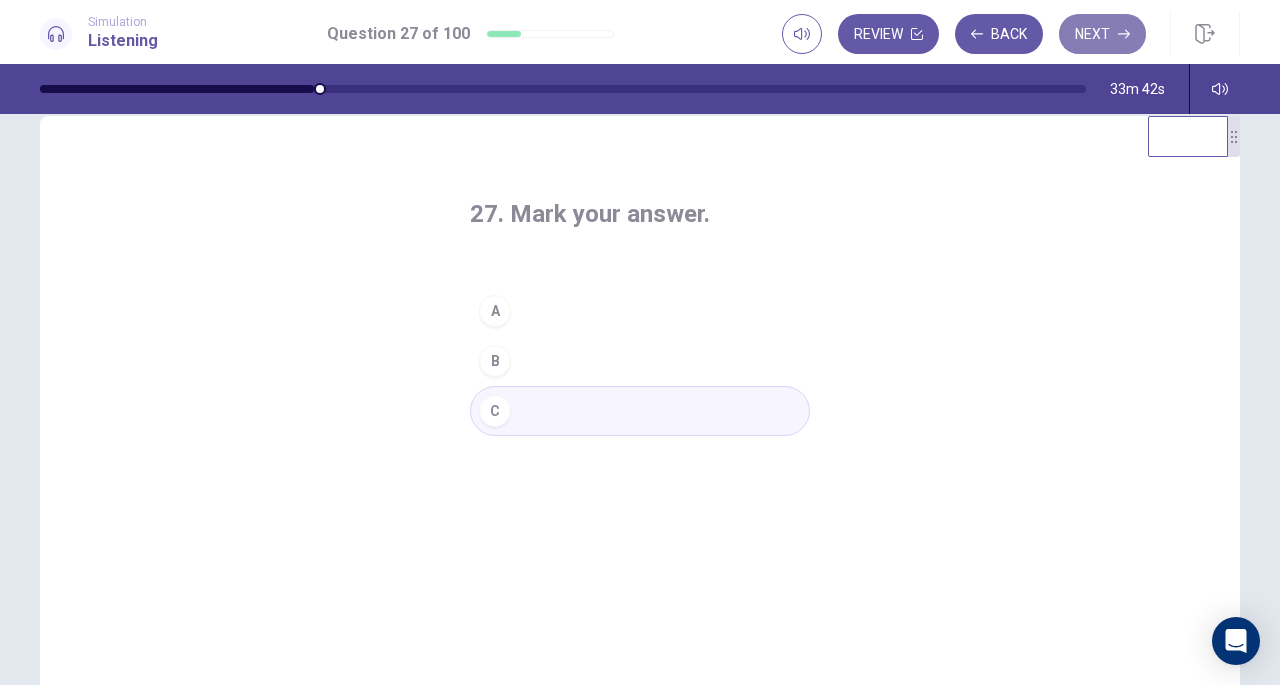 click on "Next" at bounding box center (1102, 34) 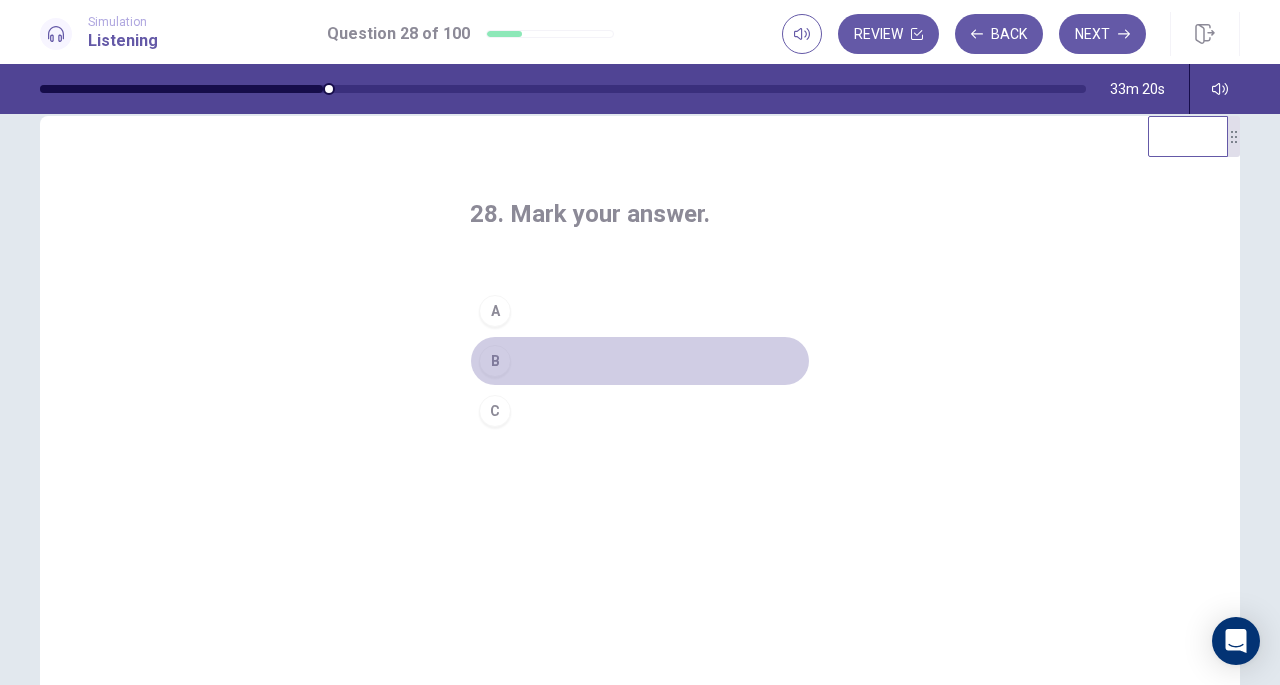 click on "B" at bounding box center (495, 361) 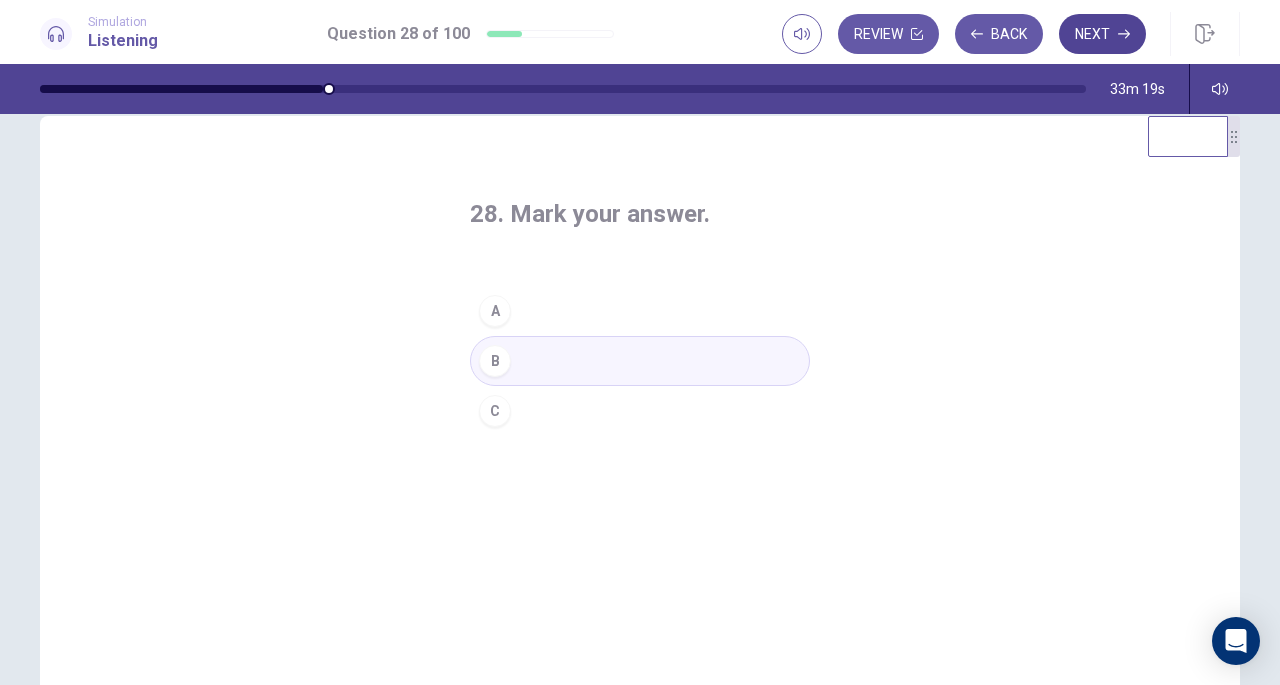 click 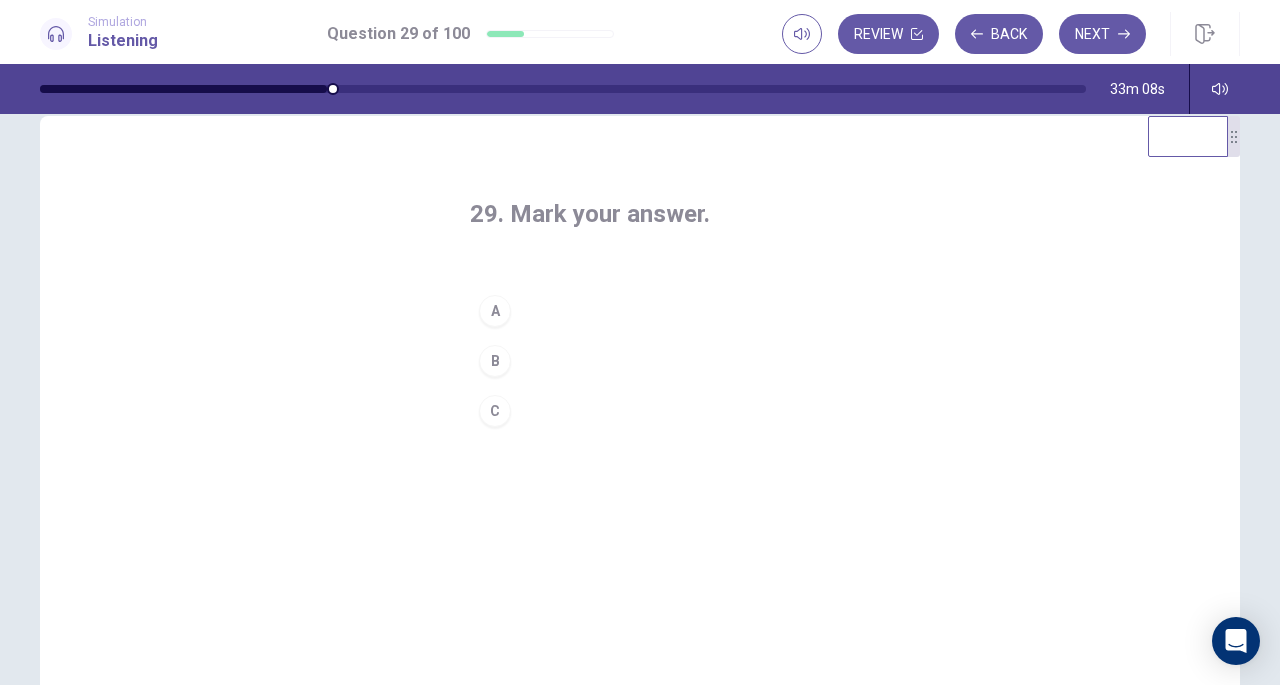click on "B" at bounding box center (640, 361) 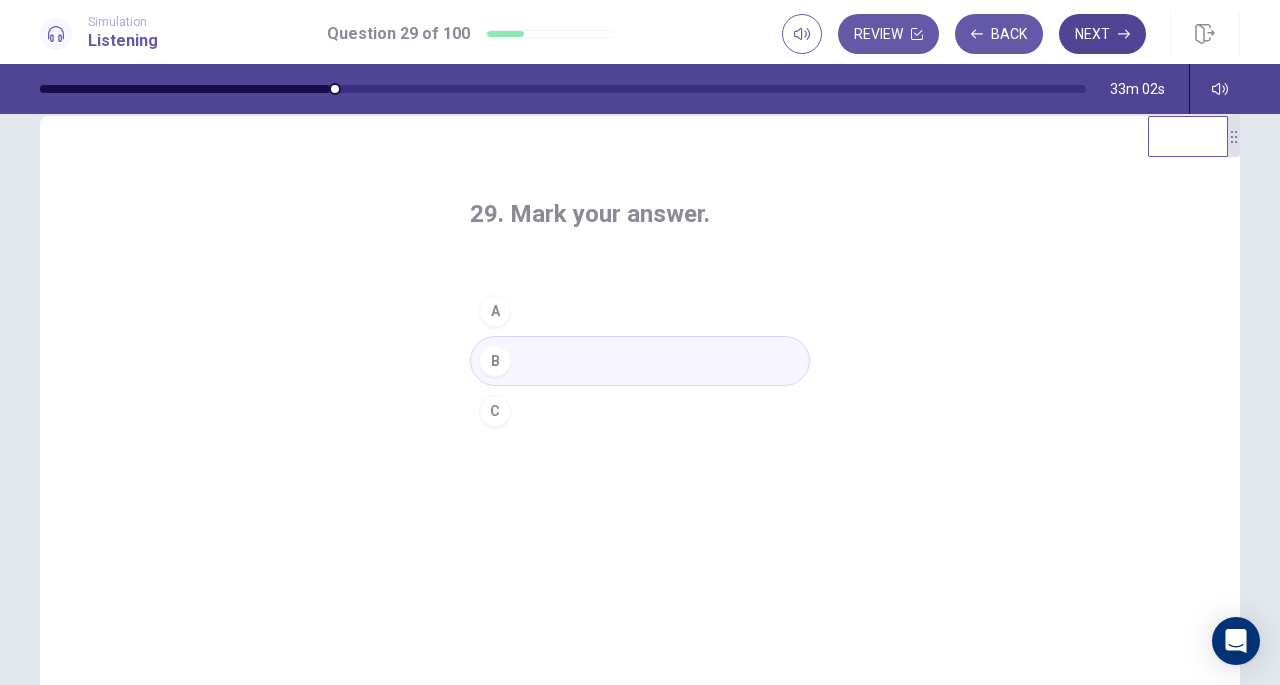 click on "Next" at bounding box center (1102, 34) 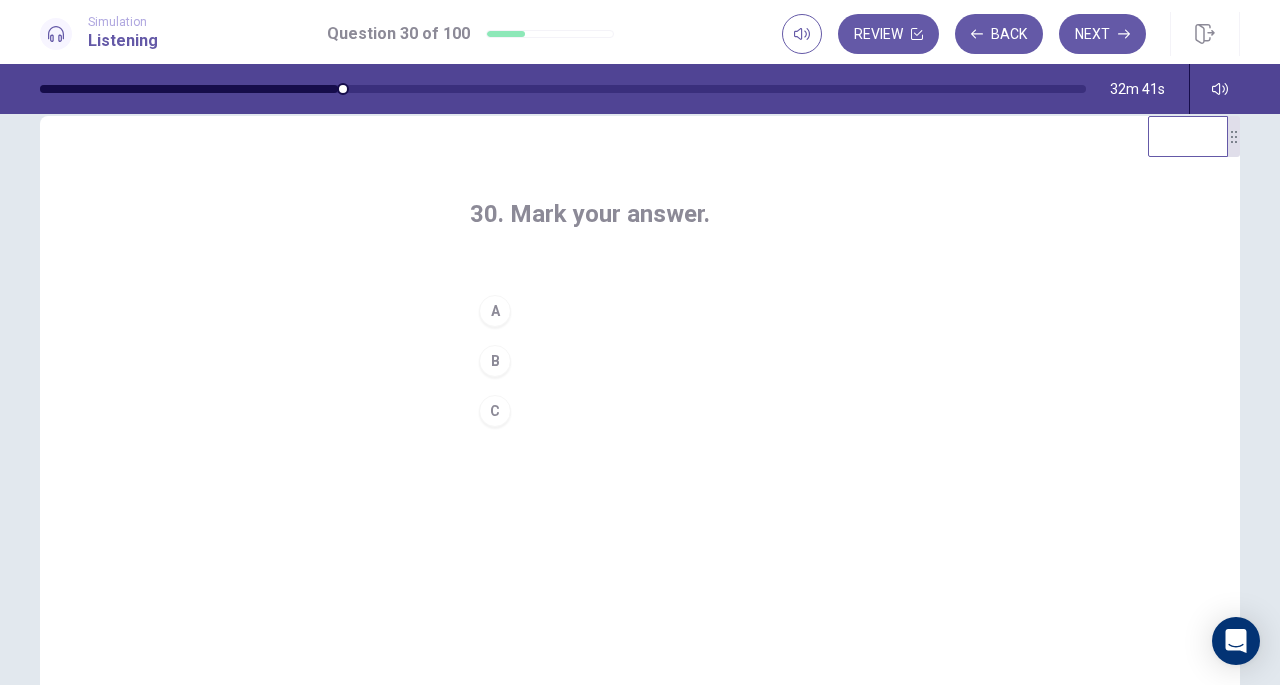 click on "A" at bounding box center [640, 311] 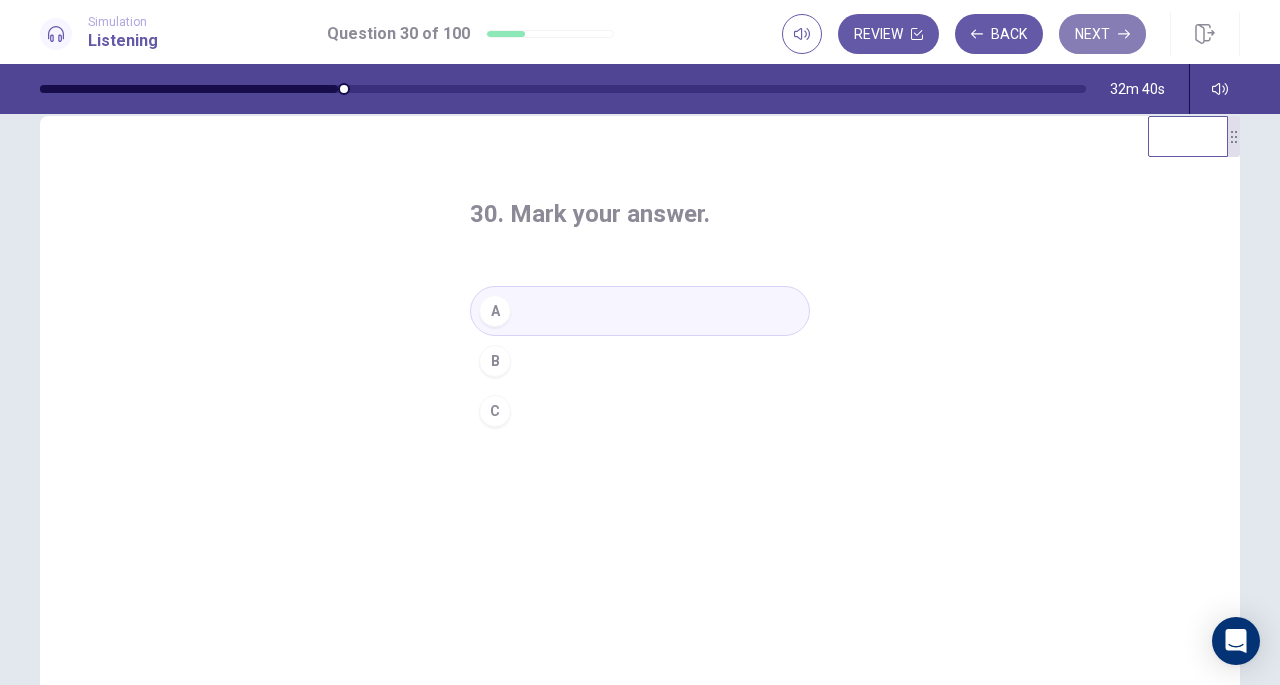 click on "Next" at bounding box center [1102, 34] 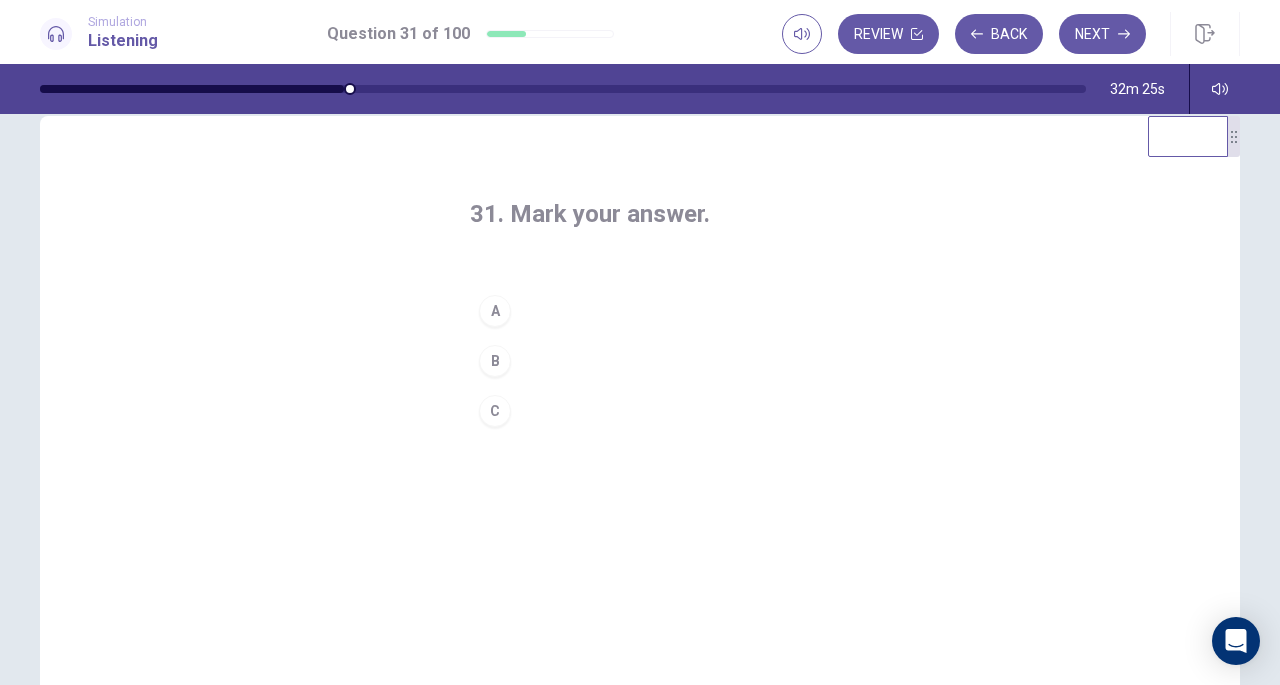 click on "C" at bounding box center (495, 411) 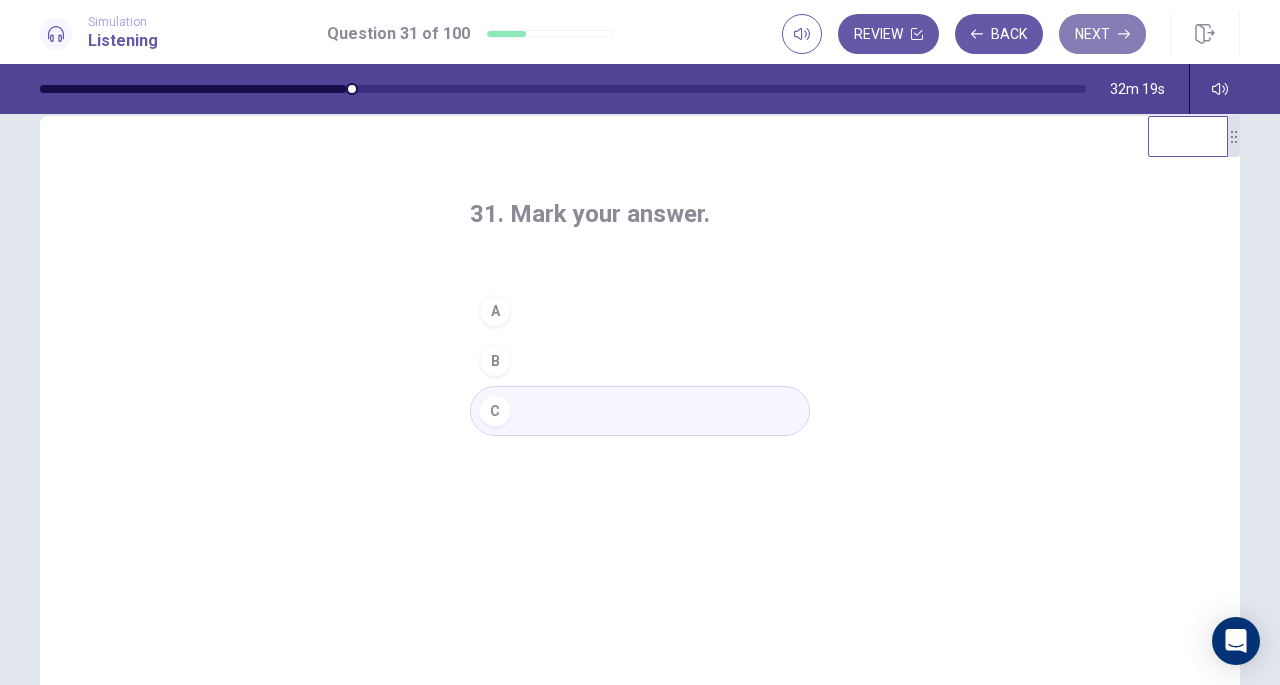 click on "Next" at bounding box center [1102, 34] 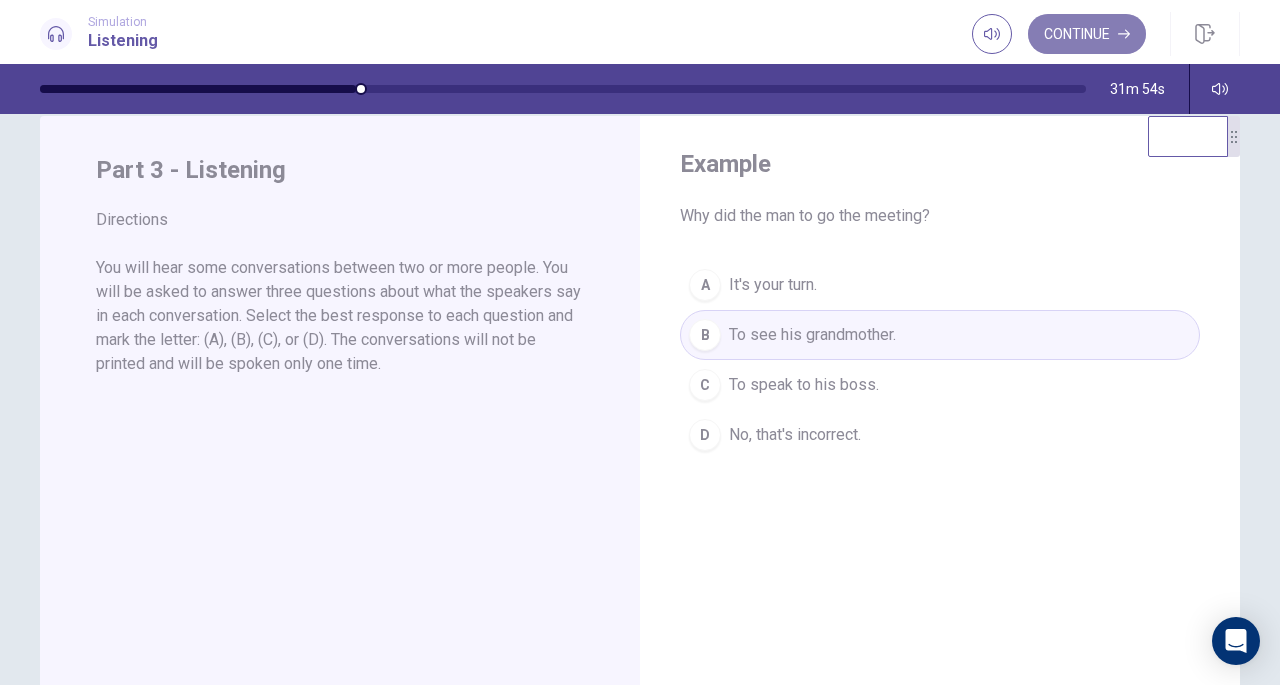 click on "Continue" at bounding box center [1087, 34] 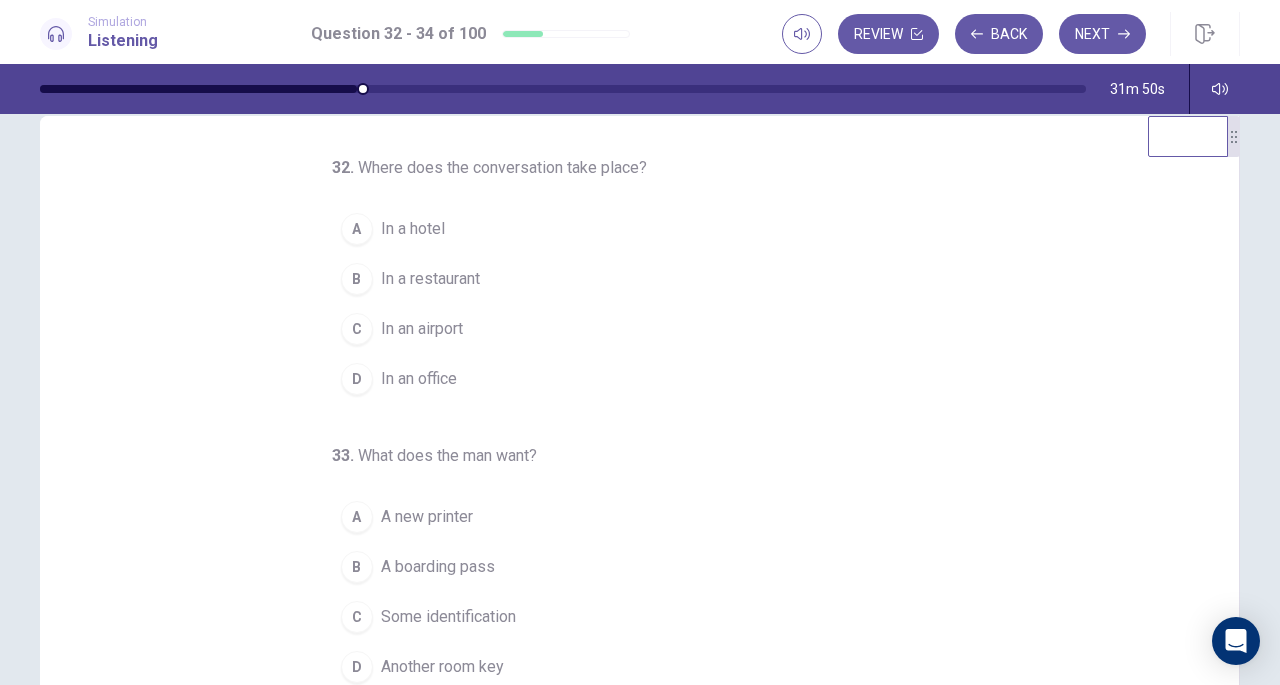scroll, scrollTop: 200, scrollLeft: 0, axis: vertical 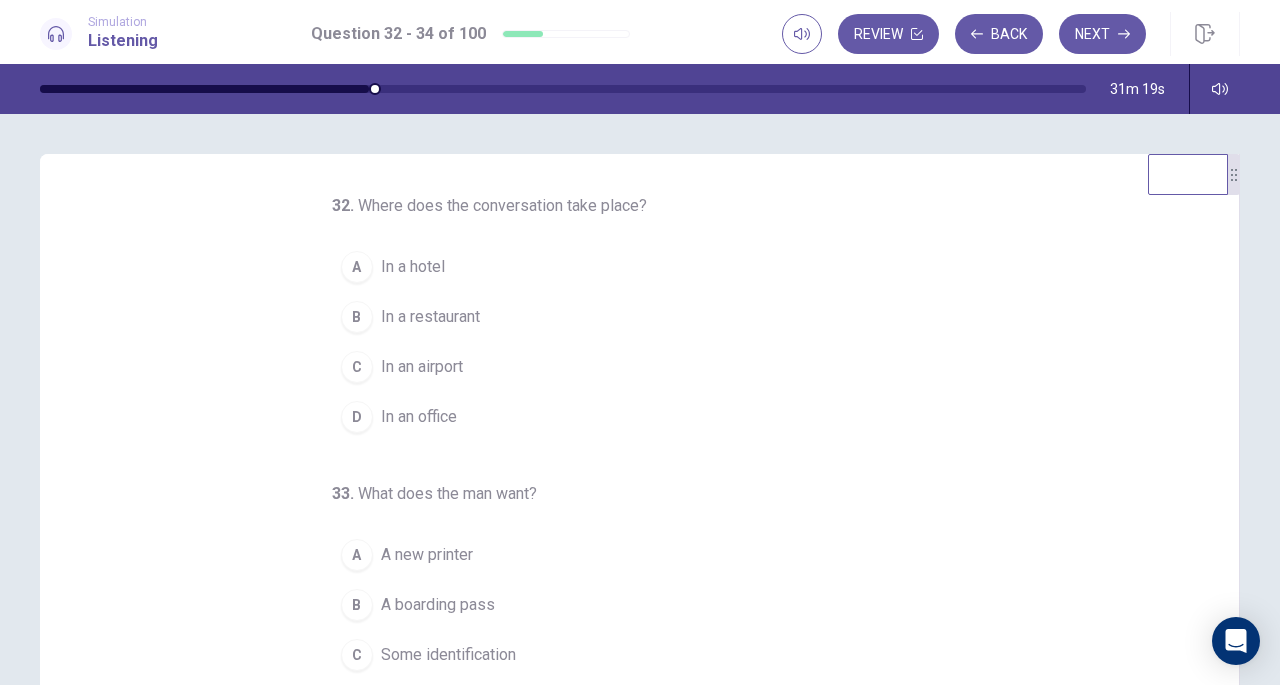click on "In a restaurant" at bounding box center [430, 317] 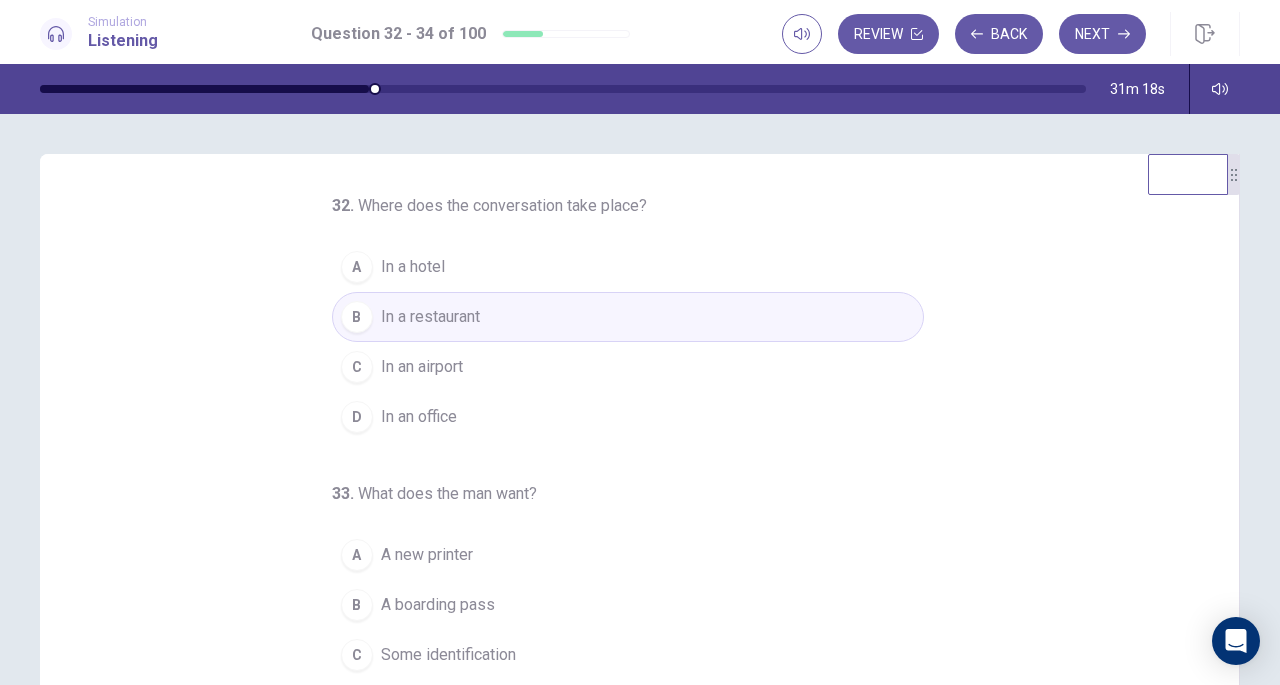 scroll, scrollTop: 200, scrollLeft: 0, axis: vertical 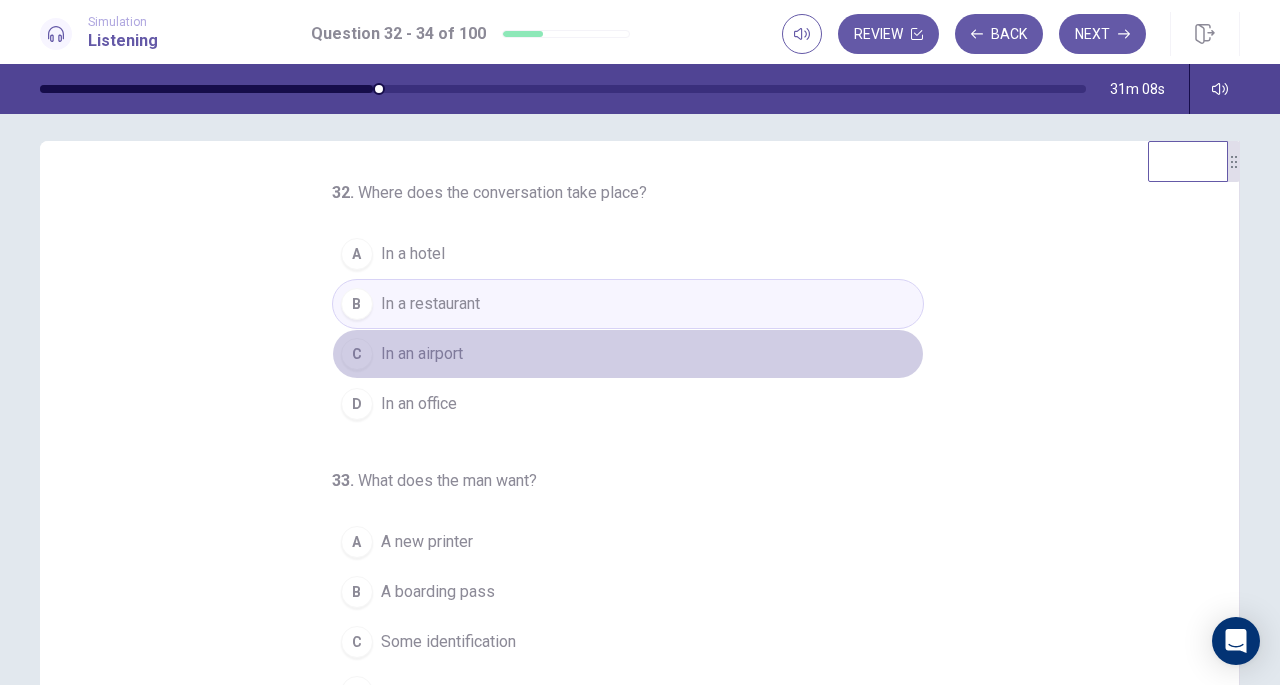 click on "In an airport" at bounding box center (422, 354) 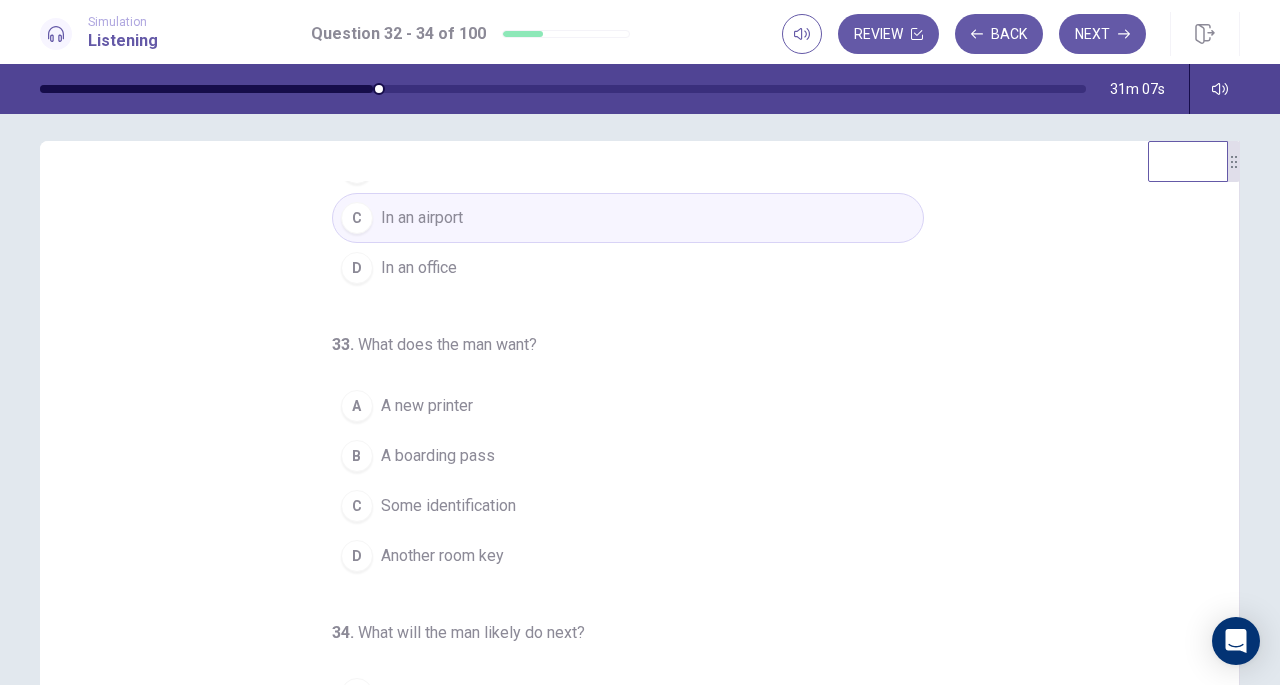 scroll, scrollTop: 164, scrollLeft: 0, axis: vertical 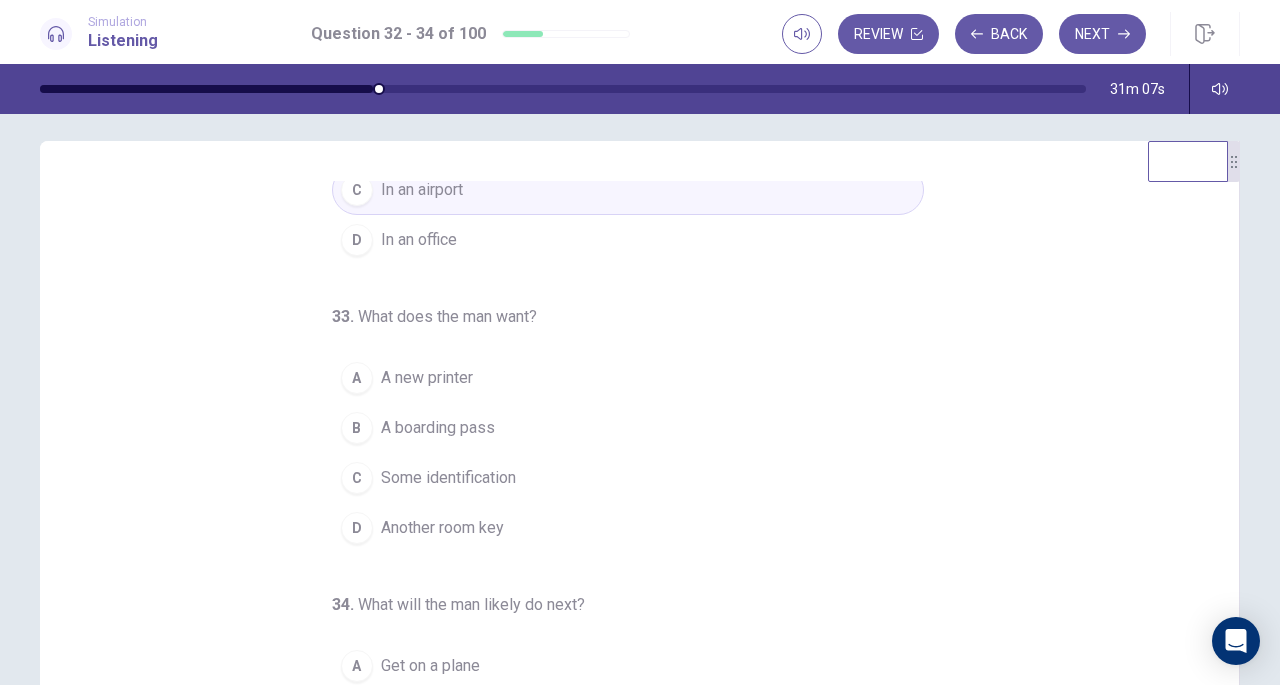 click on "A boarding pass" at bounding box center (438, 428) 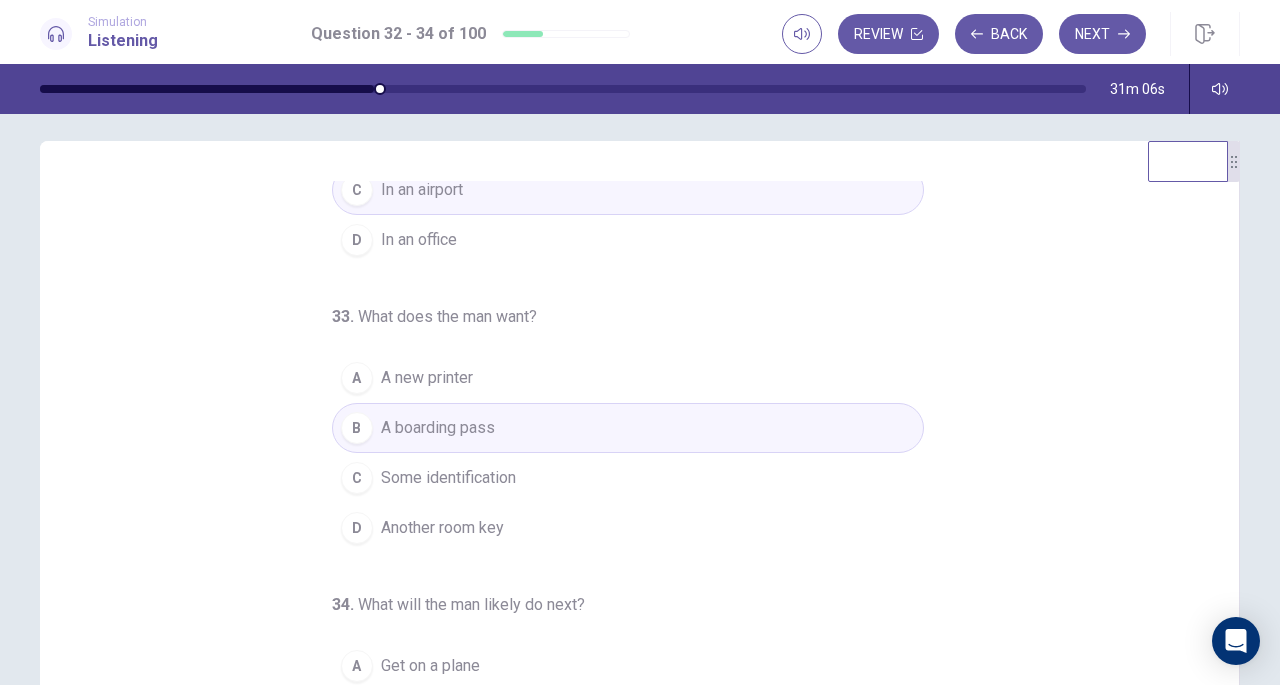 scroll, scrollTop: 200, scrollLeft: 0, axis: vertical 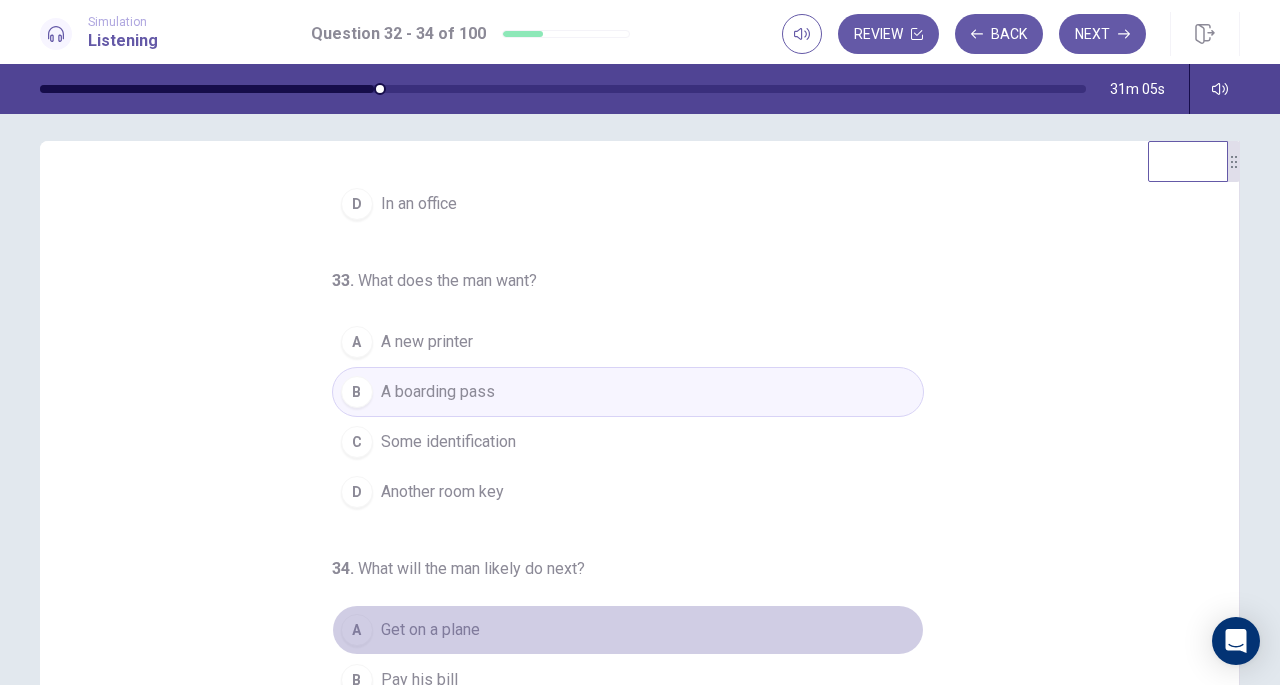 click on "Get on a plane" at bounding box center [430, 630] 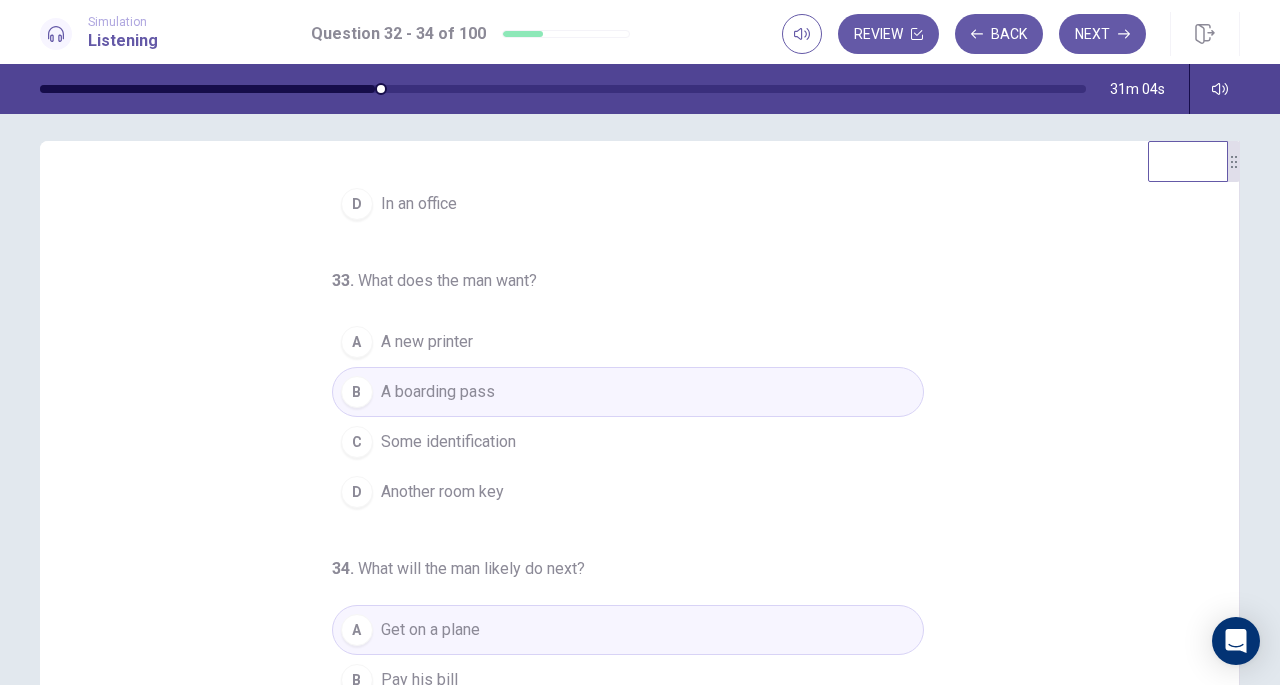 scroll, scrollTop: 268, scrollLeft: 0, axis: vertical 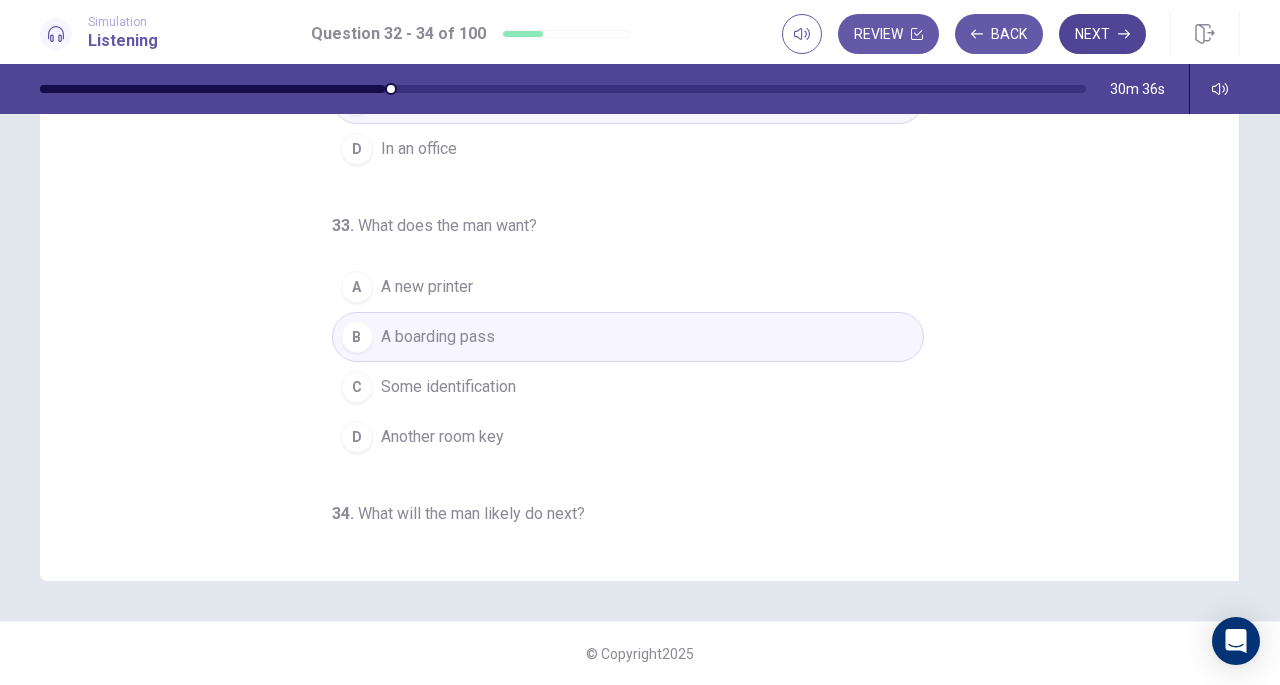 click on "Next" at bounding box center [1102, 34] 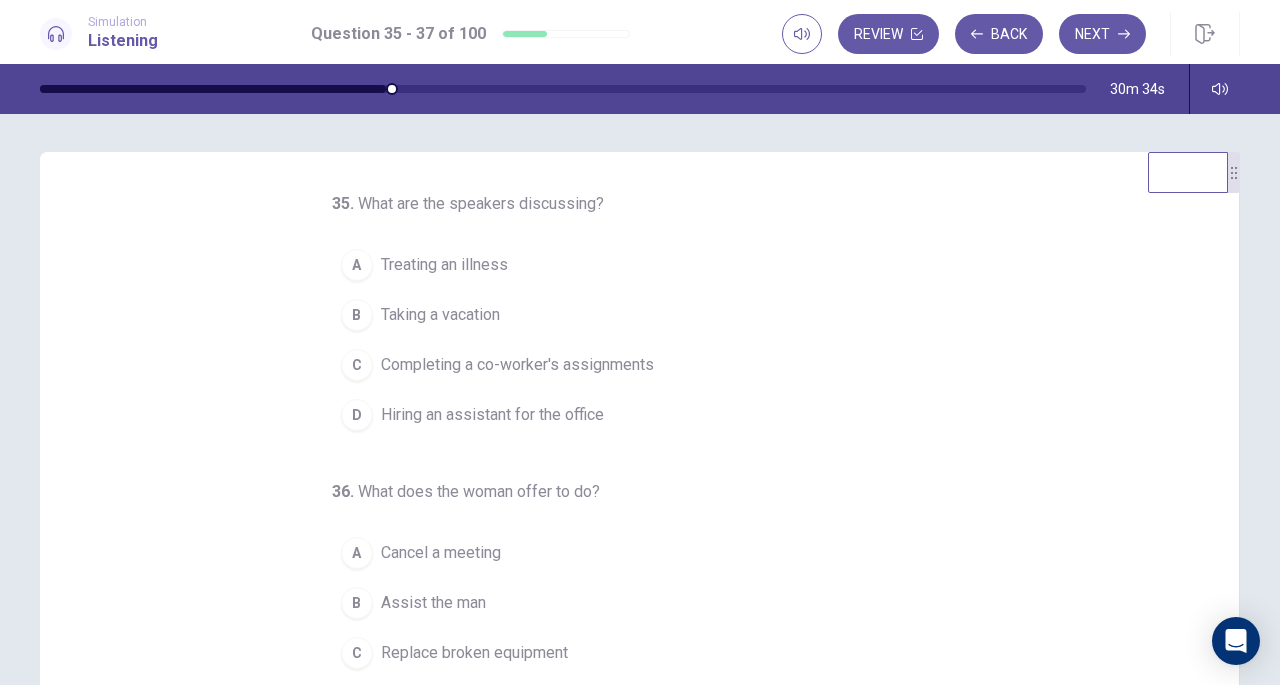 scroll, scrollTop: 0, scrollLeft: 0, axis: both 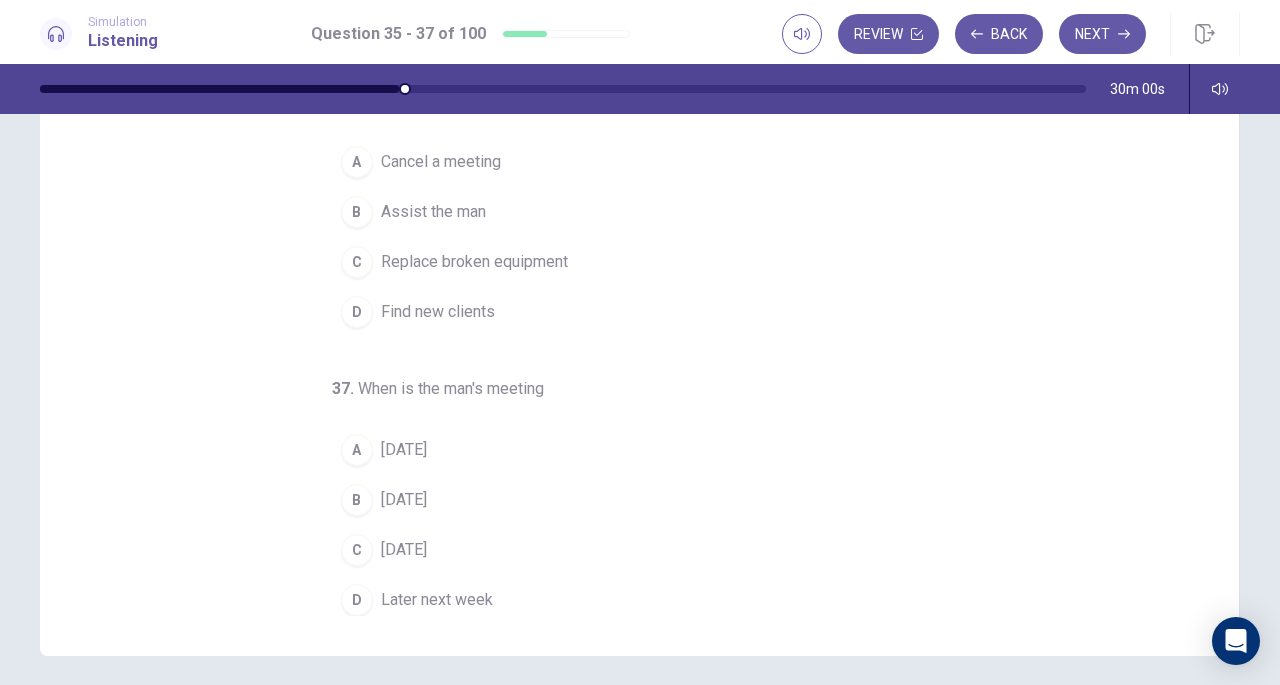 click on "[DATE]" at bounding box center (404, 500) 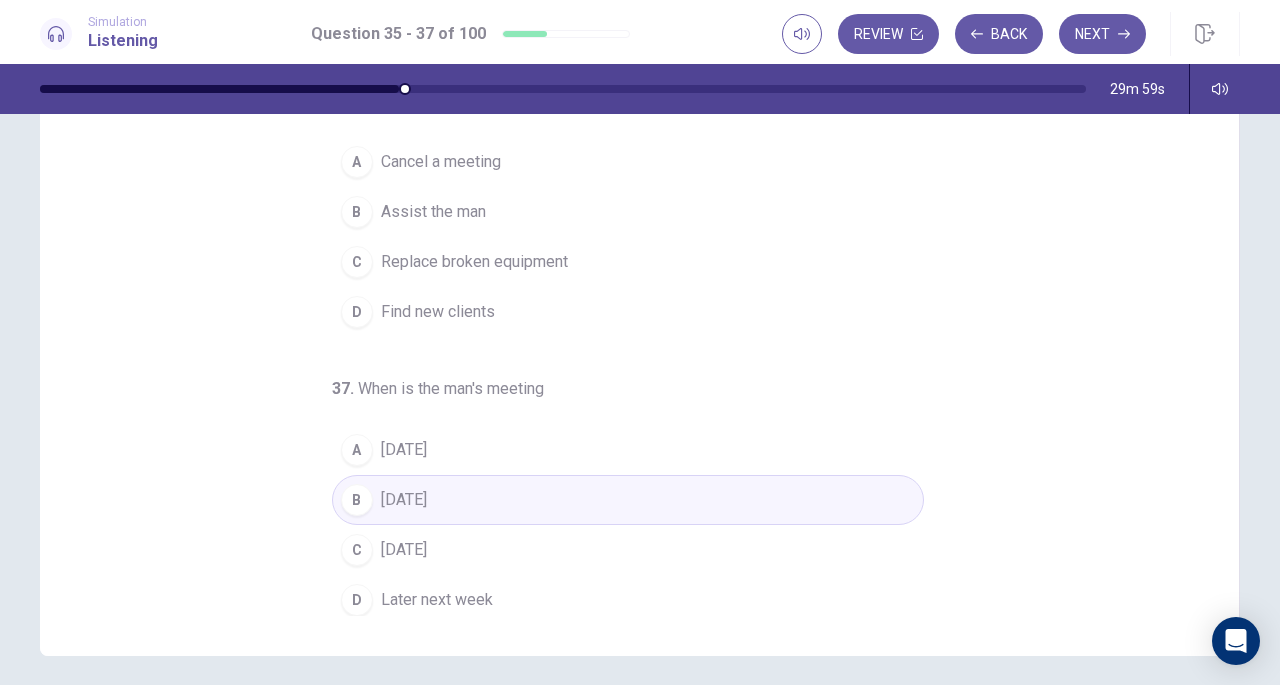 scroll, scrollTop: 0, scrollLeft: 0, axis: both 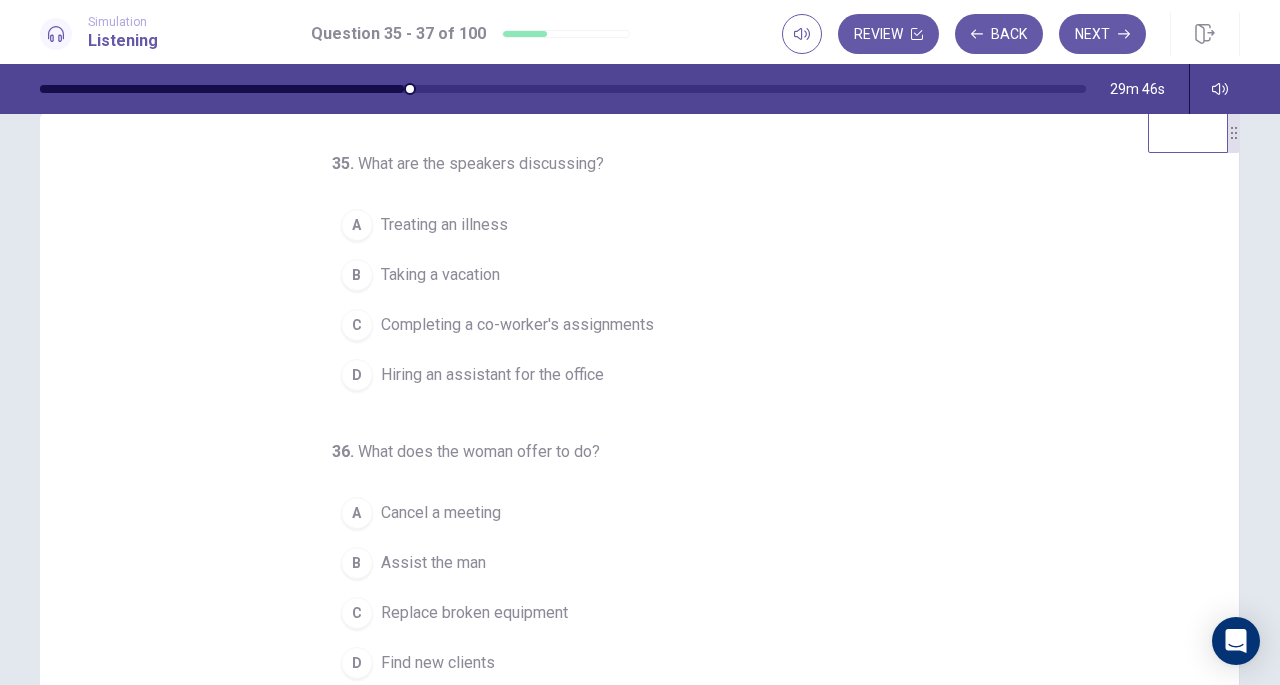 click on "Completing a co-worker's assignments" at bounding box center (517, 325) 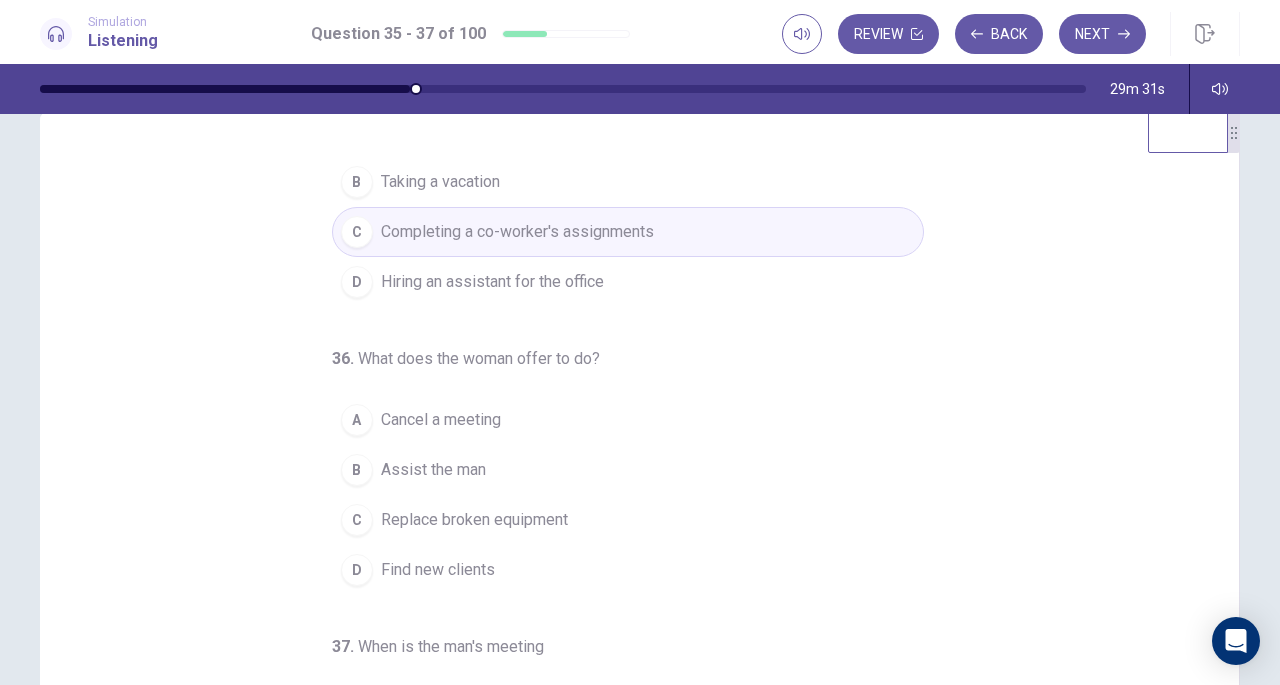 scroll, scrollTop: 200, scrollLeft: 0, axis: vertical 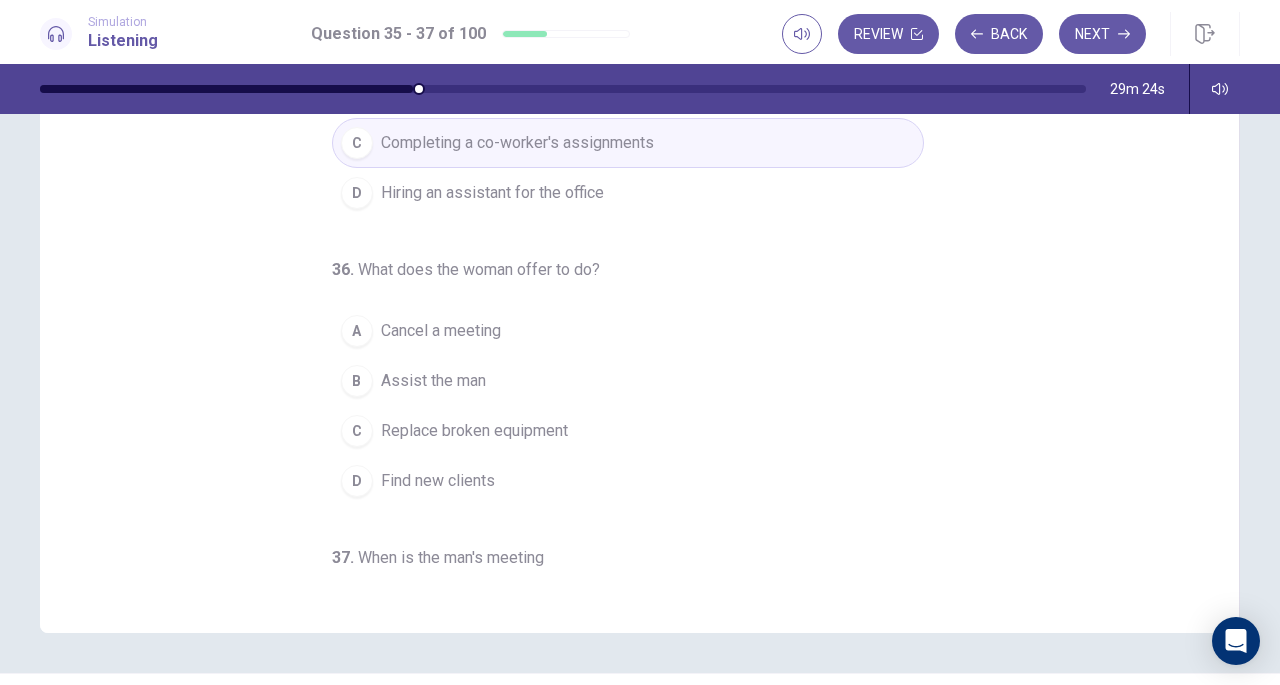 click on "B Assist the man" at bounding box center (628, 381) 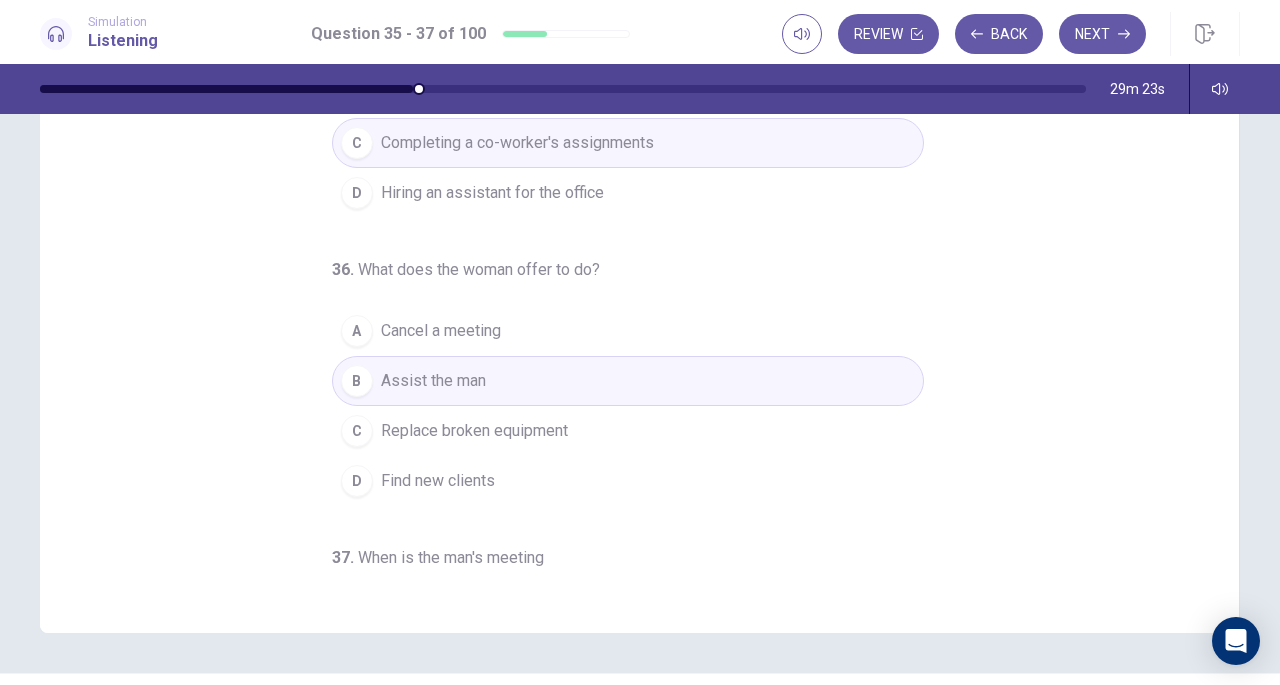 scroll, scrollTop: 200, scrollLeft: 0, axis: vertical 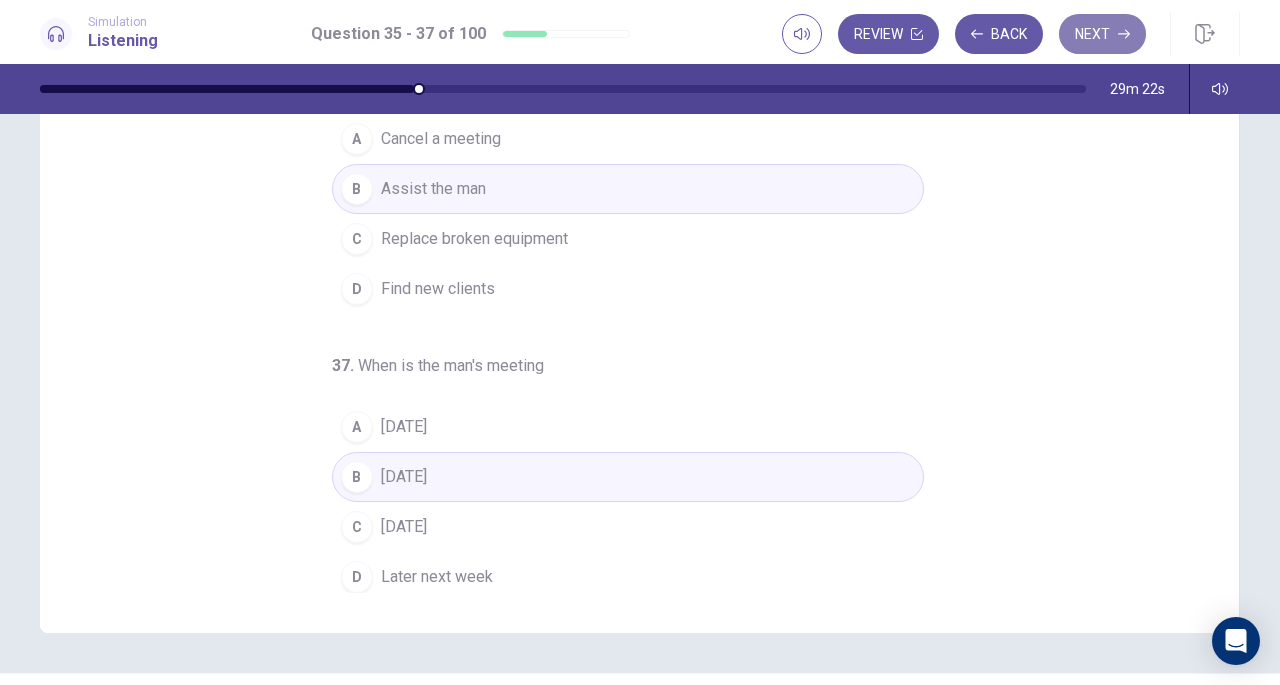 click on "Next" at bounding box center (1102, 34) 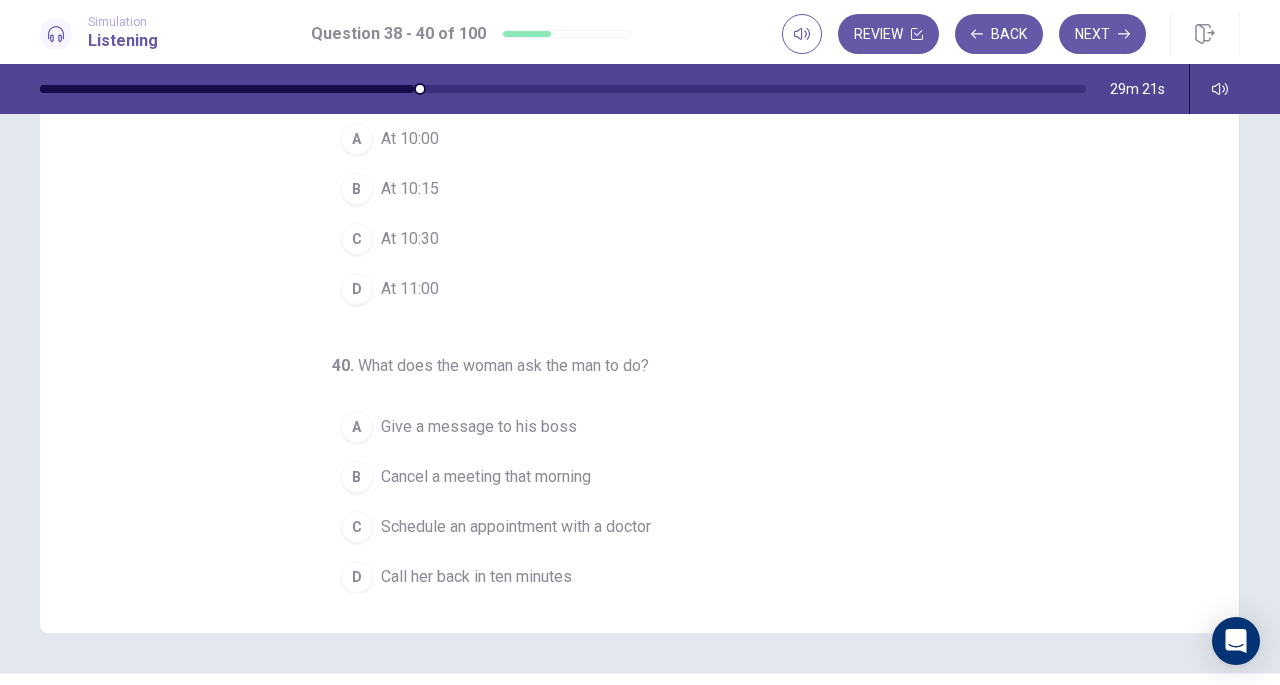 scroll, scrollTop: 0, scrollLeft: 0, axis: both 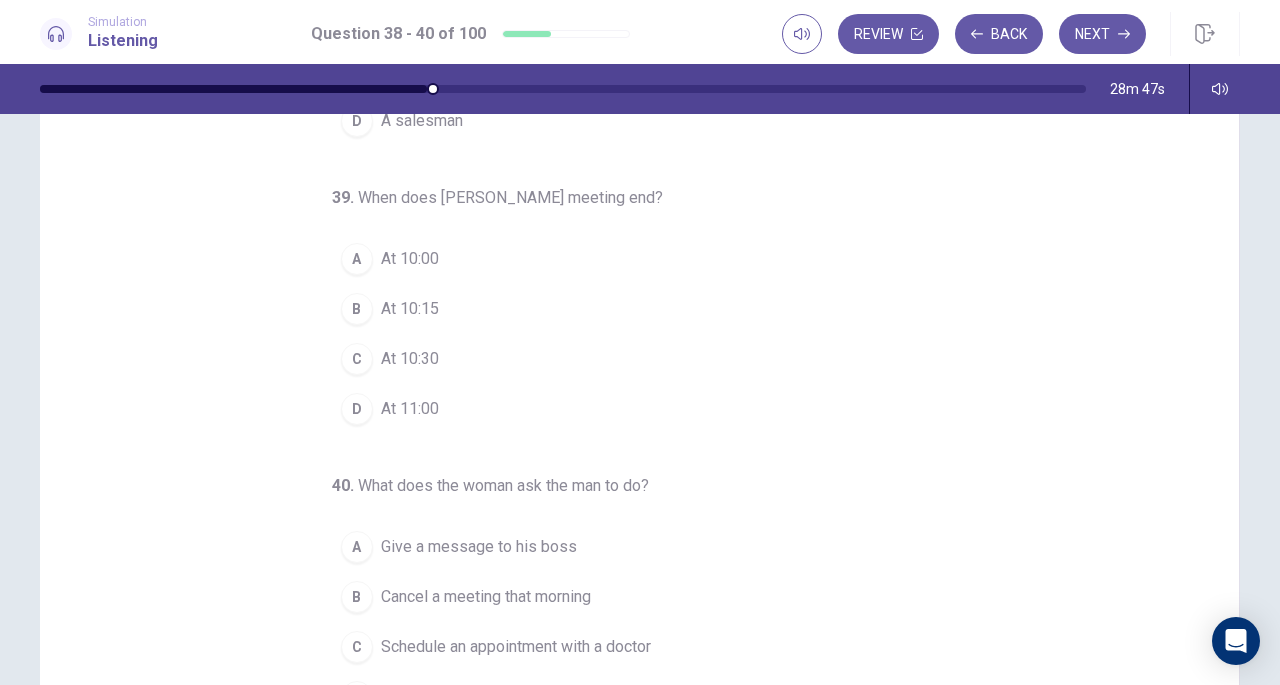 click on "At 11:00" at bounding box center [410, 409] 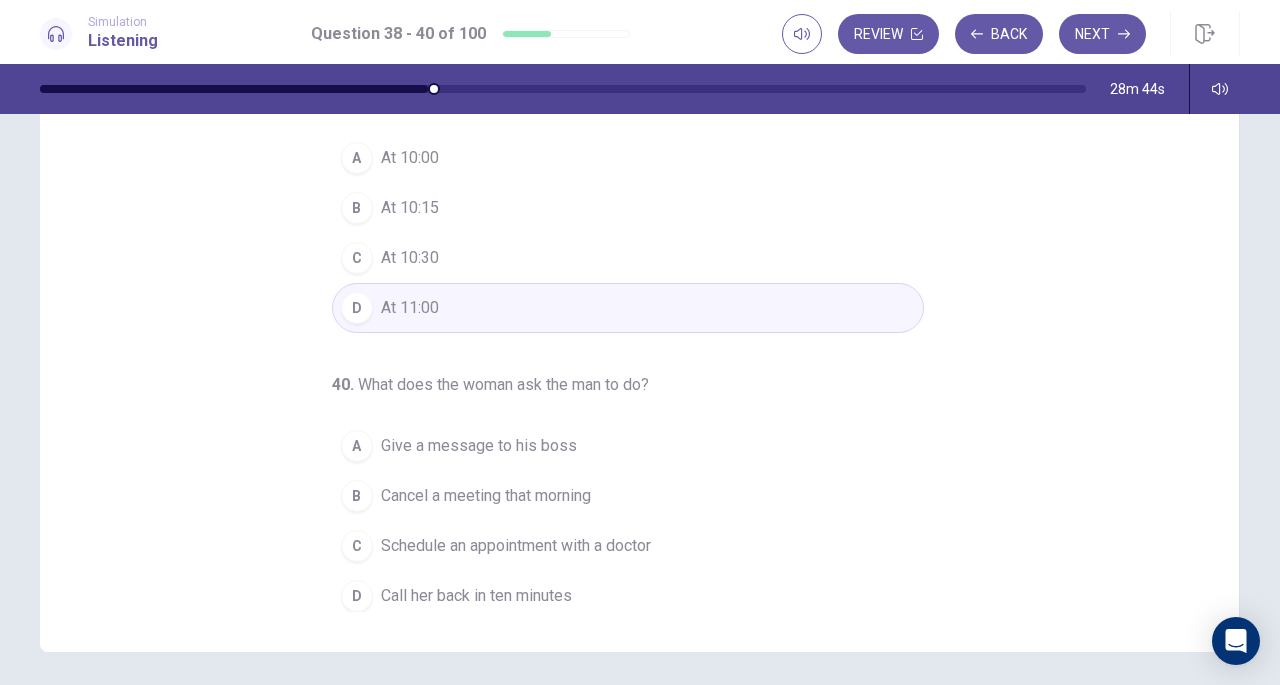 scroll, scrollTop: 204, scrollLeft: 0, axis: vertical 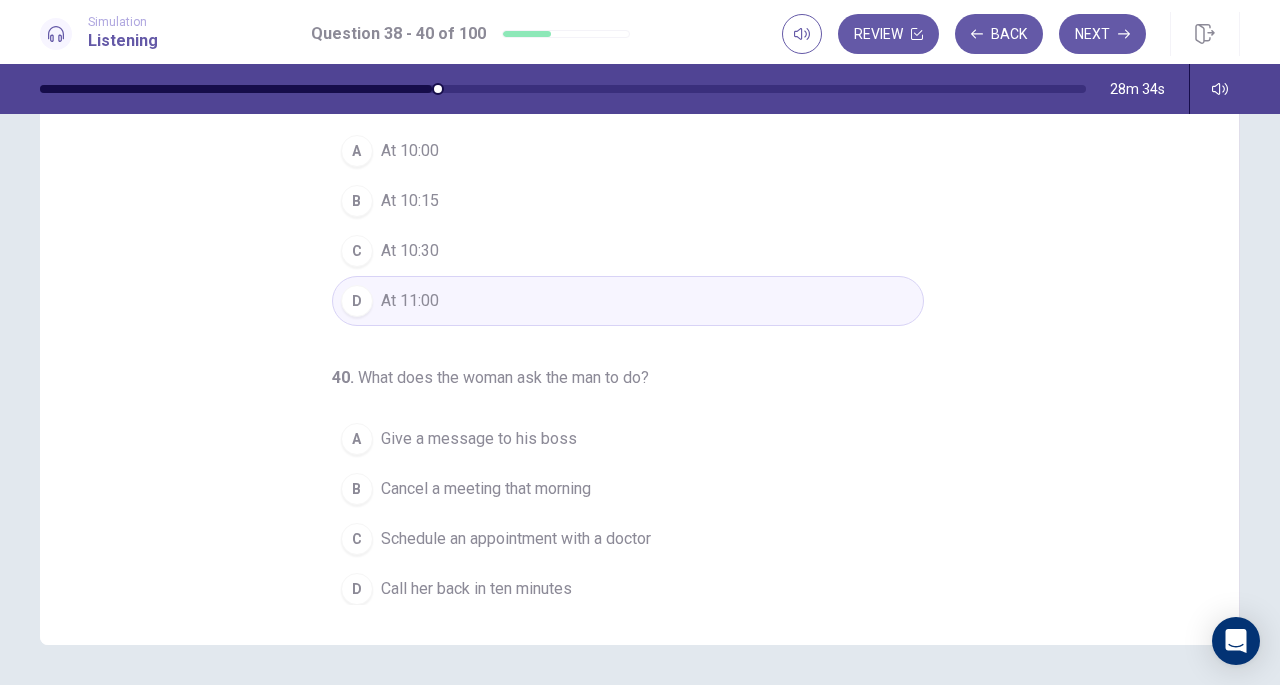 click on "Give a message to his boss" at bounding box center (479, 439) 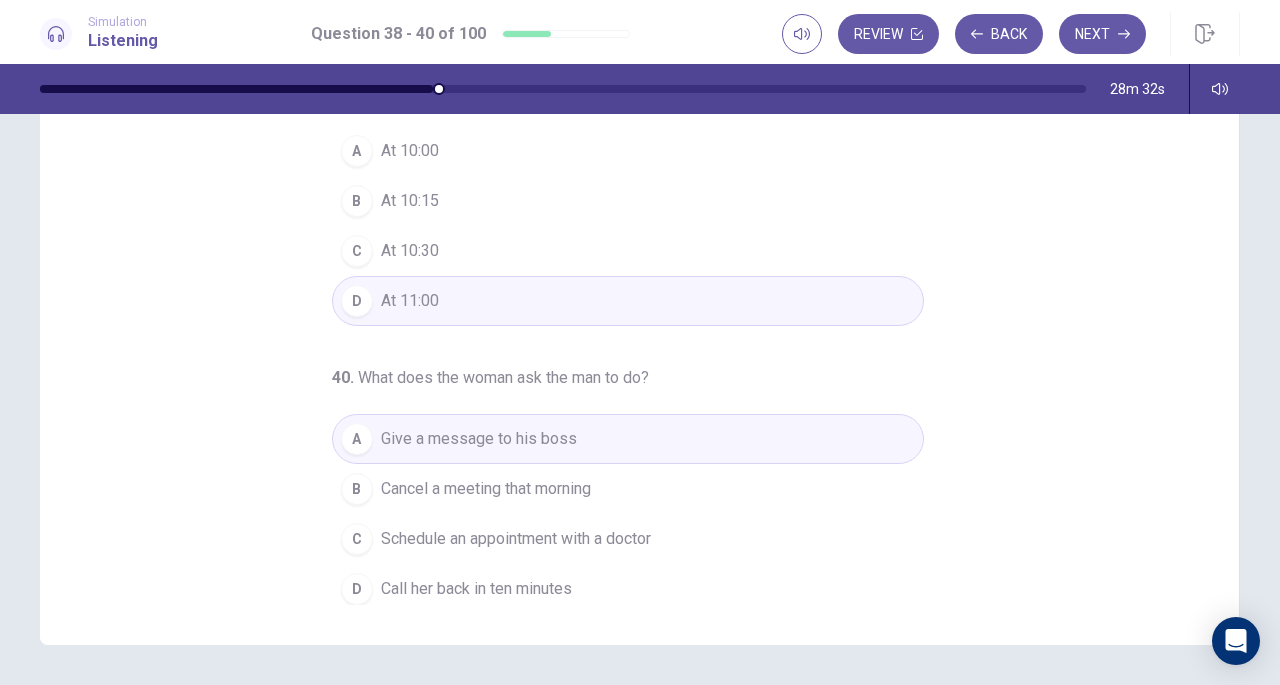 scroll, scrollTop: 0, scrollLeft: 0, axis: both 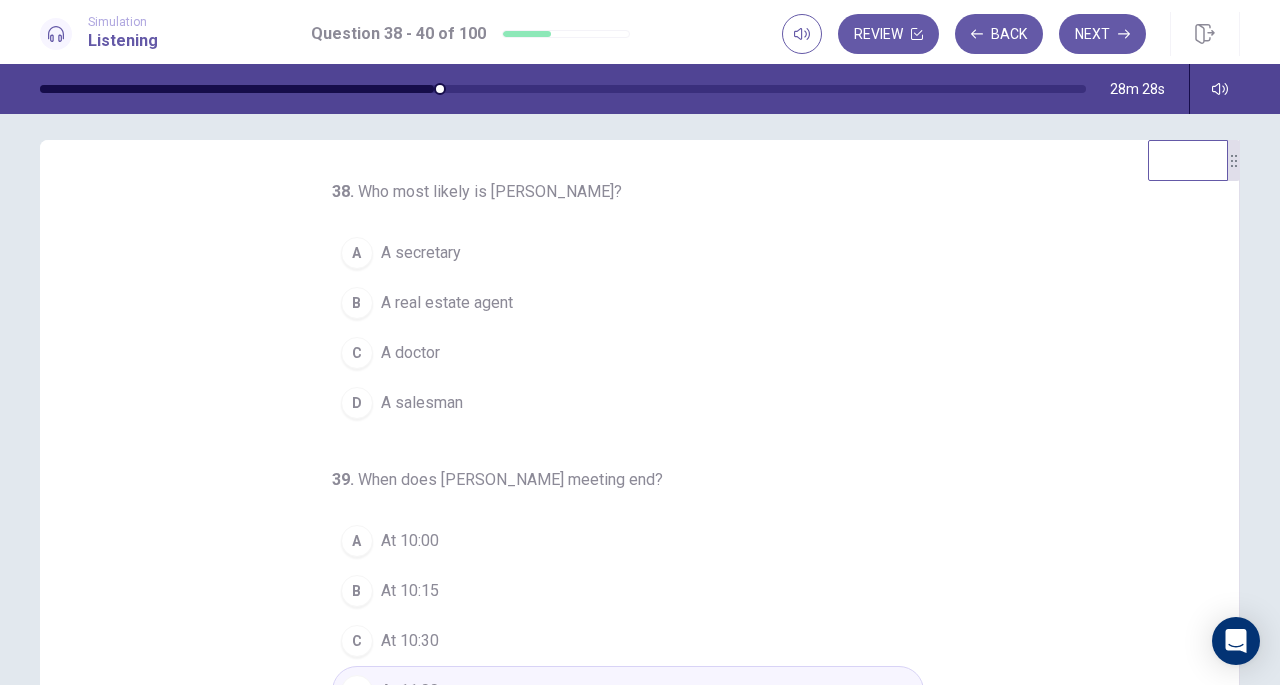 click on "A secretary" at bounding box center [421, 253] 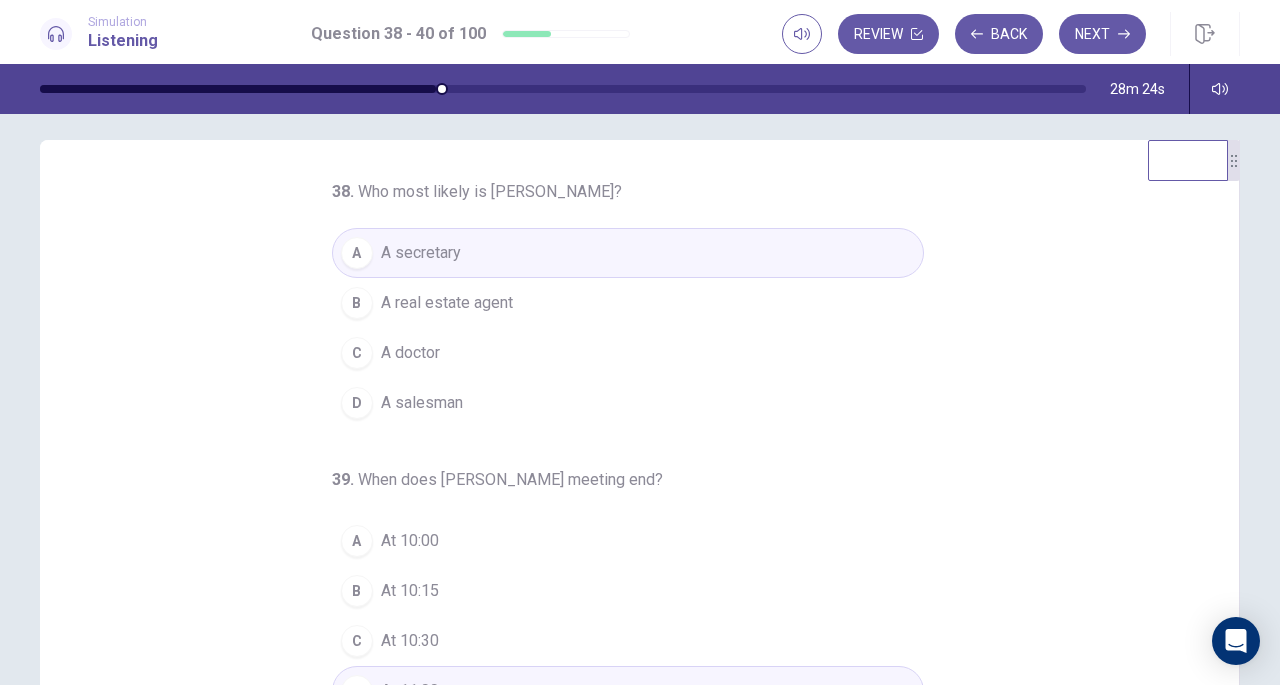 scroll, scrollTop: 200, scrollLeft: 0, axis: vertical 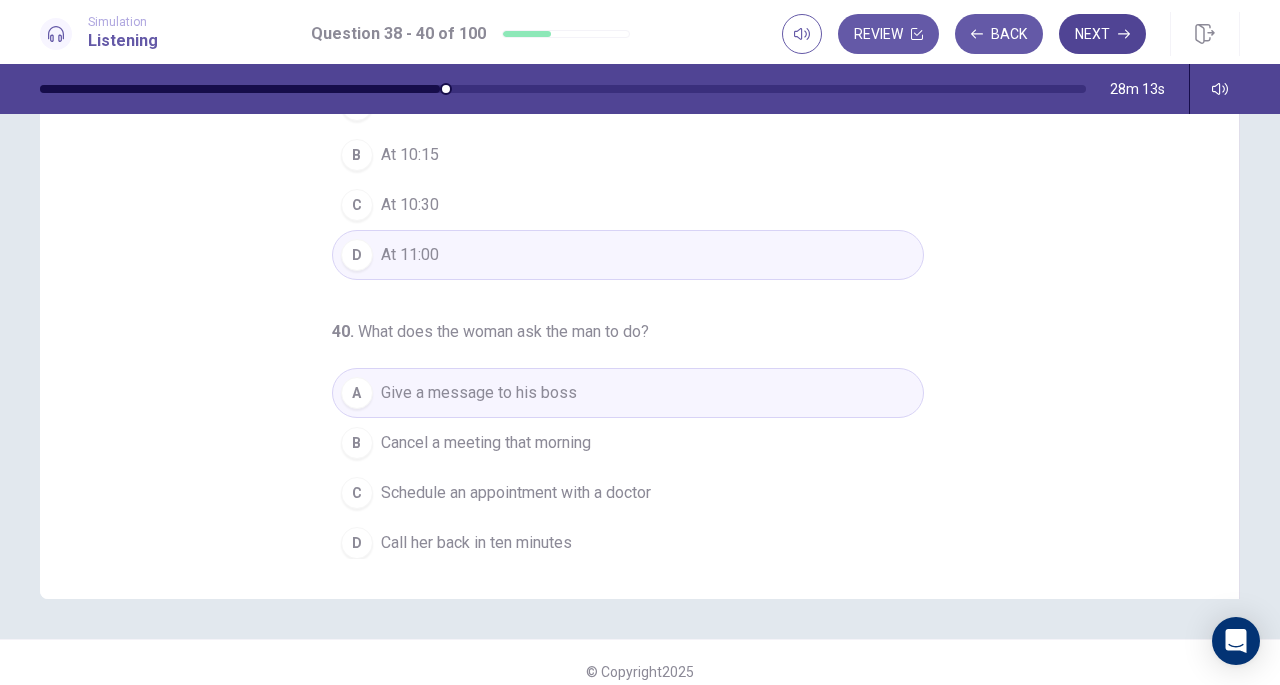 click on "Next" at bounding box center (1102, 34) 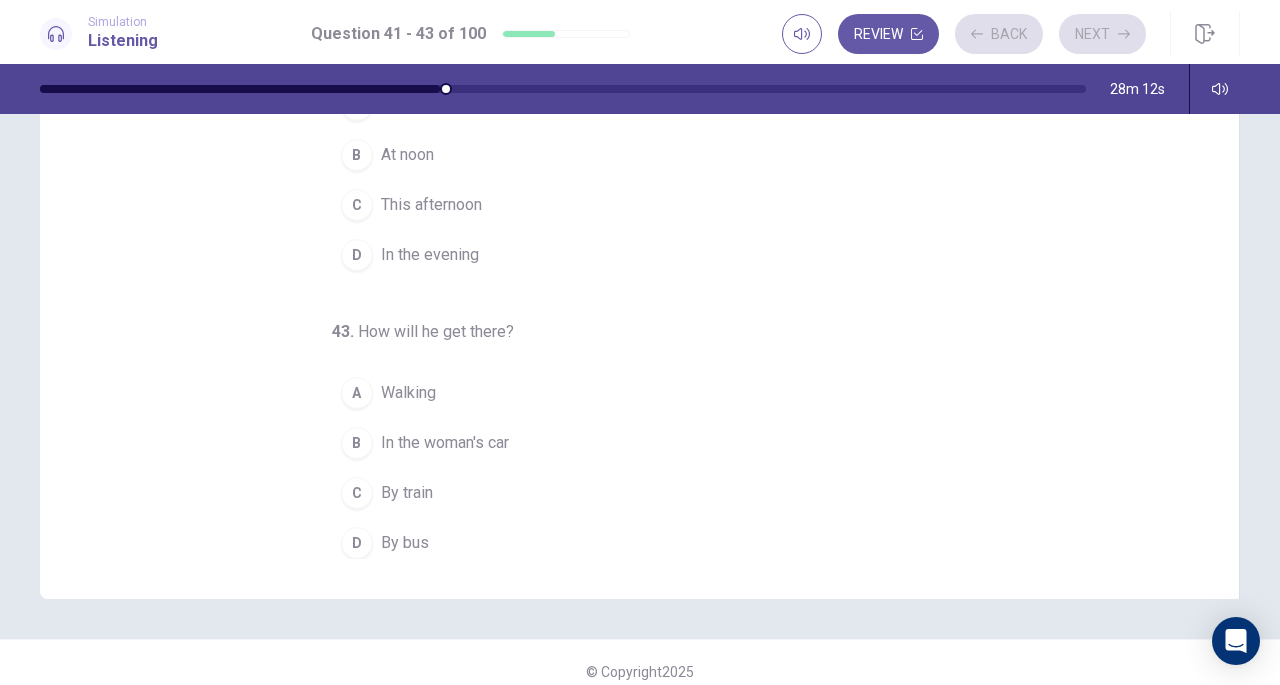 scroll, scrollTop: 0, scrollLeft: 0, axis: both 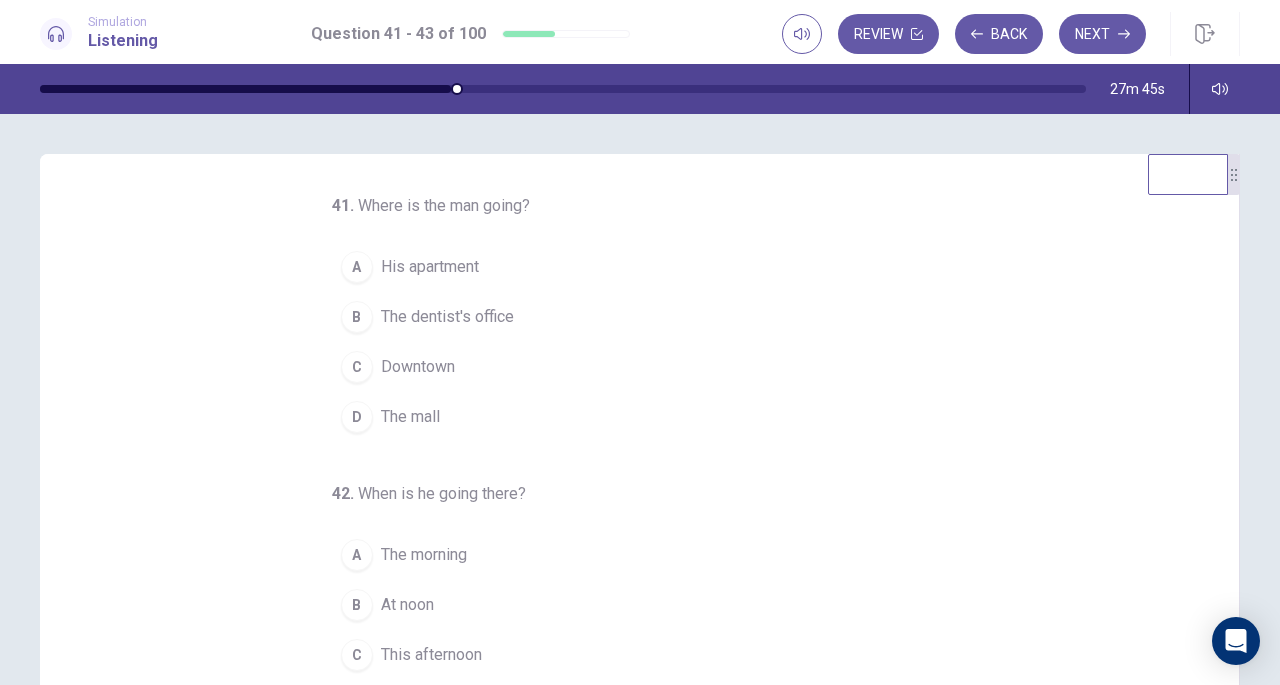 click on "The dentist's office" at bounding box center [447, 317] 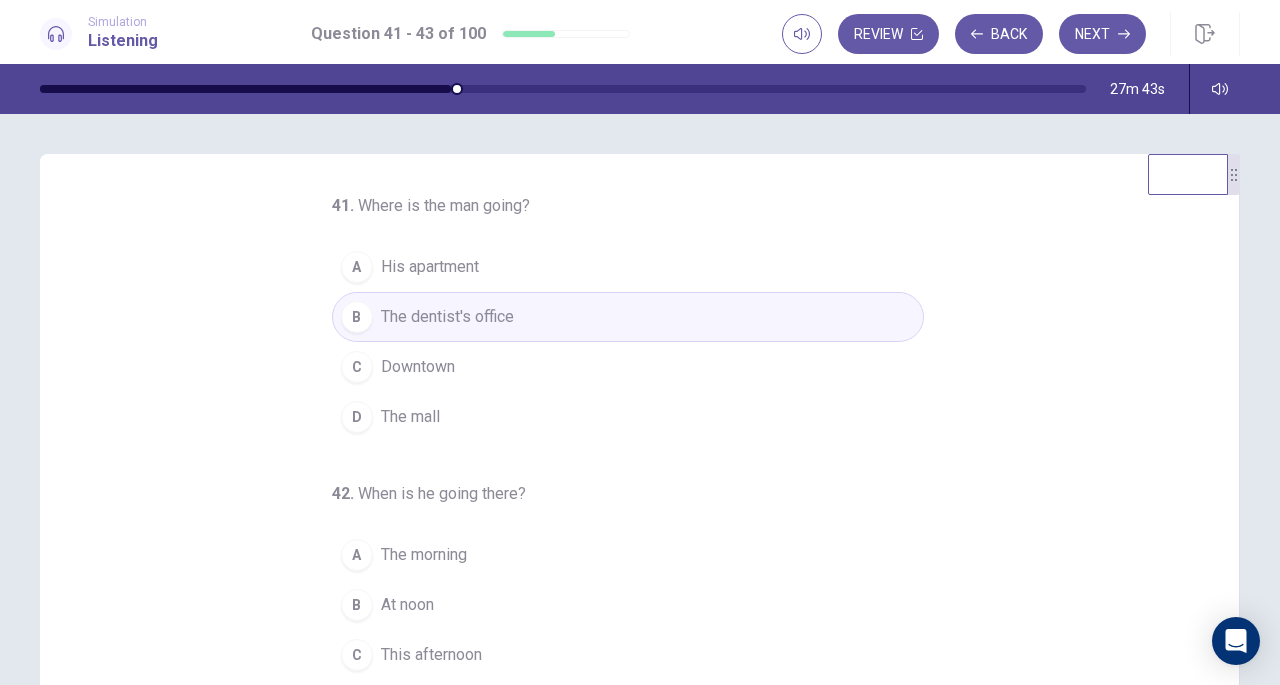 scroll, scrollTop: 200, scrollLeft: 0, axis: vertical 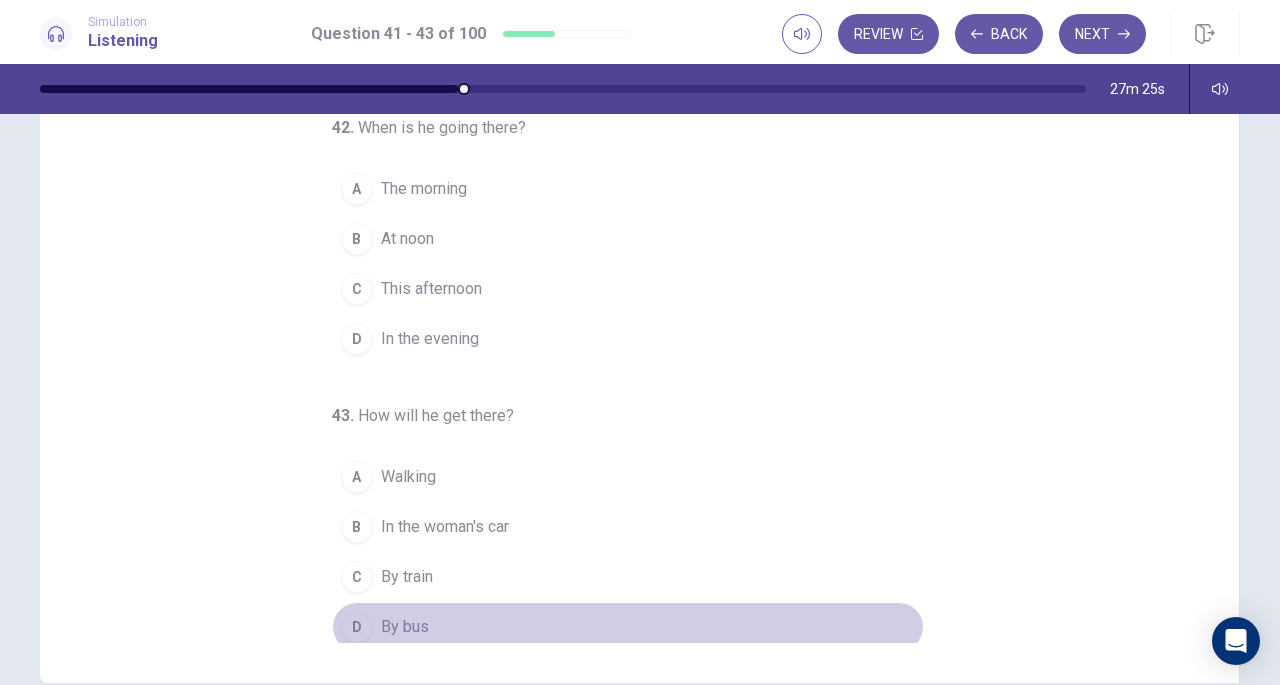 click on "By bus" at bounding box center [405, 627] 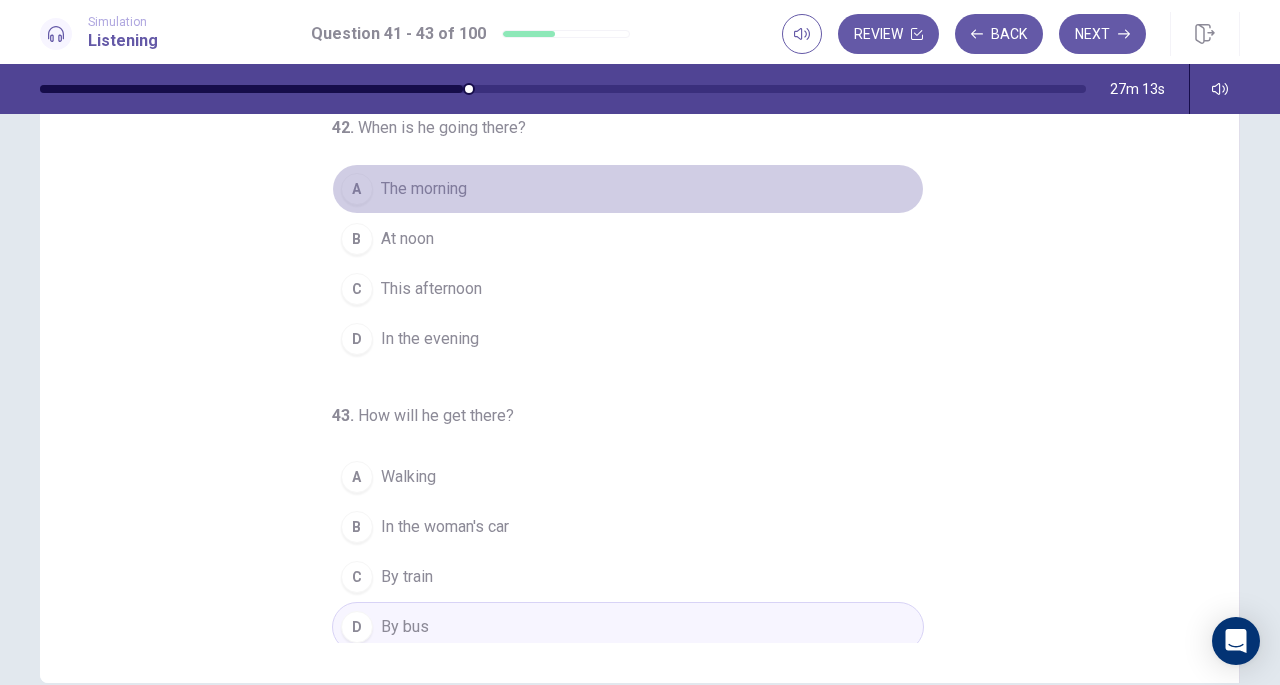 click on "The morning" at bounding box center [424, 189] 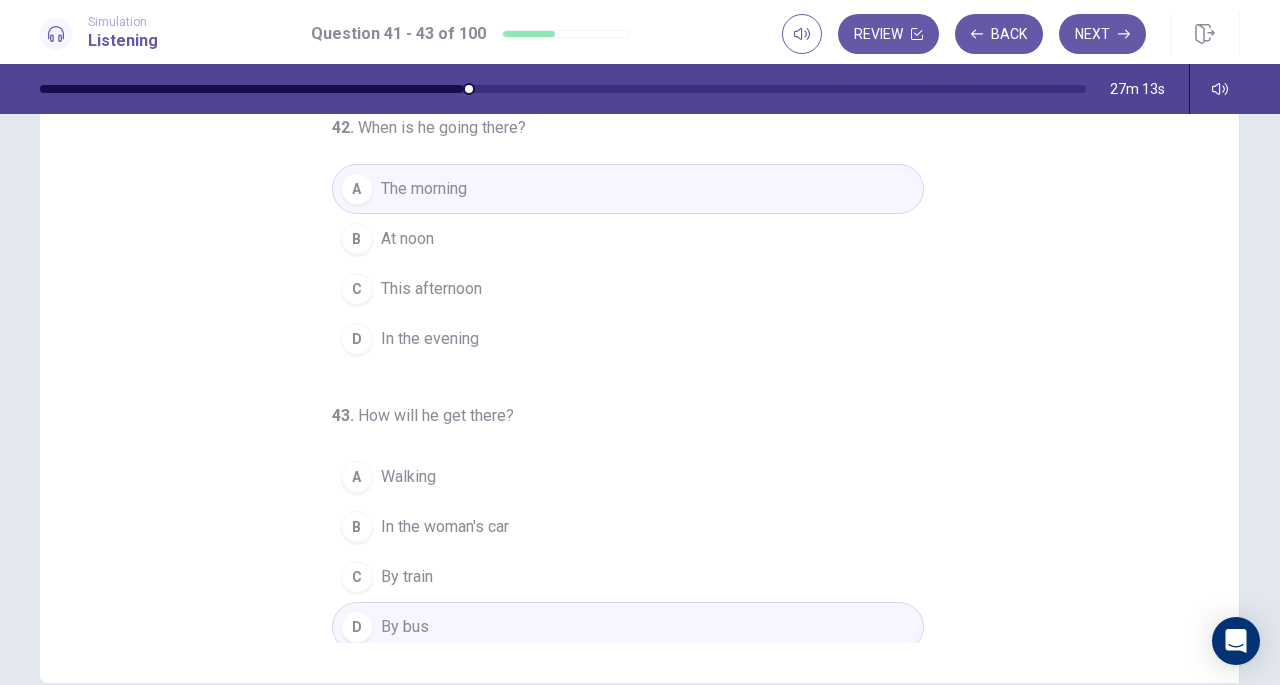 scroll, scrollTop: 0, scrollLeft: 0, axis: both 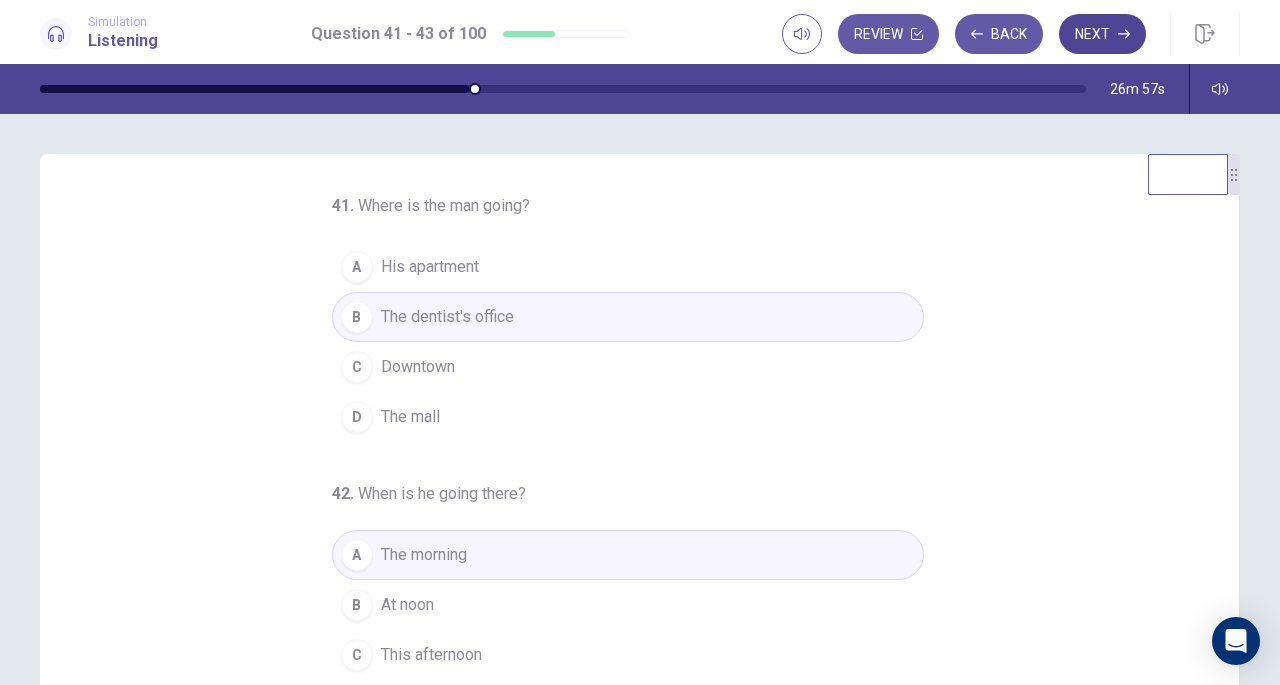 click on "Next" at bounding box center [1102, 34] 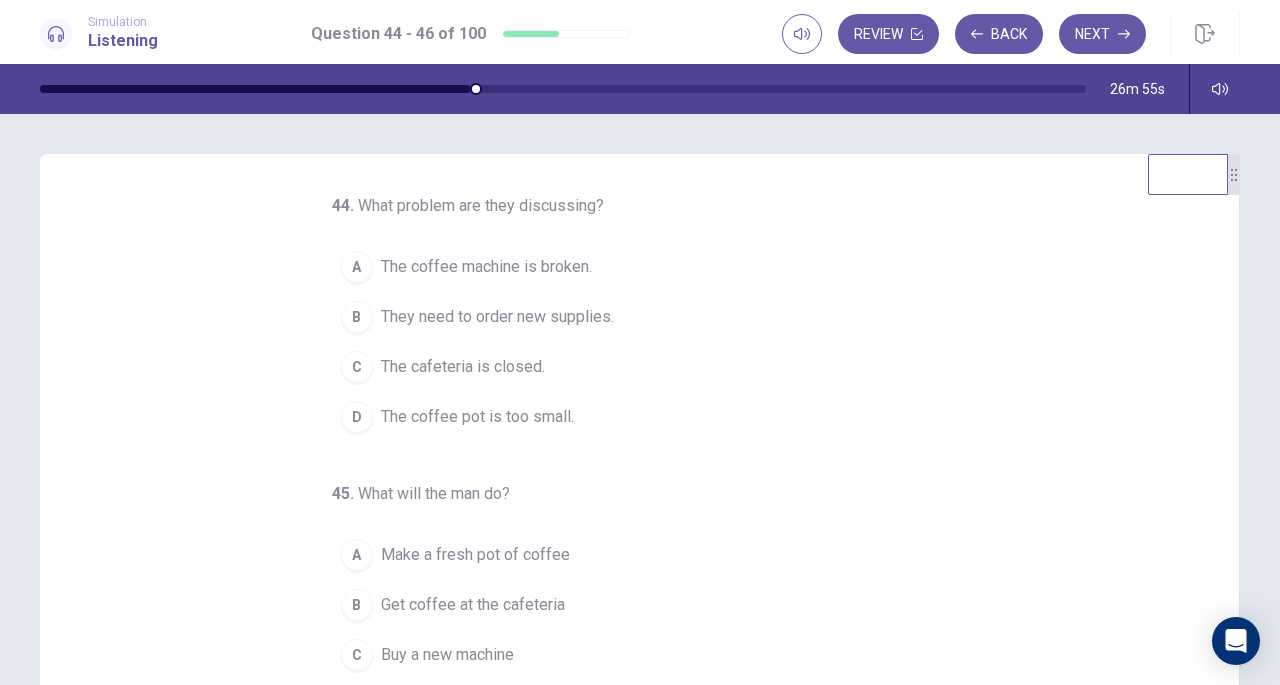 scroll, scrollTop: 200, scrollLeft: 0, axis: vertical 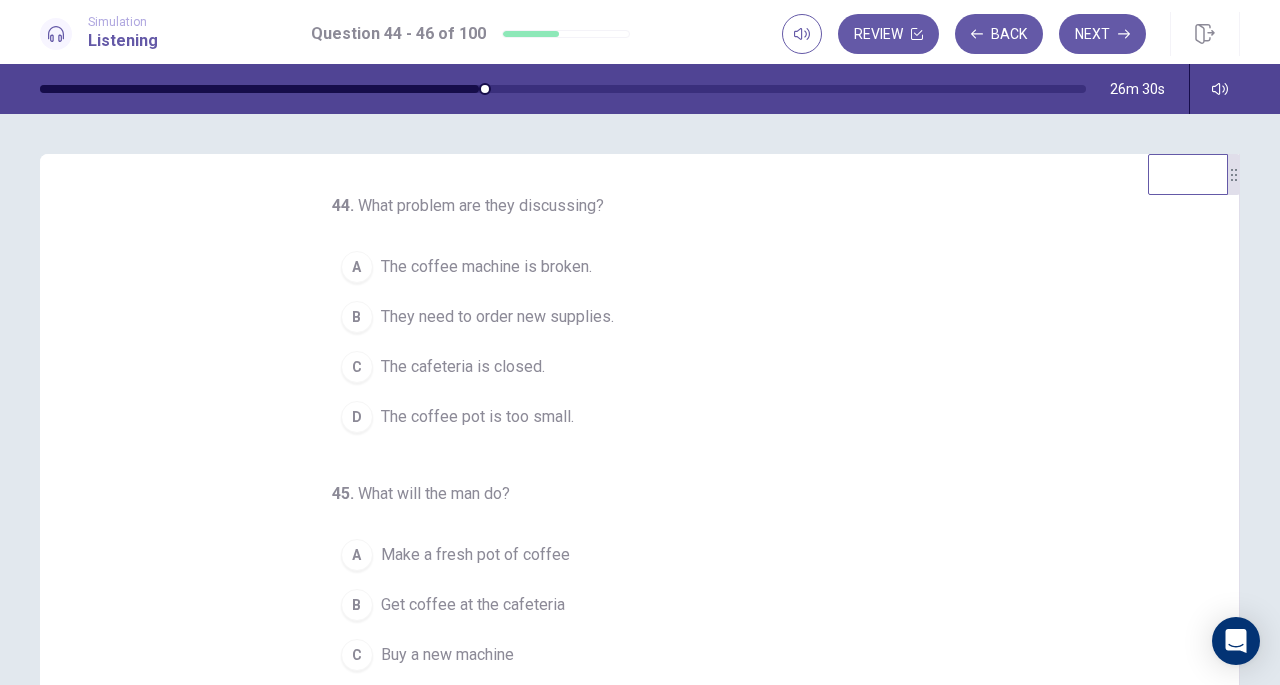 click on "The coffee machine is broken." at bounding box center (486, 267) 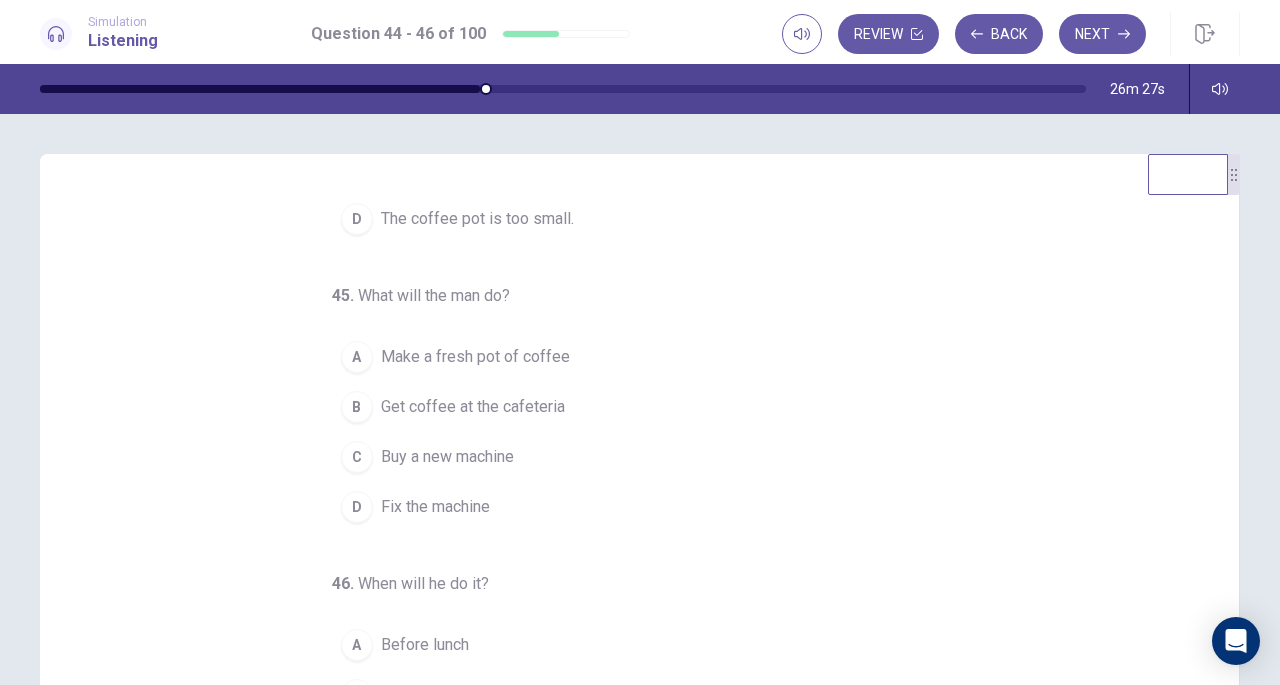 scroll, scrollTop: 200, scrollLeft: 0, axis: vertical 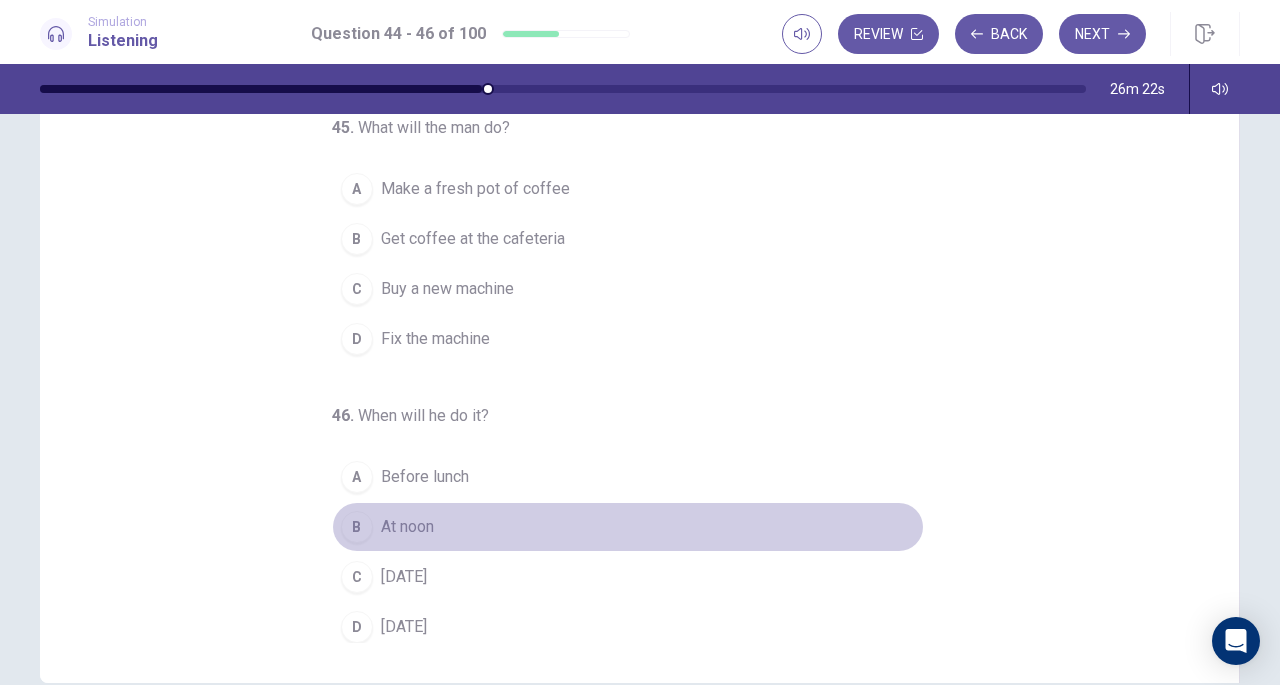 click on "At noon" at bounding box center [407, 527] 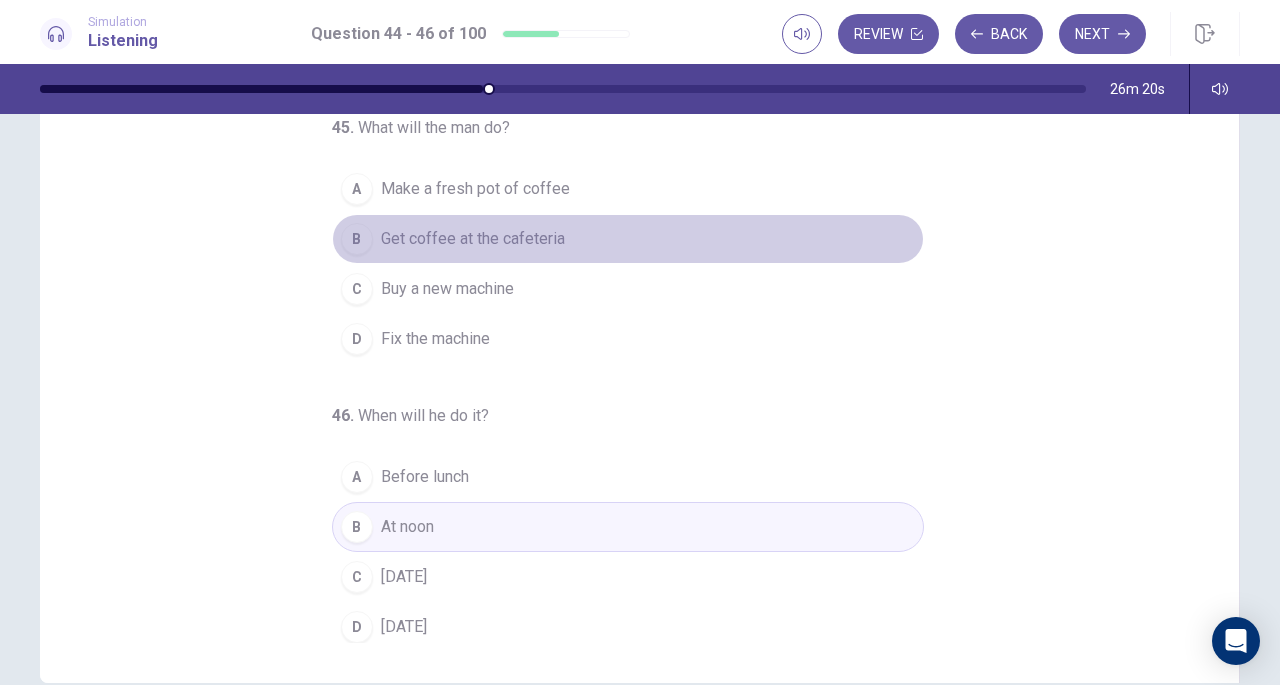 click on "B Get coffee at the cafeteria" at bounding box center [628, 239] 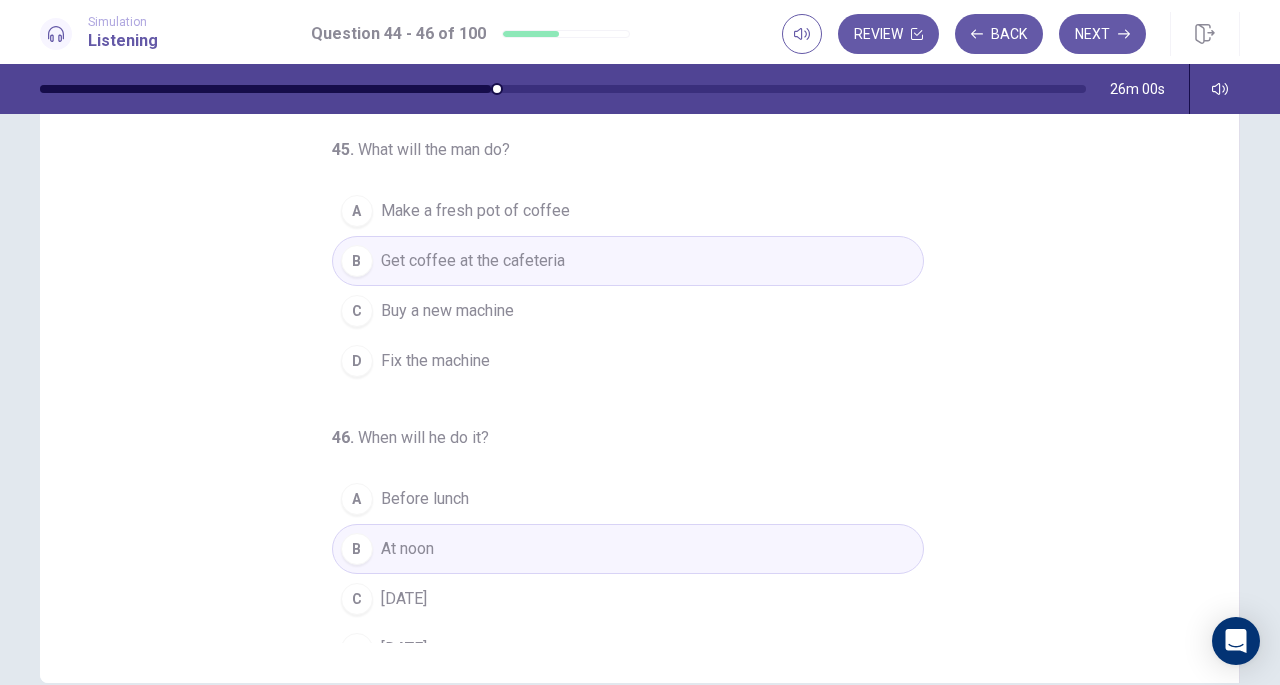 scroll, scrollTop: 182, scrollLeft: 0, axis: vertical 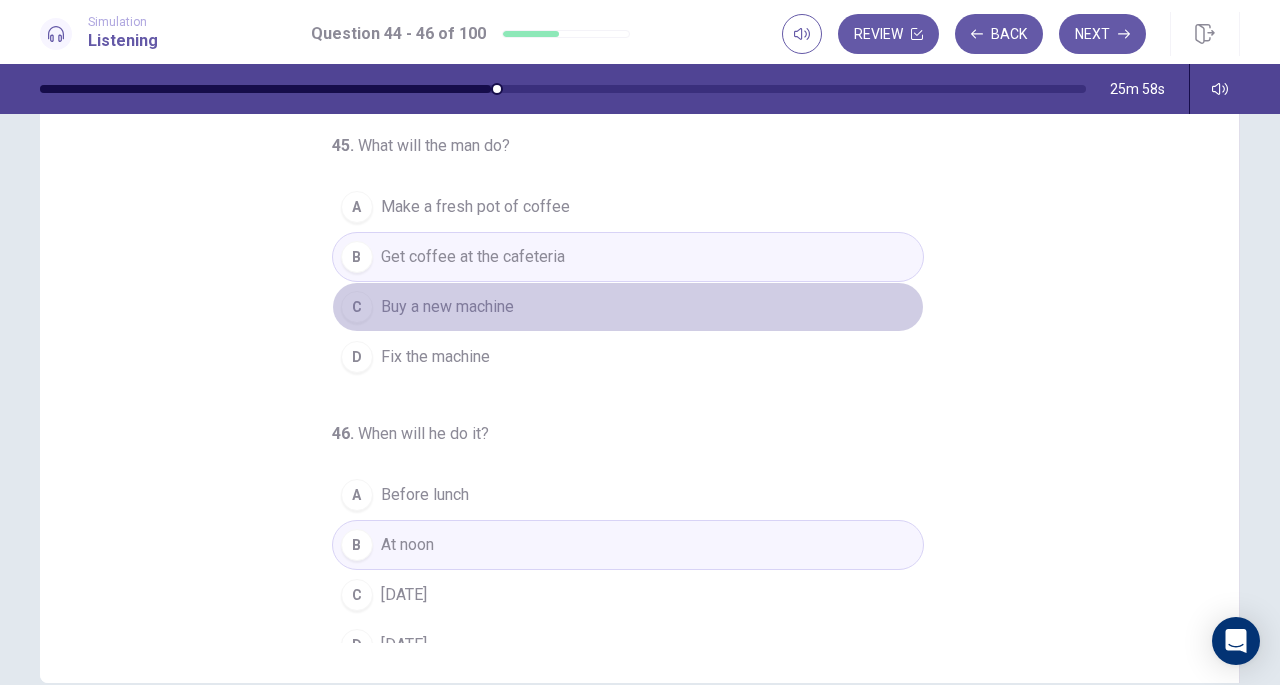 click on "Buy a new machine" at bounding box center (447, 307) 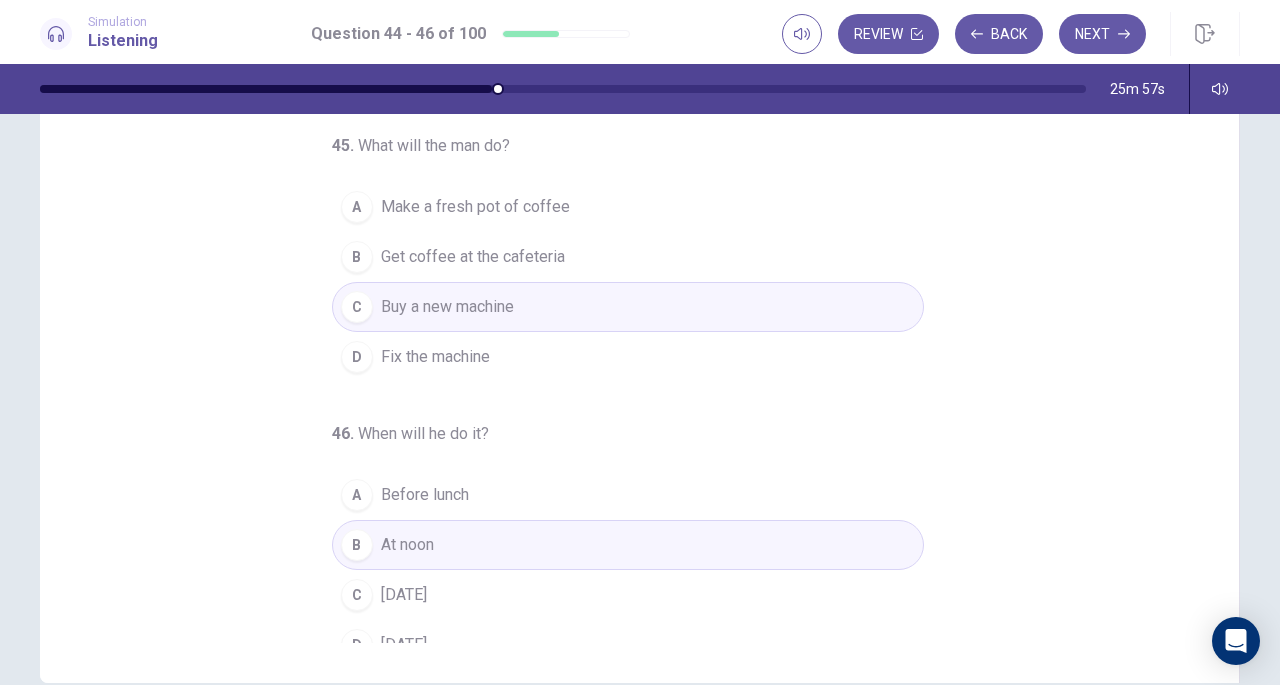 scroll, scrollTop: 200, scrollLeft: 0, axis: vertical 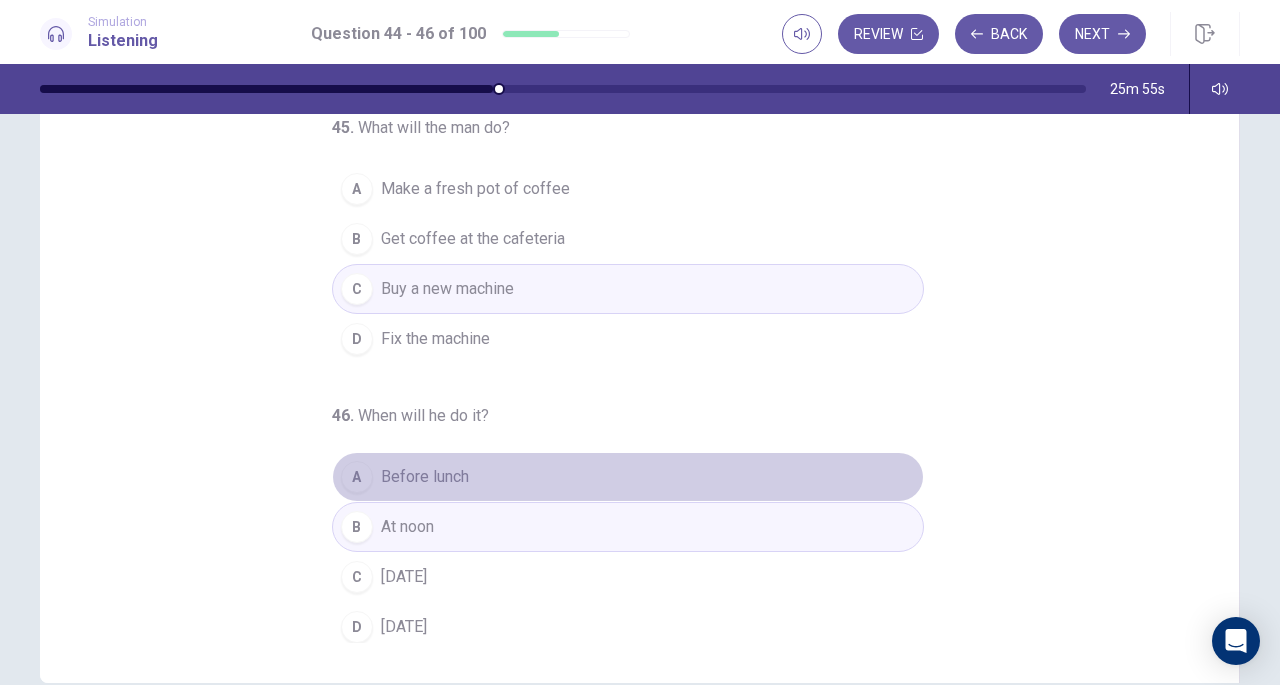 click on "A Before lunch" at bounding box center [628, 477] 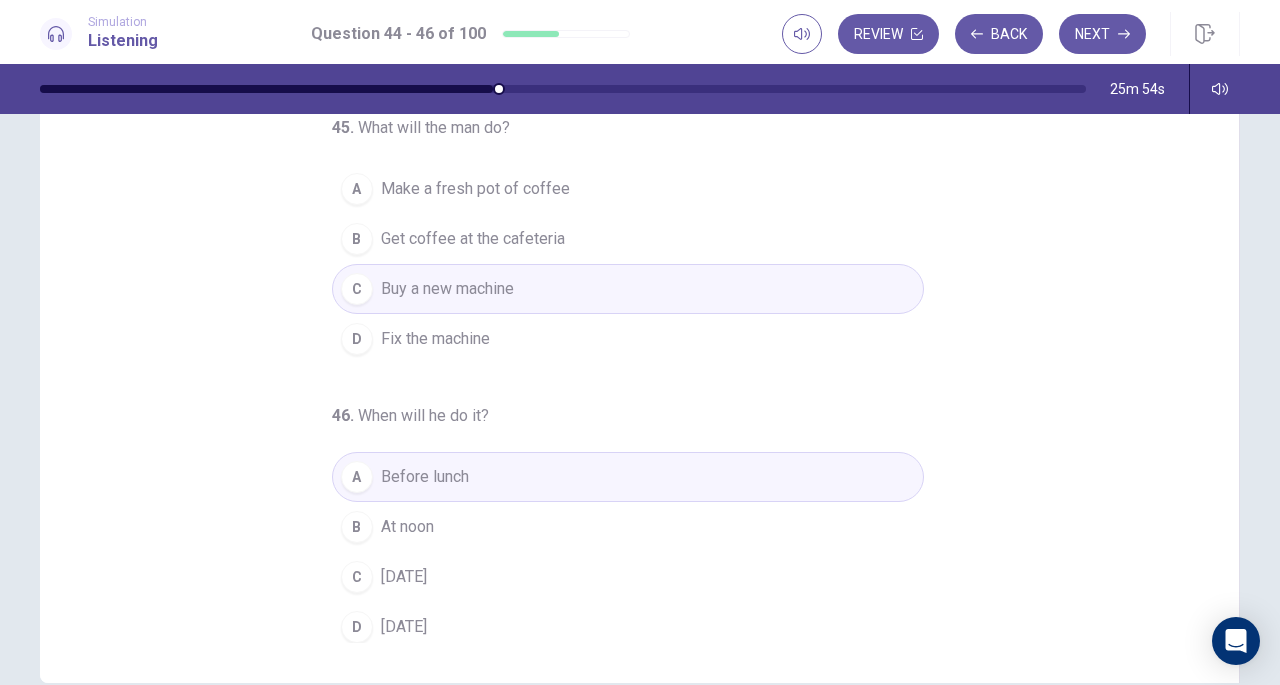 scroll, scrollTop: 0, scrollLeft: 0, axis: both 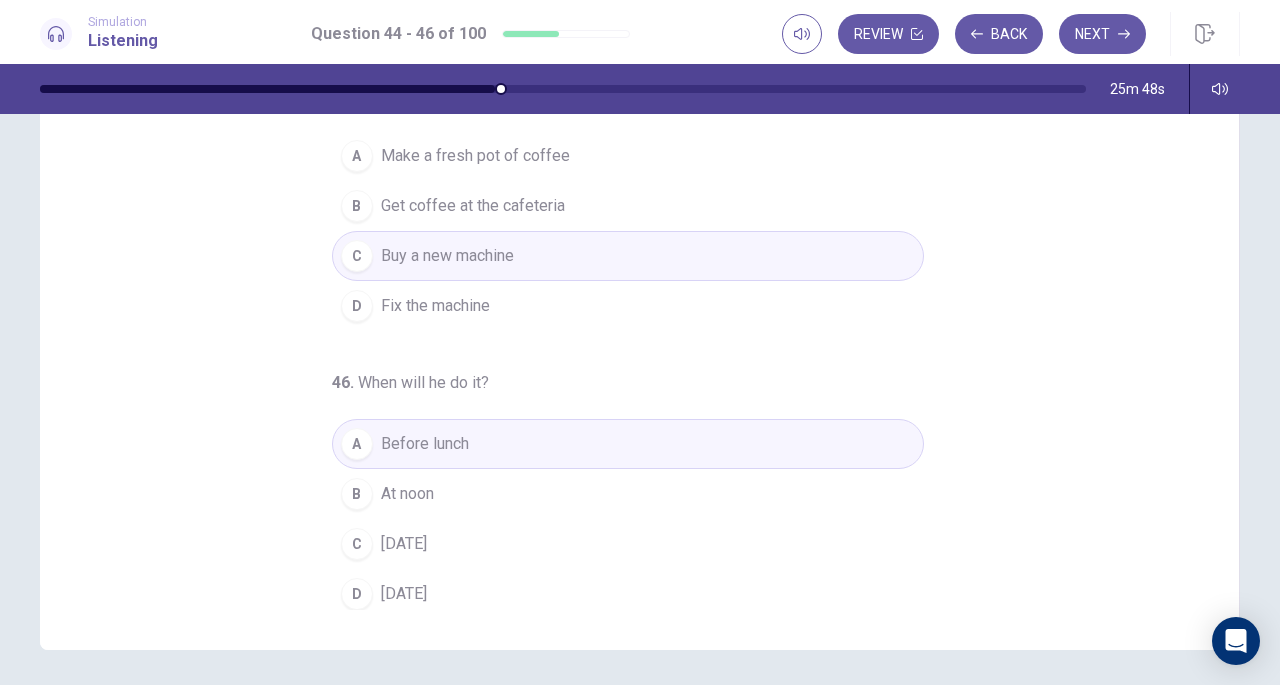 click on "B At noon" at bounding box center [628, 494] 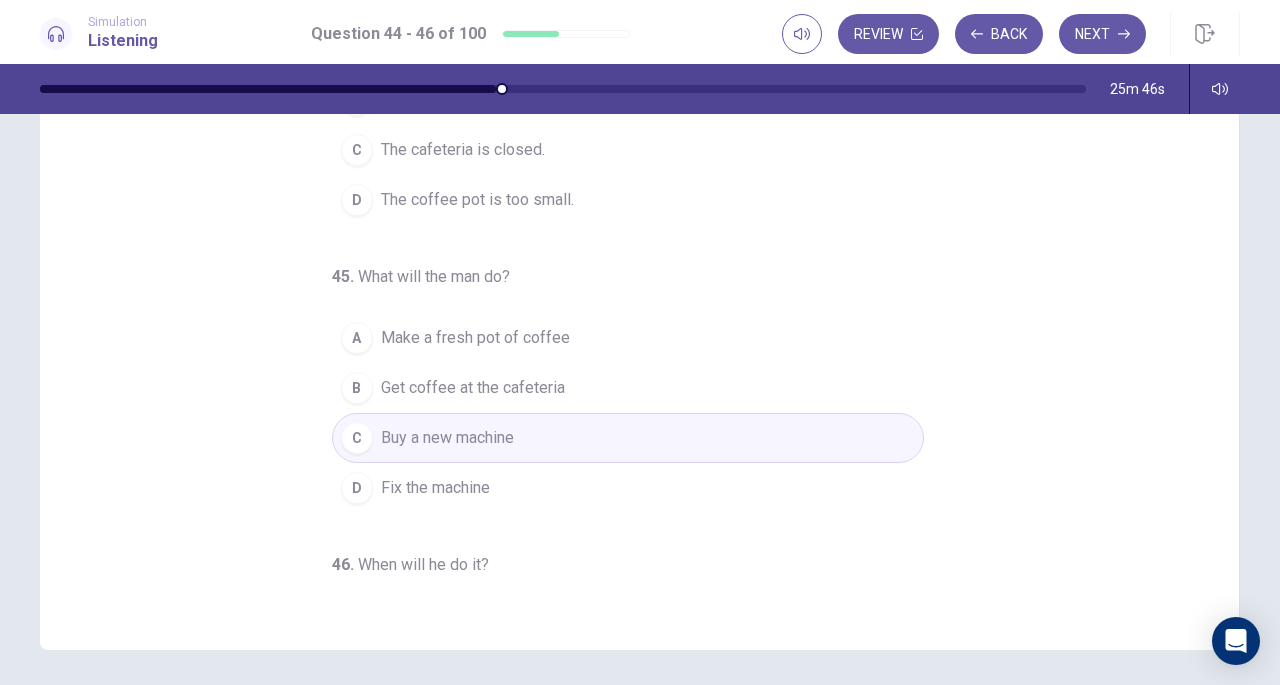 scroll, scrollTop: 0, scrollLeft: 0, axis: both 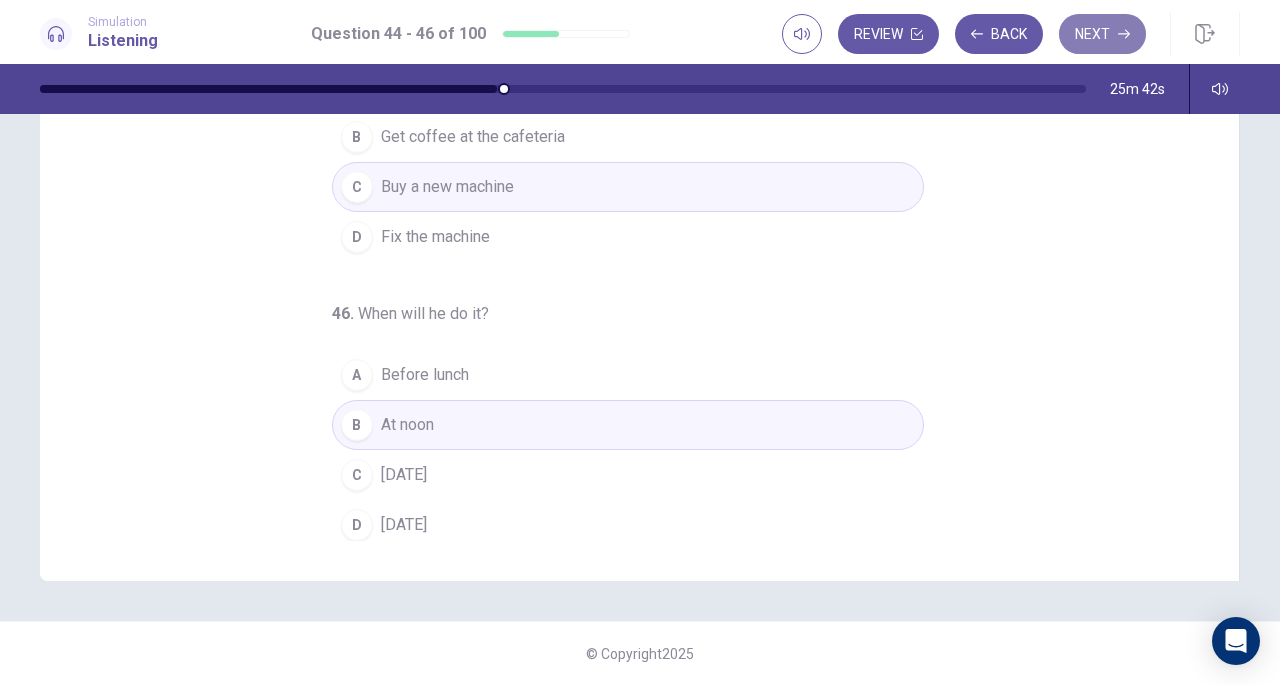 click on "Next" at bounding box center [1102, 34] 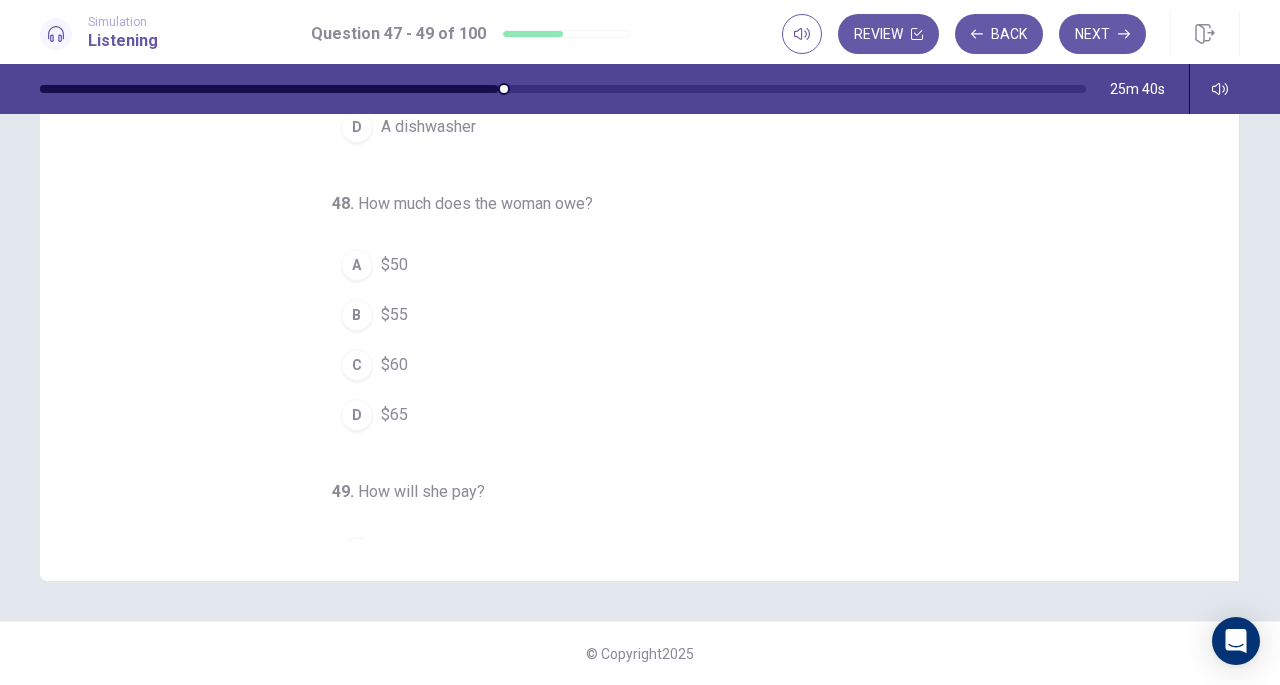 scroll, scrollTop: 0, scrollLeft: 0, axis: both 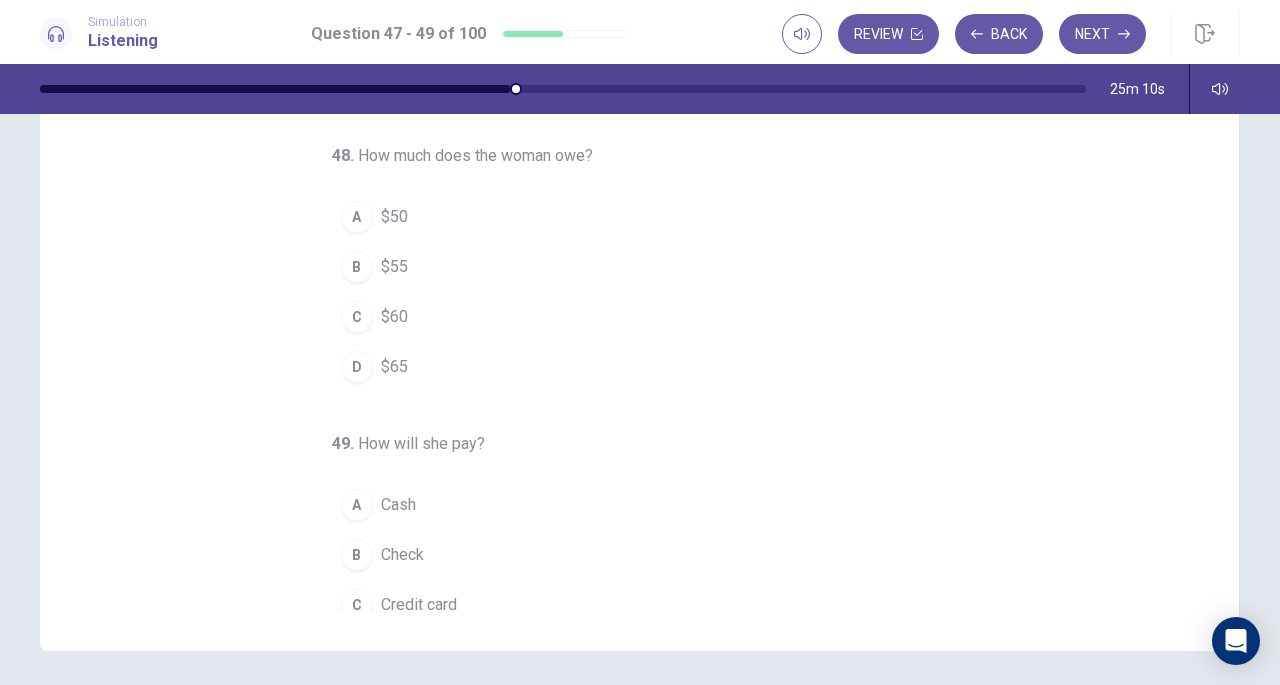 click on "D $65" at bounding box center (628, 367) 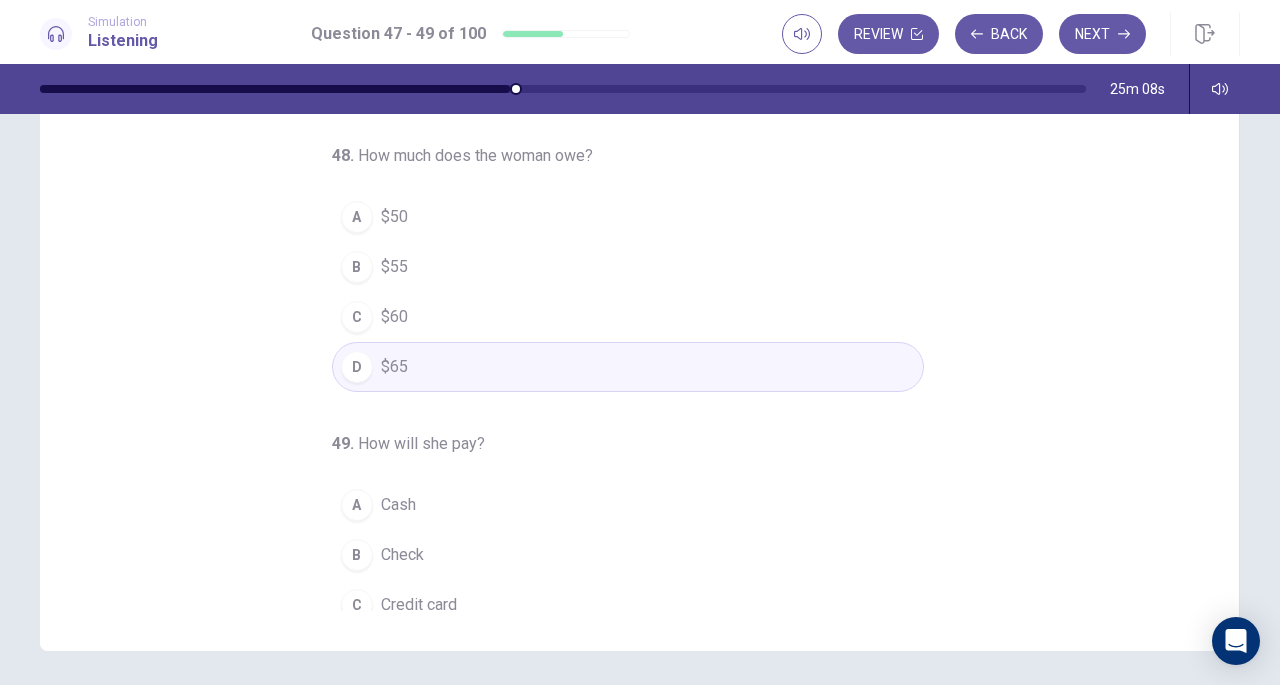 scroll, scrollTop: 200, scrollLeft: 0, axis: vertical 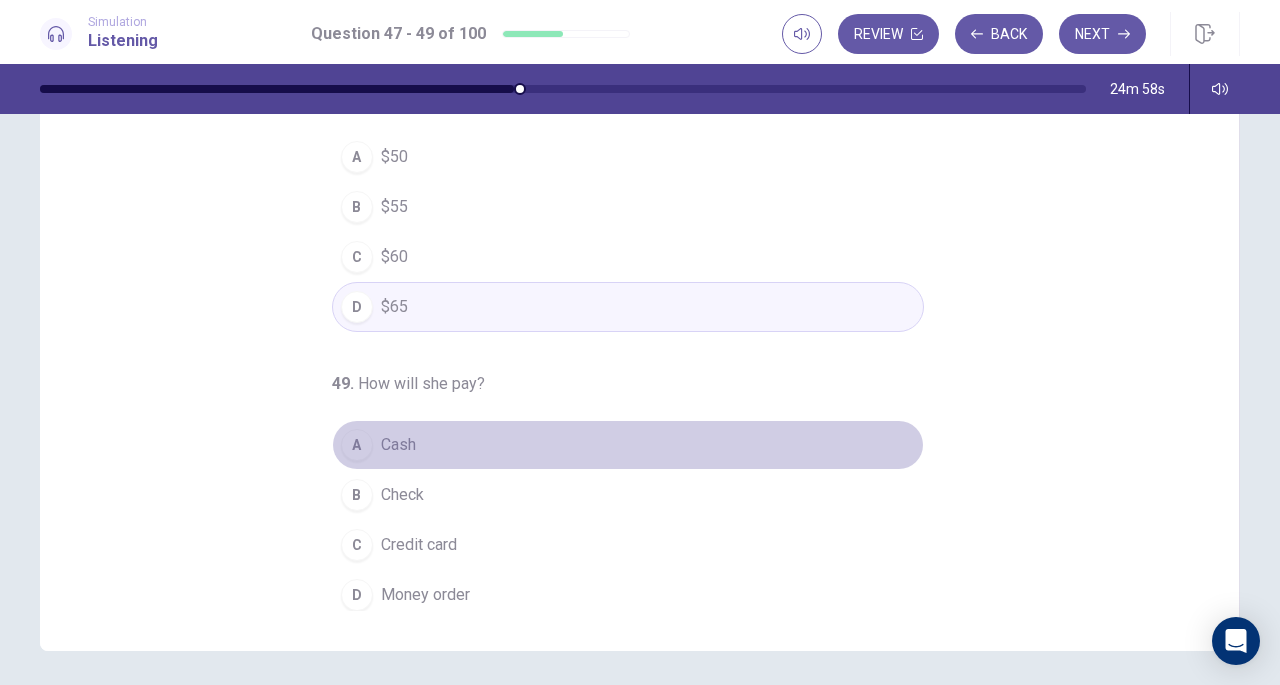 click on "Cash" at bounding box center [398, 445] 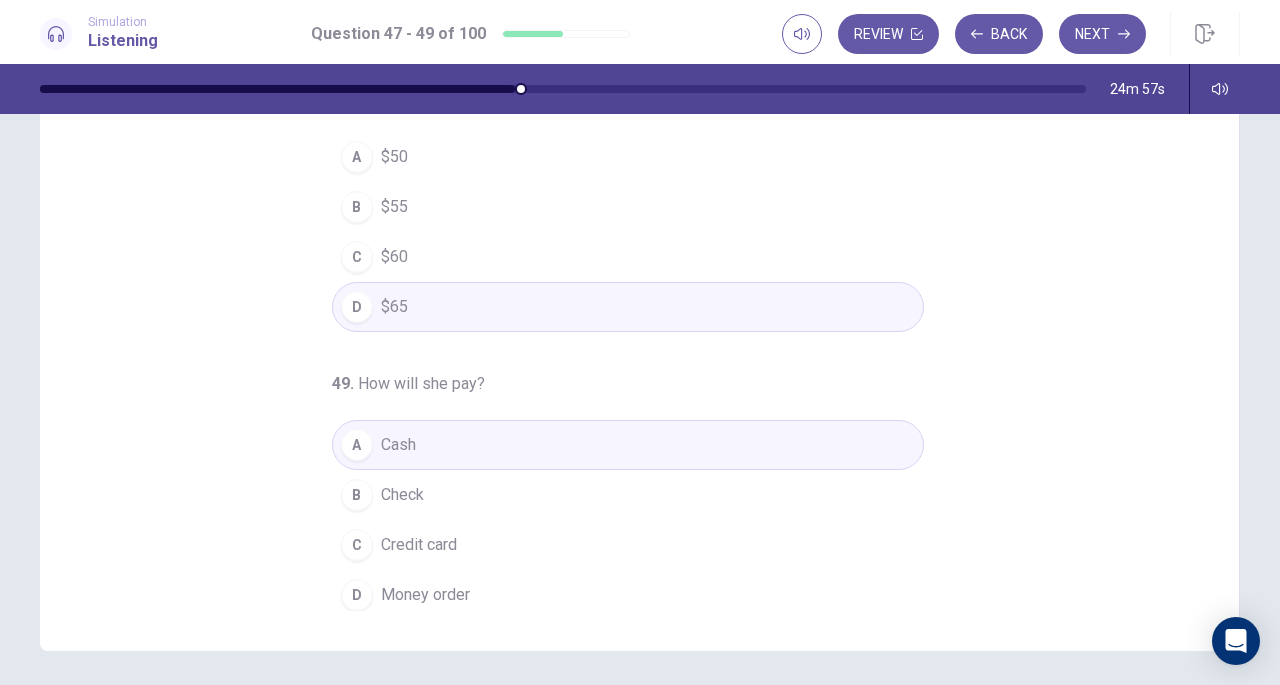 scroll, scrollTop: 0, scrollLeft: 0, axis: both 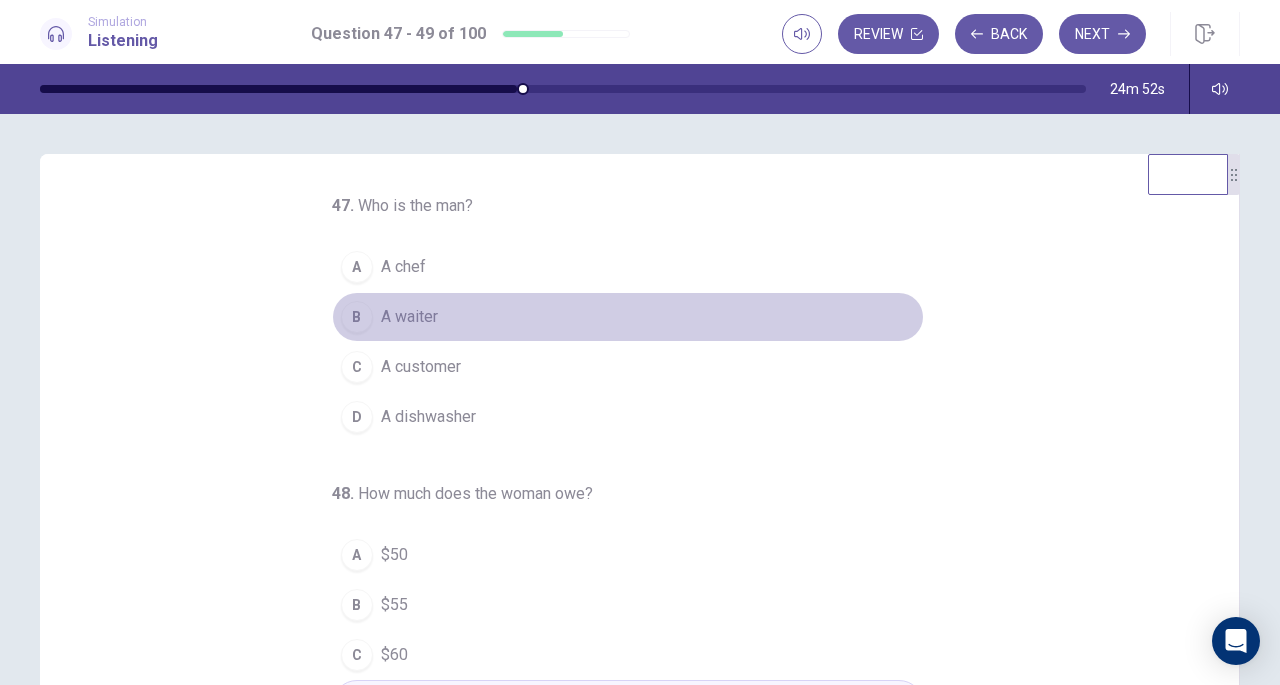 click on "B" at bounding box center [357, 317] 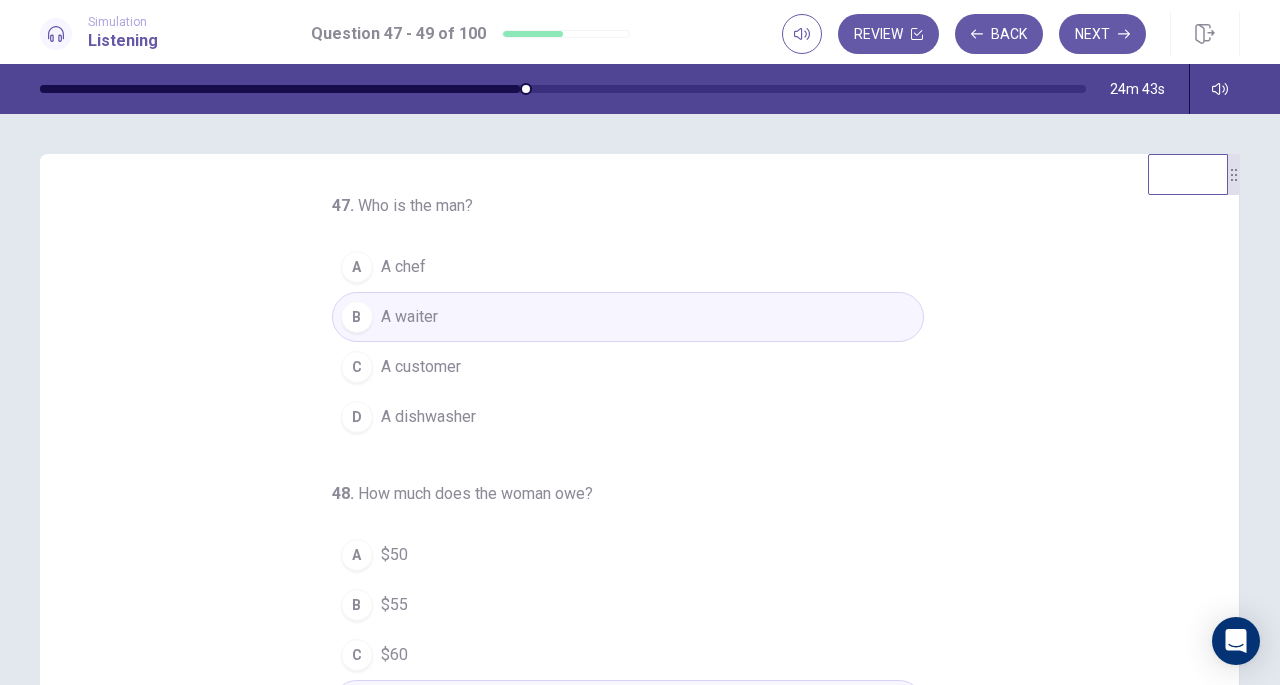 scroll, scrollTop: 200, scrollLeft: 0, axis: vertical 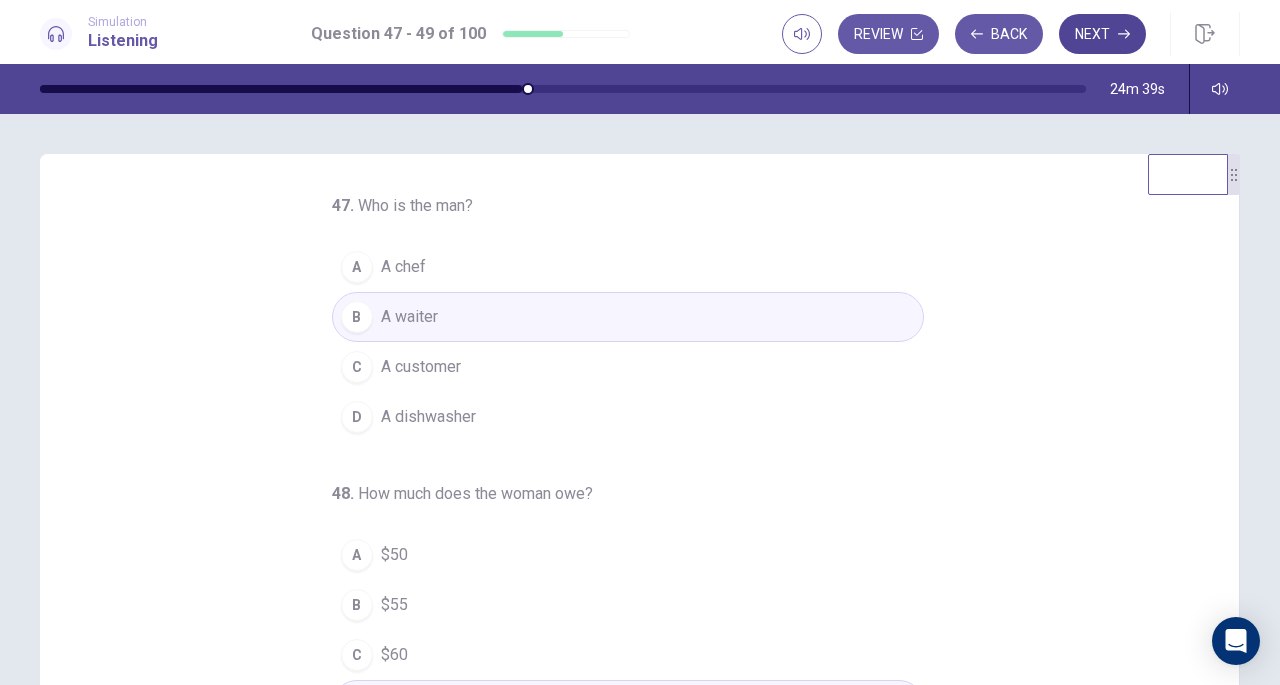 click on "Next" at bounding box center [1102, 34] 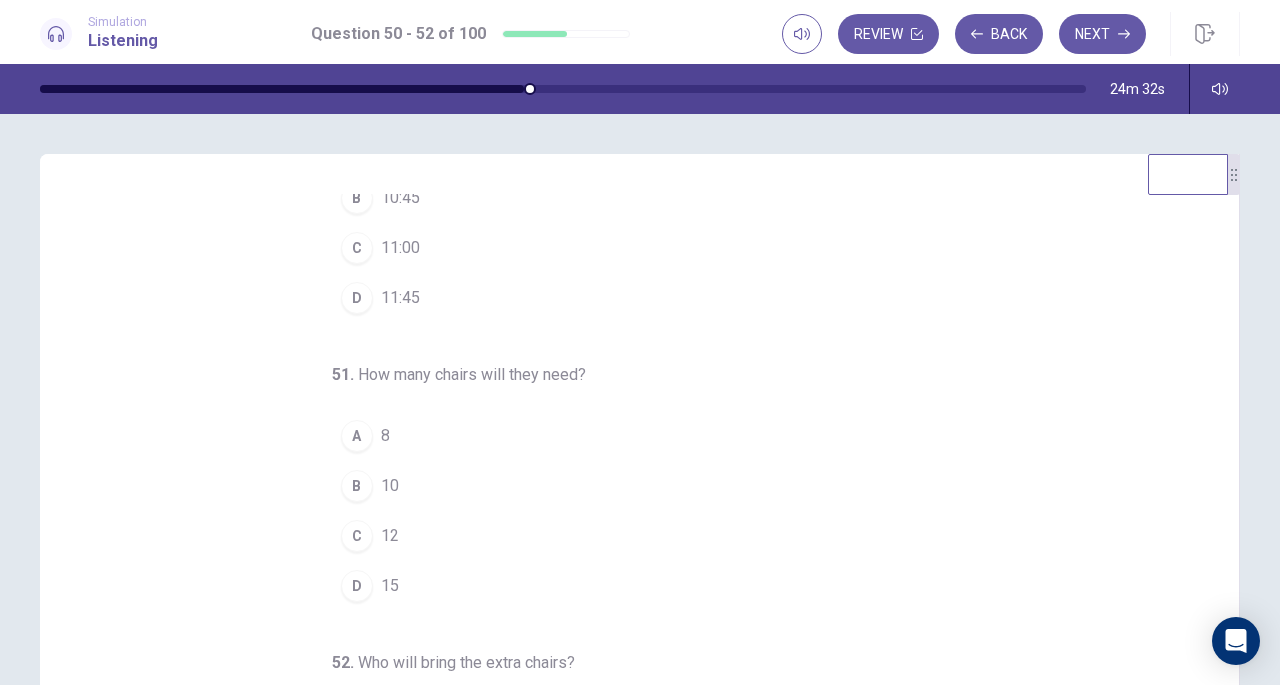 scroll, scrollTop: 200, scrollLeft: 0, axis: vertical 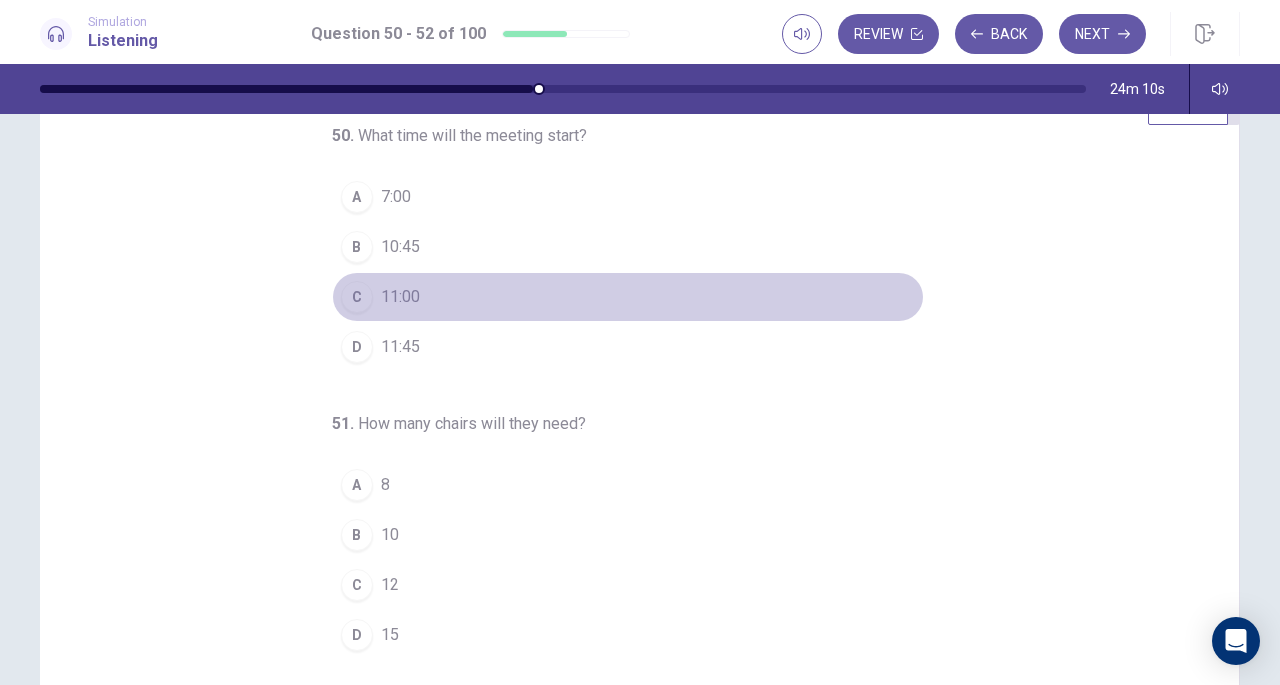 click on "11:00" at bounding box center [400, 297] 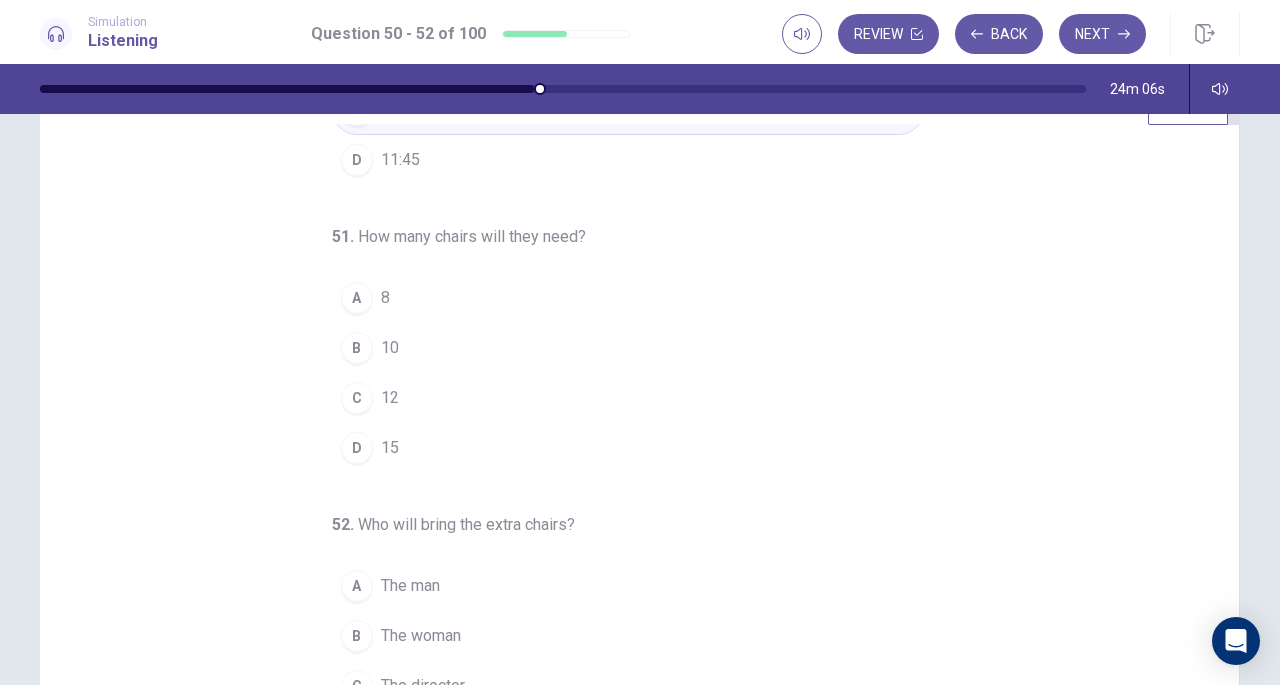 scroll, scrollTop: 200, scrollLeft: 0, axis: vertical 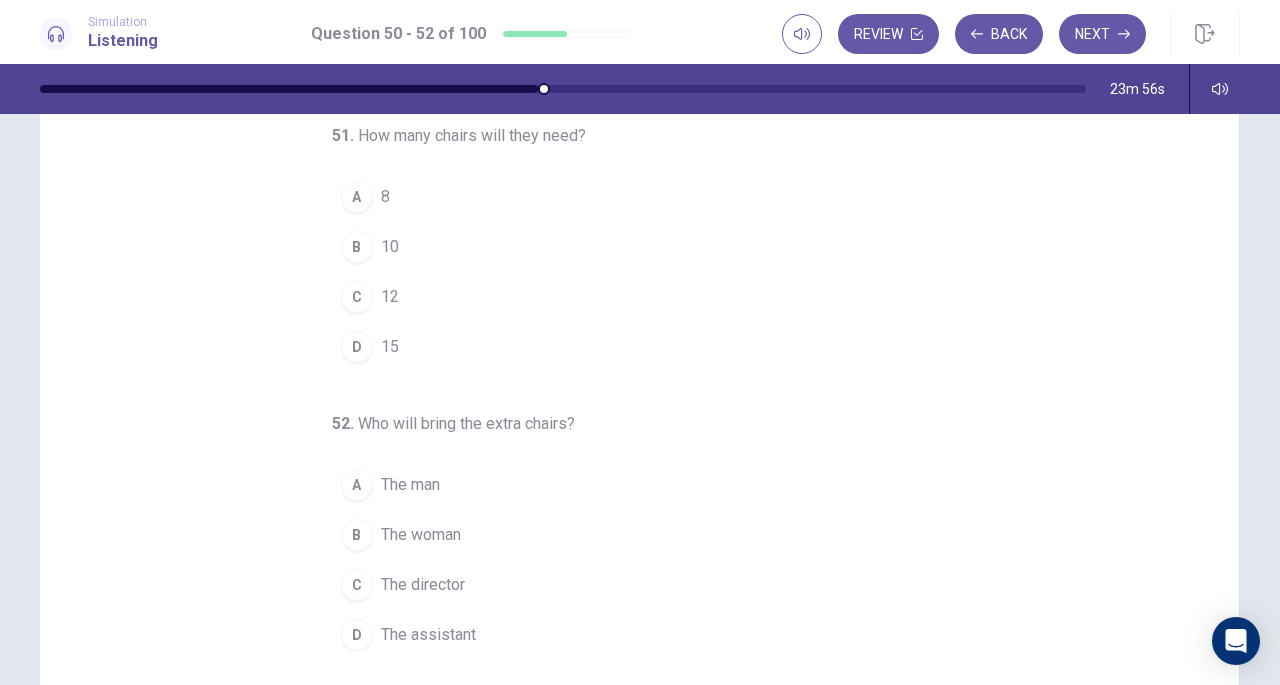click on "15" at bounding box center [390, 347] 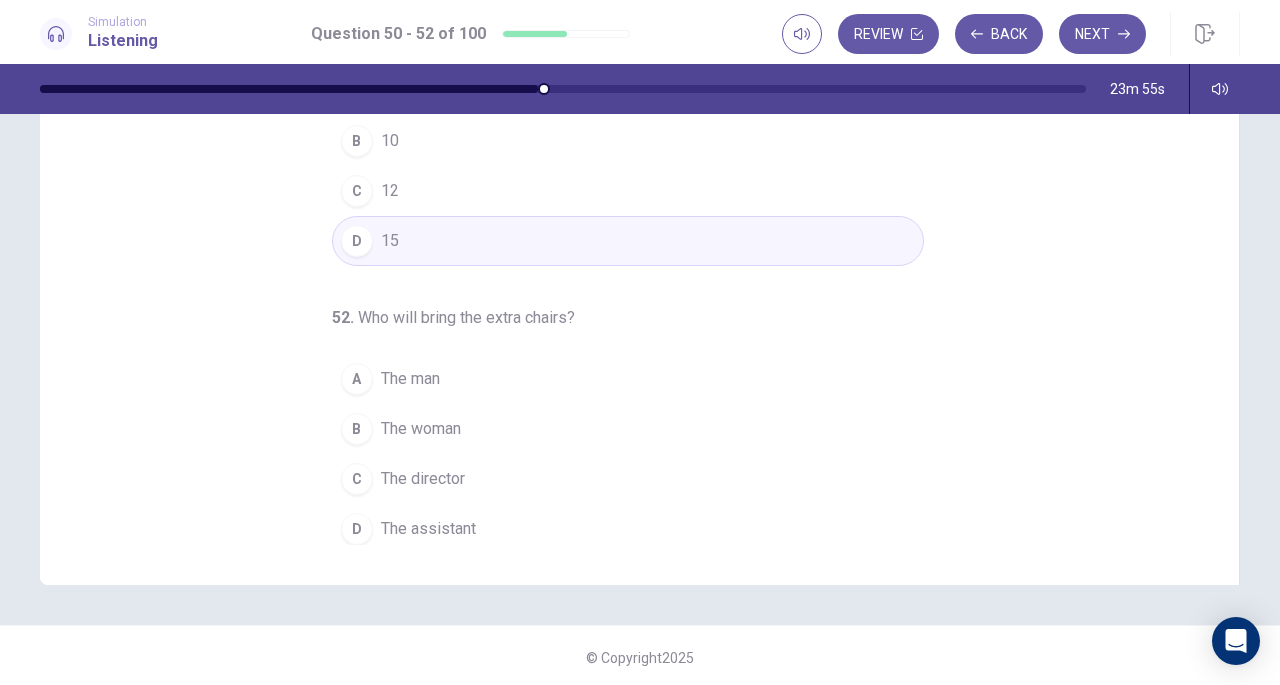 scroll, scrollTop: 268, scrollLeft: 0, axis: vertical 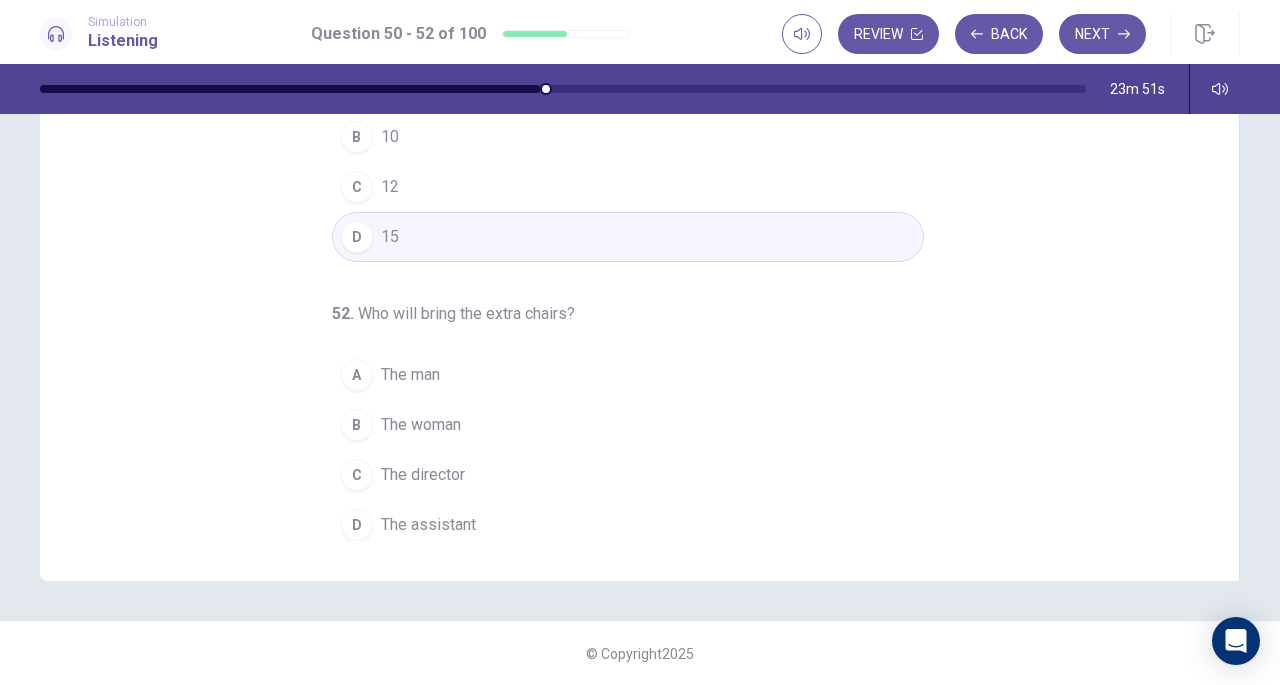 click on "The assistant" at bounding box center (428, 525) 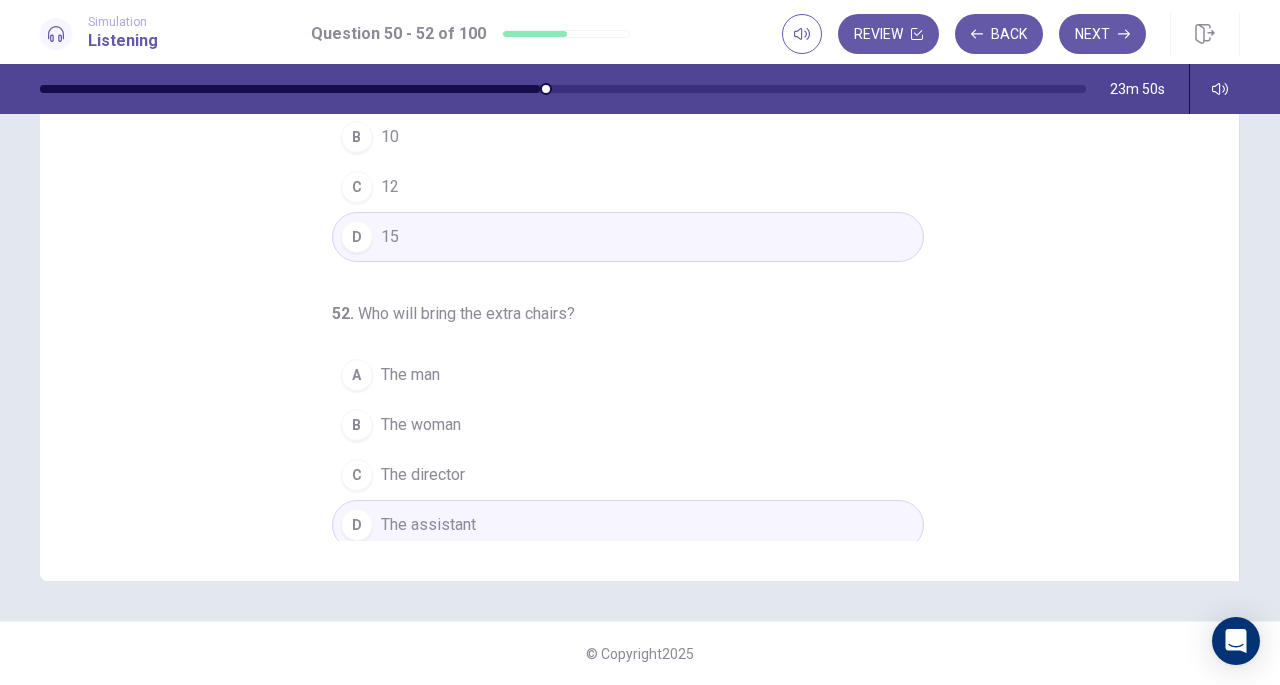 scroll, scrollTop: 0, scrollLeft: 0, axis: both 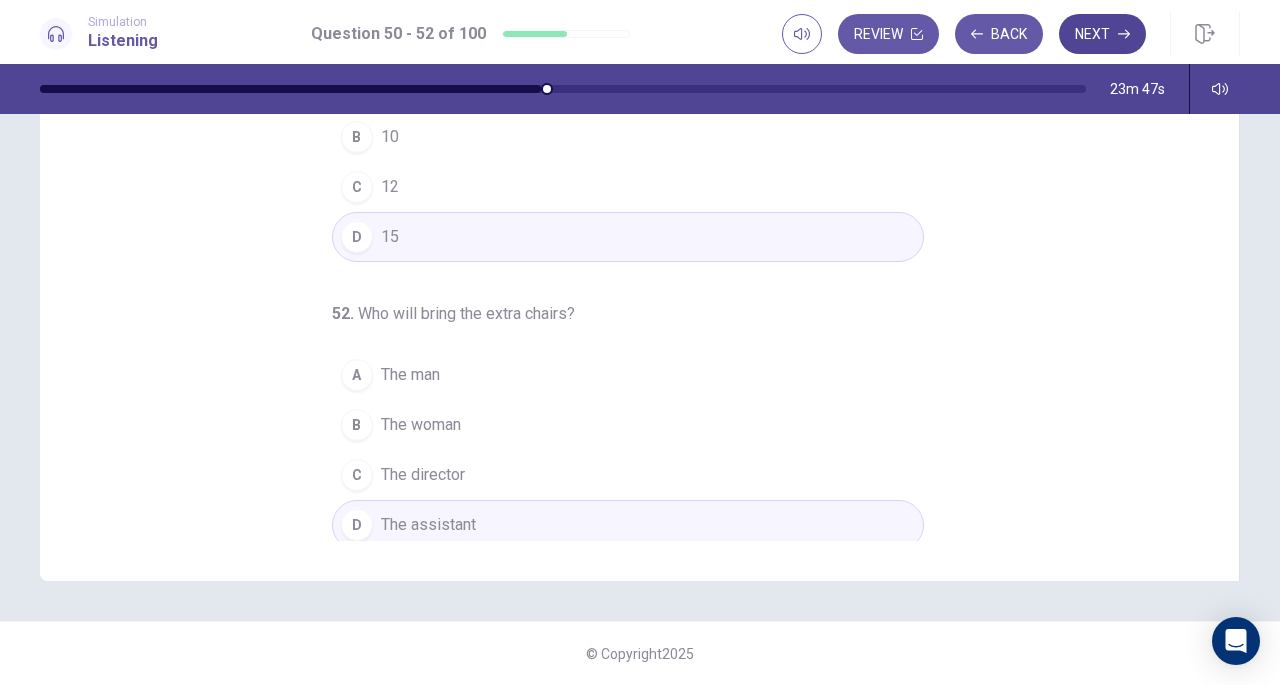 click on "Next" at bounding box center [1102, 34] 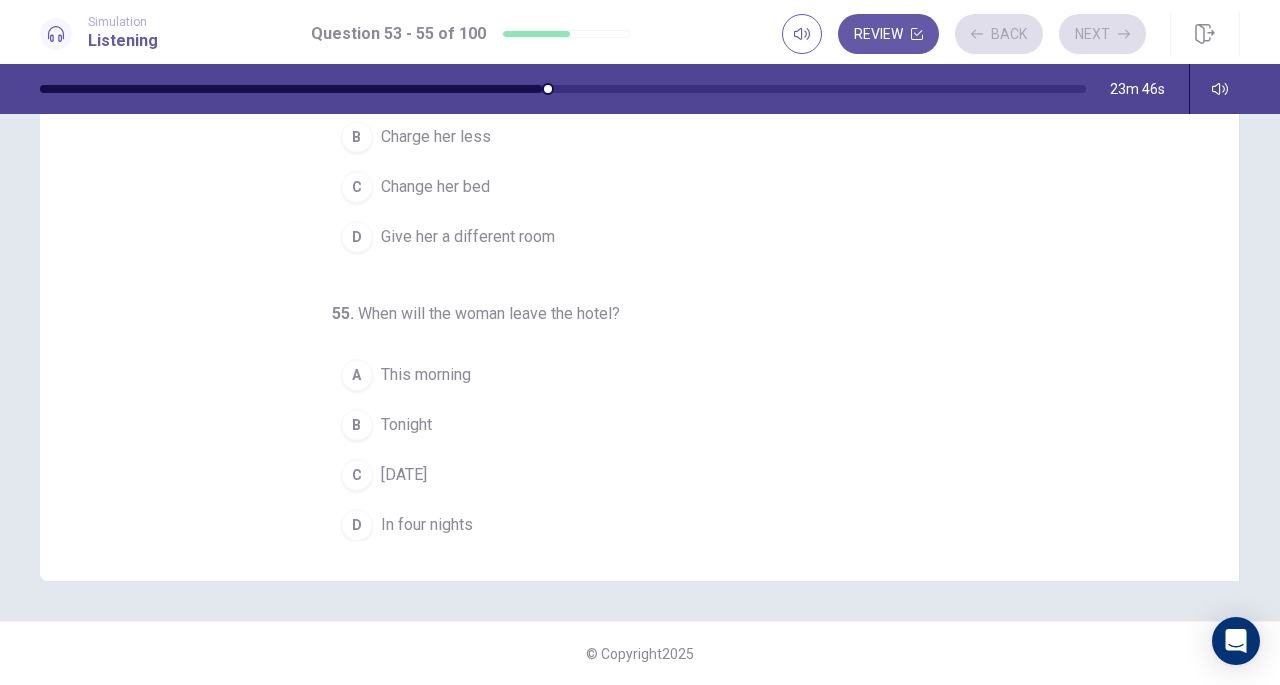 scroll, scrollTop: 0, scrollLeft: 0, axis: both 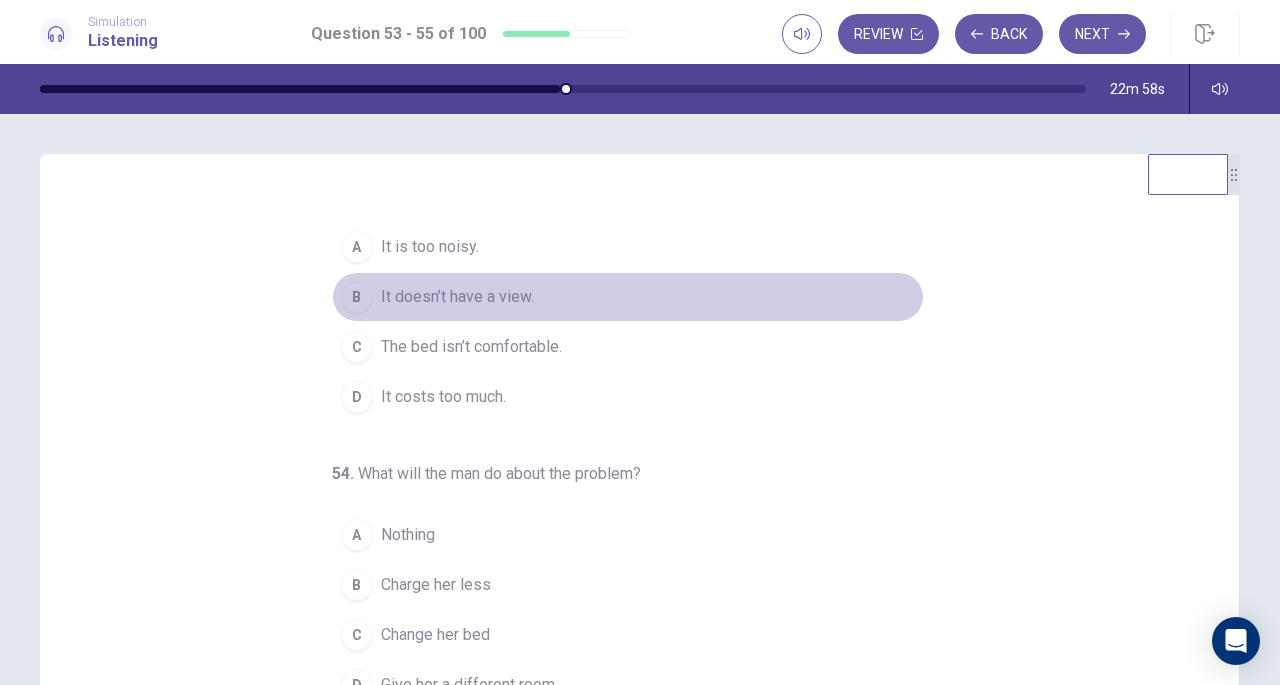 click on "It doesn’t have a view." at bounding box center (457, 297) 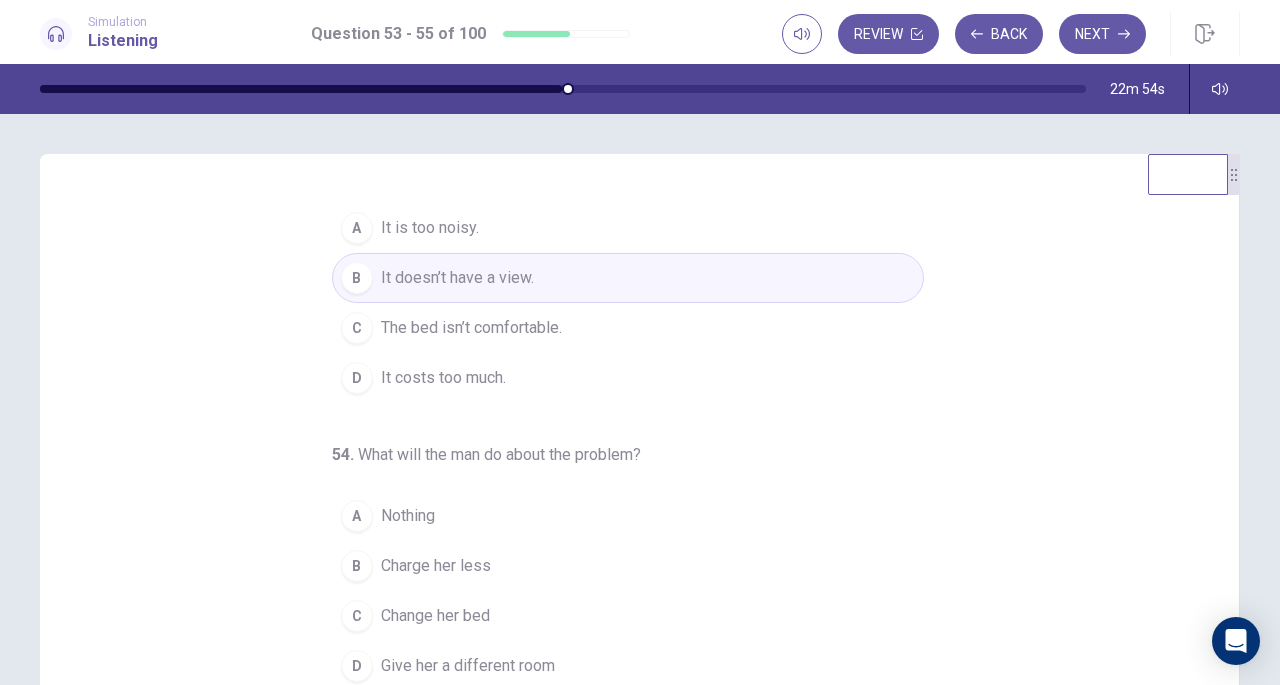 scroll, scrollTop: 0, scrollLeft: 0, axis: both 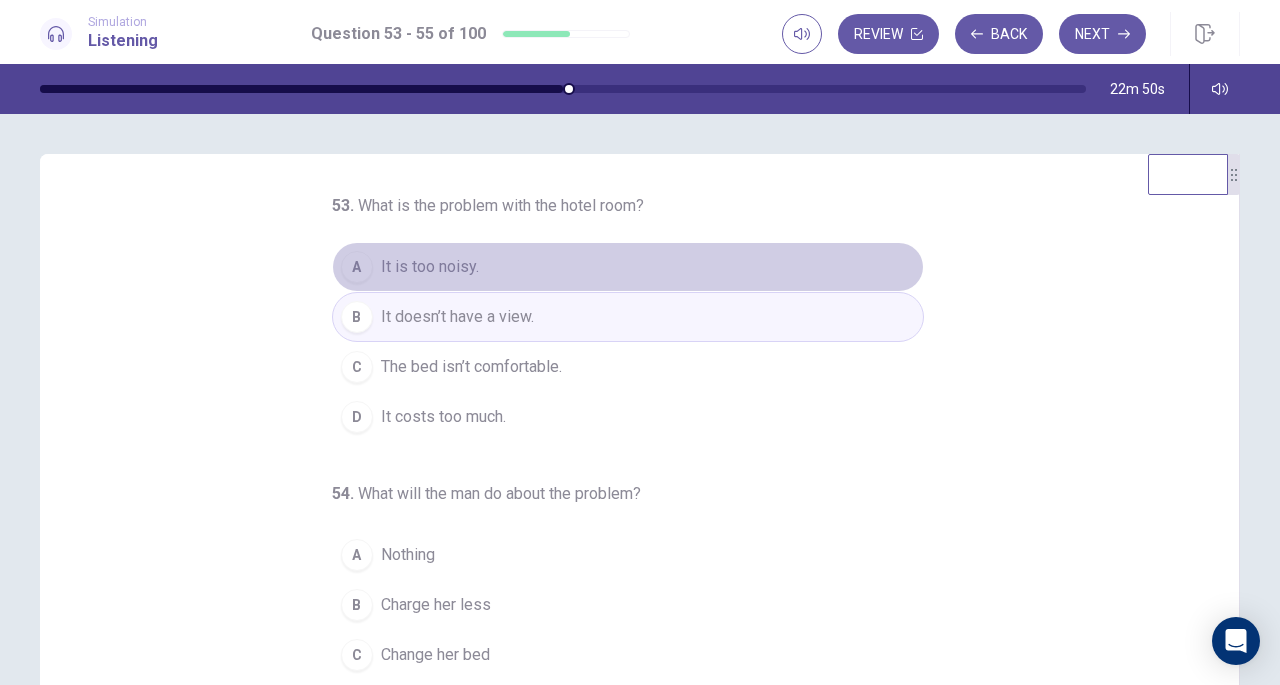 click on "A It is too noisy." at bounding box center (628, 267) 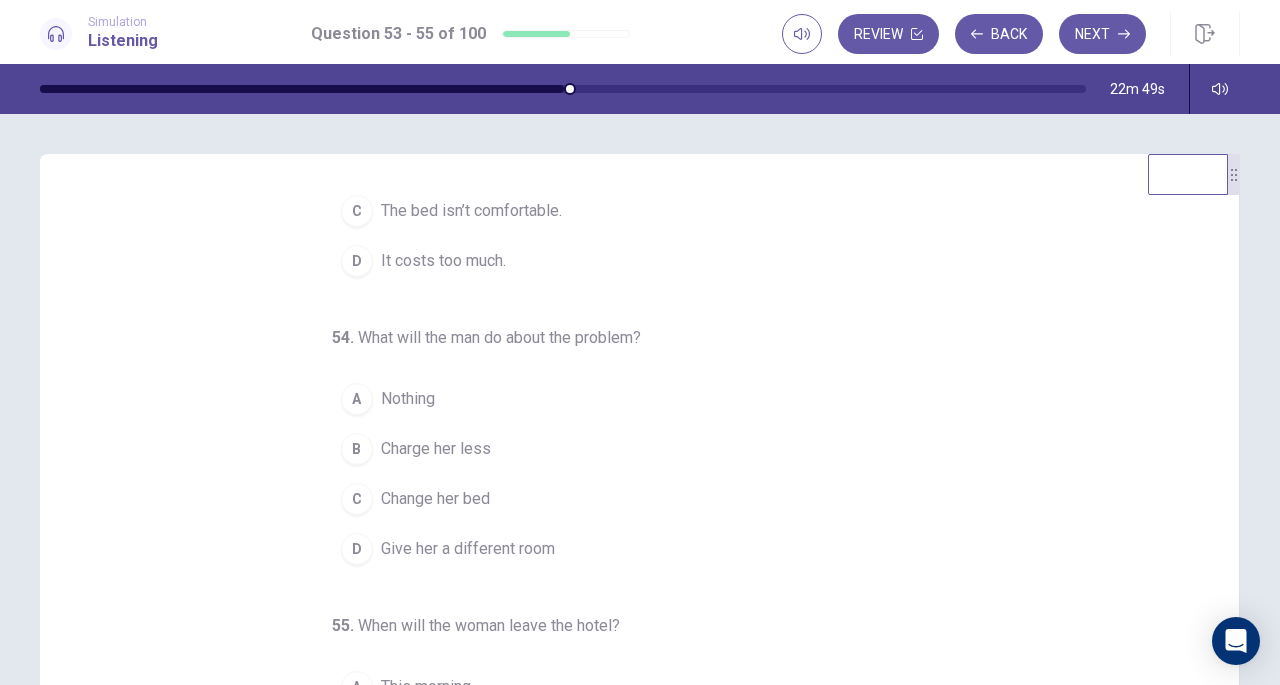 scroll, scrollTop: 158, scrollLeft: 0, axis: vertical 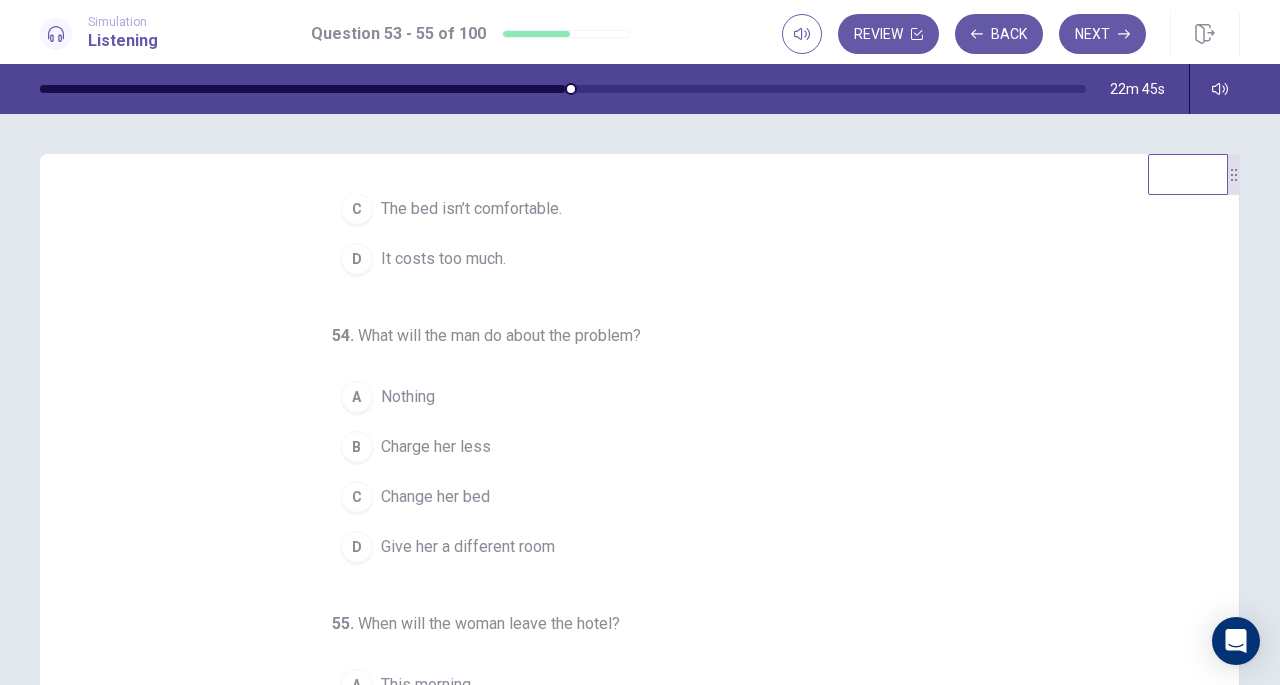 click on "A Nothing" at bounding box center (628, 397) 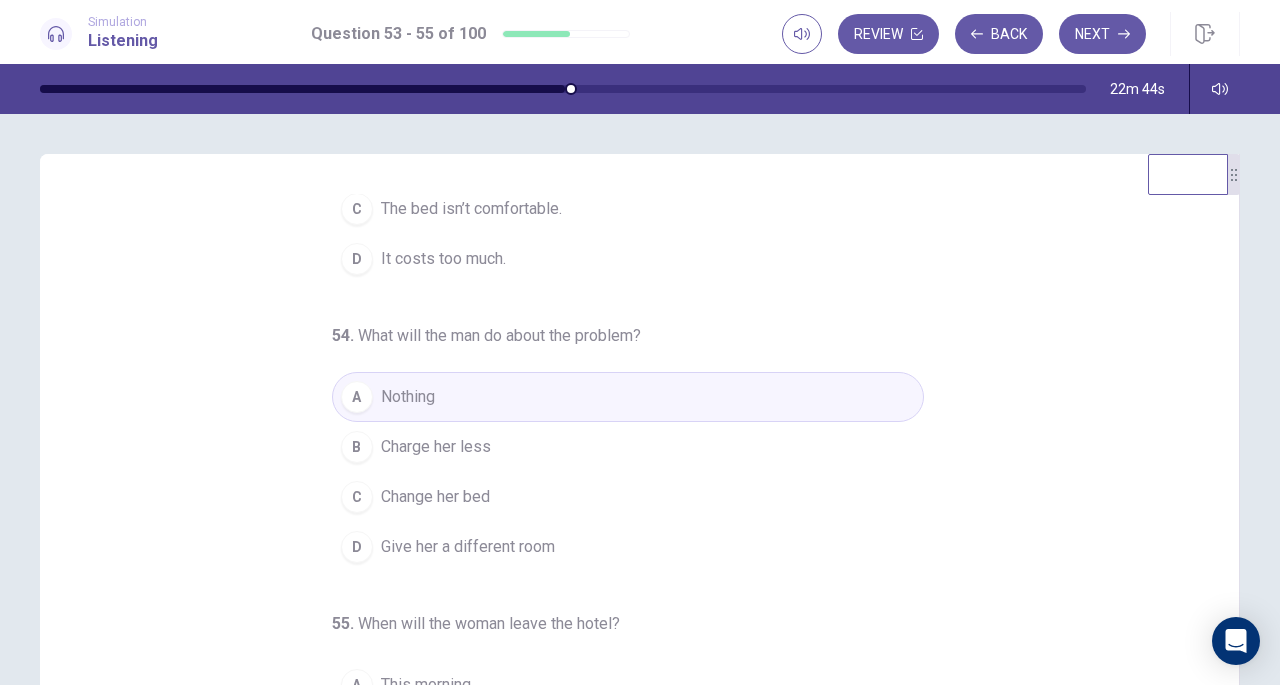 scroll, scrollTop: 200, scrollLeft: 0, axis: vertical 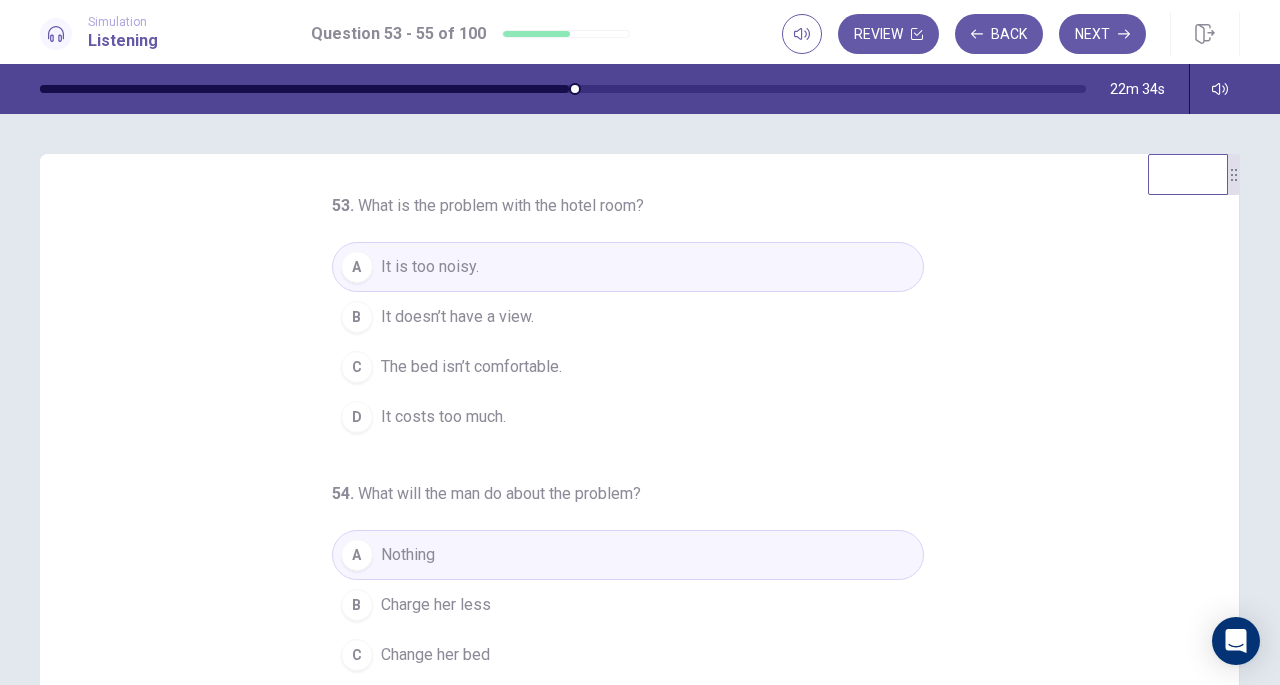 click on "B It doesn’t have a view." at bounding box center (628, 317) 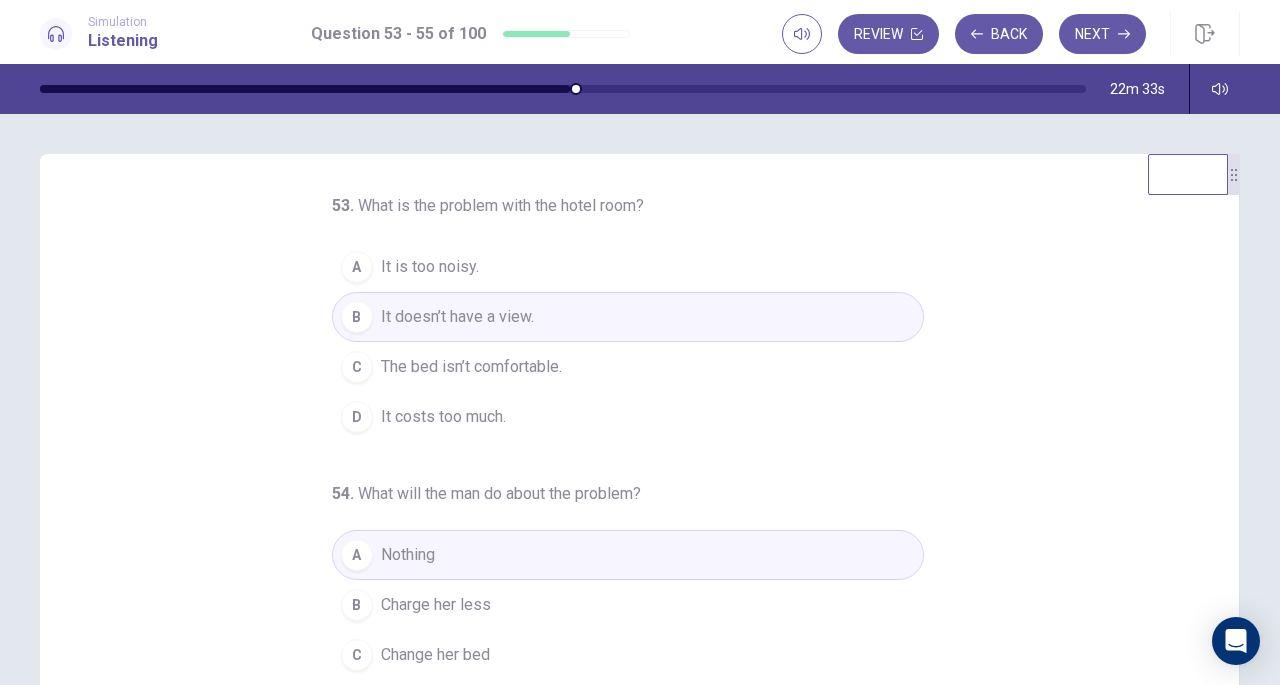 scroll, scrollTop: 200, scrollLeft: 0, axis: vertical 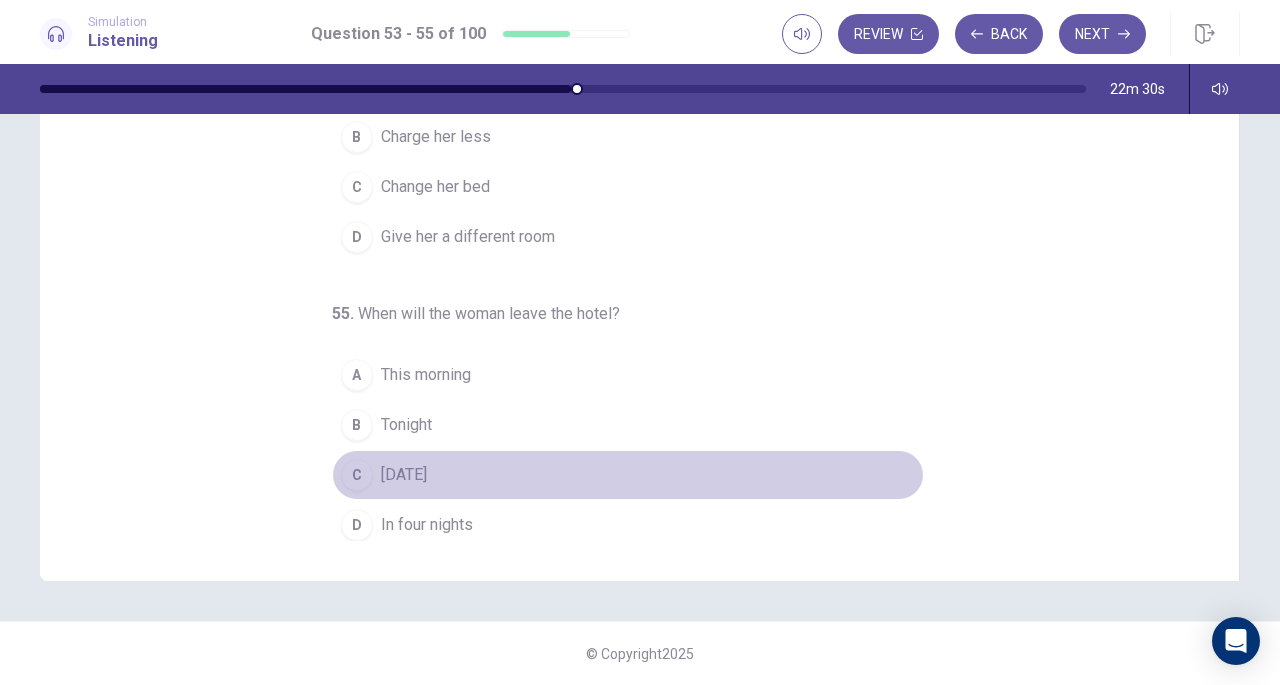 click on "[DATE]" at bounding box center (404, 475) 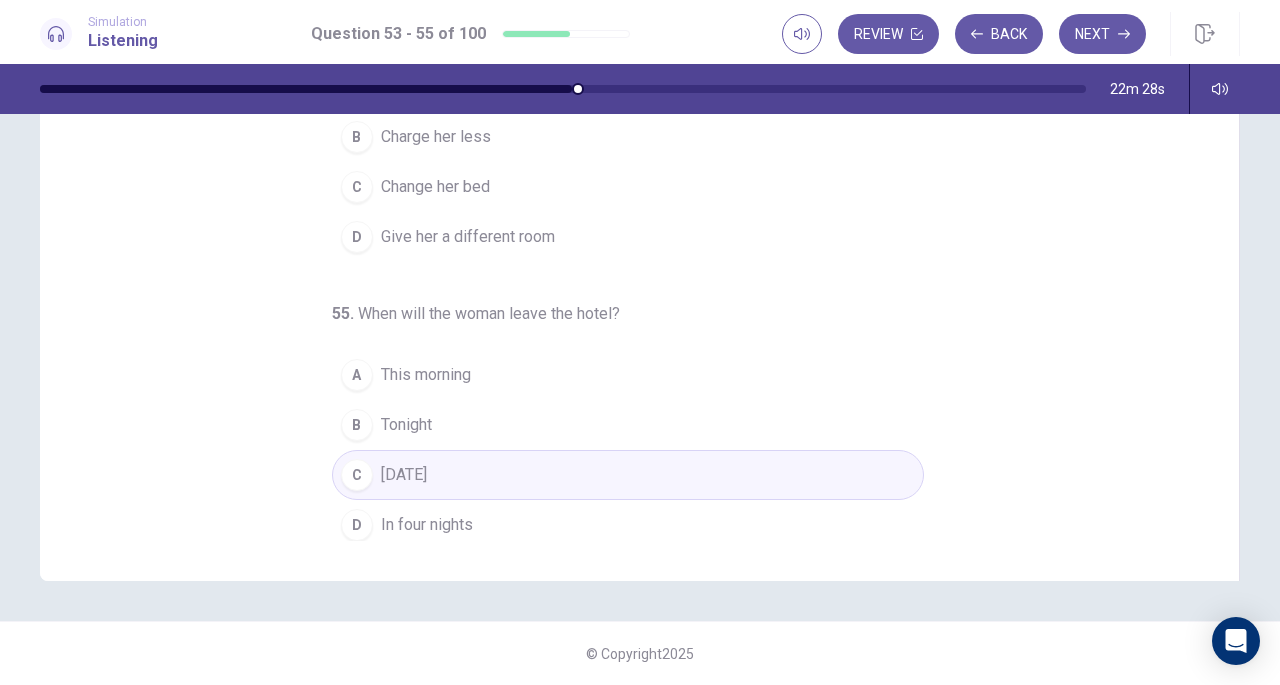 scroll, scrollTop: 0, scrollLeft: 0, axis: both 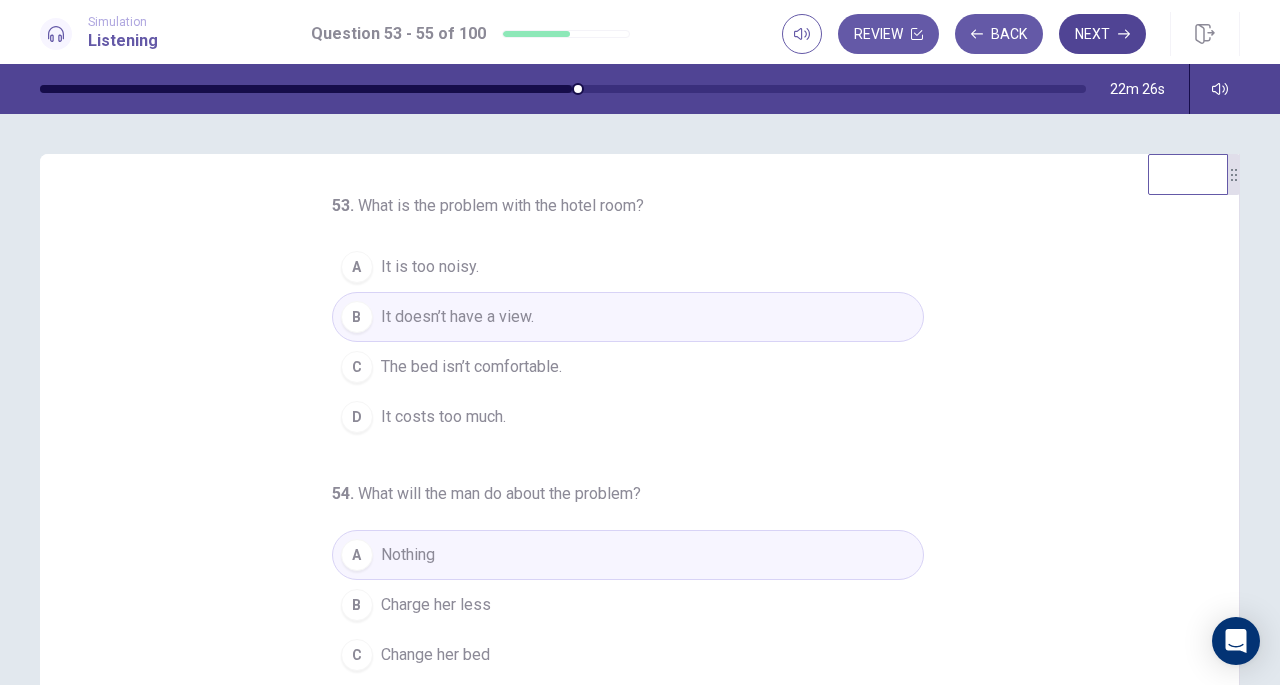 click on "Next" at bounding box center [1102, 34] 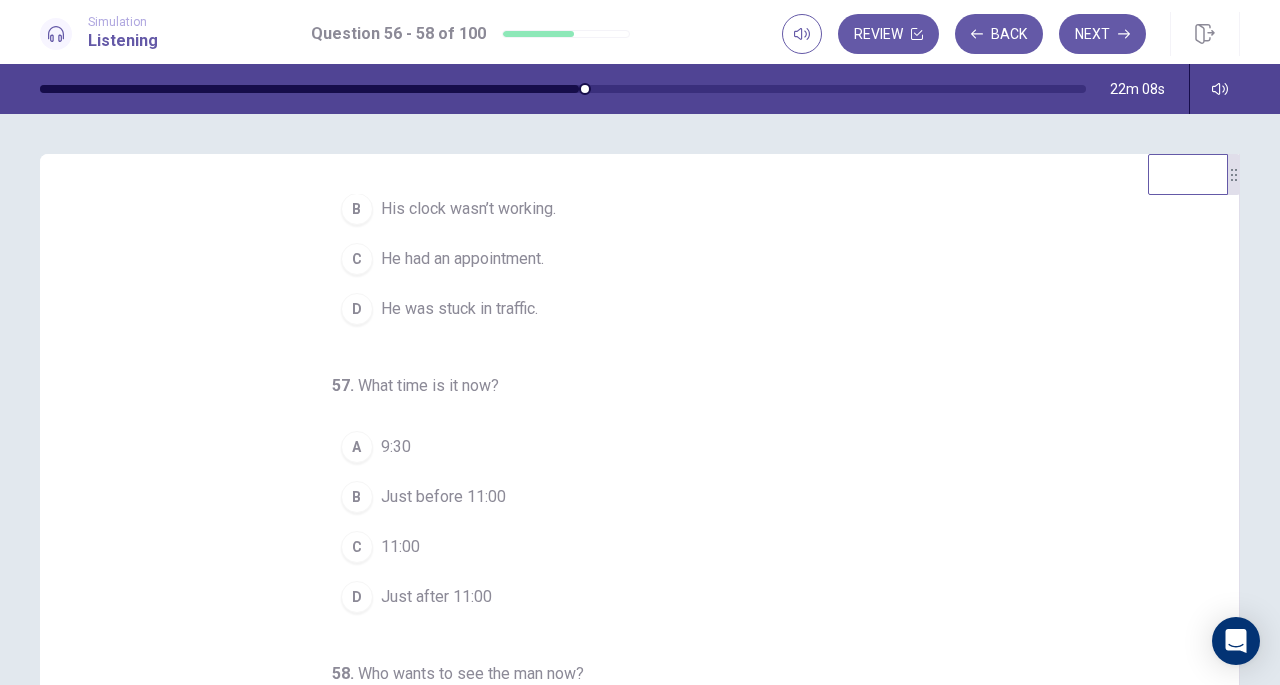 scroll, scrollTop: 200, scrollLeft: 0, axis: vertical 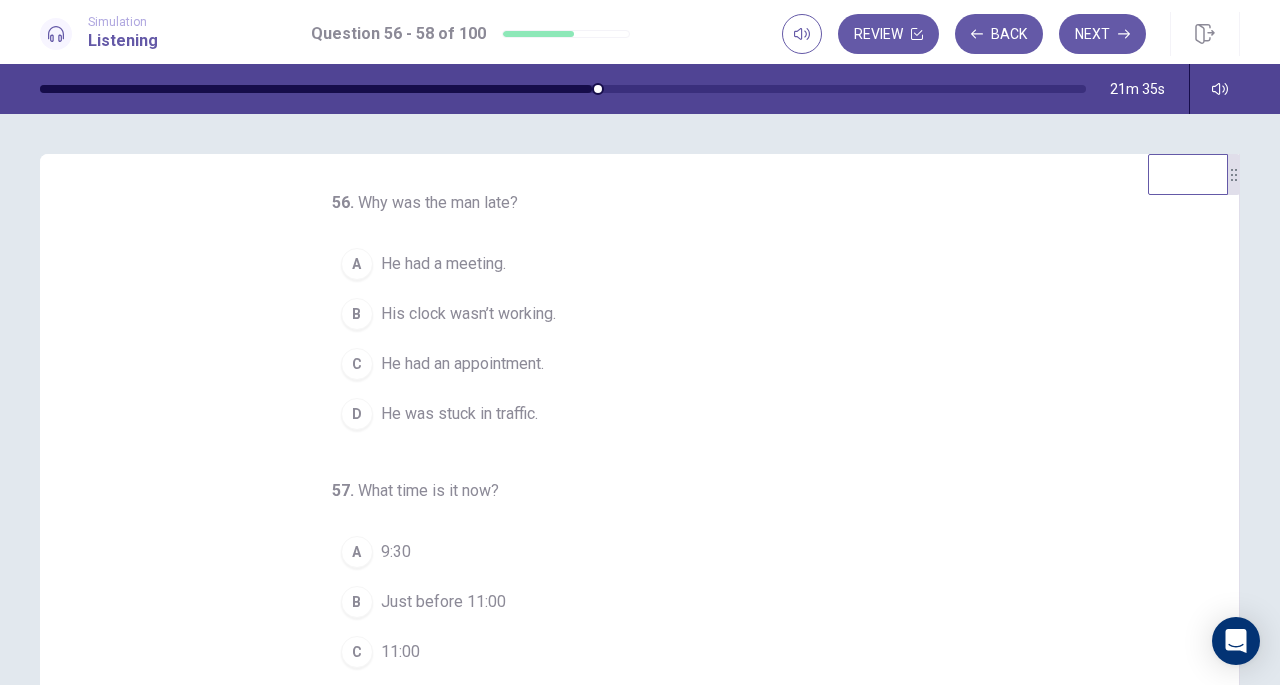 click on "He was stuck in traffic." at bounding box center (459, 414) 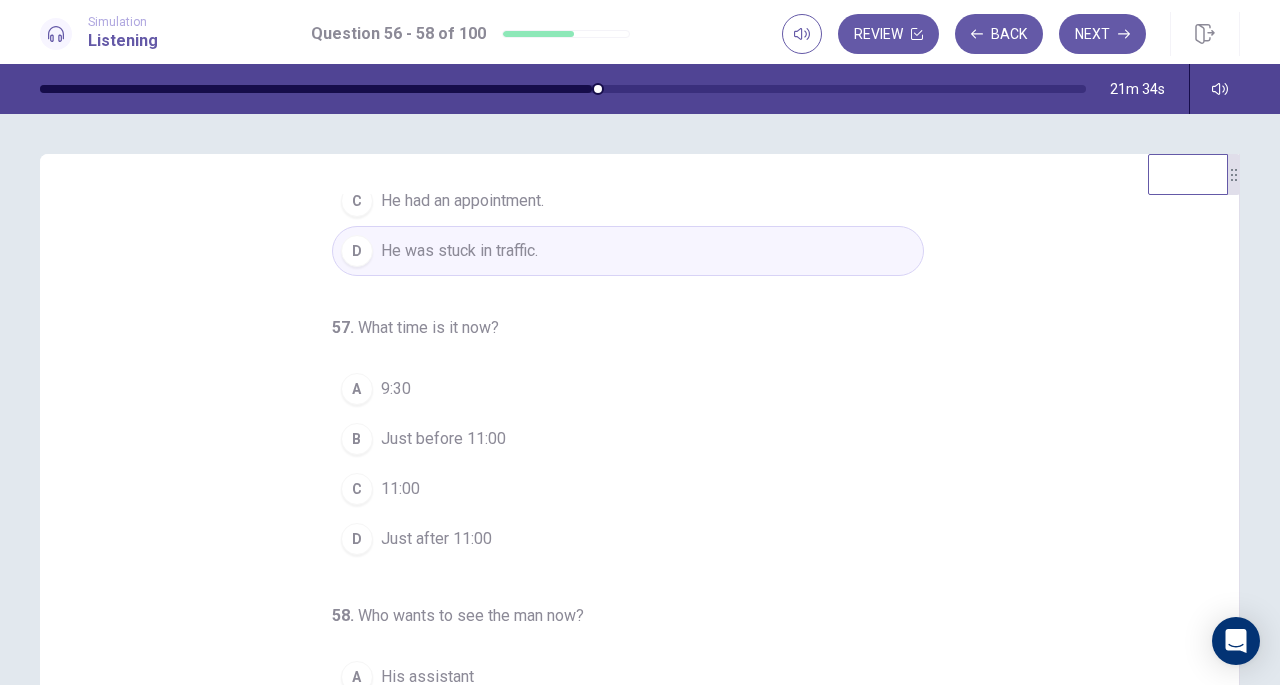 scroll, scrollTop: 200, scrollLeft: 0, axis: vertical 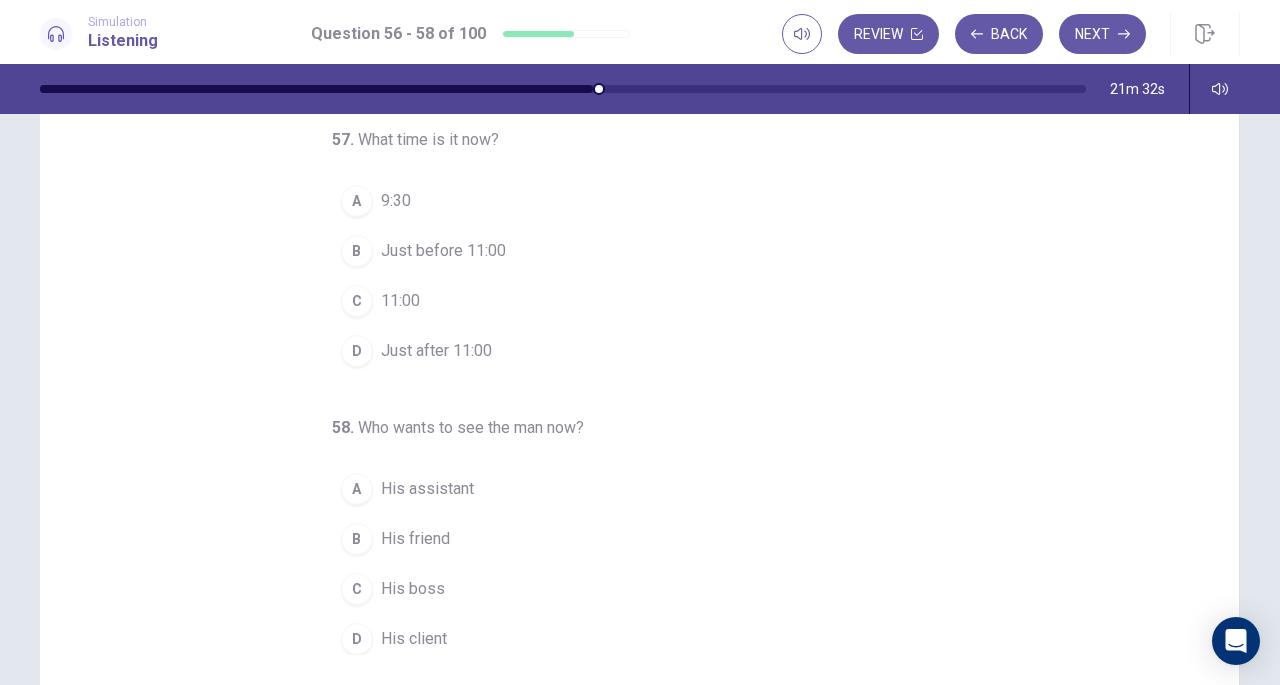 click on "His boss" at bounding box center [413, 589] 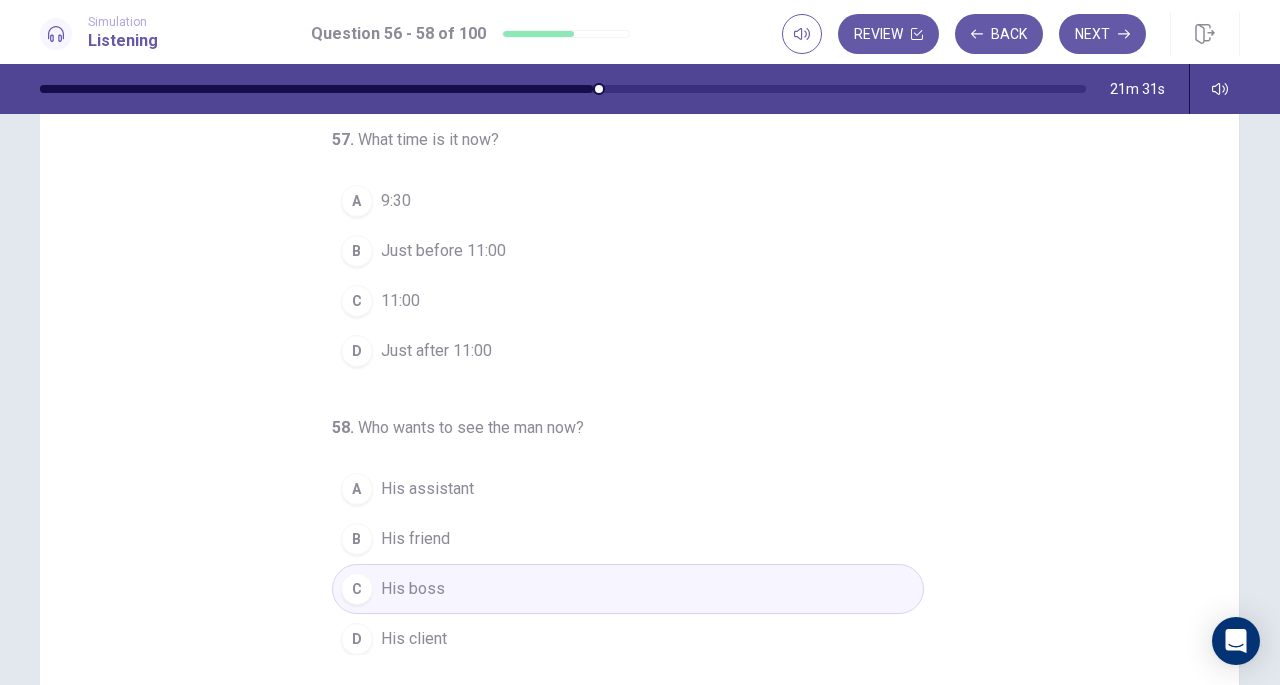 scroll, scrollTop: 142, scrollLeft: 0, axis: vertical 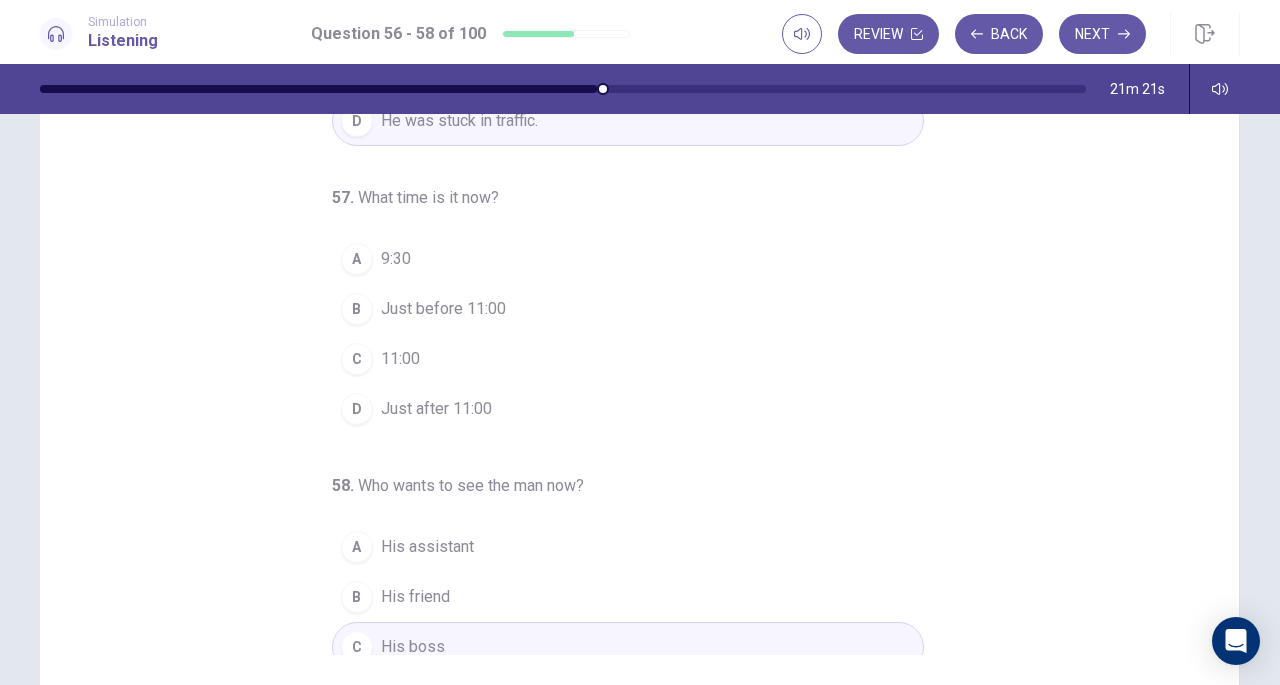 click on "11:00" at bounding box center (400, 359) 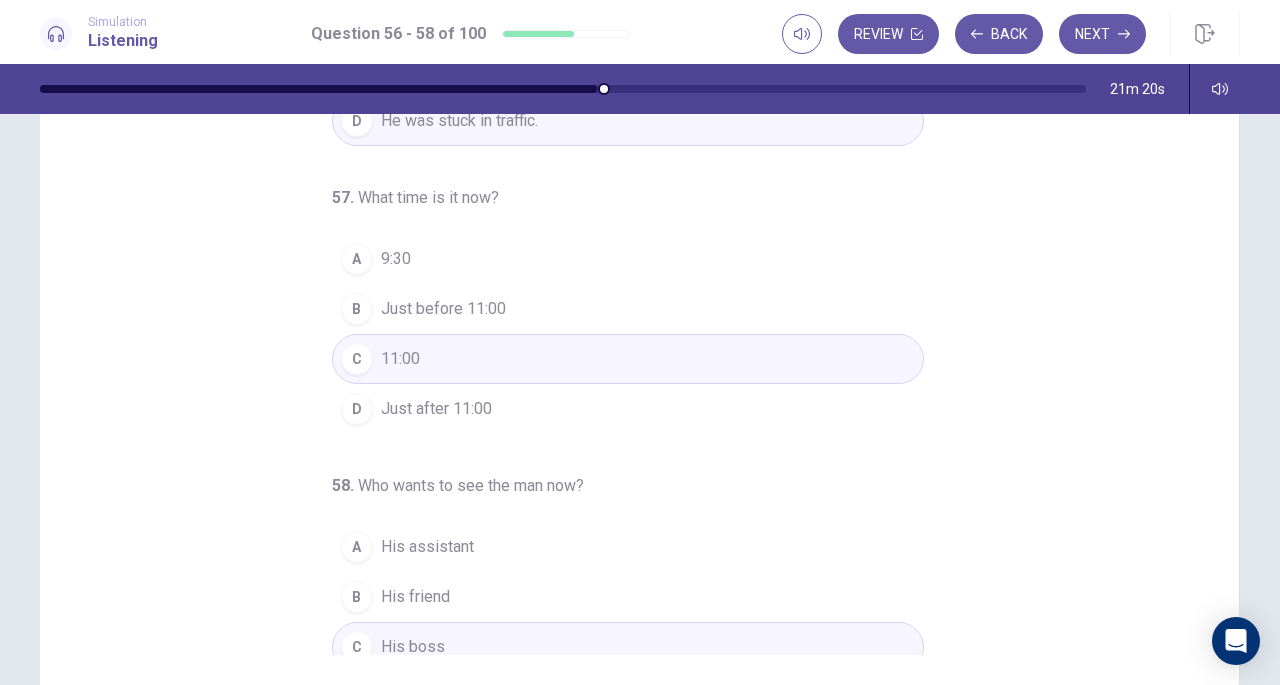 scroll, scrollTop: 200, scrollLeft: 0, axis: vertical 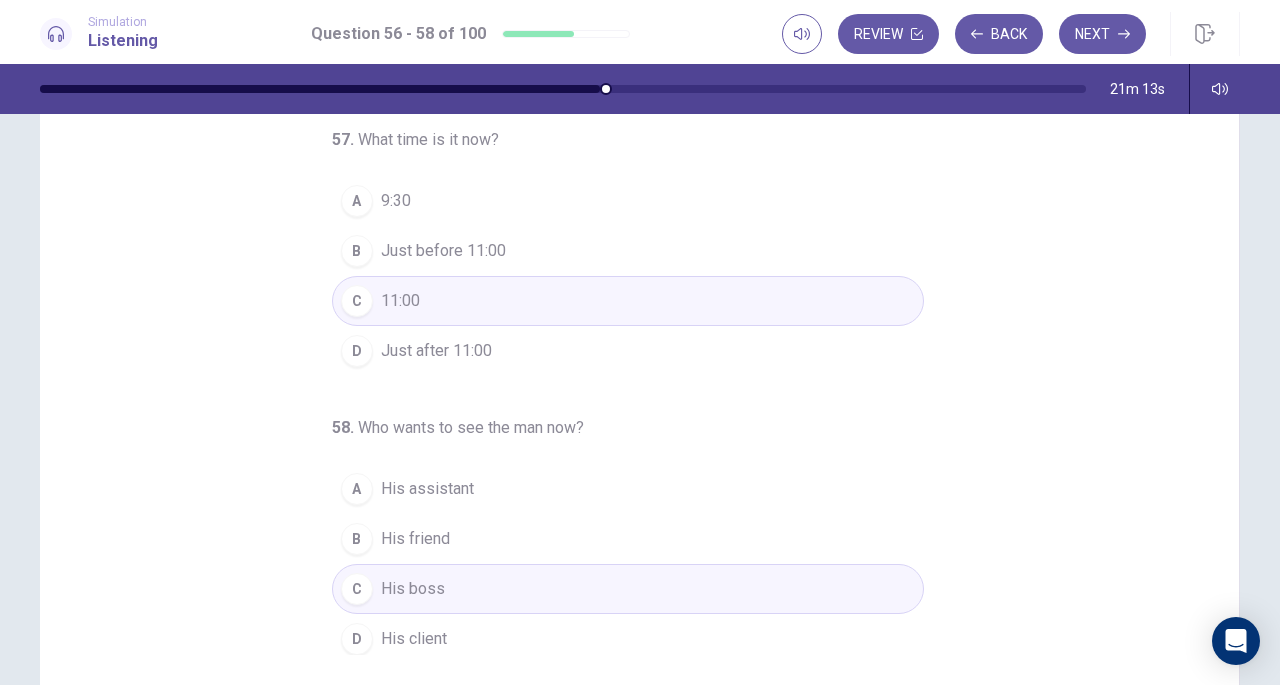 click on "D His client" at bounding box center (628, 639) 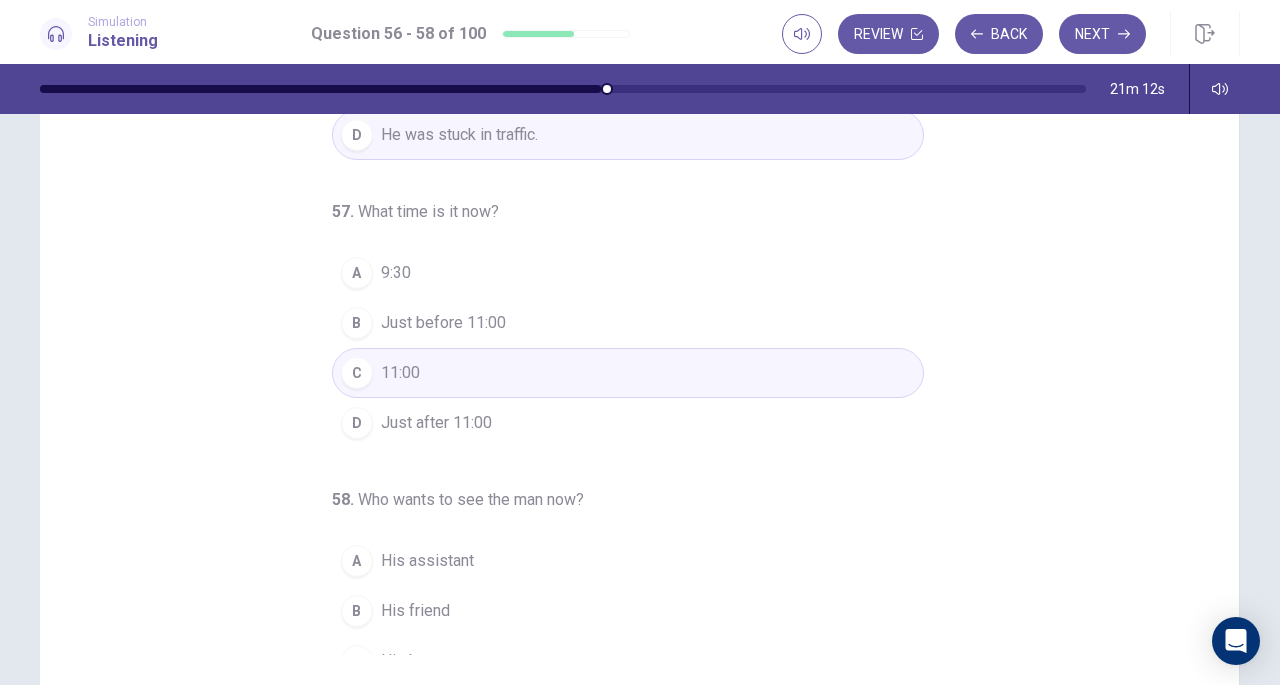 scroll, scrollTop: 0, scrollLeft: 0, axis: both 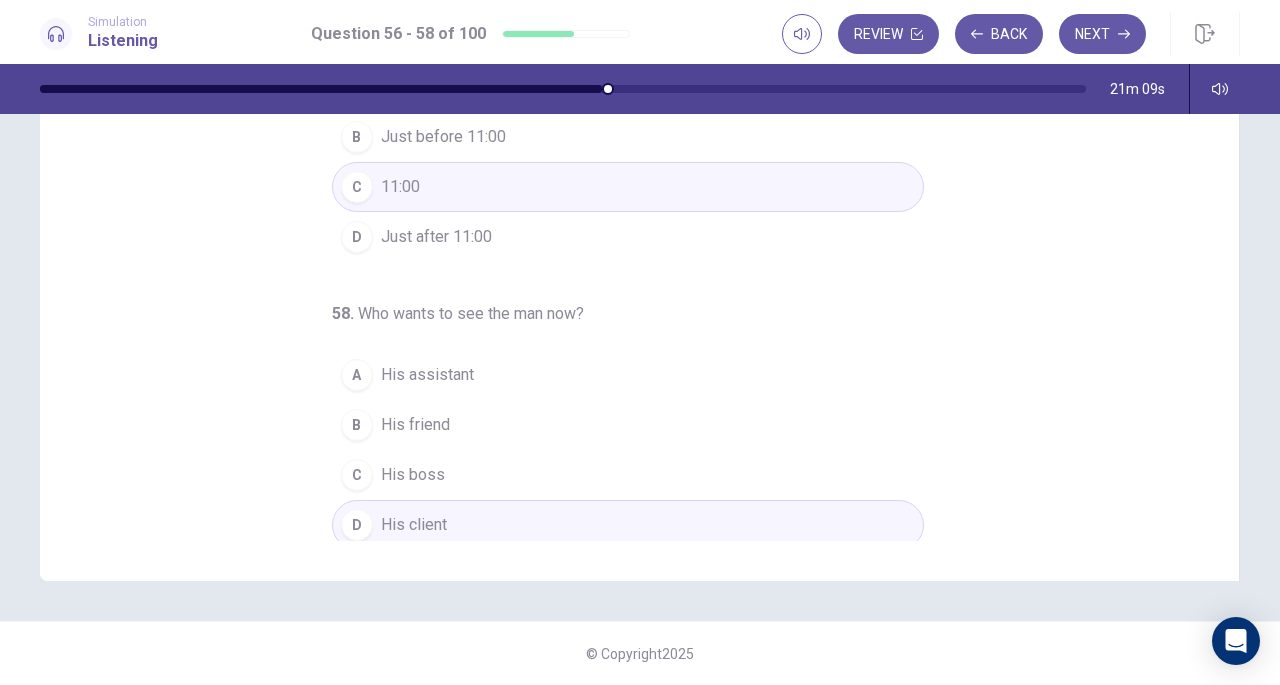 click on "C His boss" at bounding box center (628, 475) 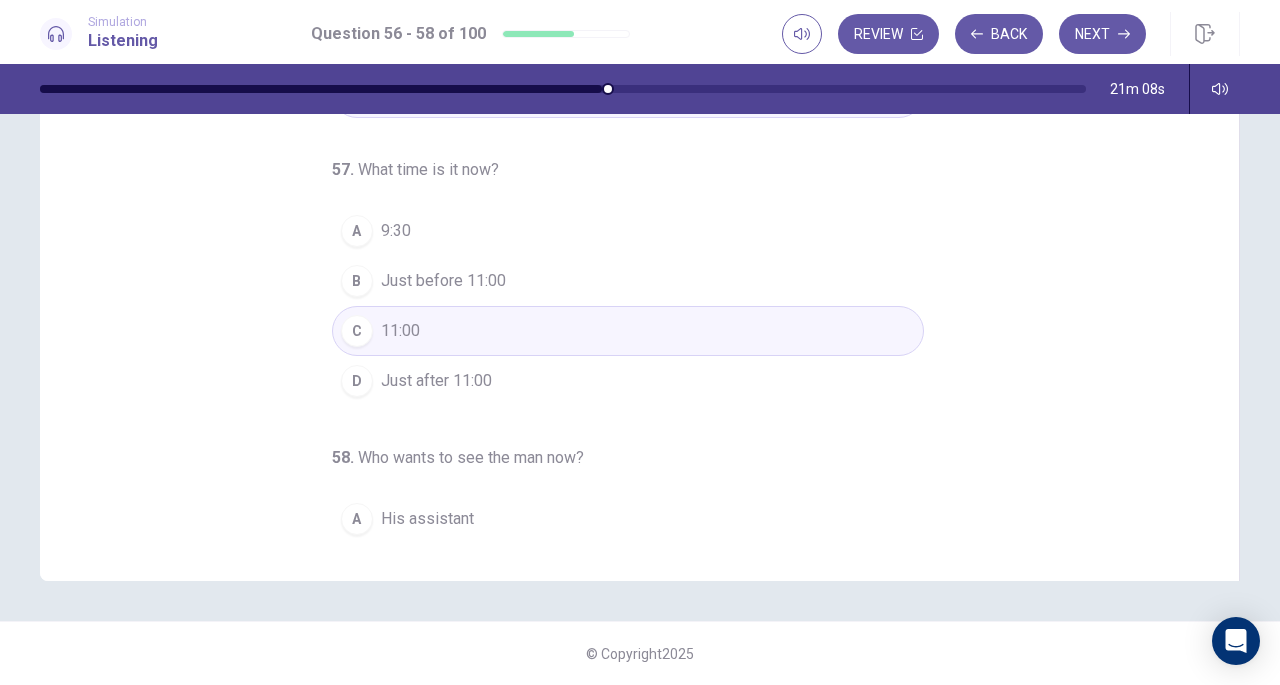 scroll, scrollTop: 200, scrollLeft: 0, axis: vertical 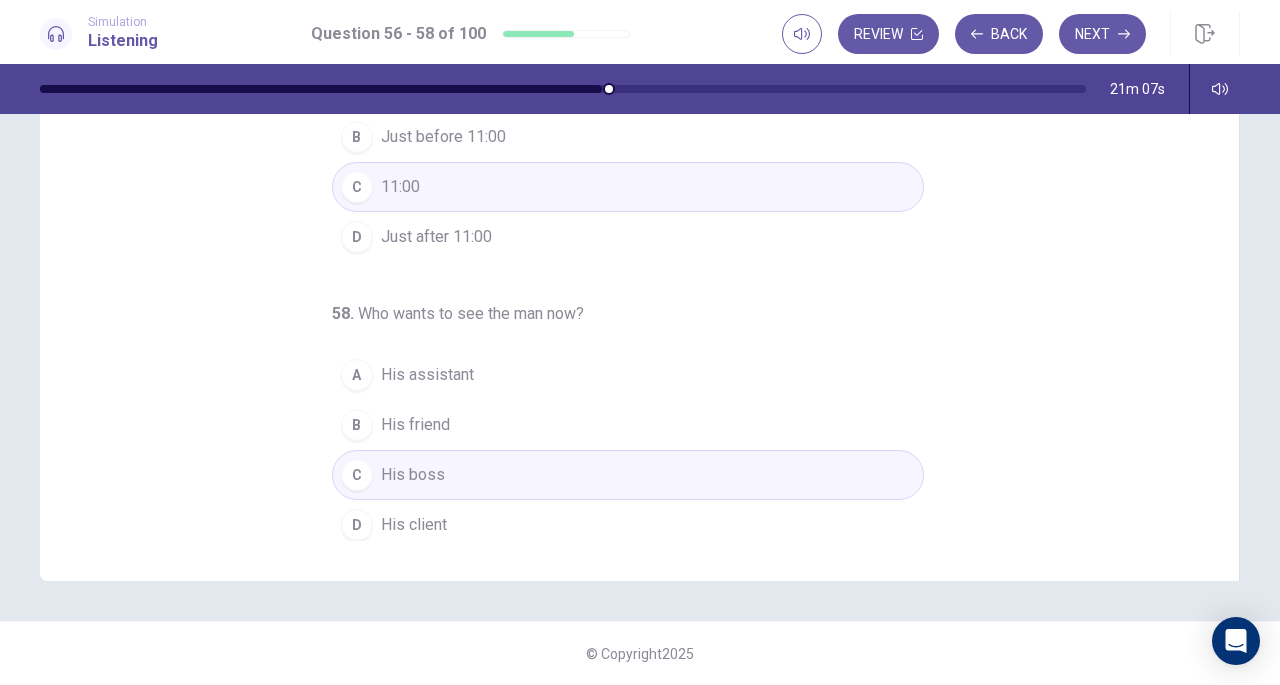 click on "D His client" at bounding box center [628, 525] 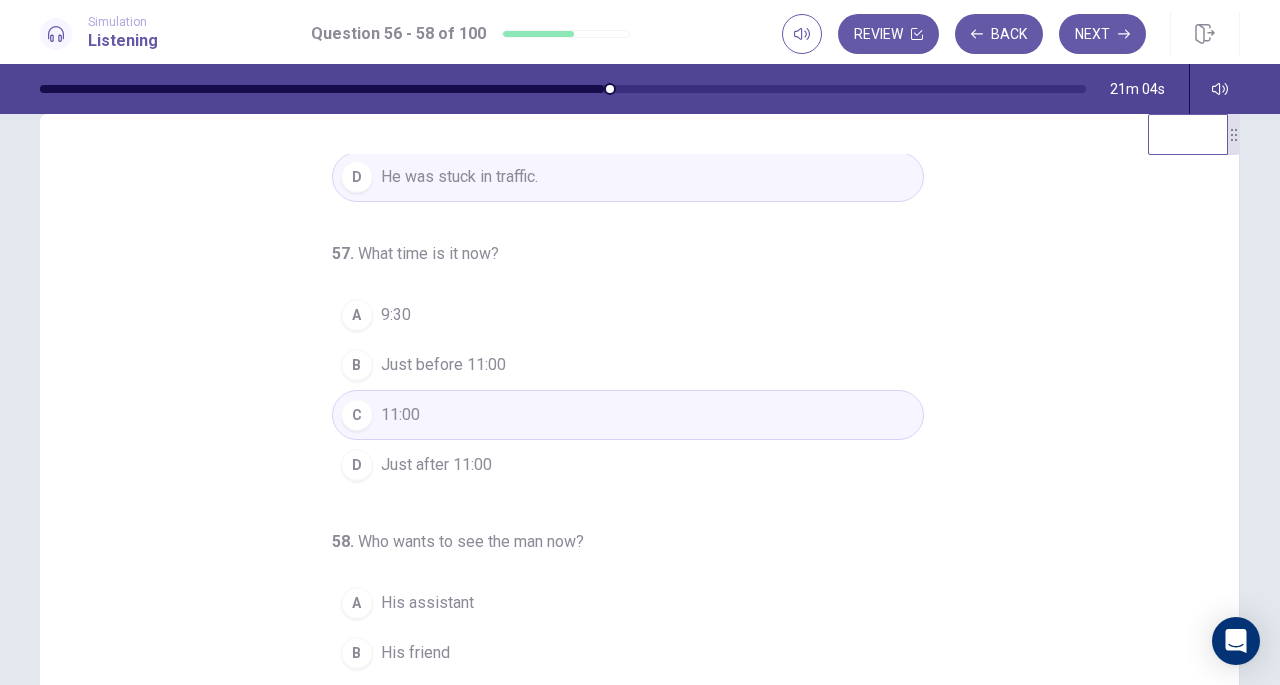 scroll, scrollTop: 0, scrollLeft: 0, axis: both 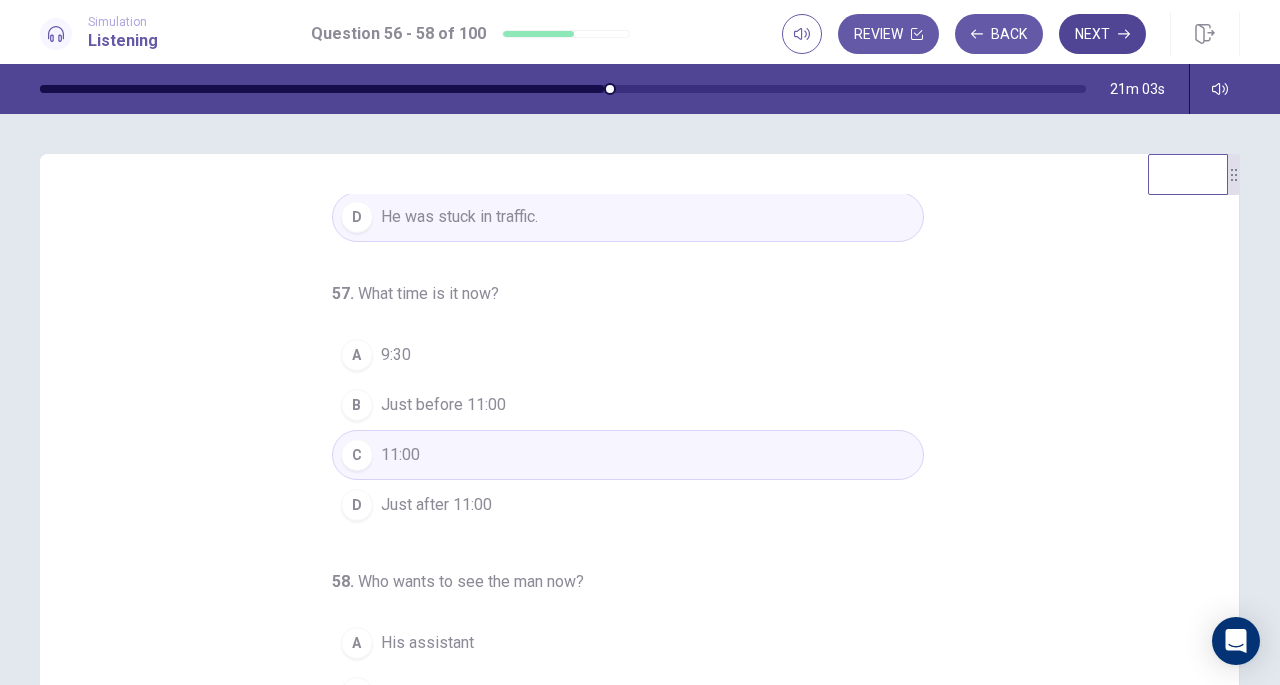 click 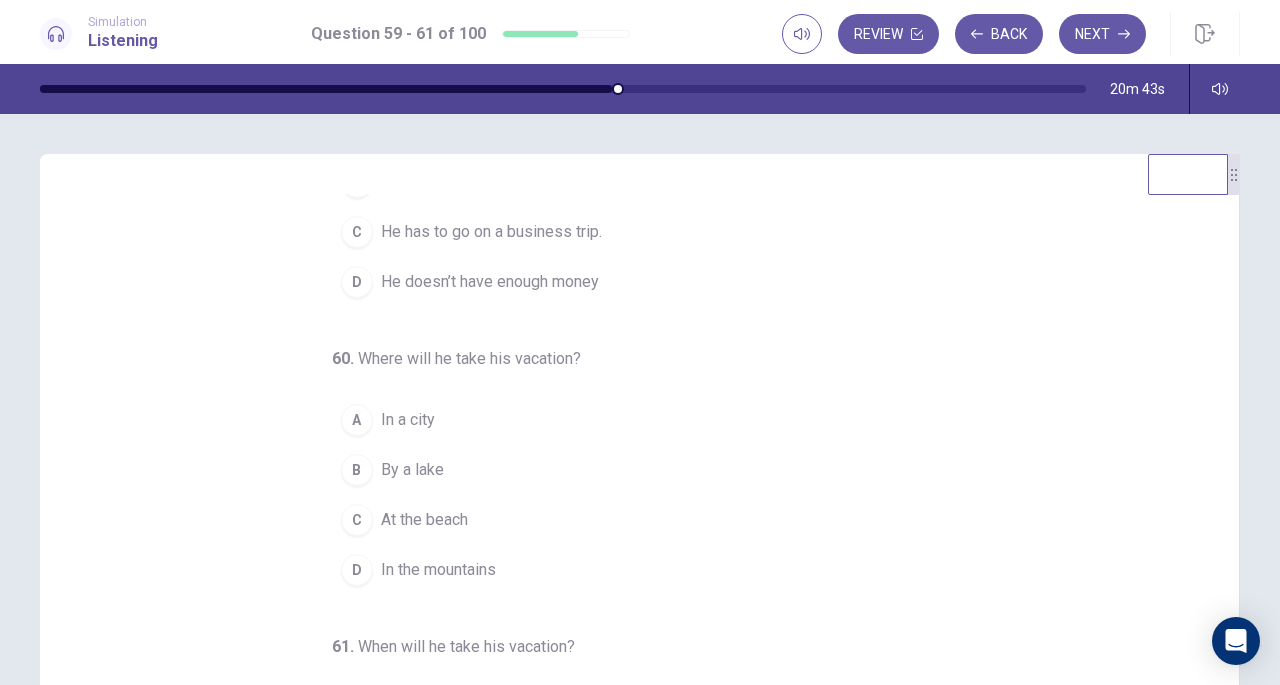 scroll, scrollTop: 224, scrollLeft: 0, axis: vertical 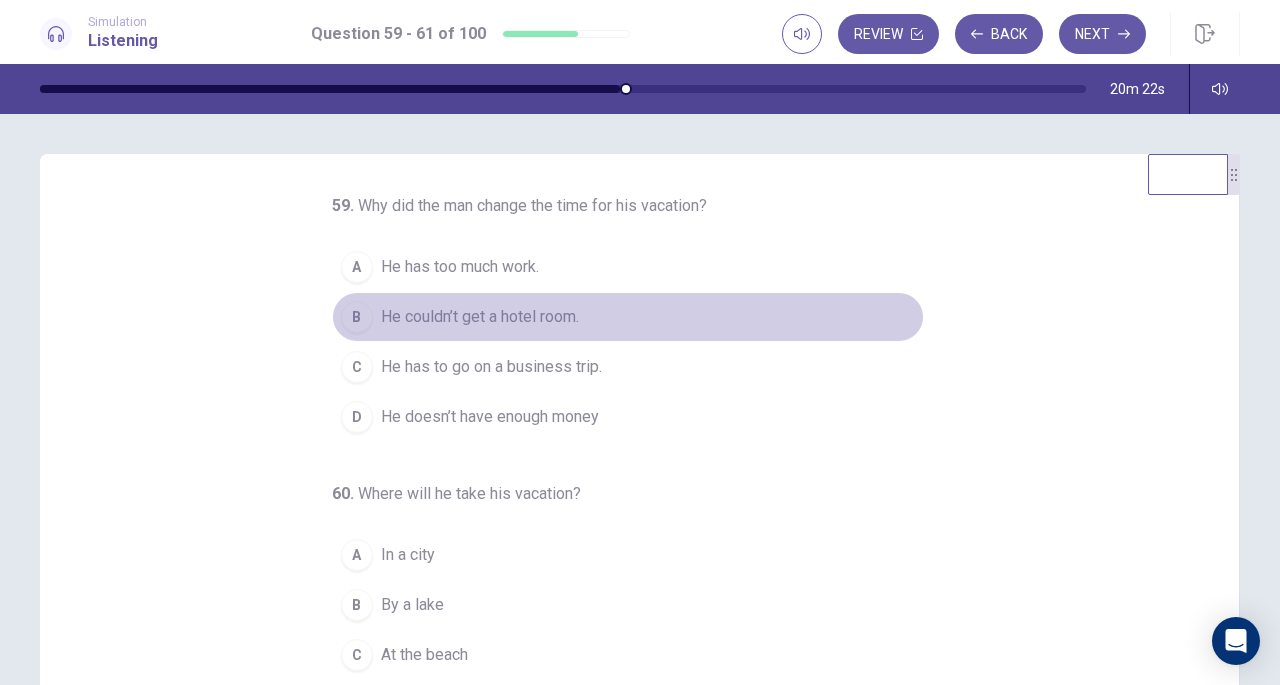 click on "He couldn’t get a hotel room." at bounding box center [480, 317] 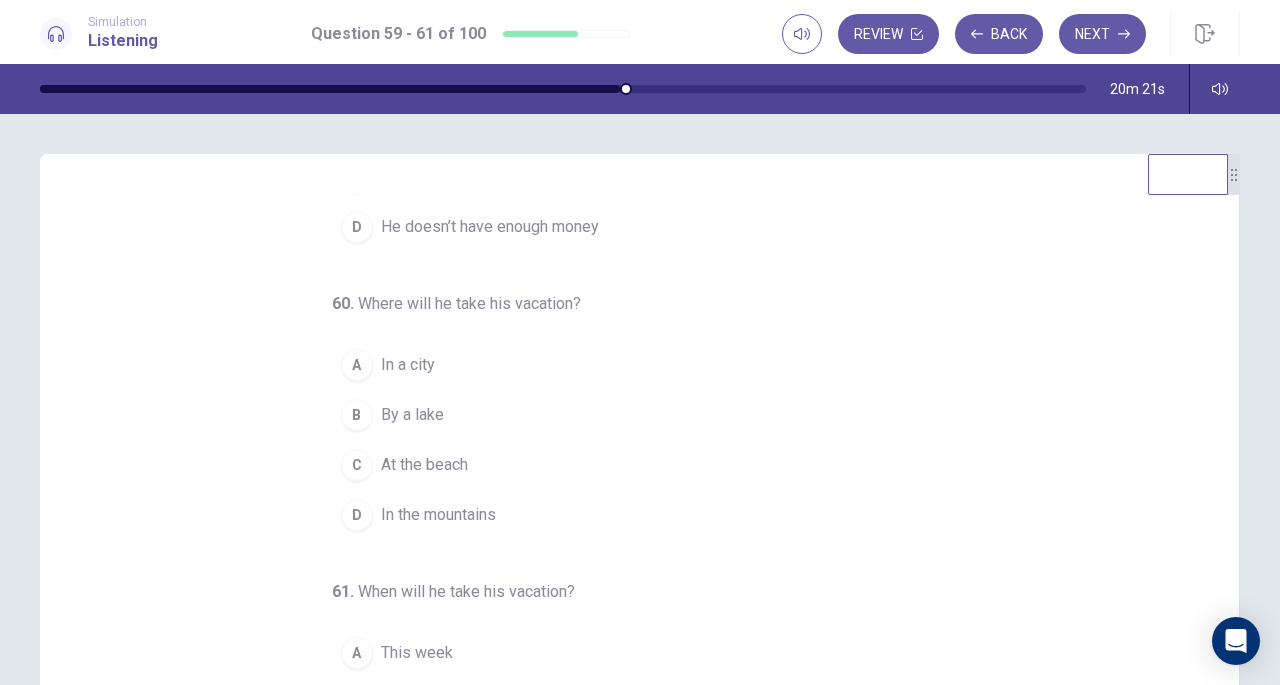 scroll, scrollTop: 224, scrollLeft: 0, axis: vertical 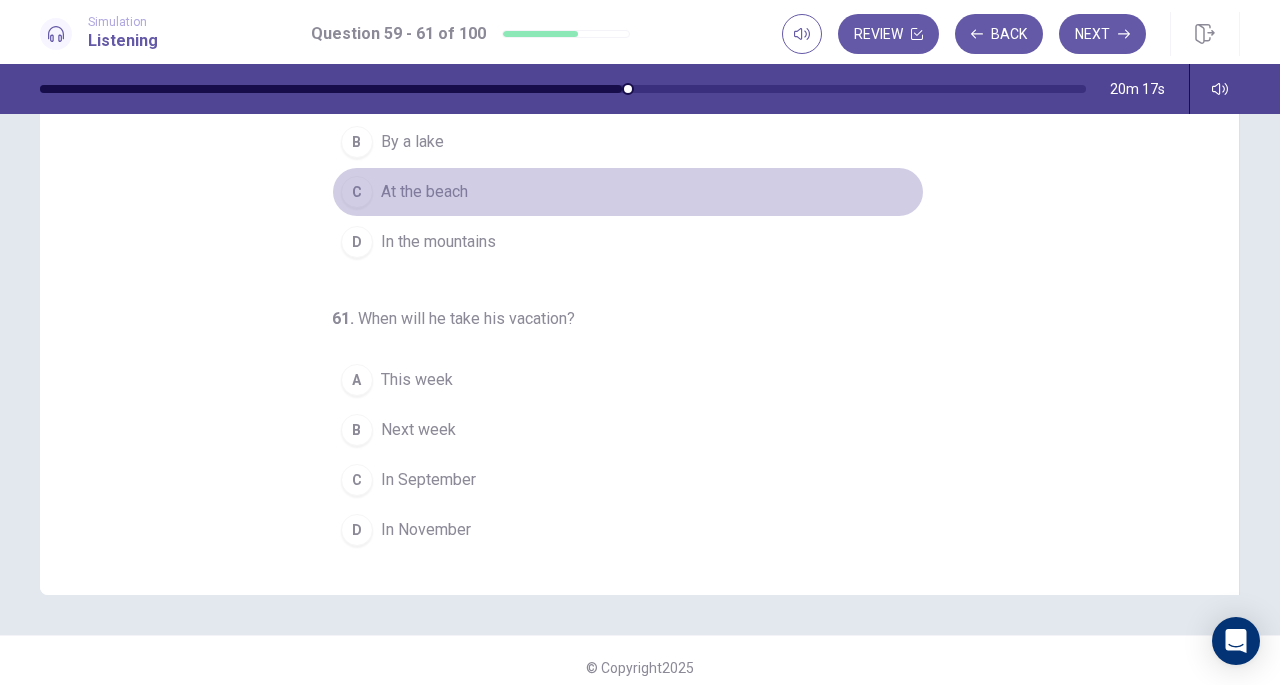 click on "C At the beach" at bounding box center [628, 192] 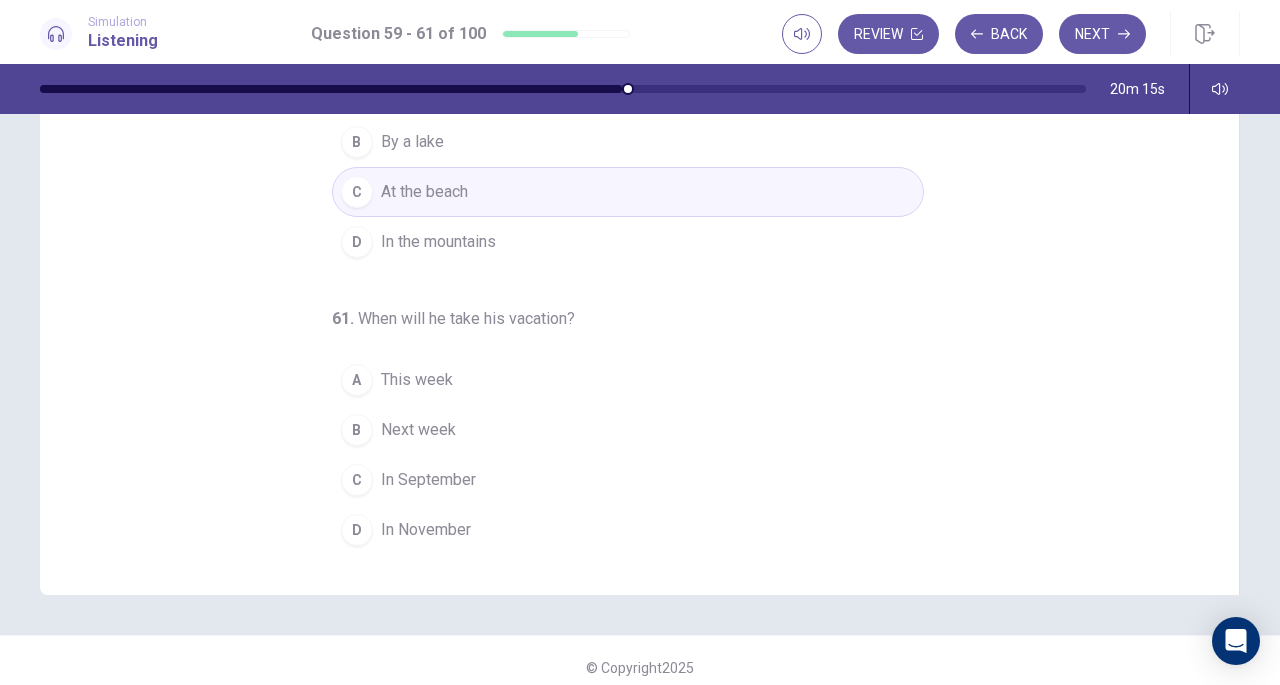 scroll, scrollTop: 268, scrollLeft: 0, axis: vertical 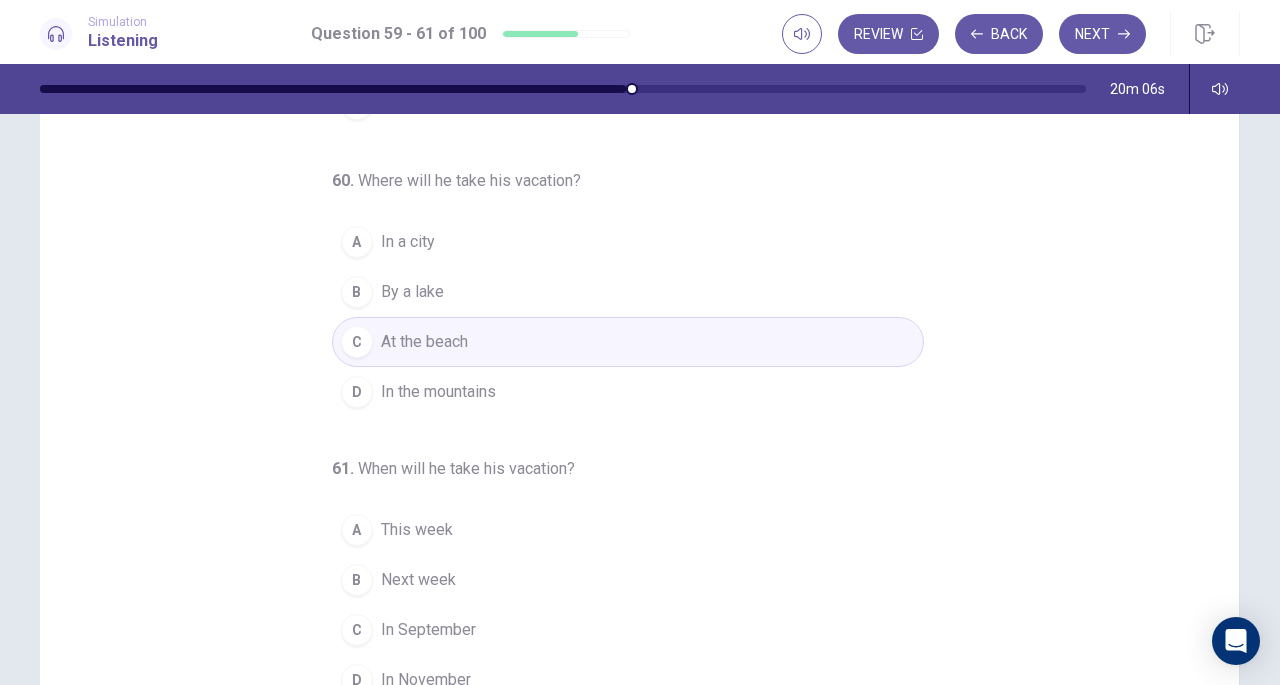 click on "In the mountains" at bounding box center (438, 392) 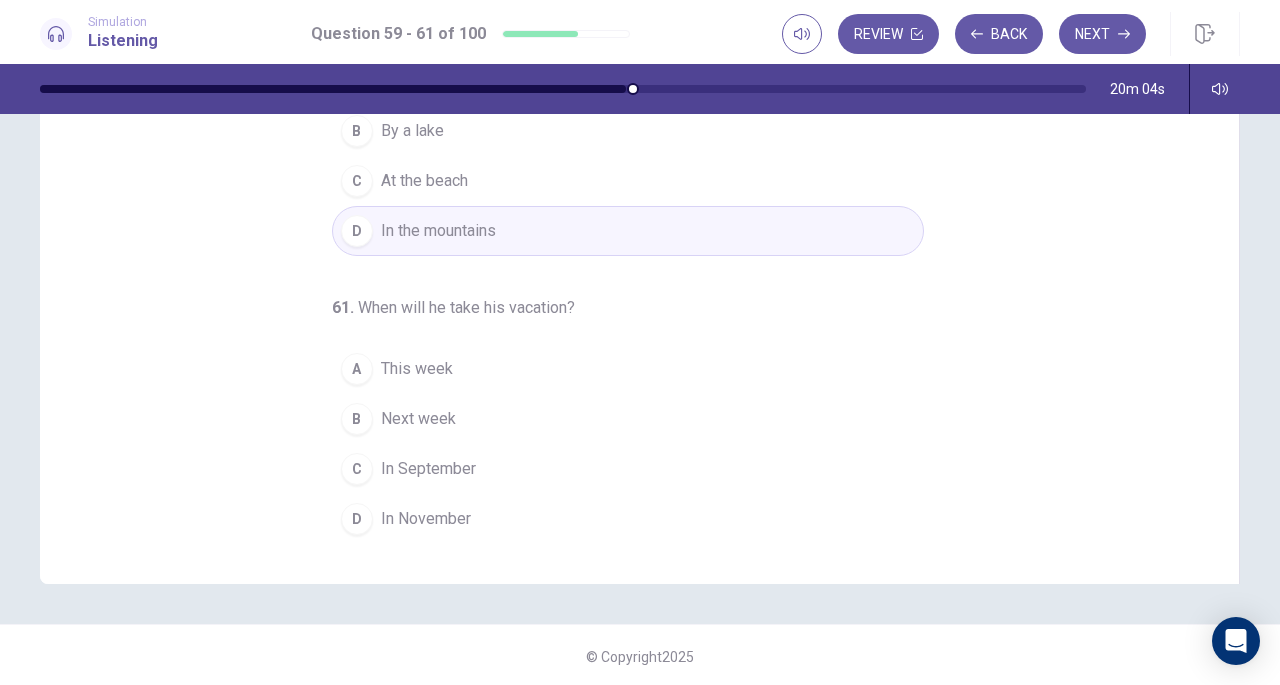 scroll, scrollTop: 268, scrollLeft: 0, axis: vertical 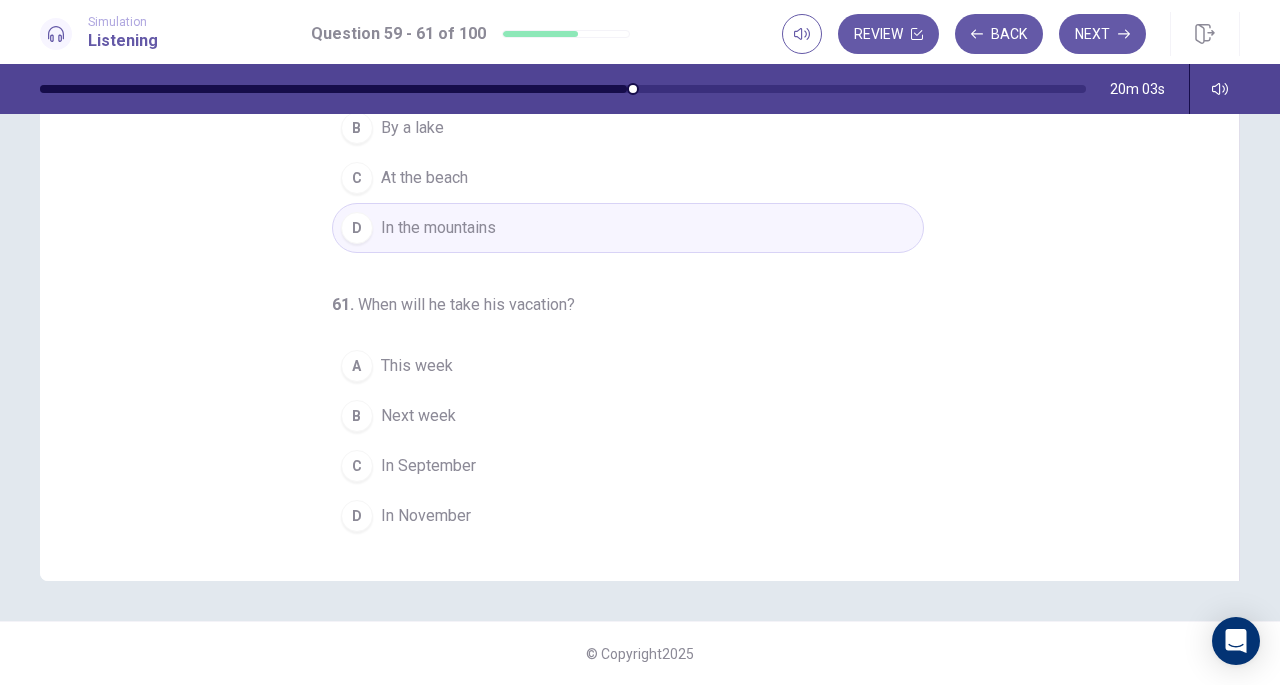 click on "In September" at bounding box center (428, 466) 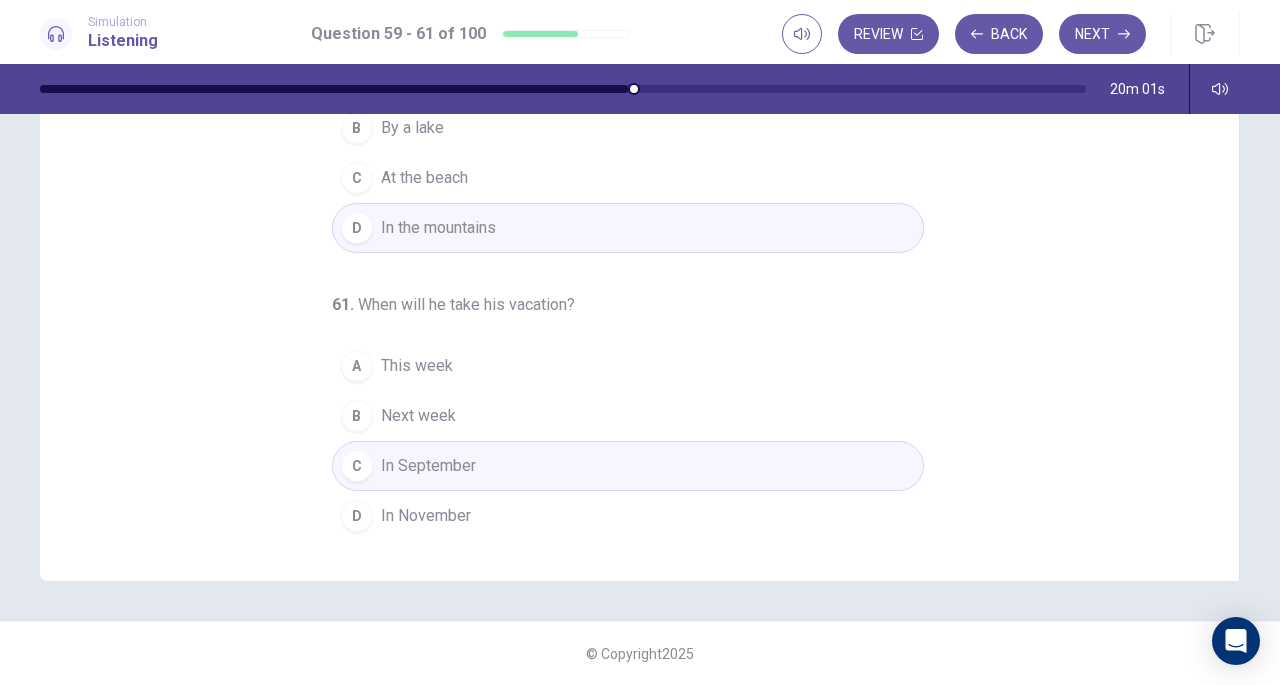 scroll, scrollTop: 0, scrollLeft: 0, axis: both 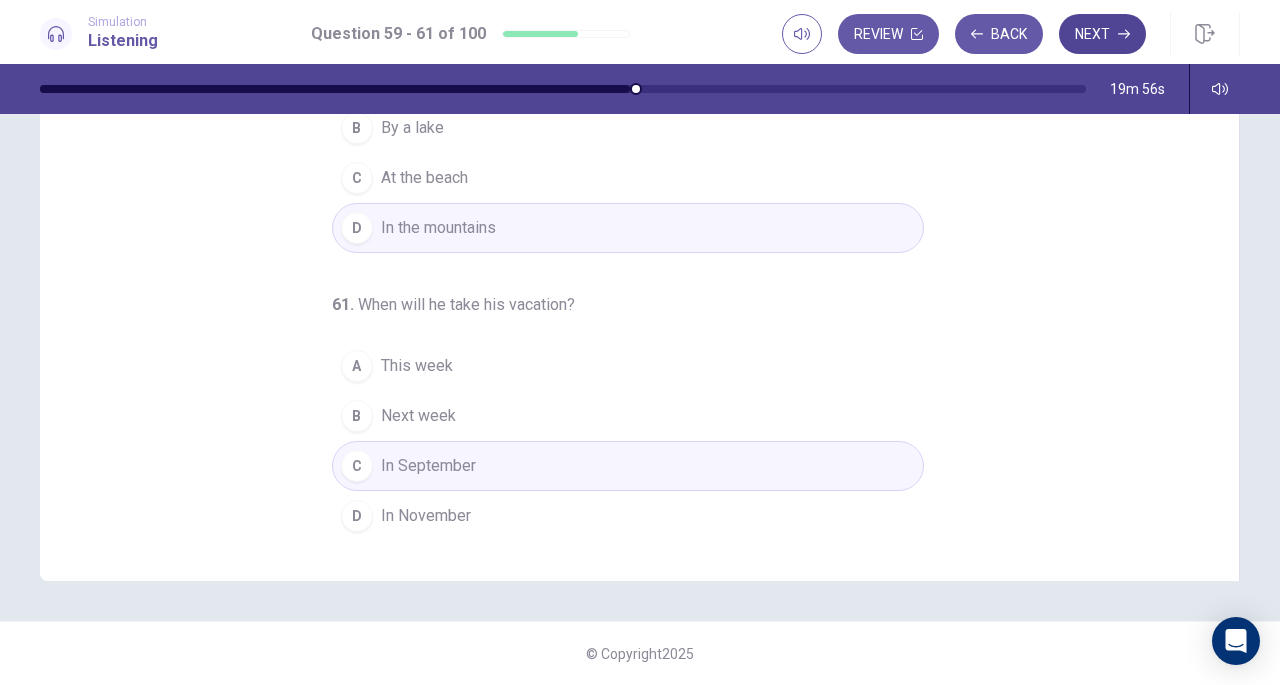 click on "Next" at bounding box center [1102, 34] 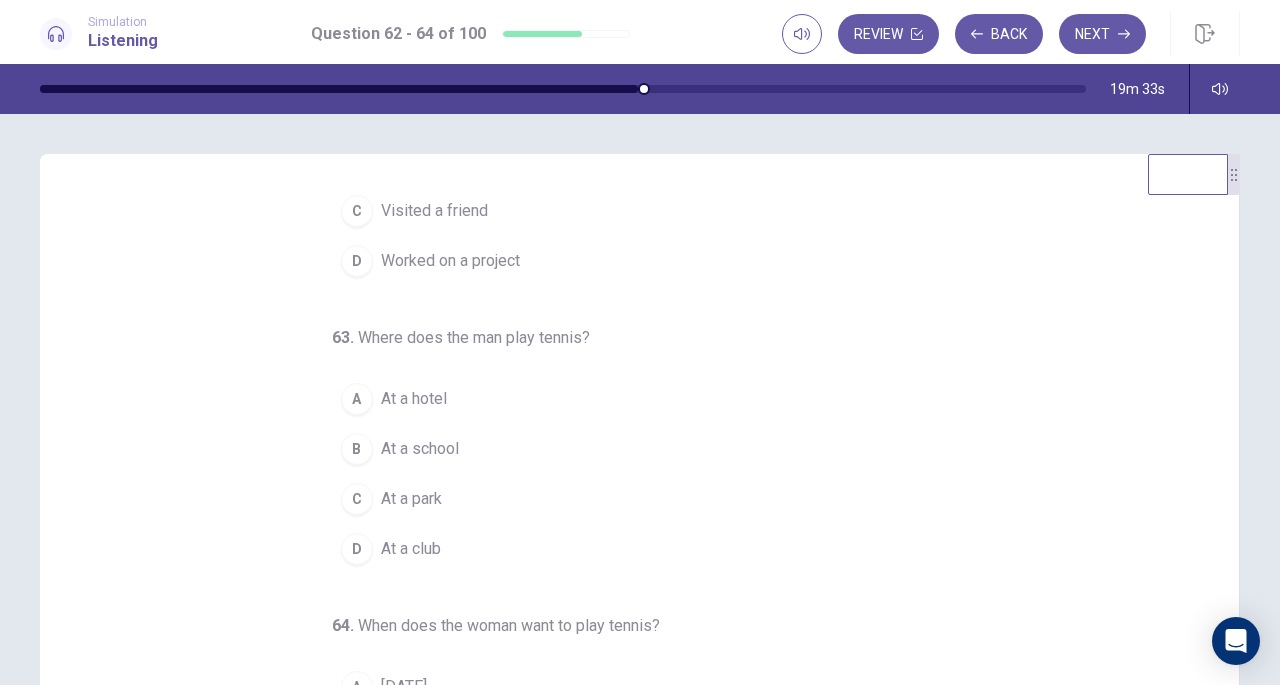 scroll, scrollTop: 200, scrollLeft: 0, axis: vertical 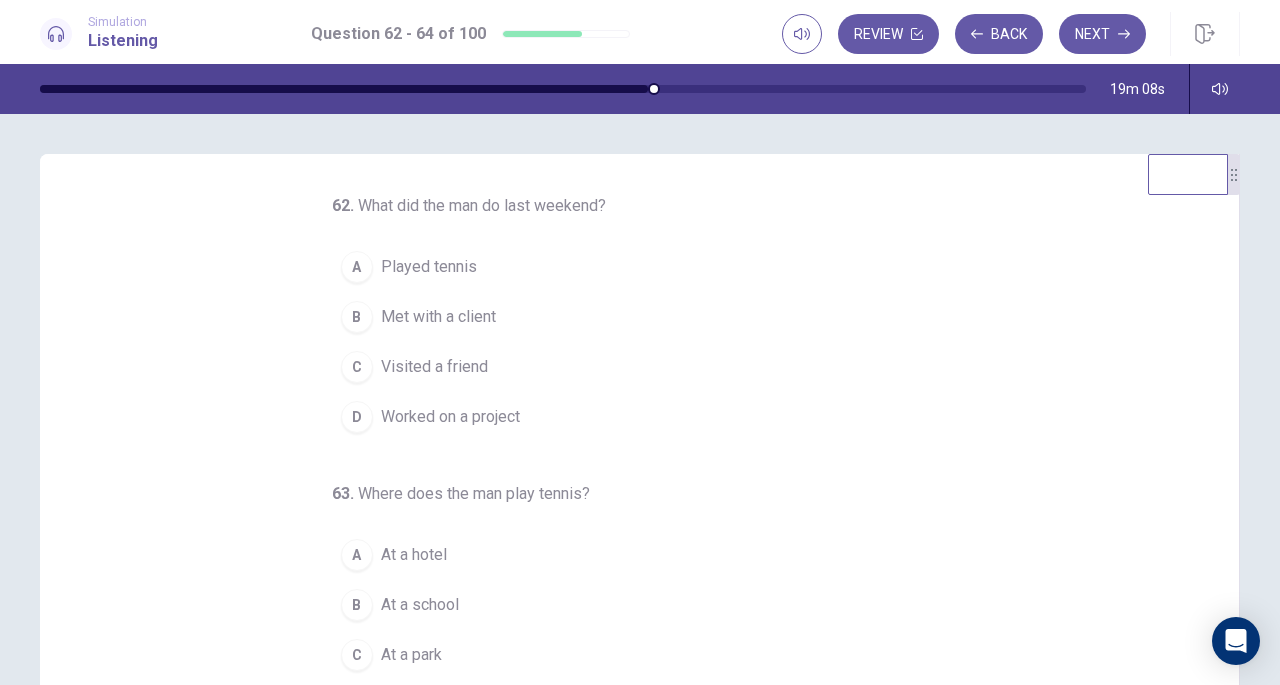 click on "Worked on a project" at bounding box center [450, 417] 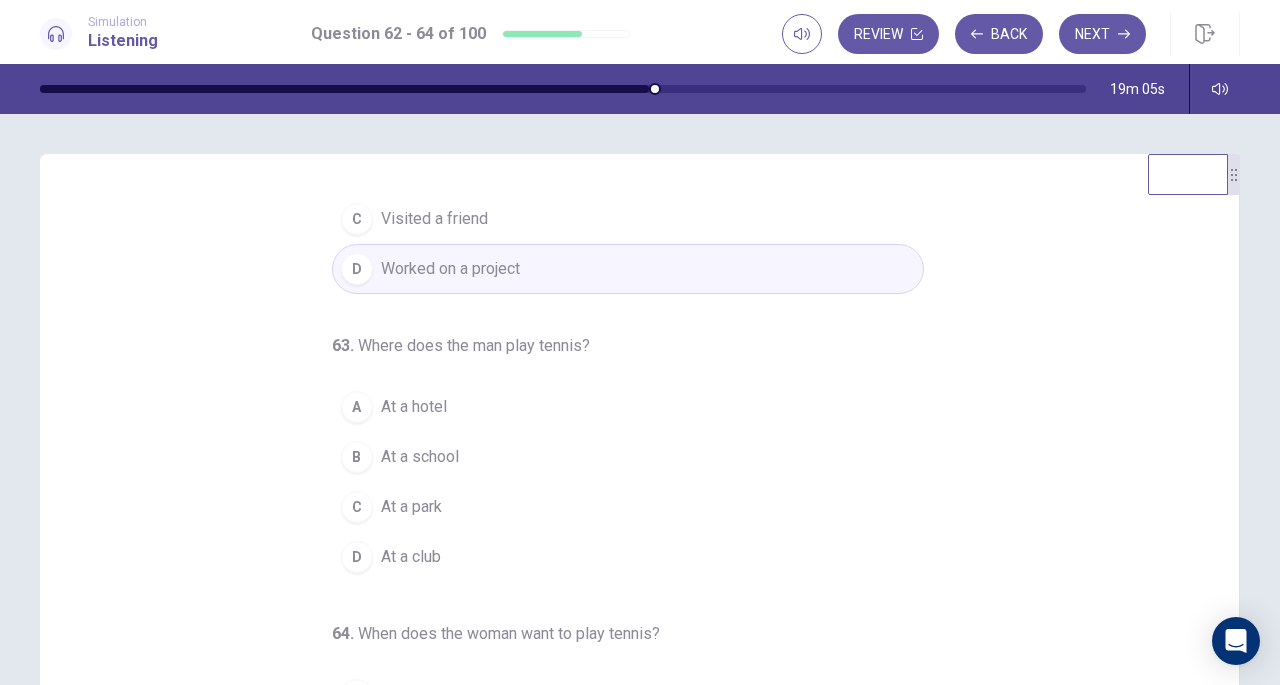 scroll, scrollTop: 200, scrollLeft: 0, axis: vertical 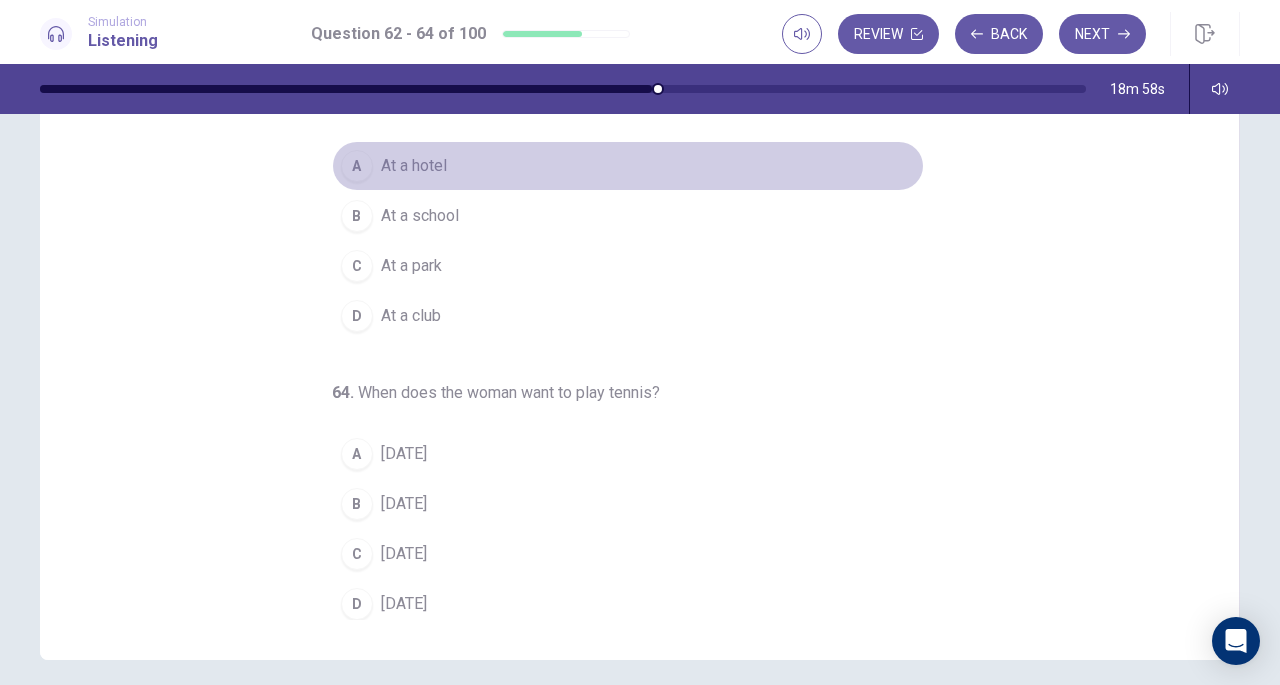 click on "At a hotel" at bounding box center (414, 166) 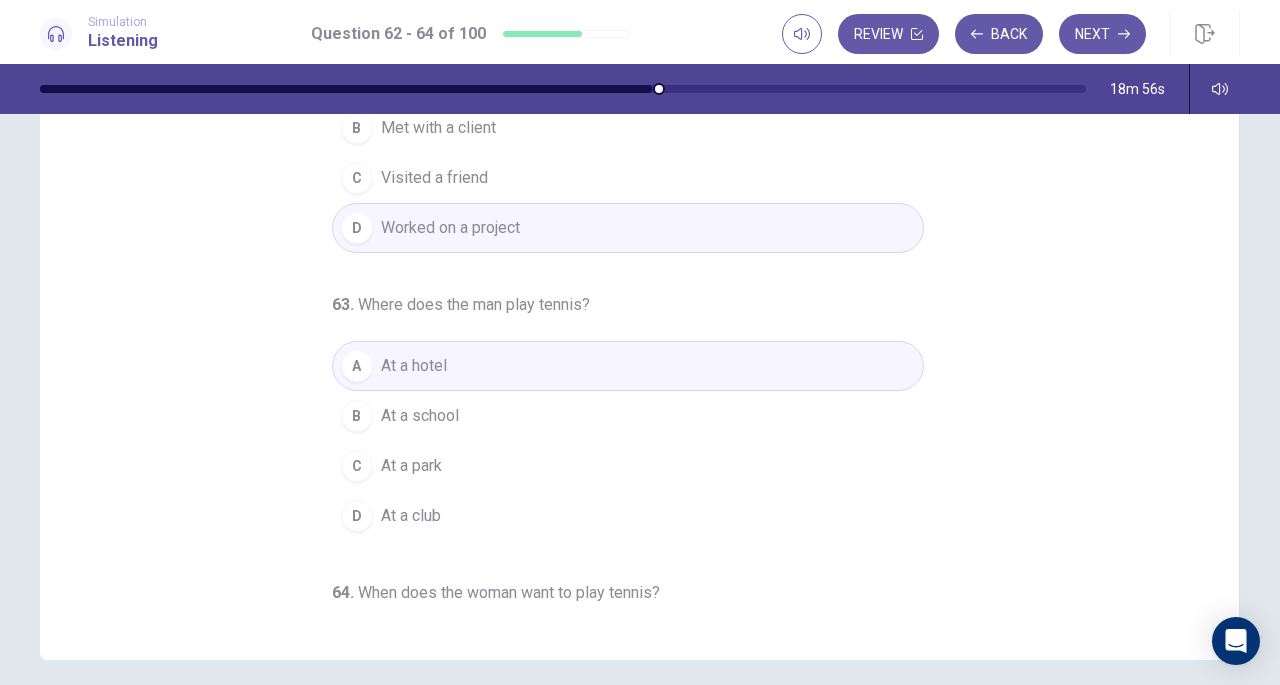 scroll, scrollTop: 200, scrollLeft: 0, axis: vertical 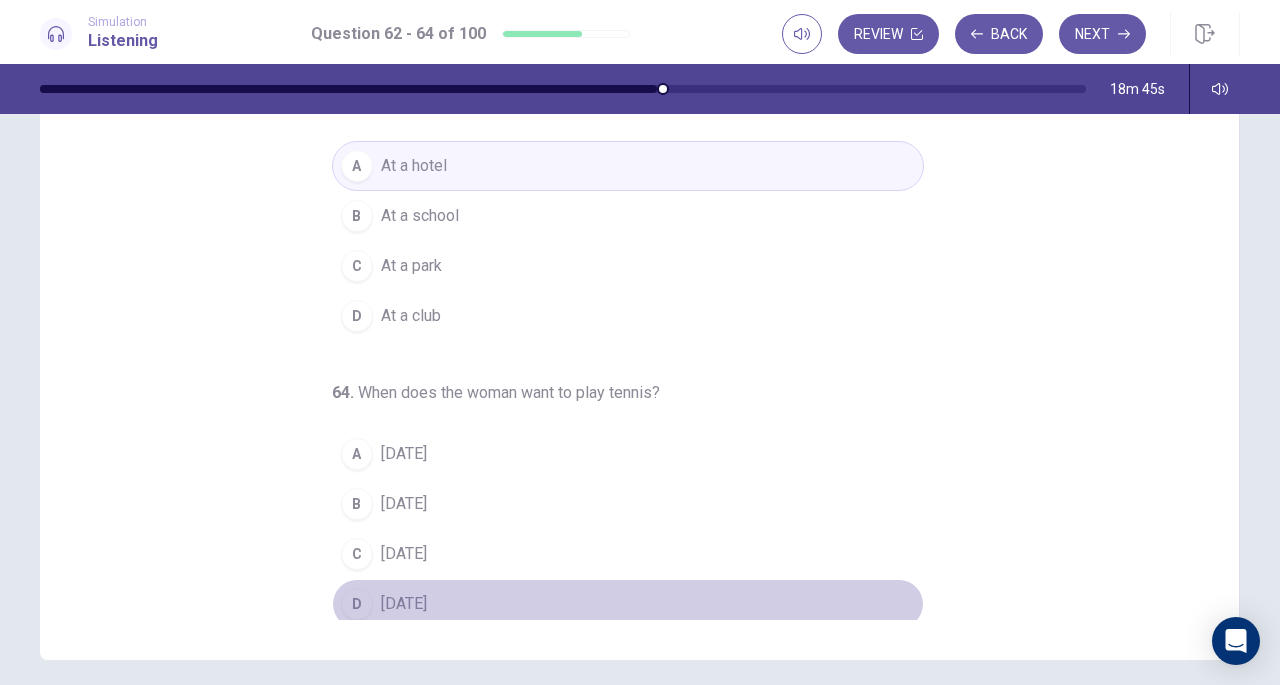 click on "[DATE]" at bounding box center (404, 604) 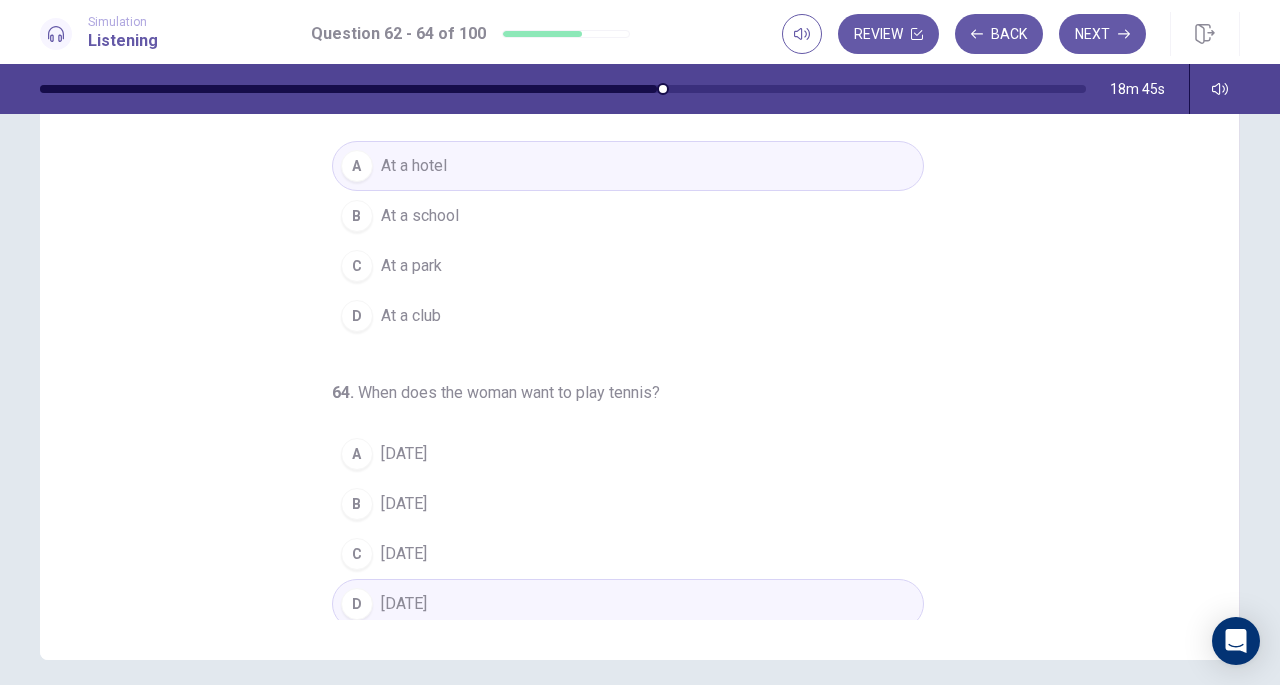 scroll, scrollTop: 0, scrollLeft: 0, axis: both 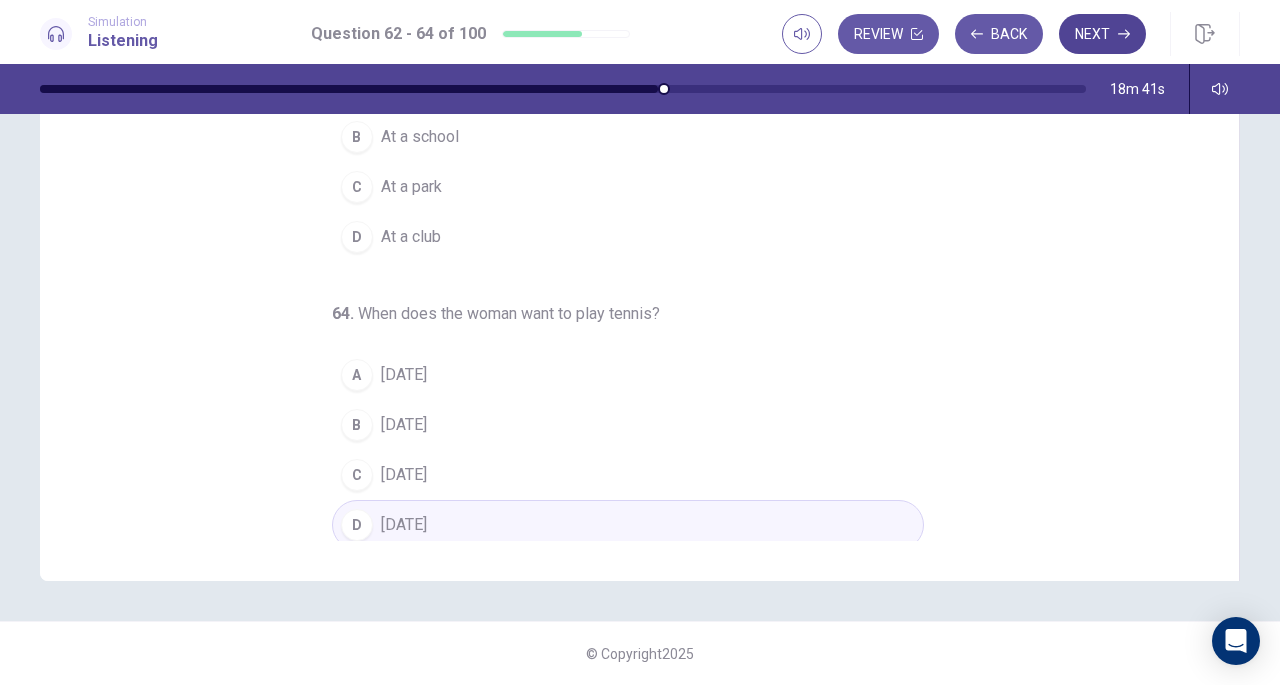 click on "Next" at bounding box center (1102, 34) 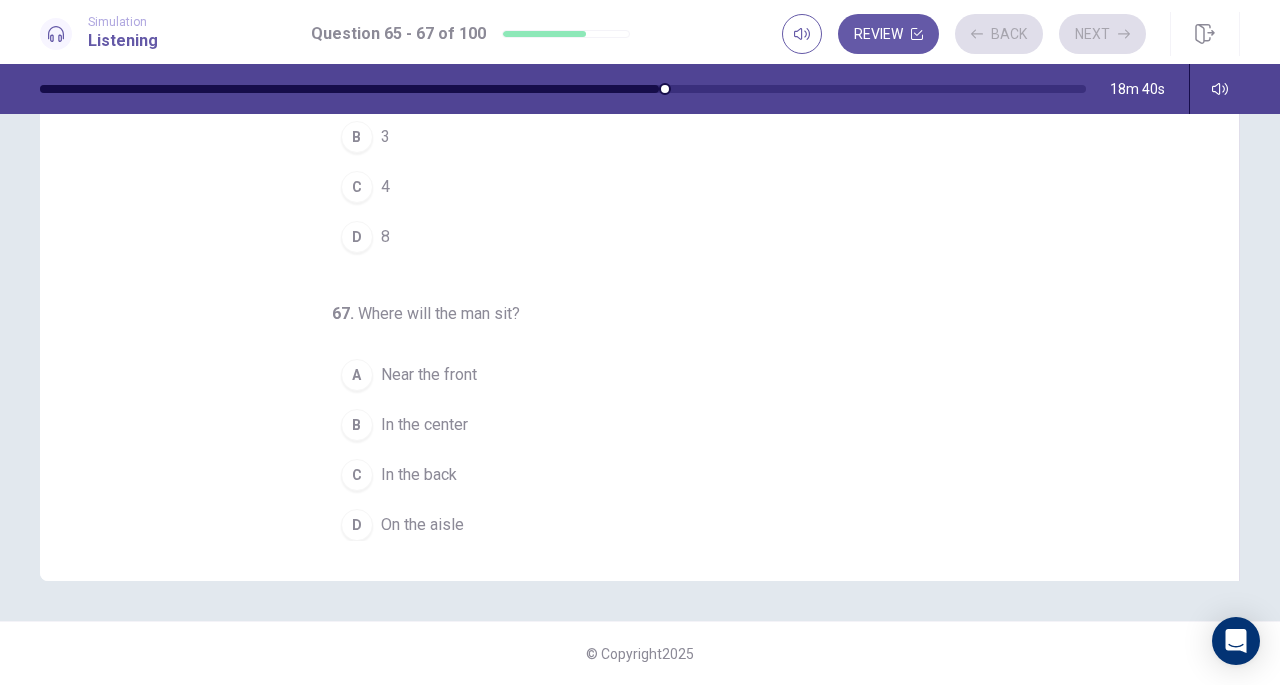 scroll, scrollTop: 0, scrollLeft: 0, axis: both 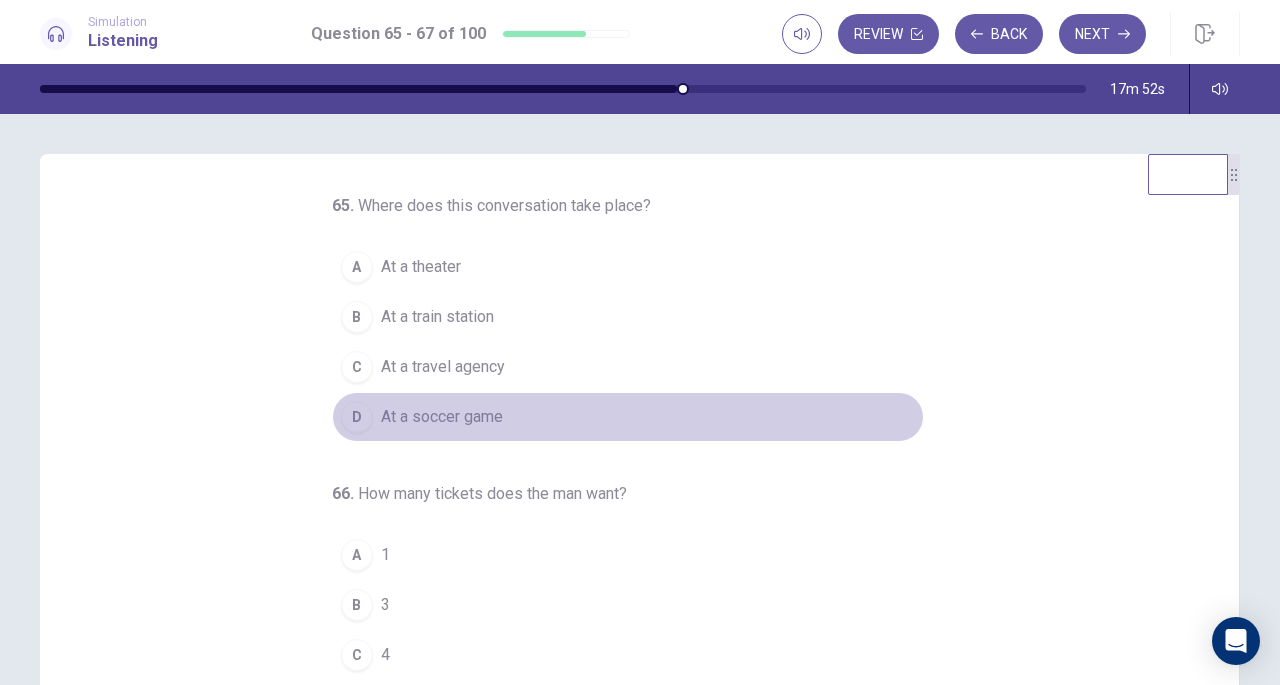click on "At a soccer game" at bounding box center (442, 417) 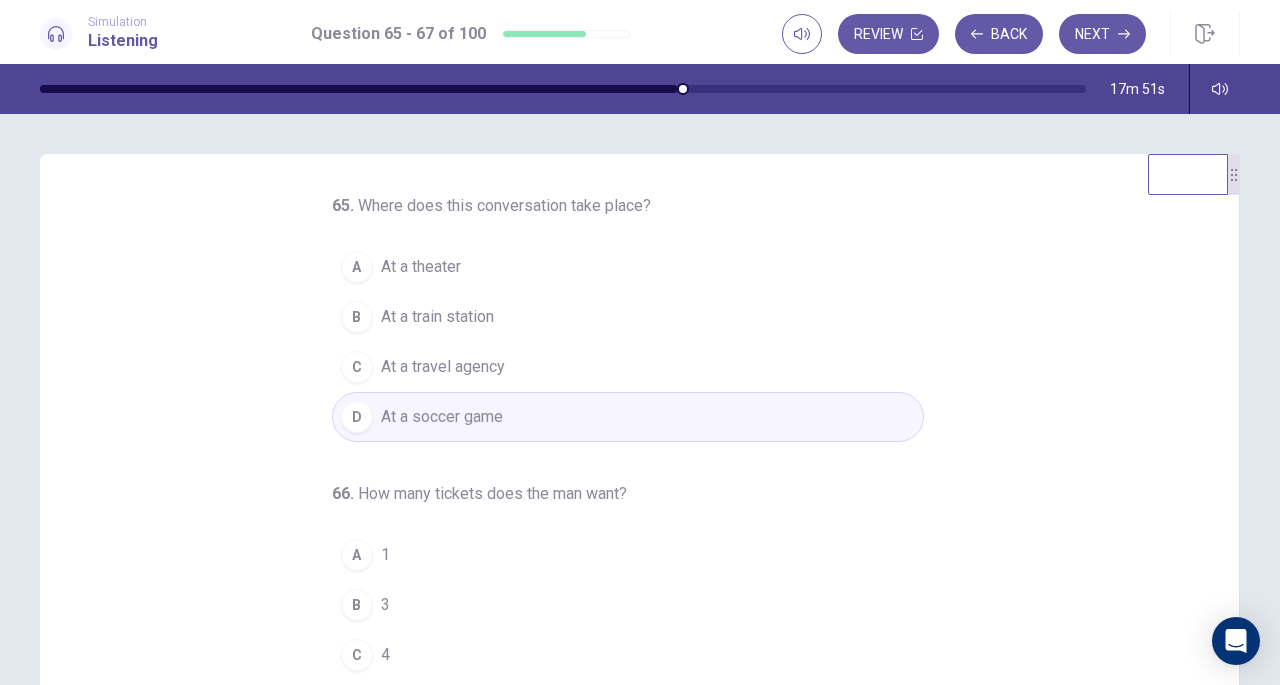scroll, scrollTop: 200, scrollLeft: 0, axis: vertical 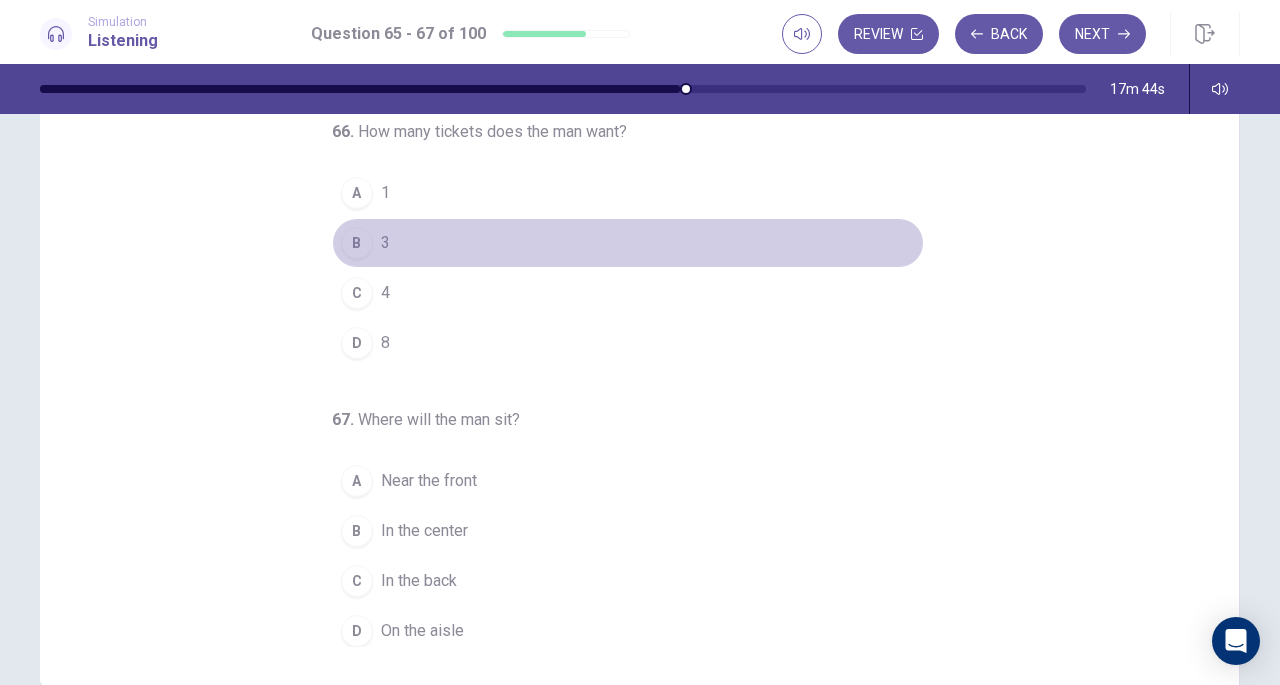 click on "B" at bounding box center (357, 243) 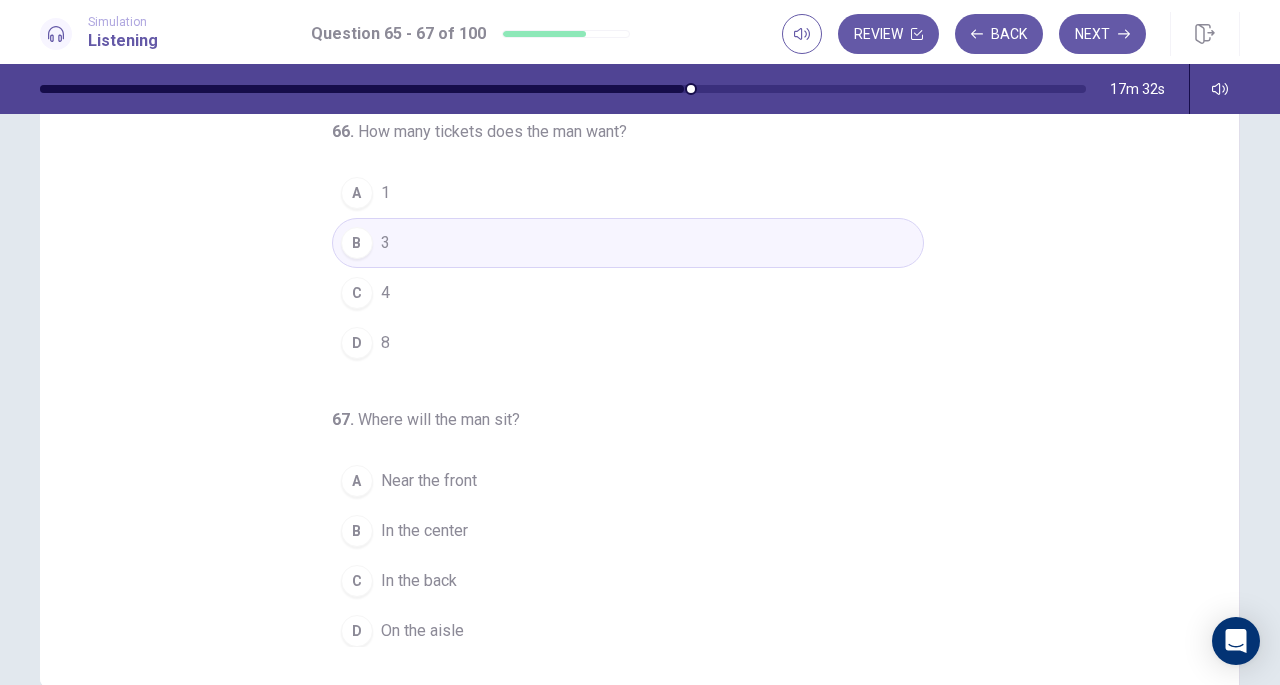 click on "In the center" at bounding box center [424, 531] 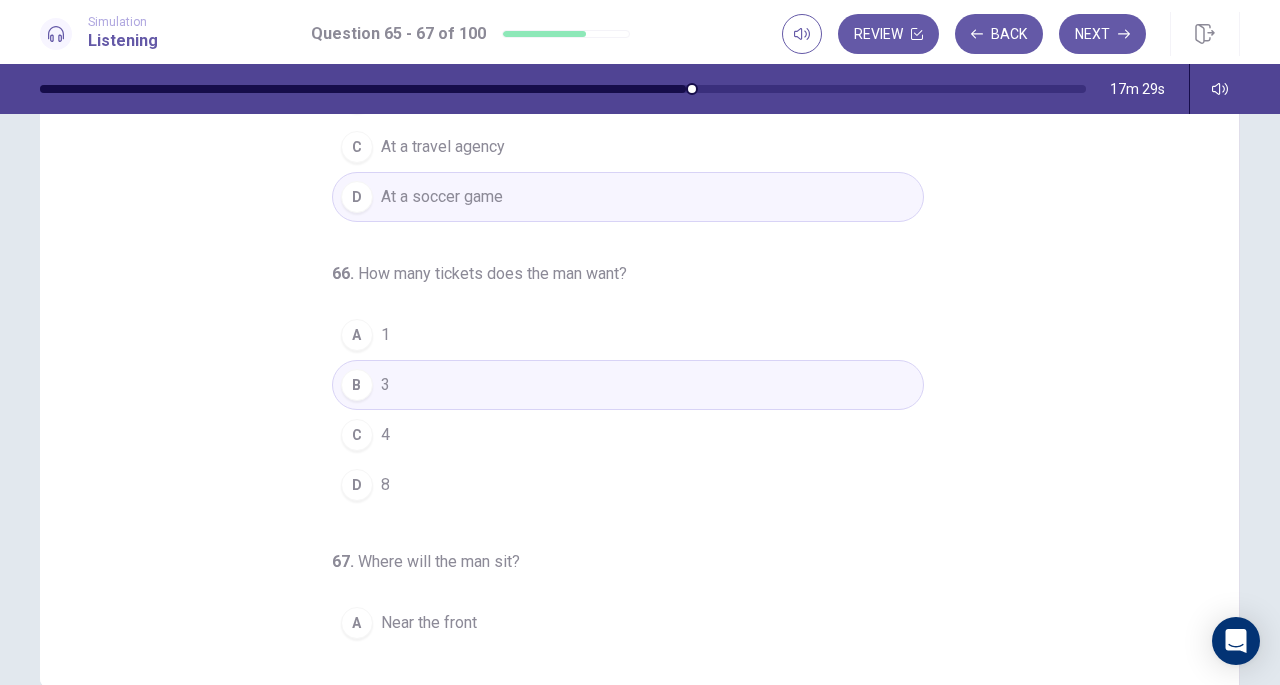 scroll, scrollTop: 0, scrollLeft: 0, axis: both 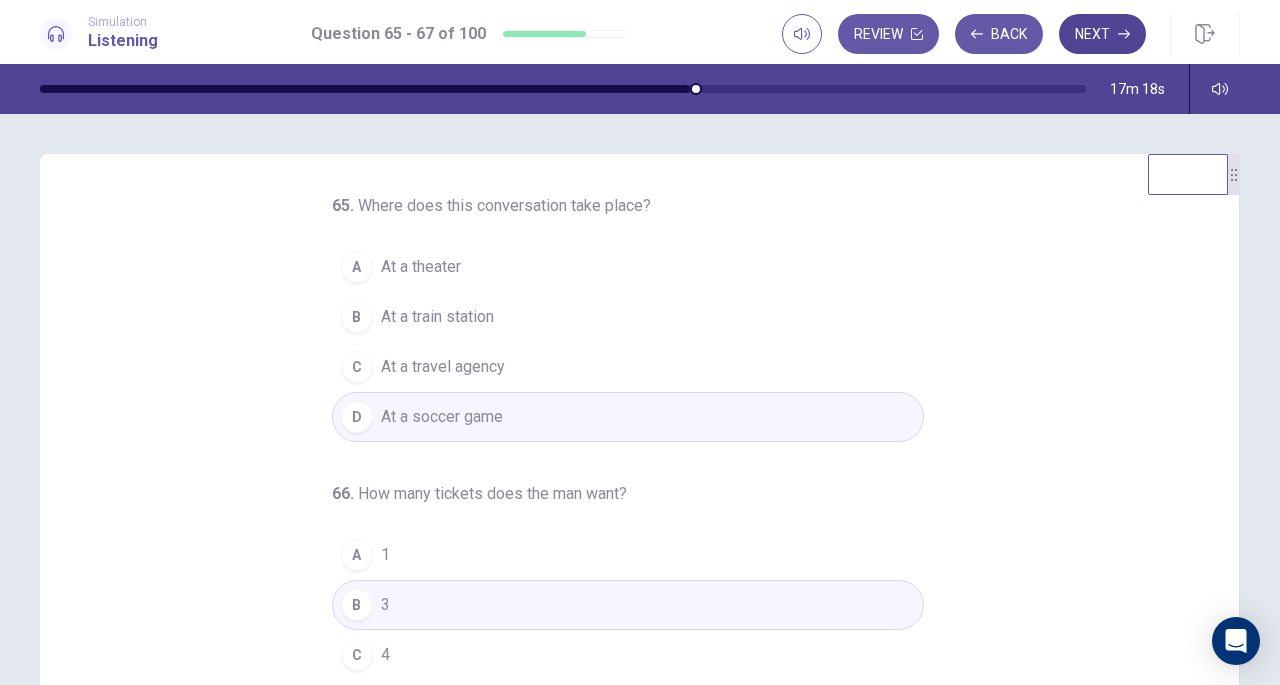 click on "Next" at bounding box center (1102, 34) 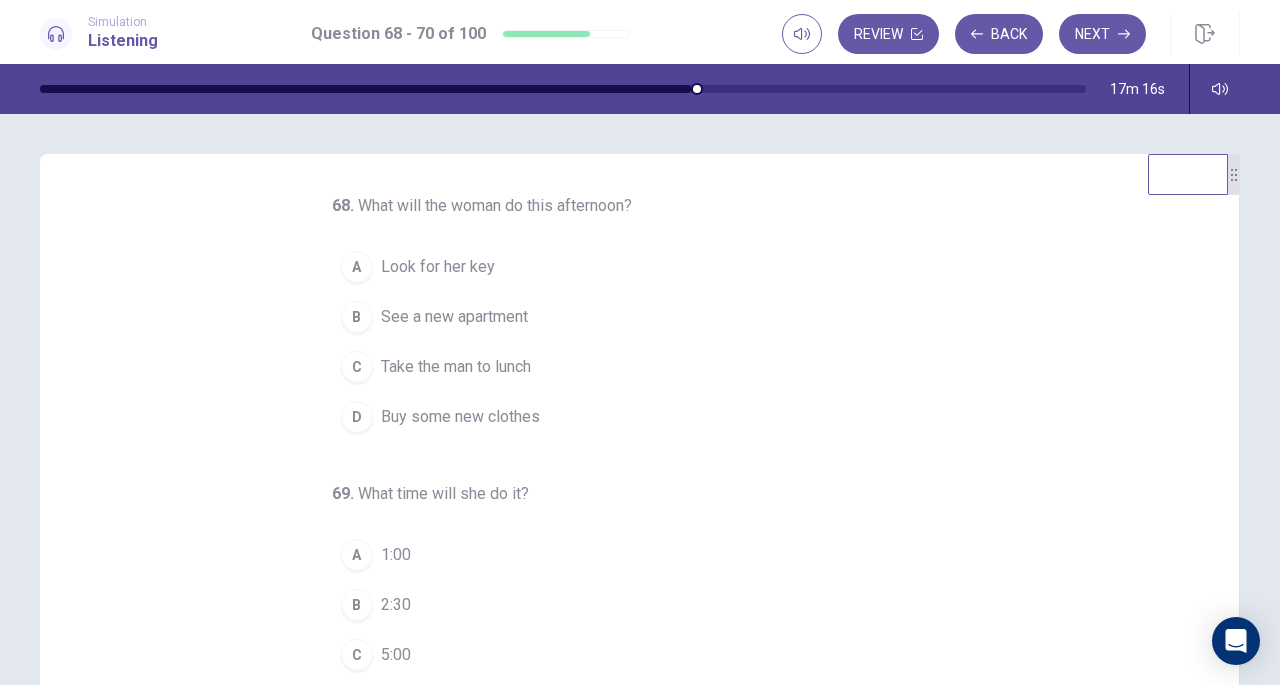 scroll, scrollTop: 200, scrollLeft: 0, axis: vertical 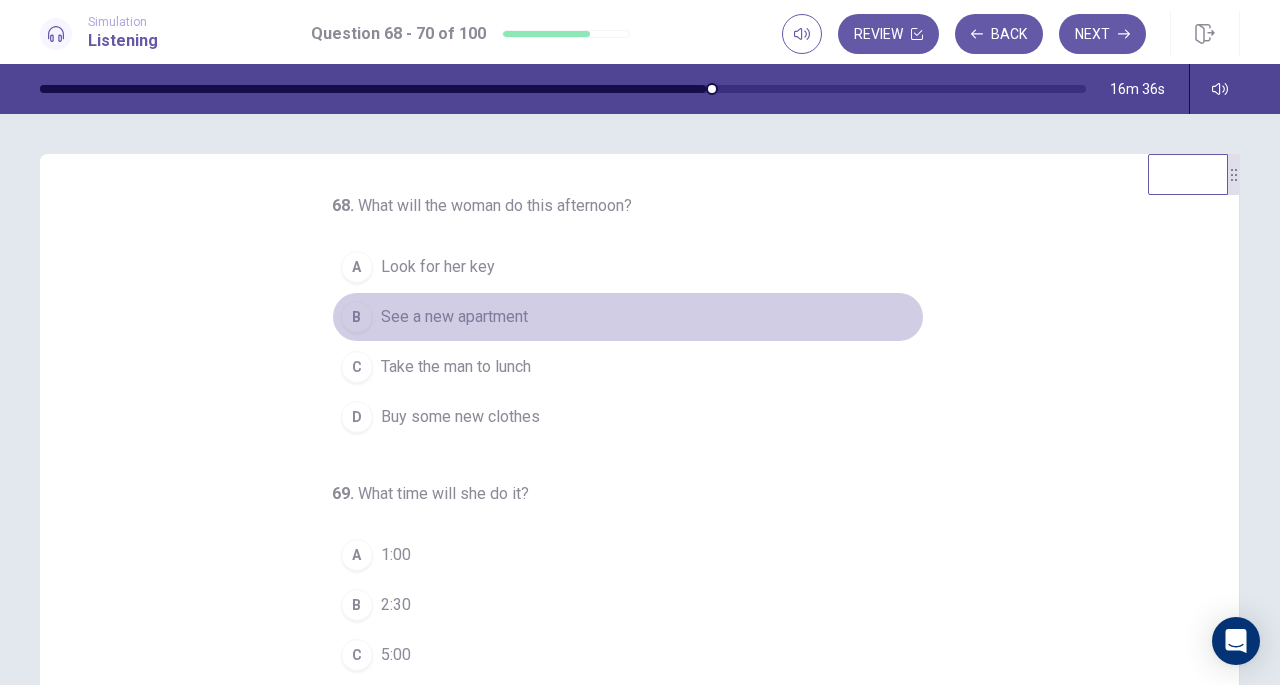 click on "See a new apartment" at bounding box center [454, 317] 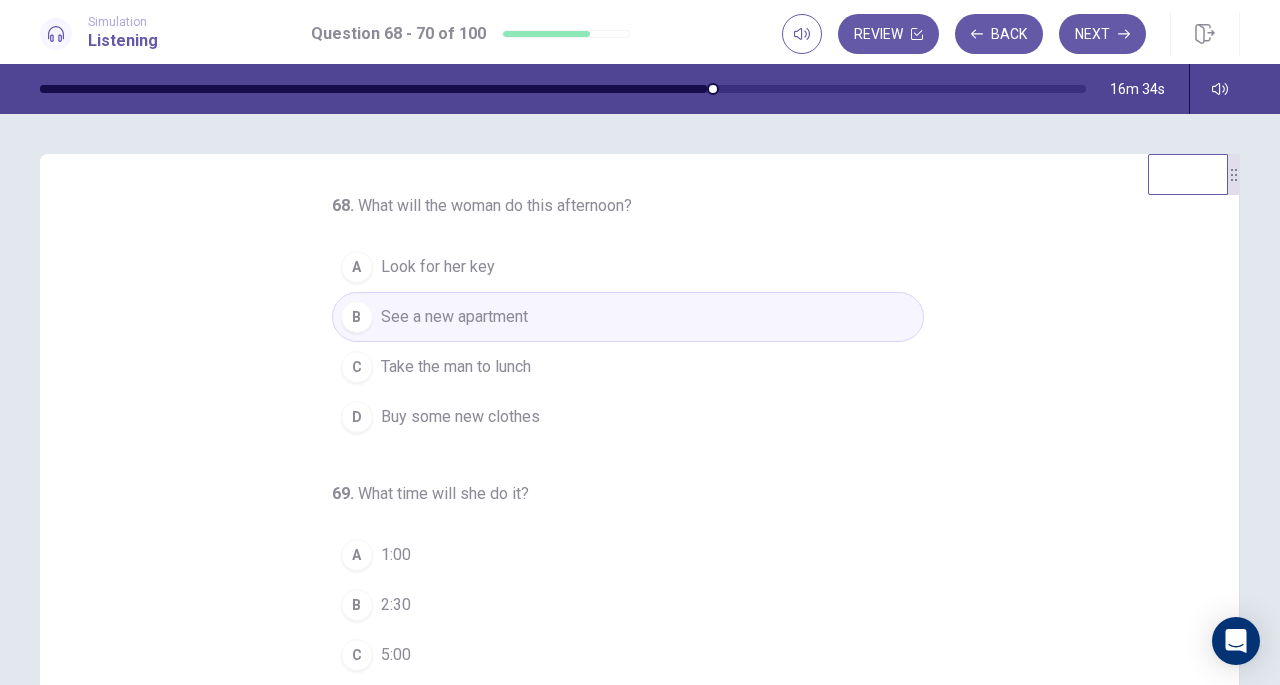 scroll, scrollTop: 200, scrollLeft: 0, axis: vertical 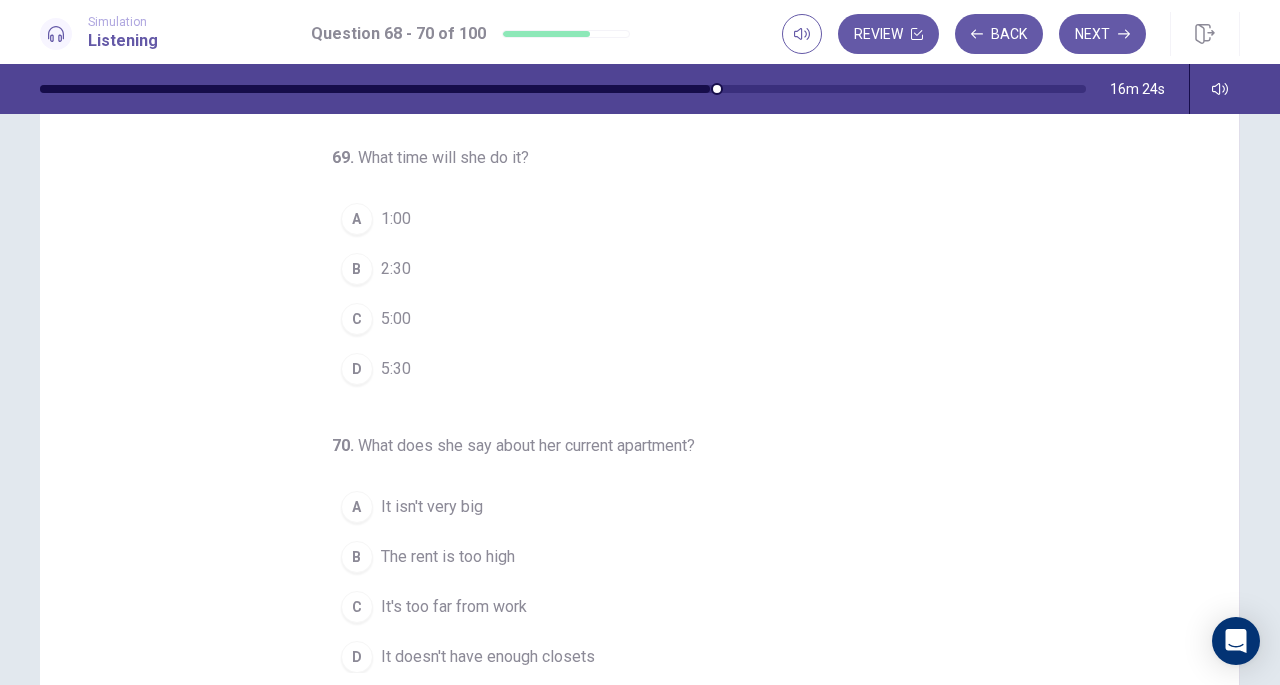 click on "It's too far from work" at bounding box center [454, 607] 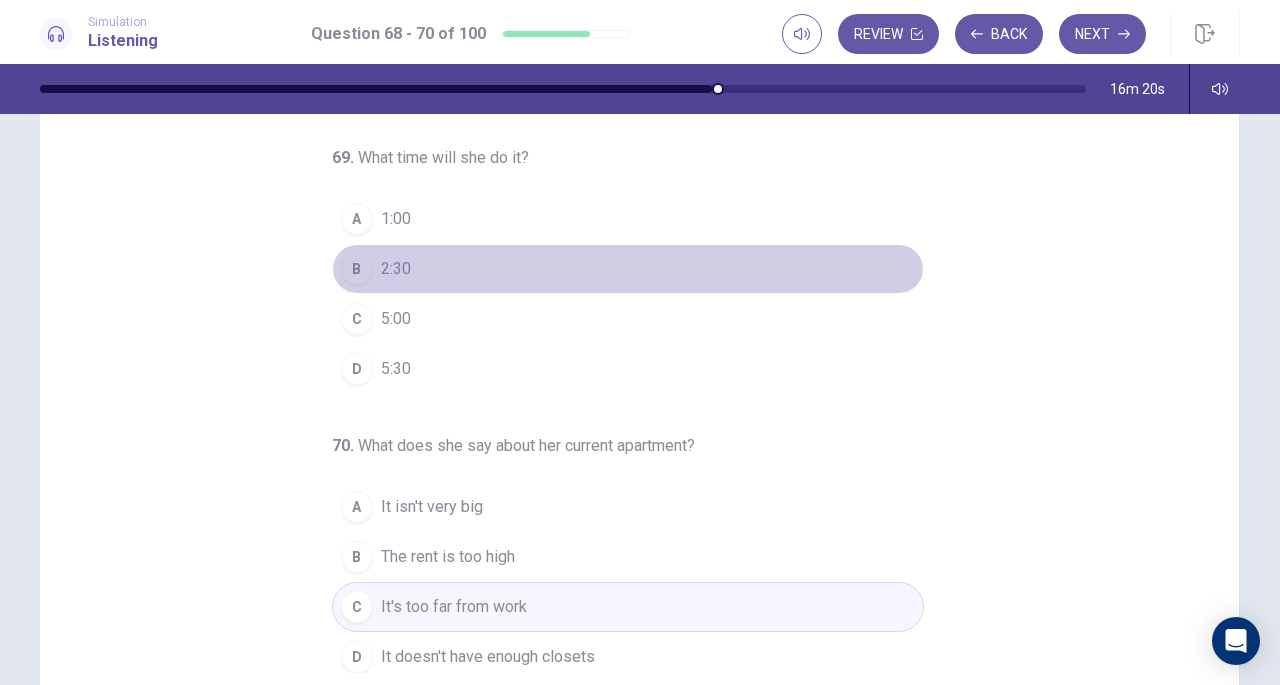 click on "B 2:30" at bounding box center [628, 269] 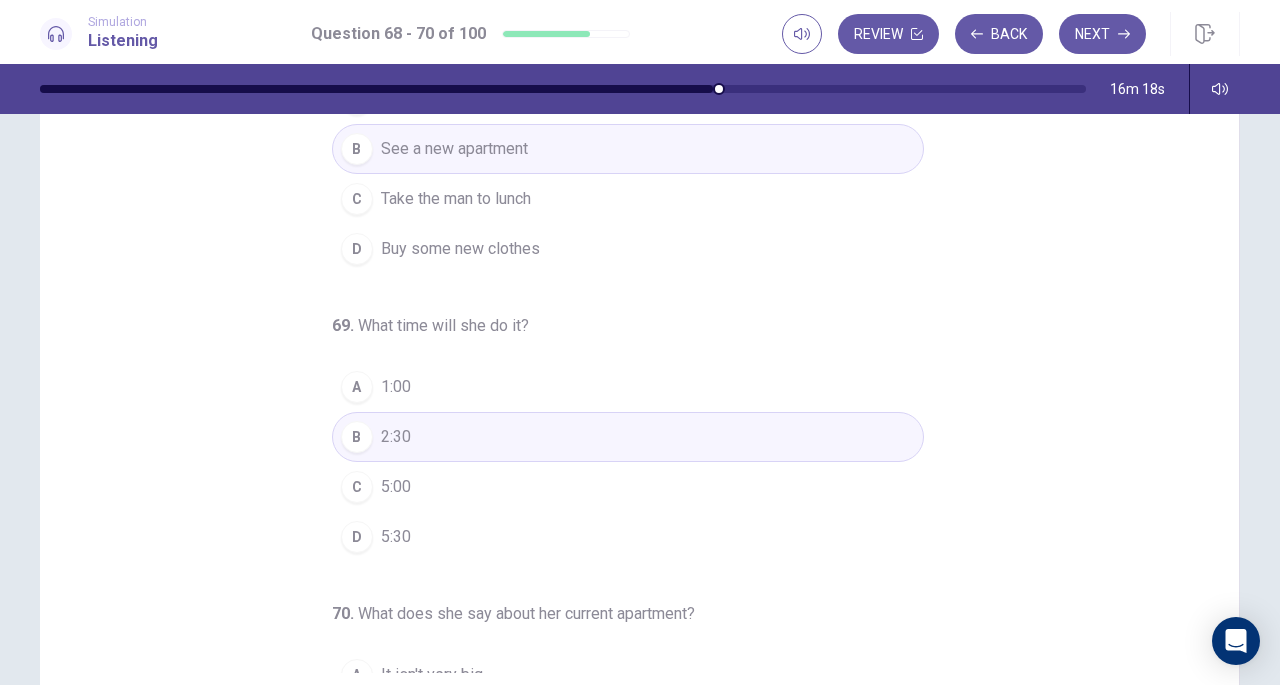 scroll, scrollTop: 0, scrollLeft: 0, axis: both 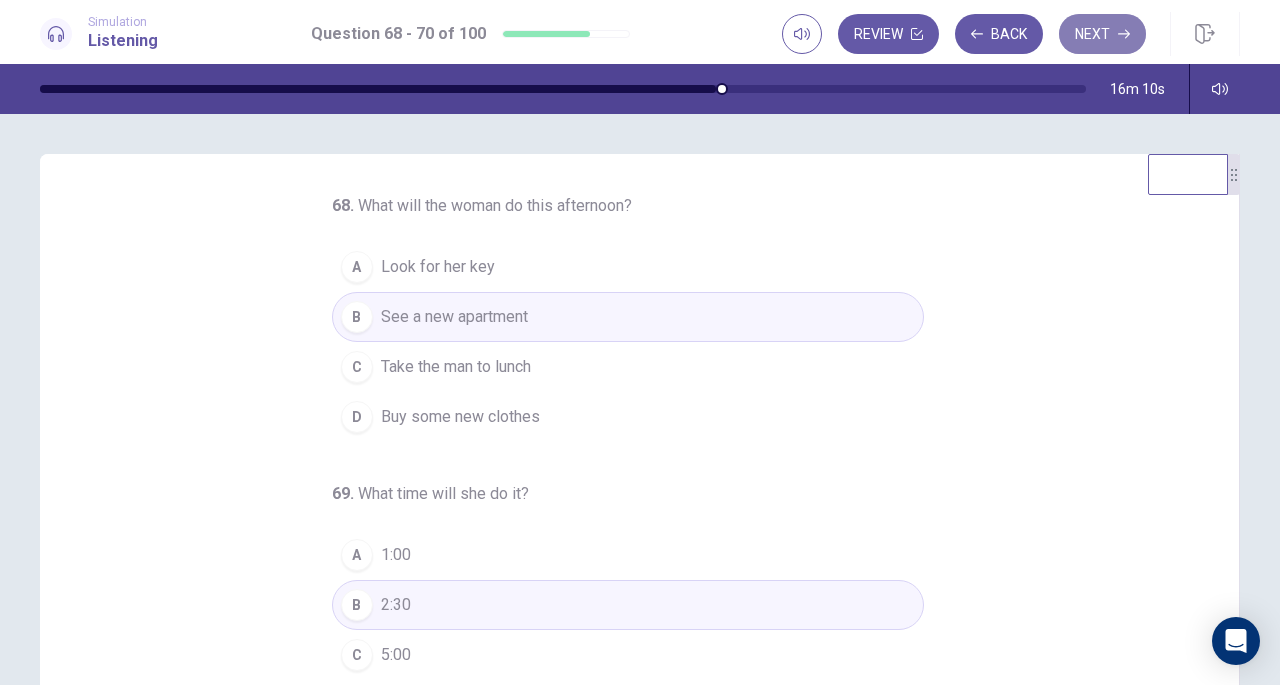 click on "Next" at bounding box center [1102, 34] 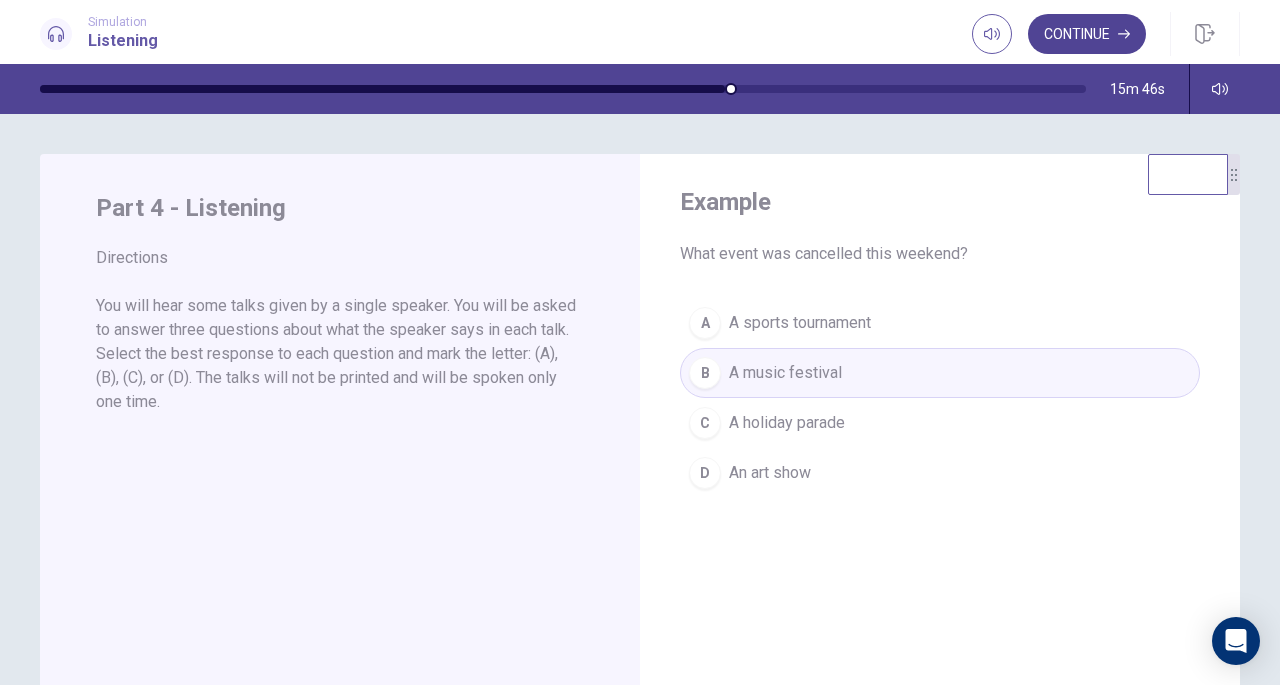 click on "Continue" at bounding box center [1087, 34] 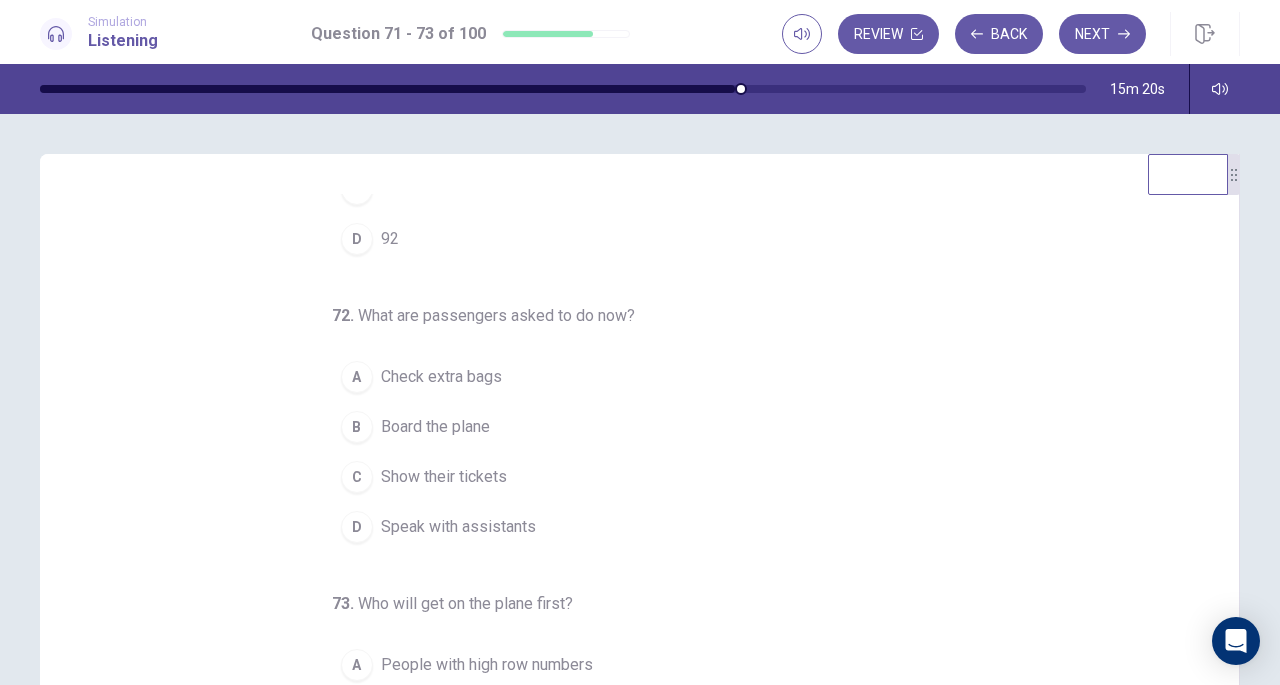 scroll, scrollTop: 200, scrollLeft: 0, axis: vertical 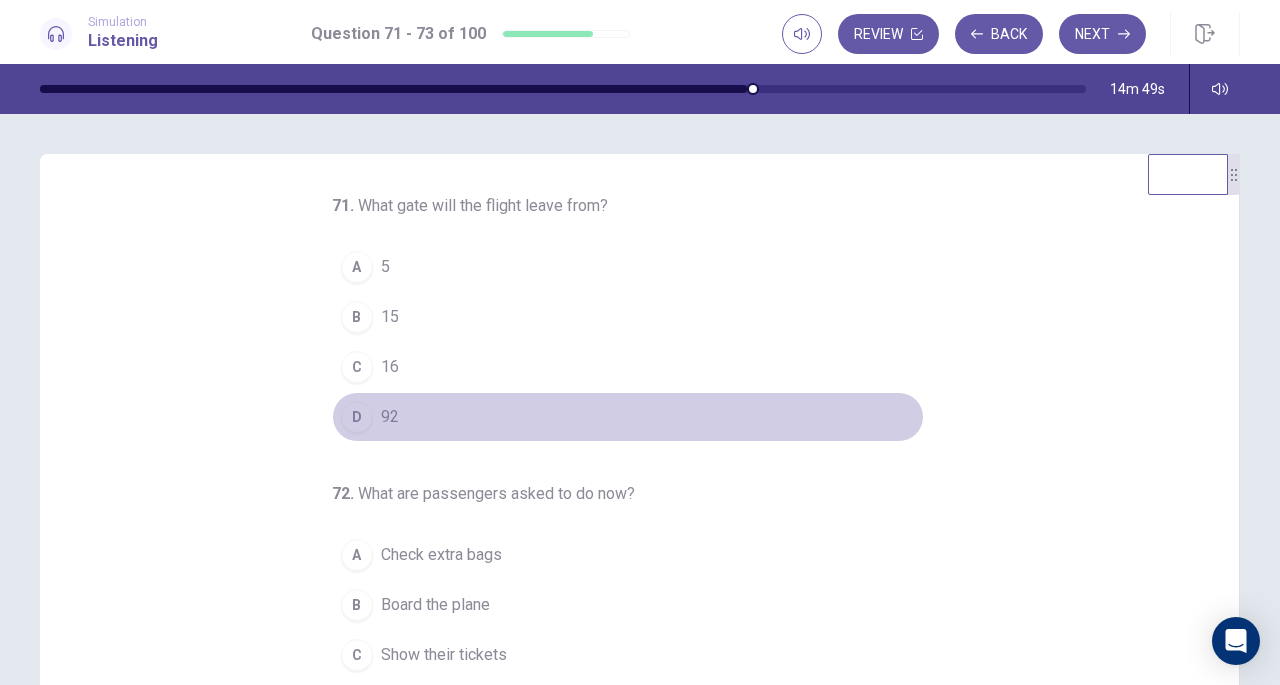 click on "D 92" at bounding box center (628, 417) 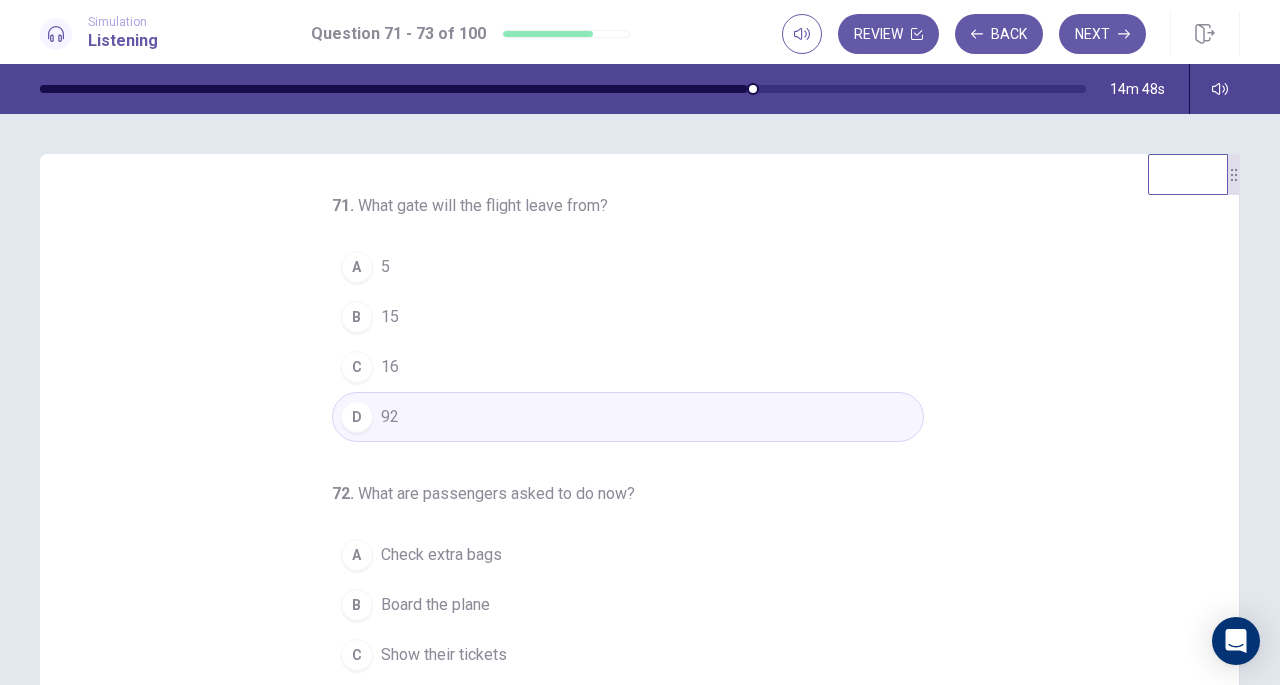 scroll, scrollTop: 200, scrollLeft: 0, axis: vertical 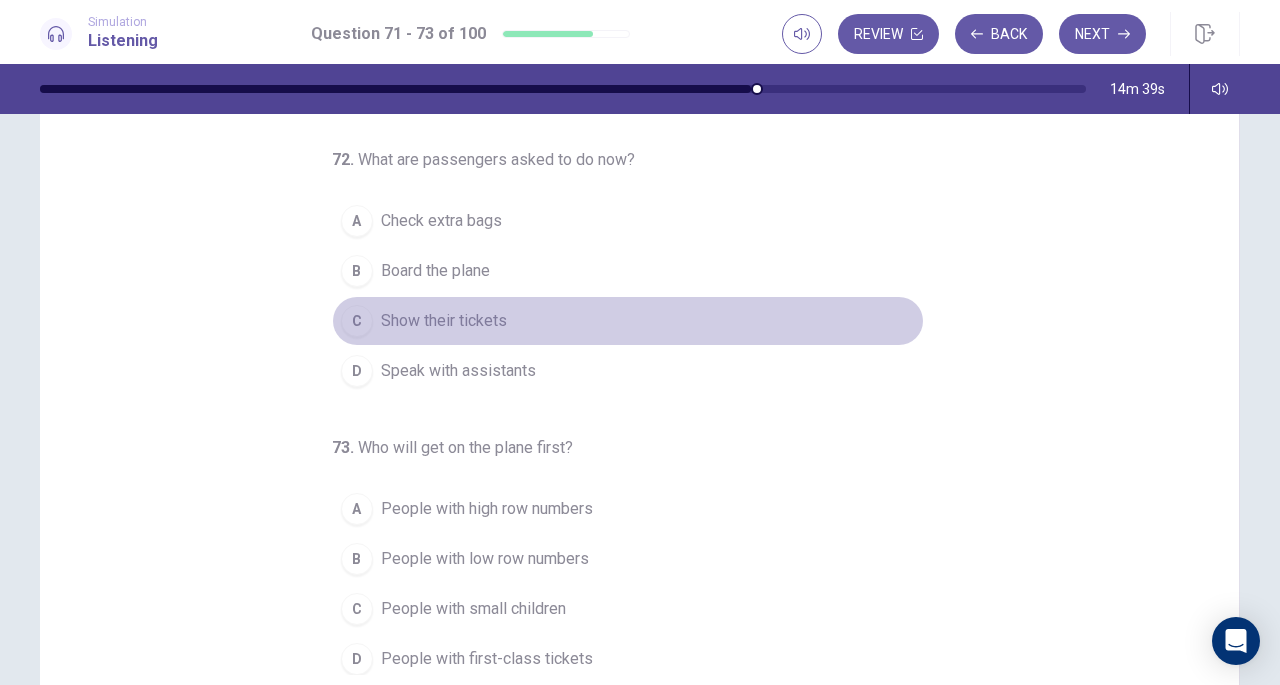 click on "Show their tickets" at bounding box center (444, 321) 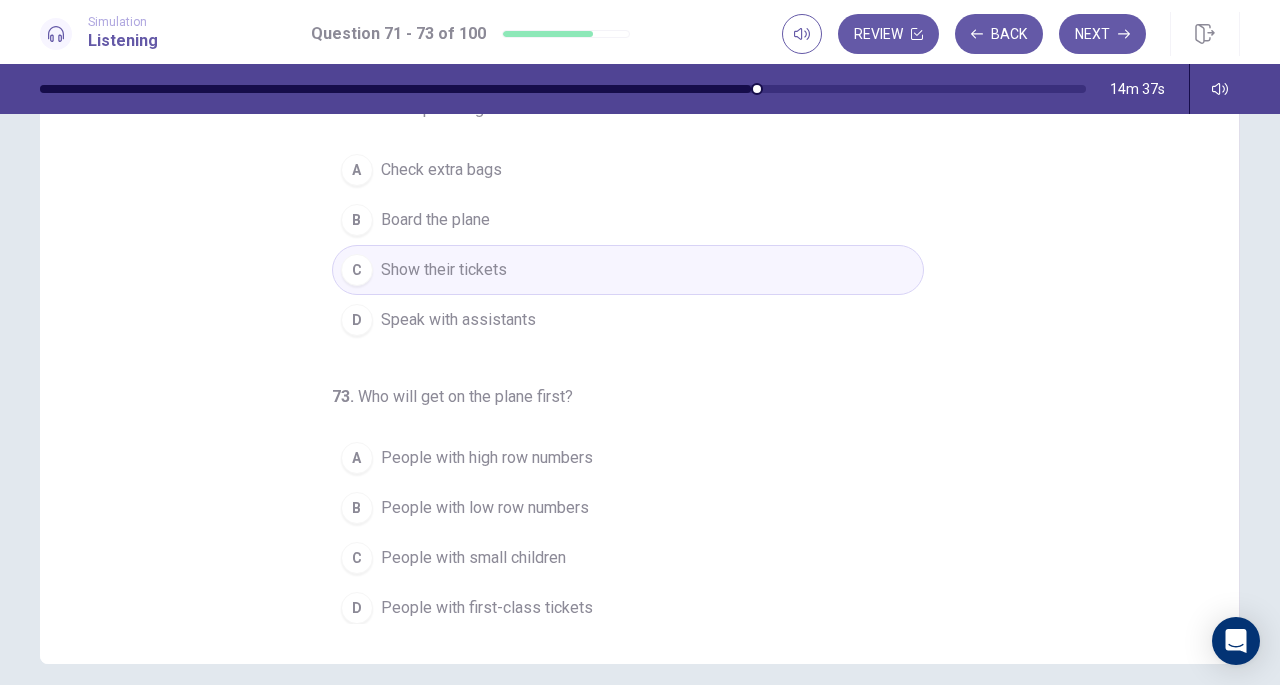 scroll, scrollTop: 186, scrollLeft: 0, axis: vertical 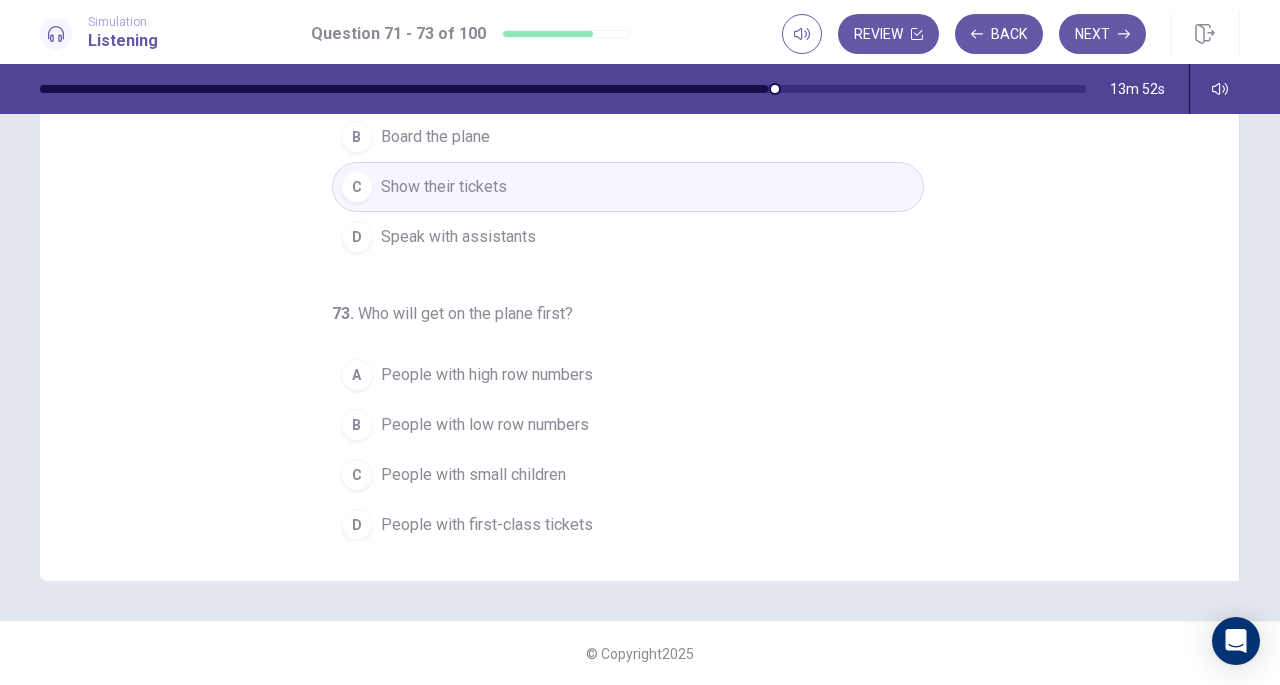 click on "People with small children" at bounding box center [473, 475] 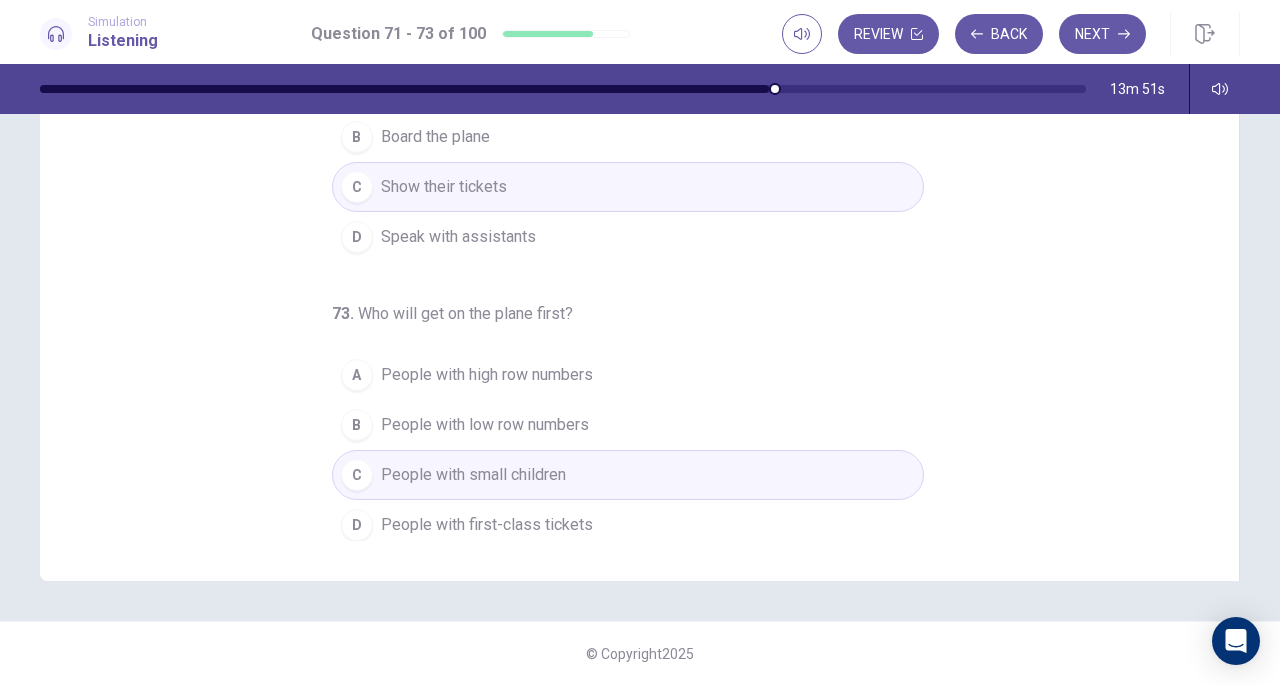 scroll, scrollTop: 0, scrollLeft: 0, axis: both 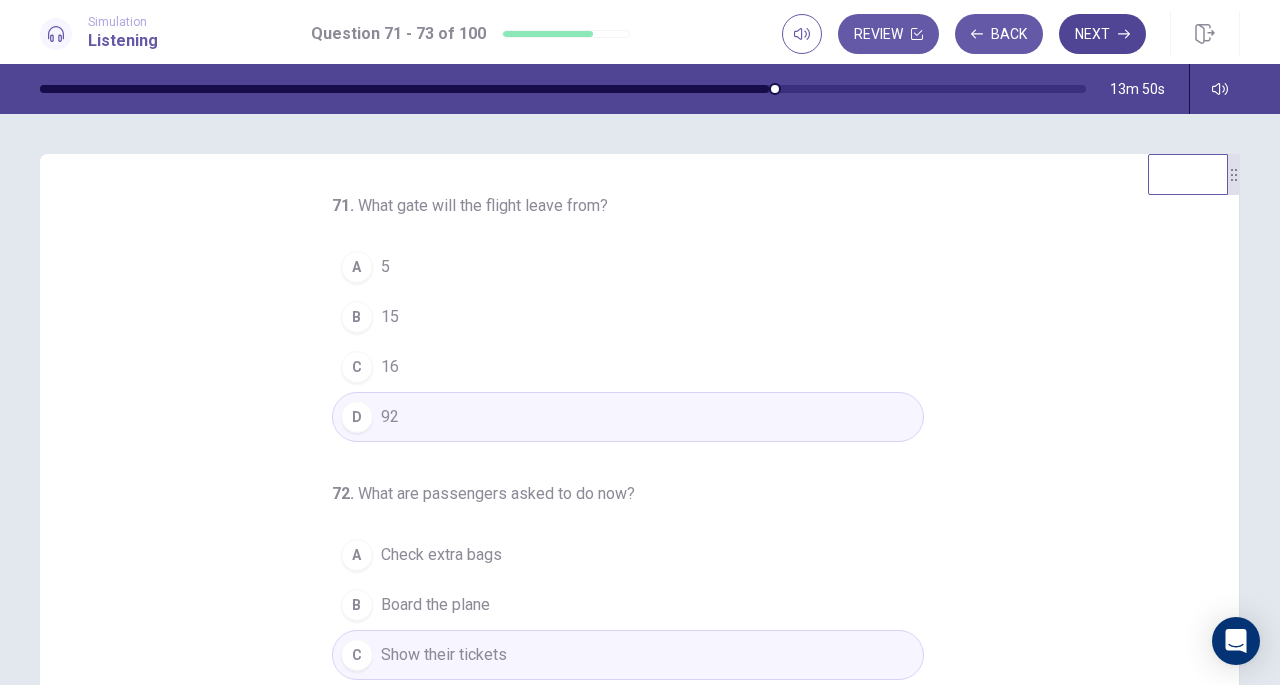 click on "Next" at bounding box center [1102, 34] 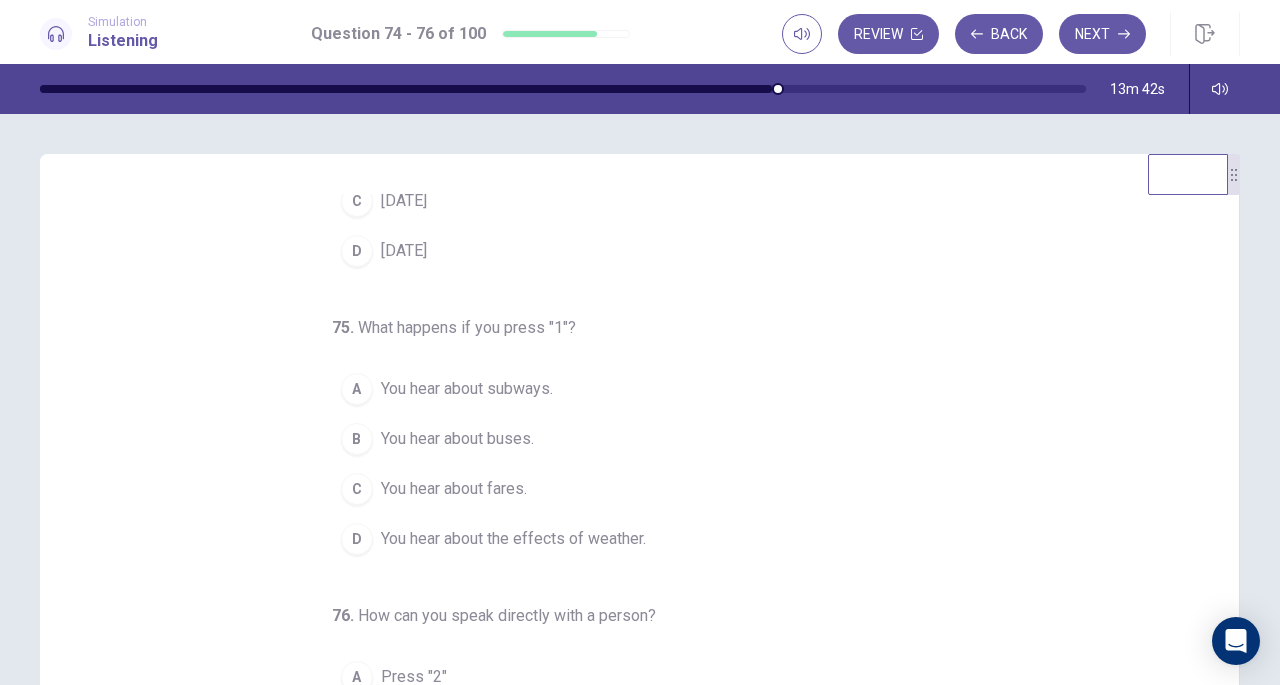scroll, scrollTop: 200, scrollLeft: 0, axis: vertical 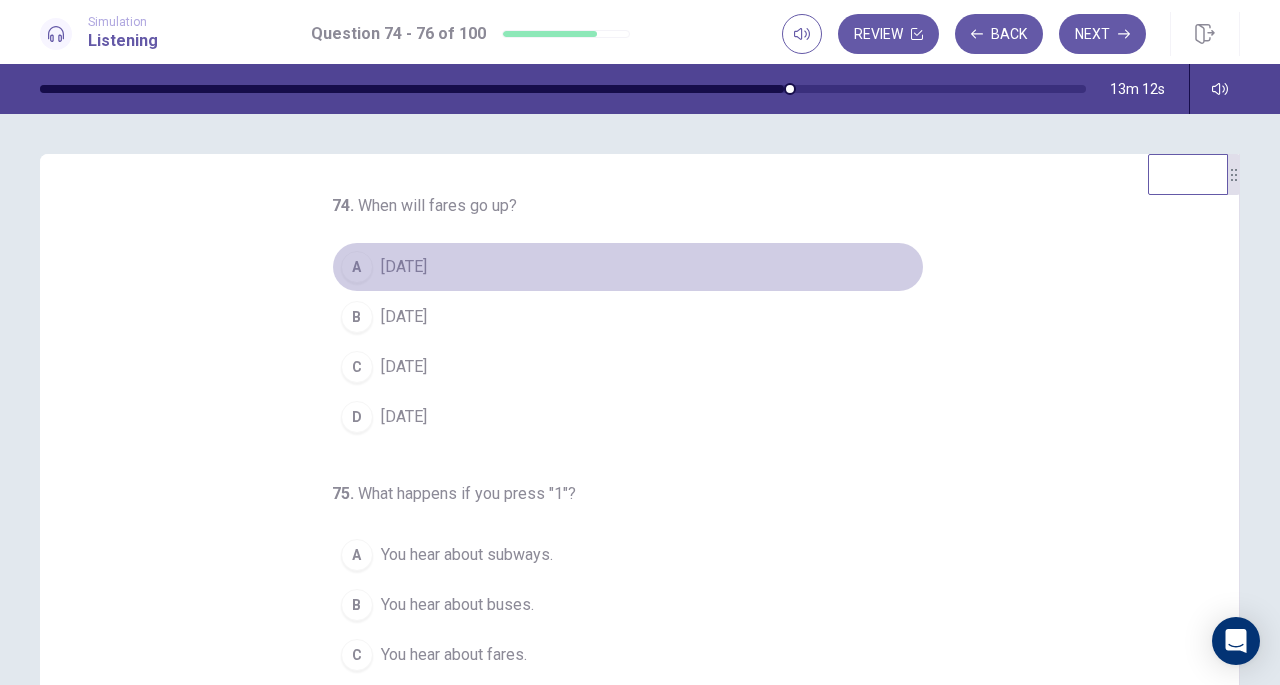 click on "[DATE]" at bounding box center (404, 267) 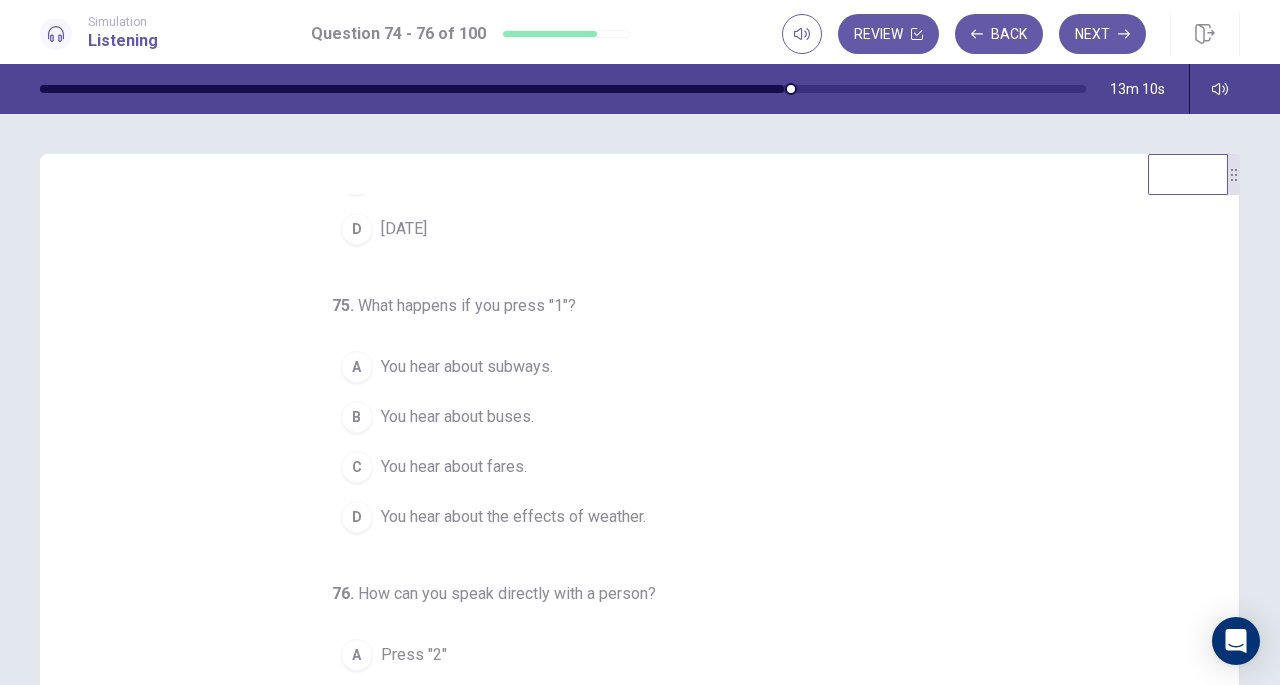 scroll, scrollTop: 200, scrollLeft: 0, axis: vertical 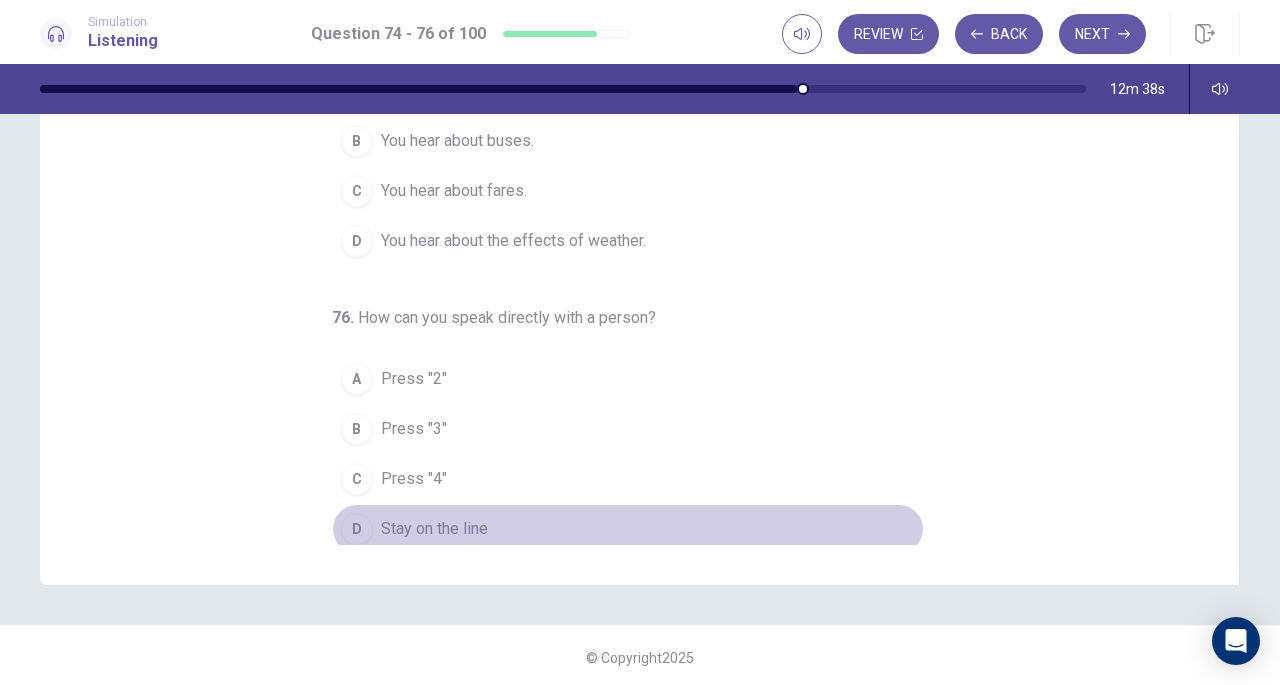 click on "Stay on the line" at bounding box center [434, 529] 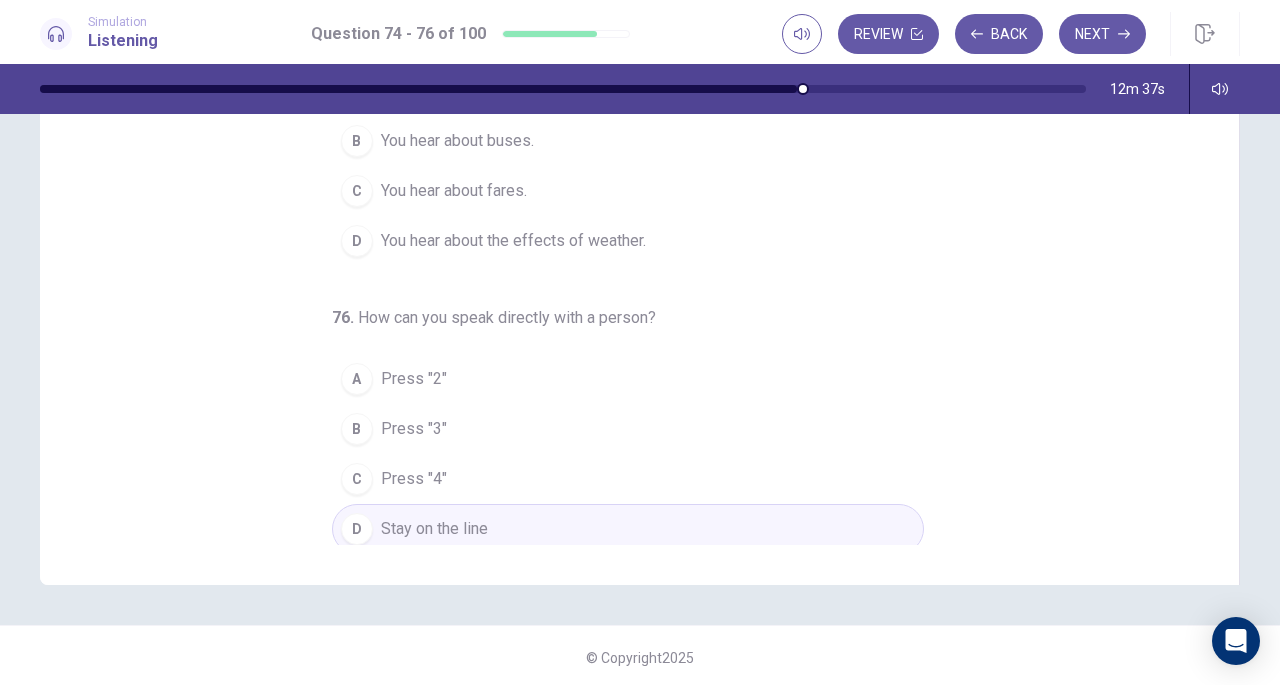 scroll, scrollTop: 0, scrollLeft: 0, axis: both 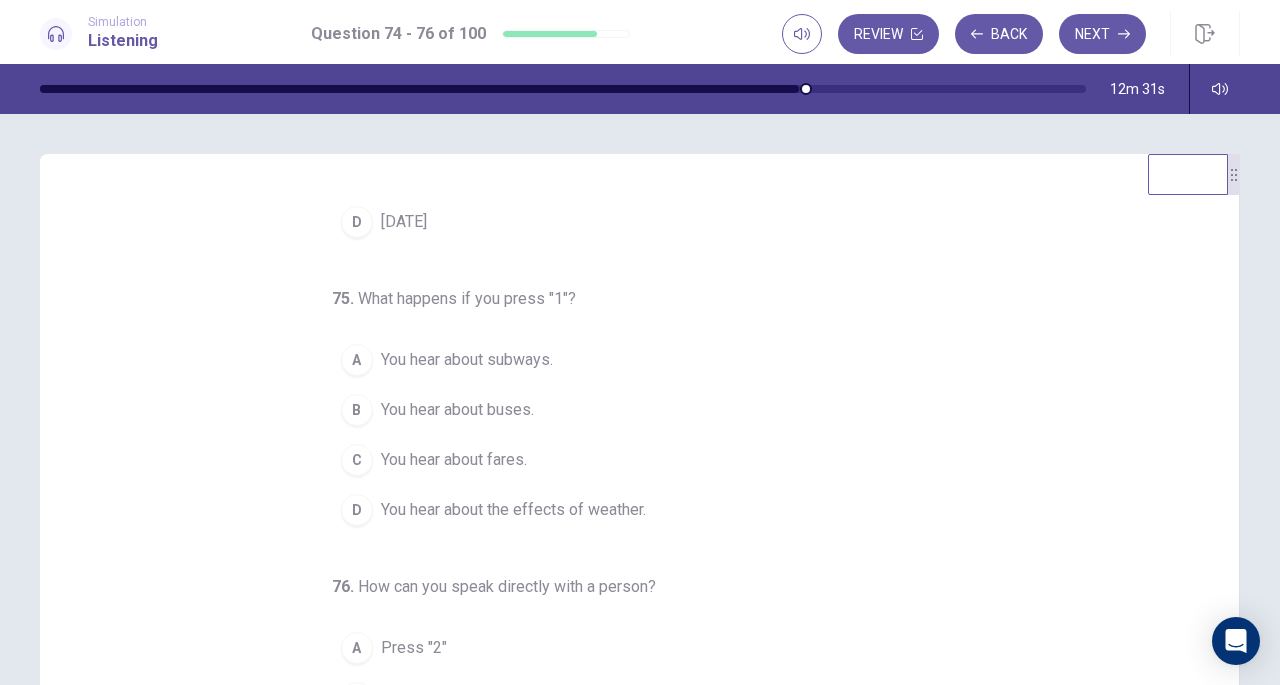 click on "You hear about fares." at bounding box center [454, 460] 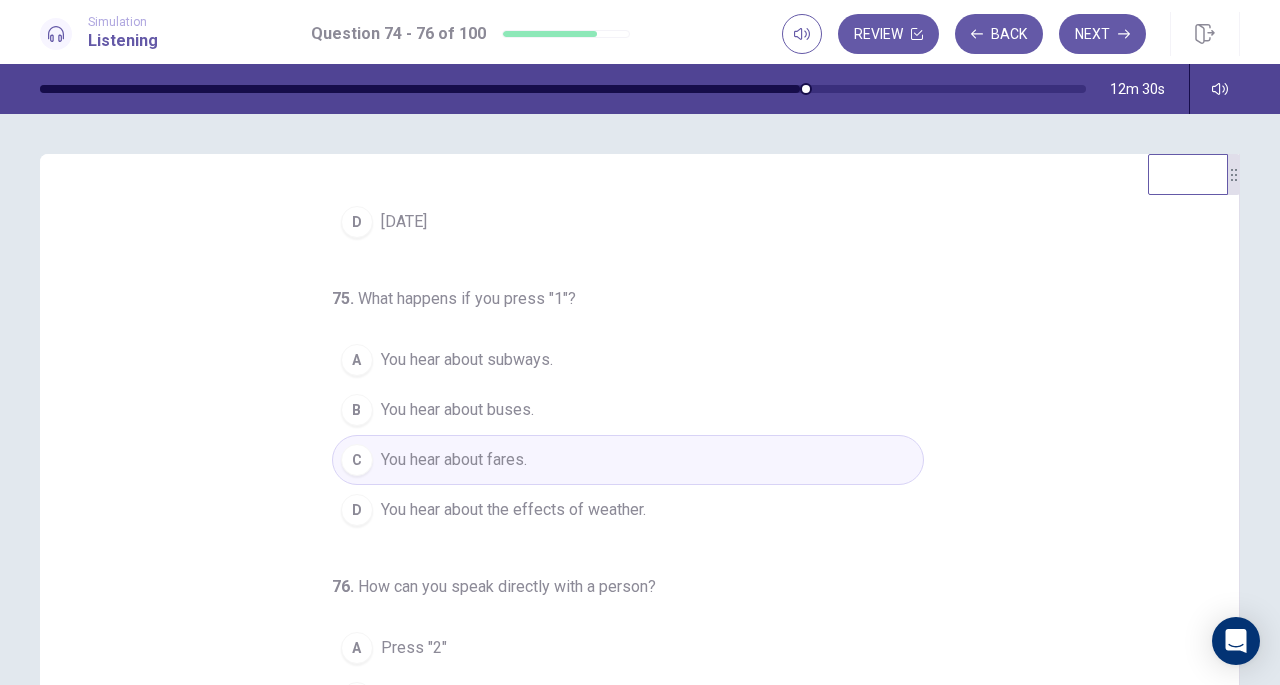 scroll, scrollTop: 200, scrollLeft: 0, axis: vertical 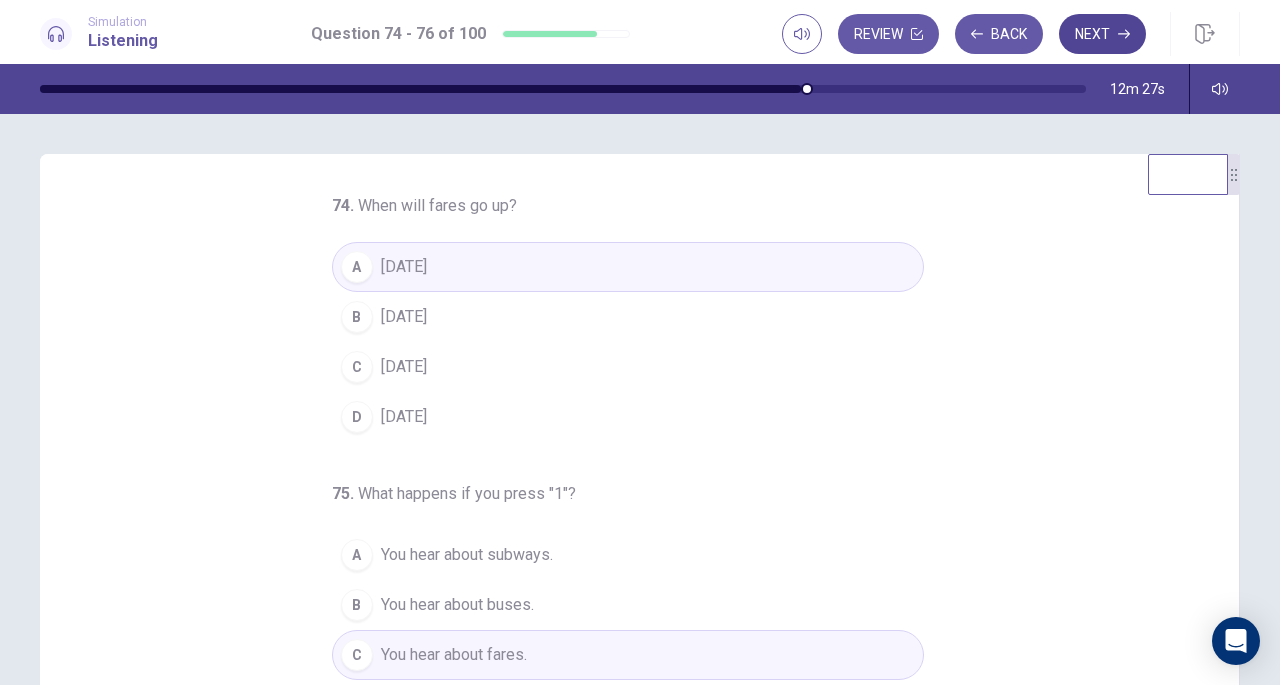 click on "Next" at bounding box center [1102, 34] 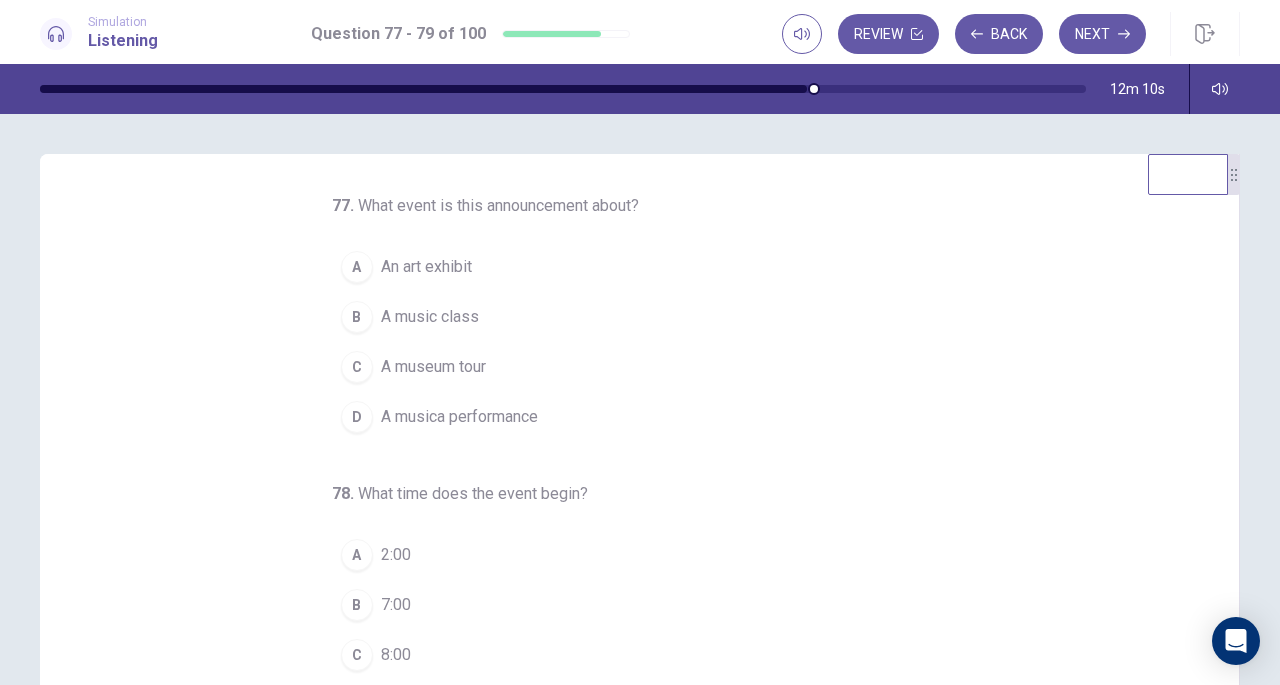 scroll, scrollTop: 200, scrollLeft: 0, axis: vertical 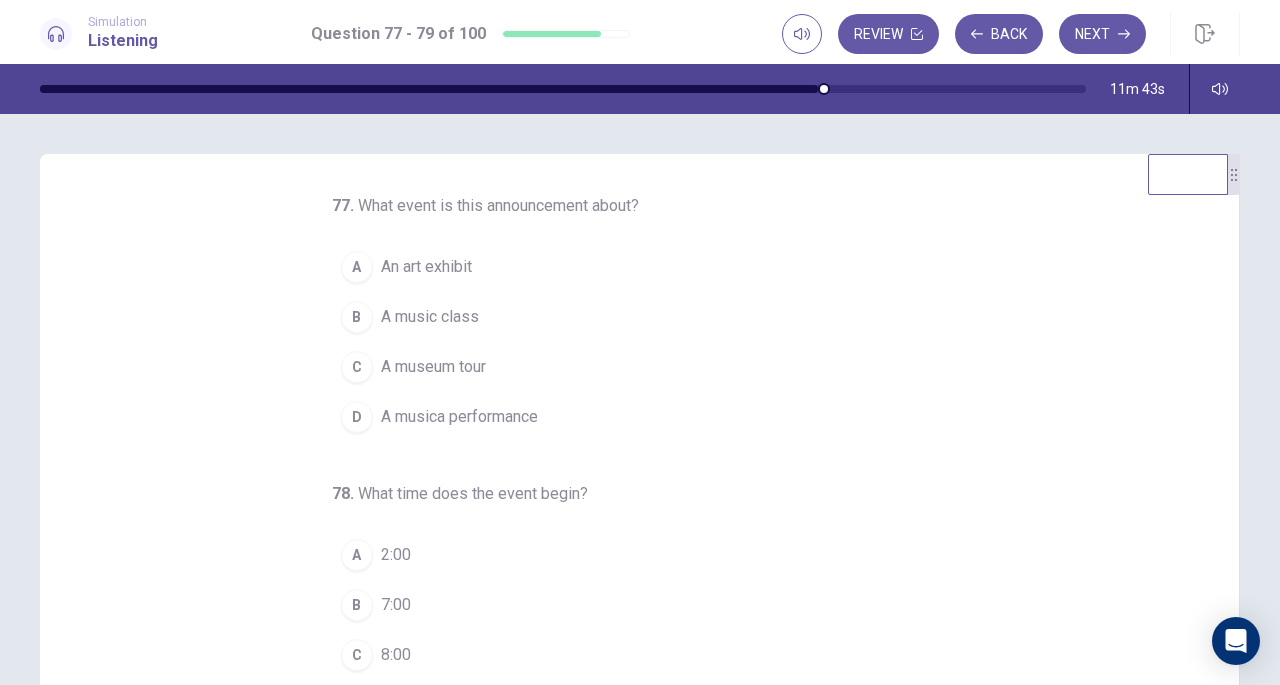 click on "A musica performance" at bounding box center (459, 417) 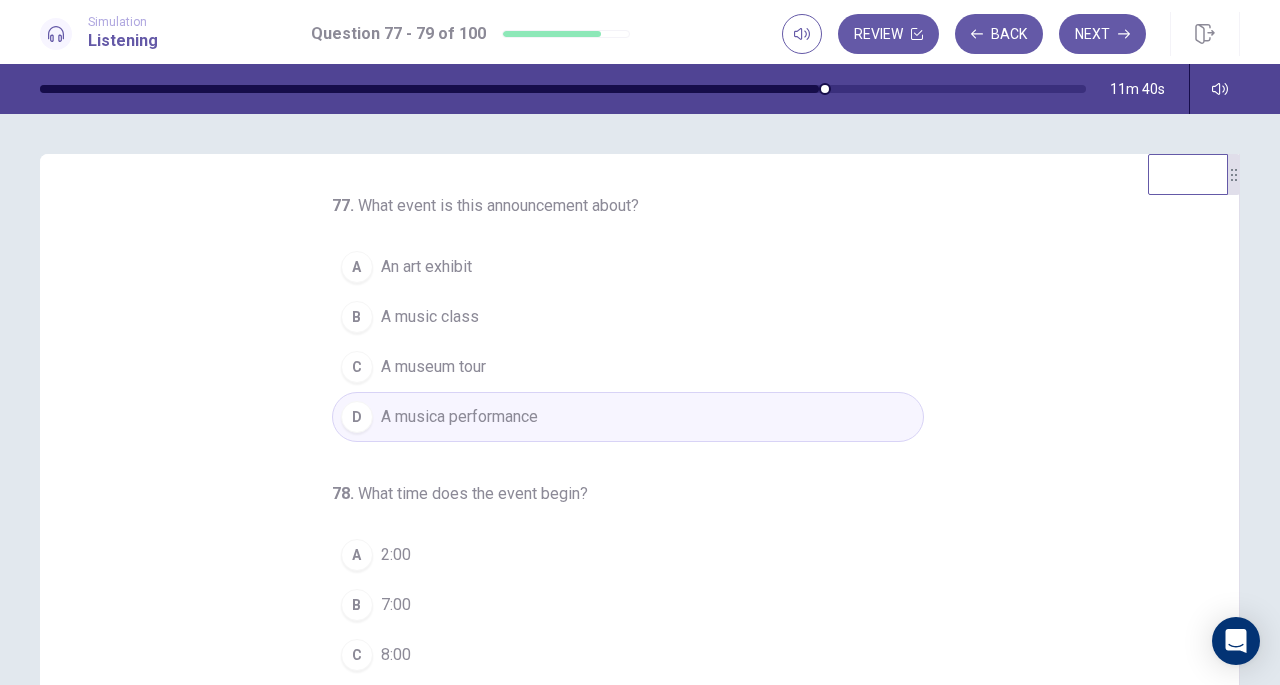 scroll, scrollTop: 200, scrollLeft: 0, axis: vertical 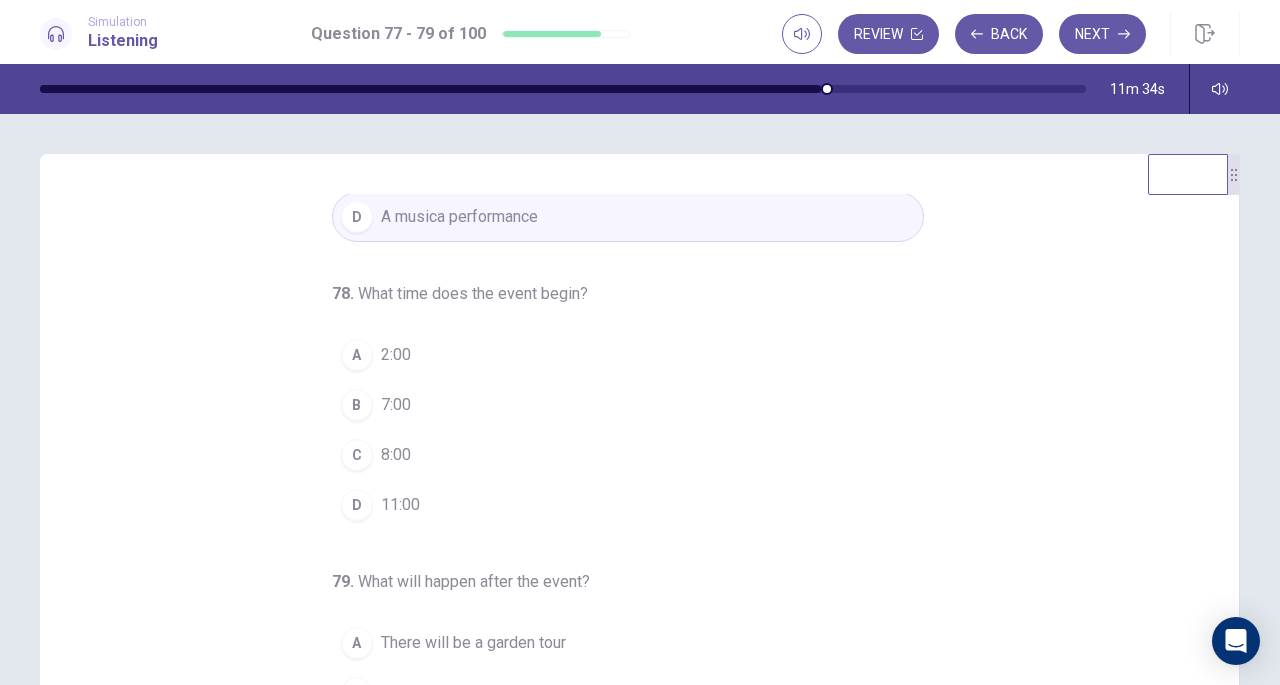 click on "8:00" at bounding box center [396, 455] 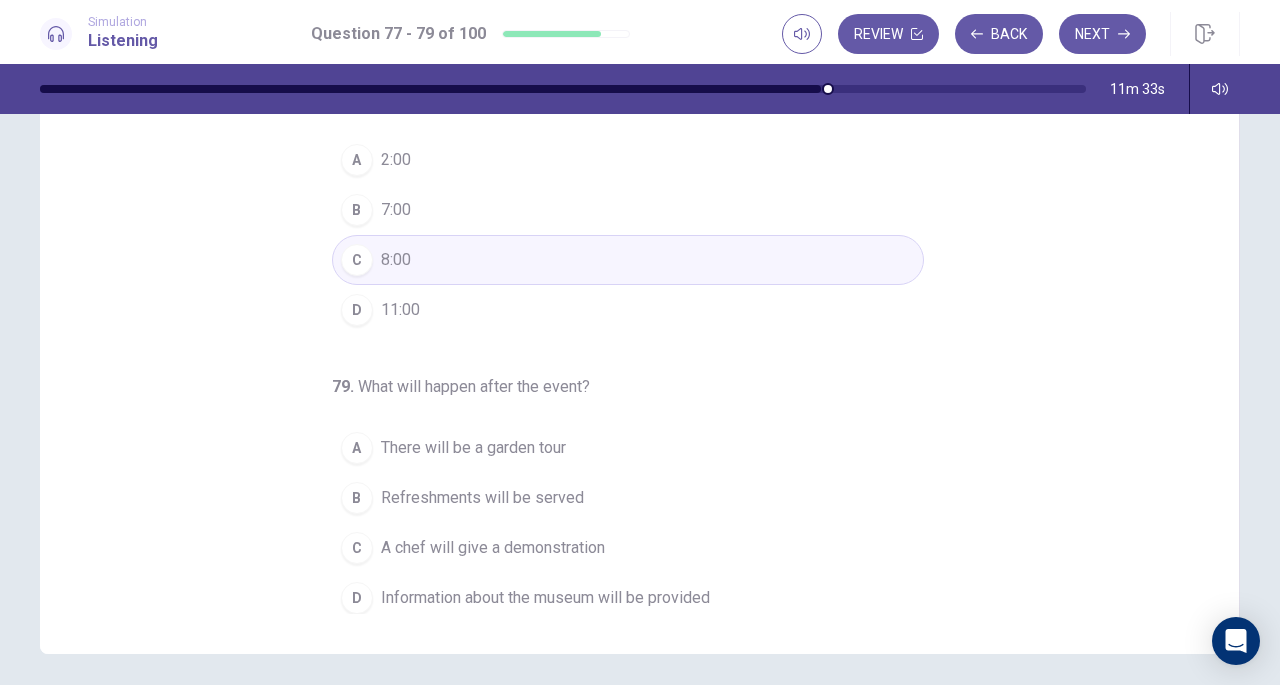 scroll, scrollTop: 197, scrollLeft: 0, axis: vertical 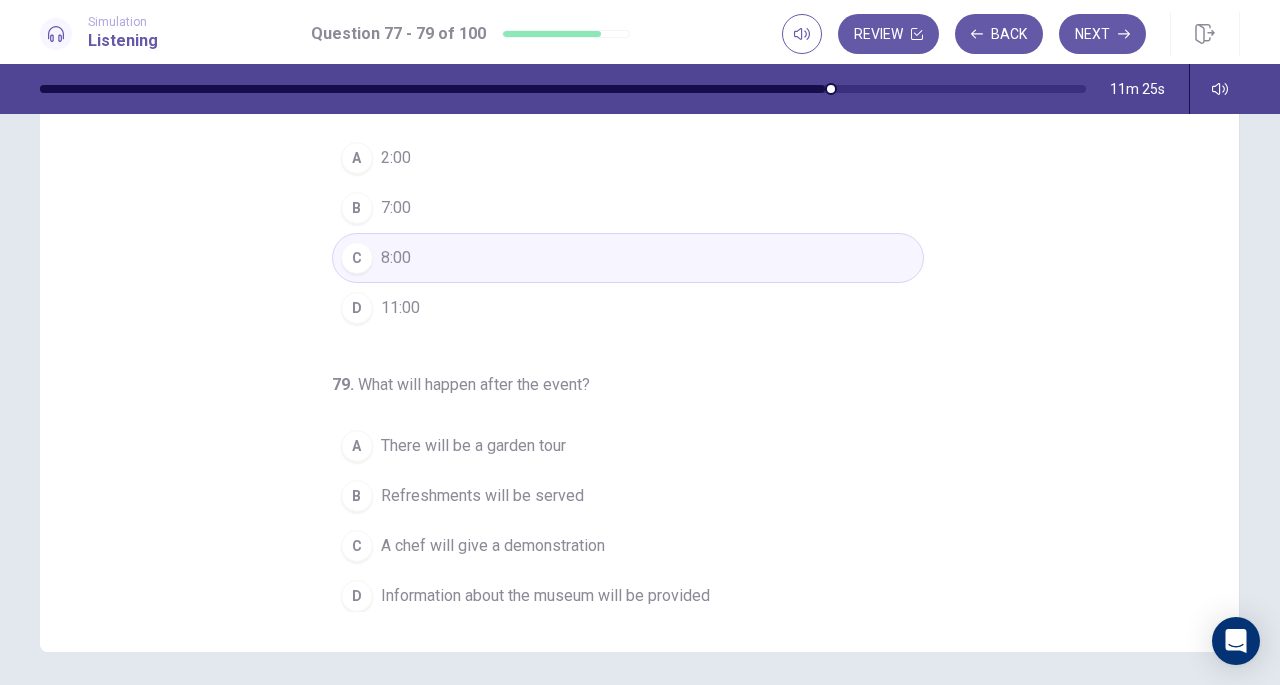click on "A chef will give a demonstration" at bounding box center (493, 546) 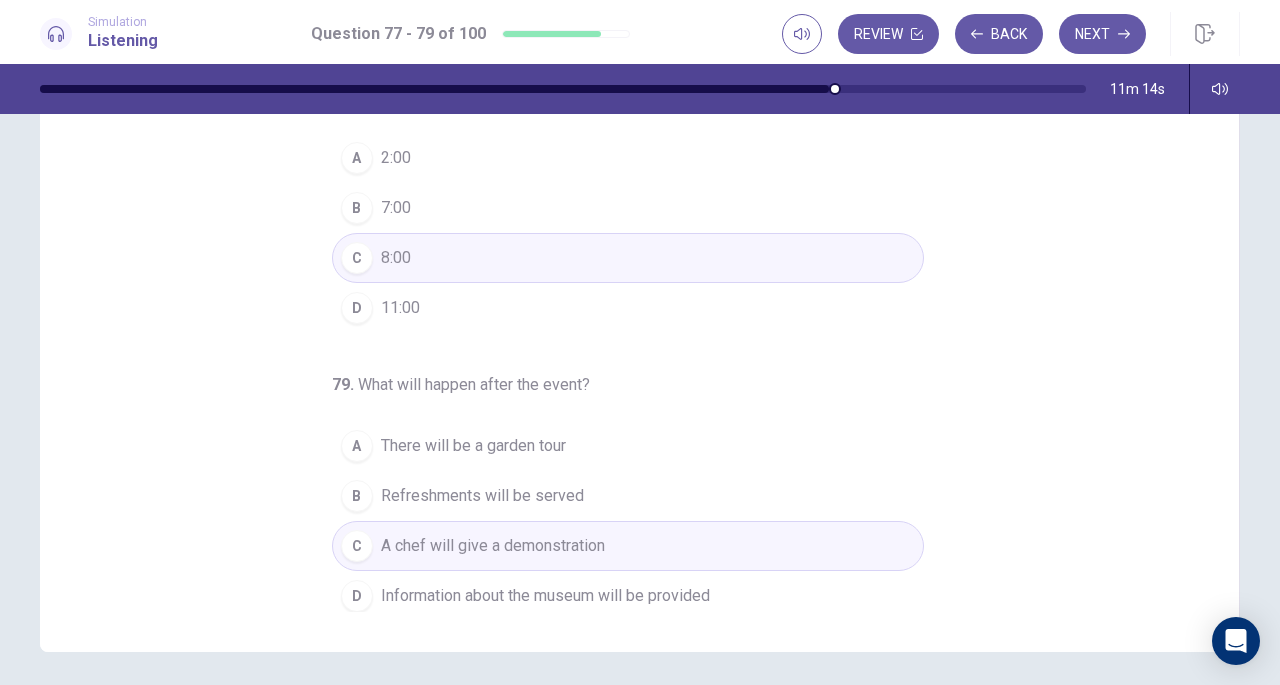 scroll, scrollTop: 0, scrollLeft: 0, axis: both 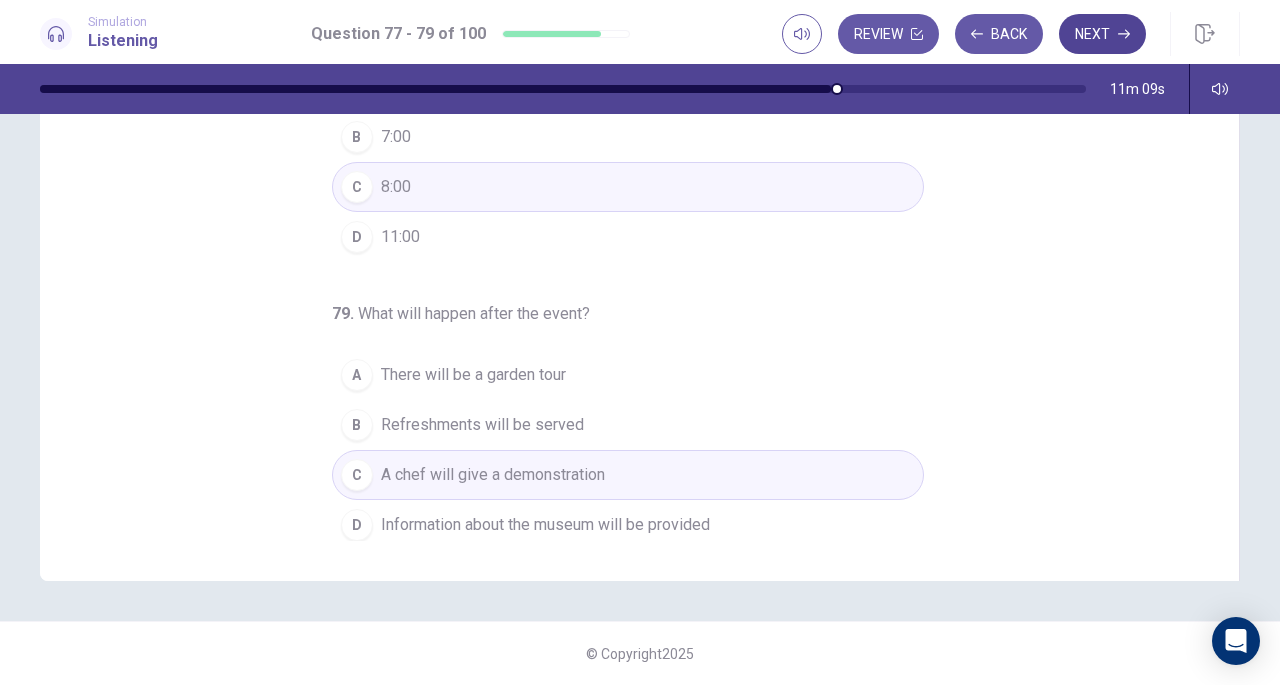 click on "Next" at bounding box center (1102, 34) 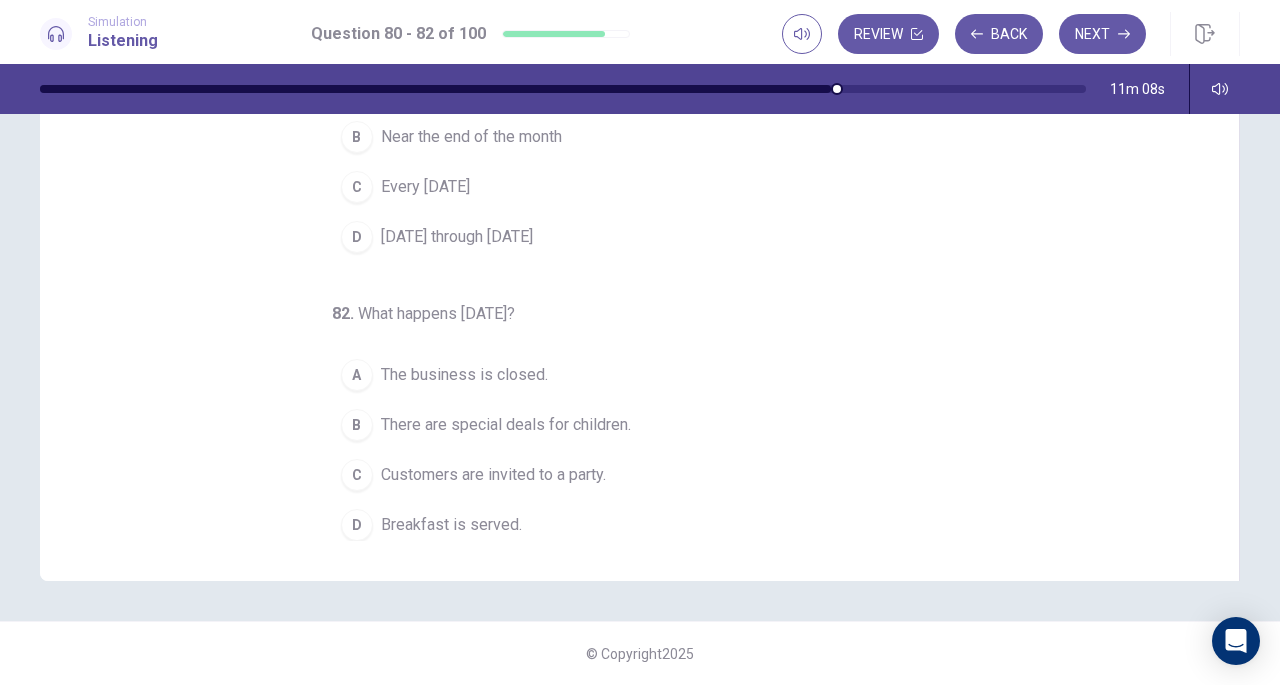 scroll, scrollTop: 0, scrollLeft: 0, axis: both 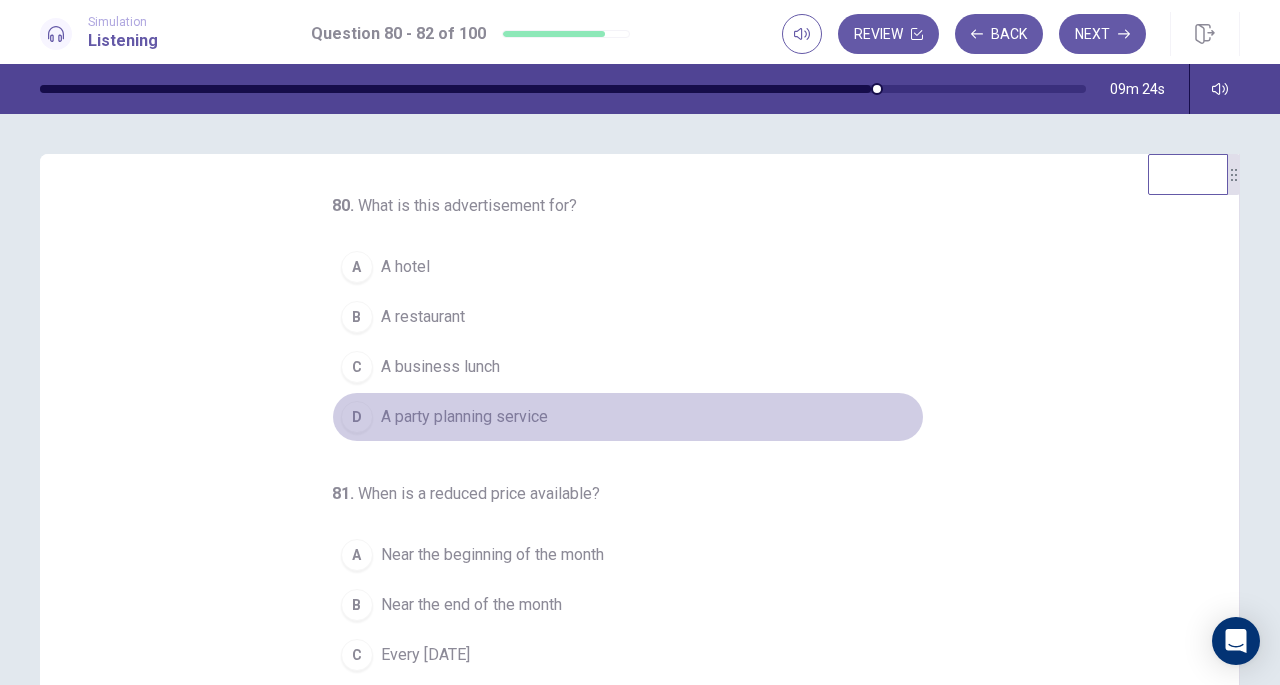 click on "A party planning service" at bounding box center (464, 417) 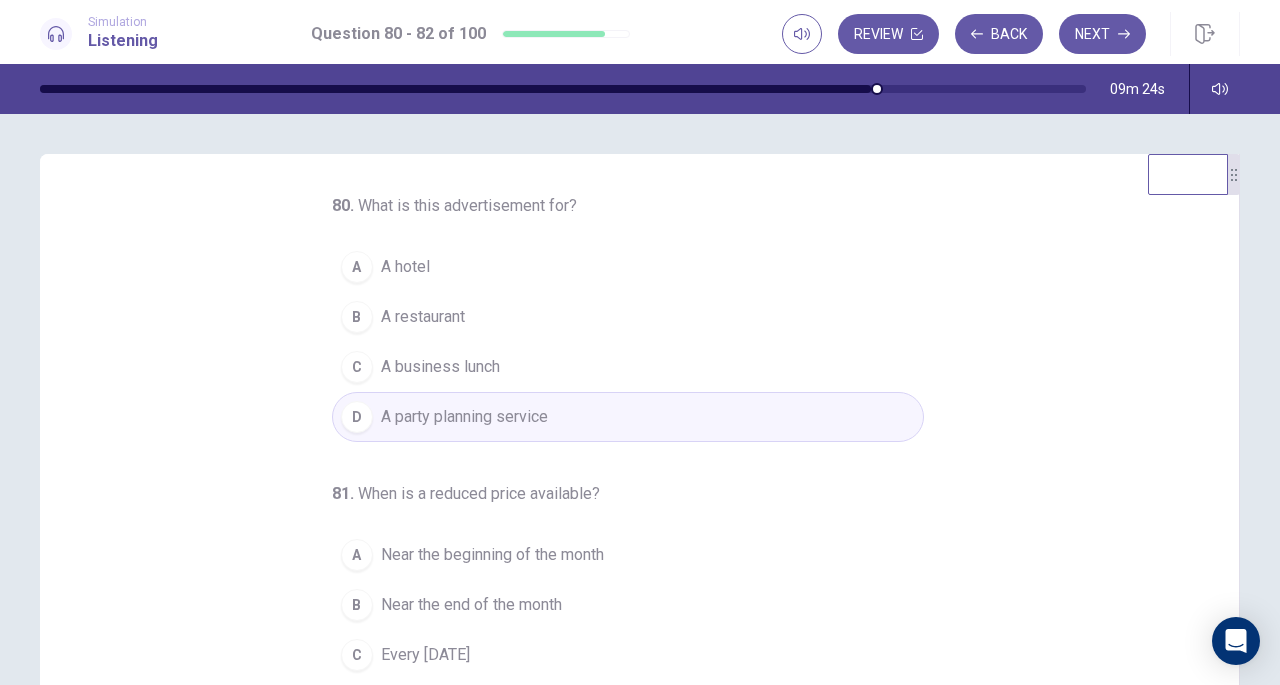 scroll, scrollTop: 200, scrollLeft: 0, axis: vertical 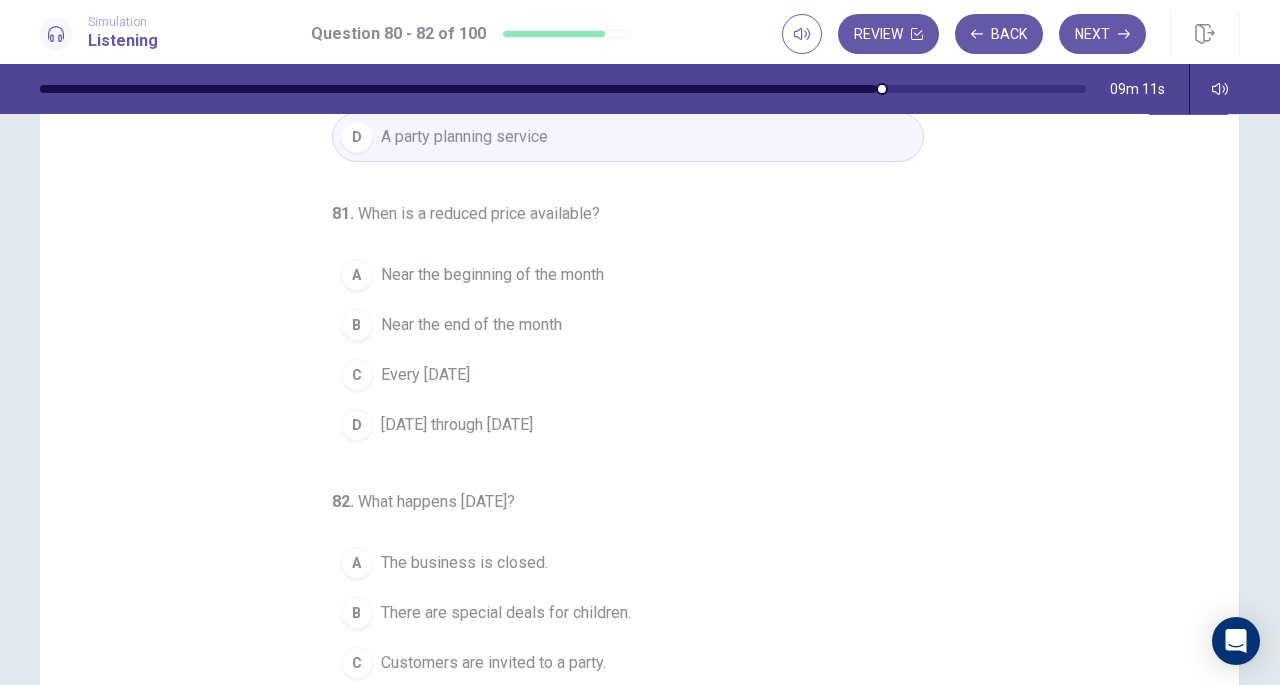 click on "[DATE] through [DATE]" at bounding box center (457, 425) 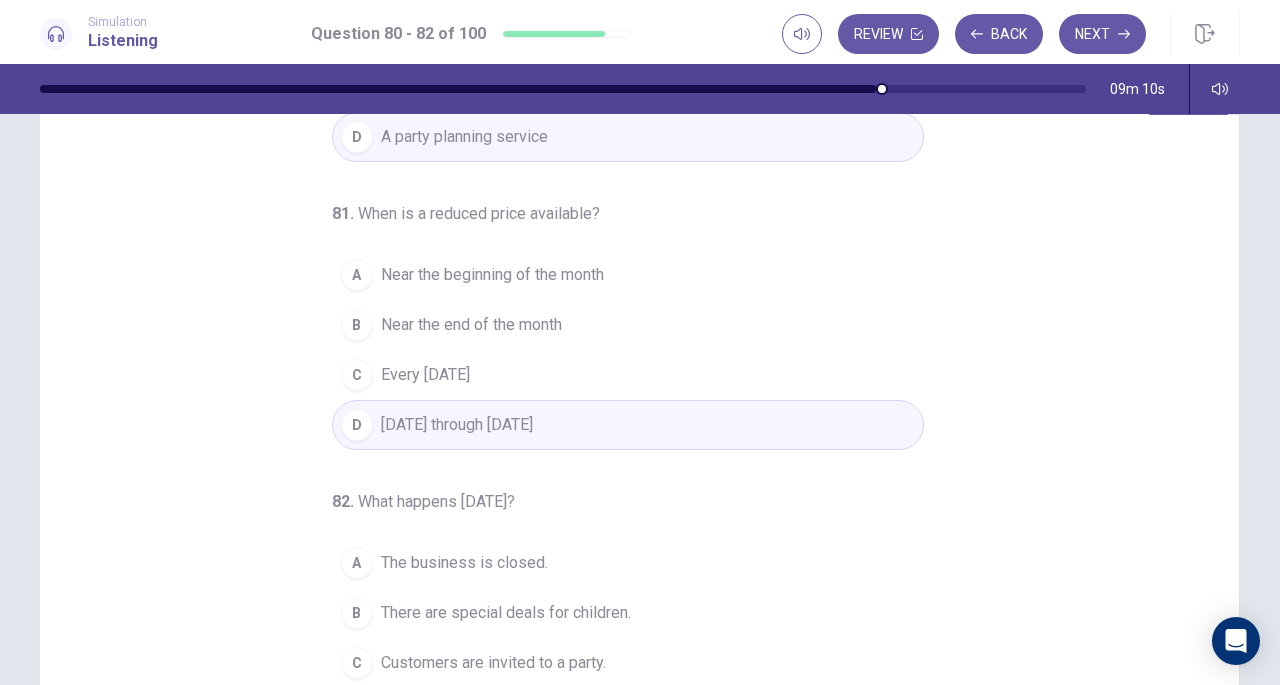 scroll, scrollTop: 268, scrollLeft: 0, axis: vertical 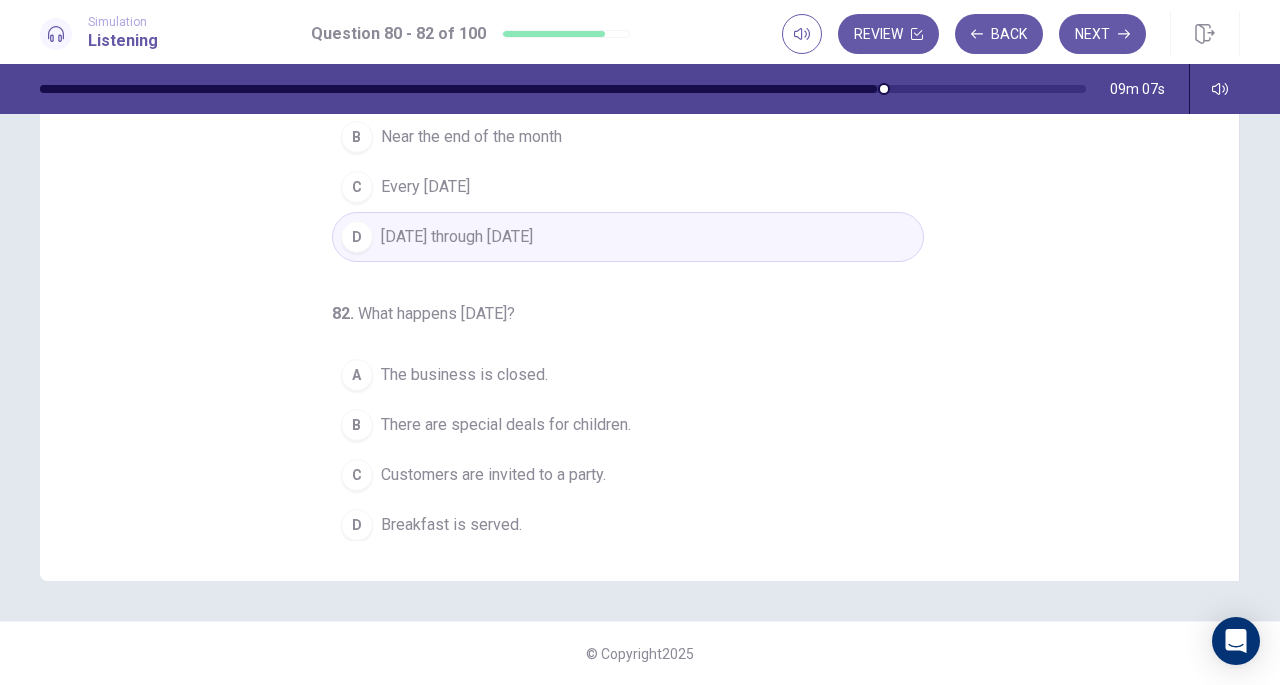 click on "There are special deals for children." at bounding box center [506, 425] 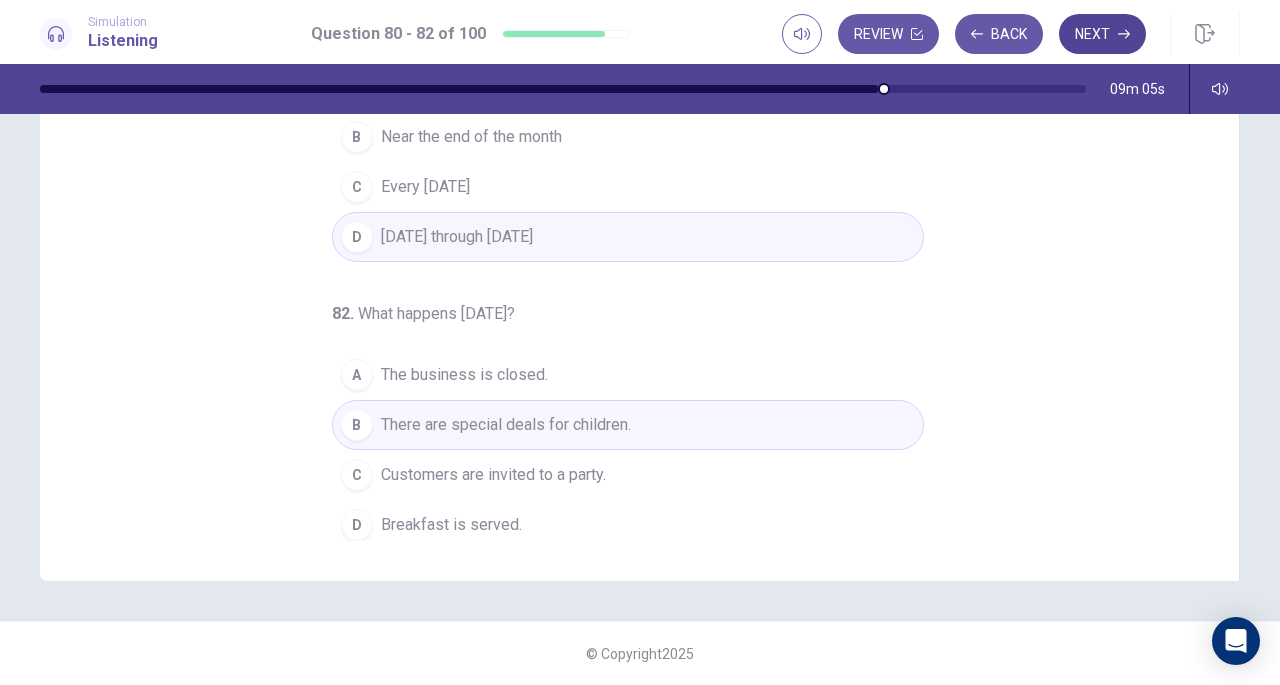 click on "Next" at bounding box center (1102, 34) 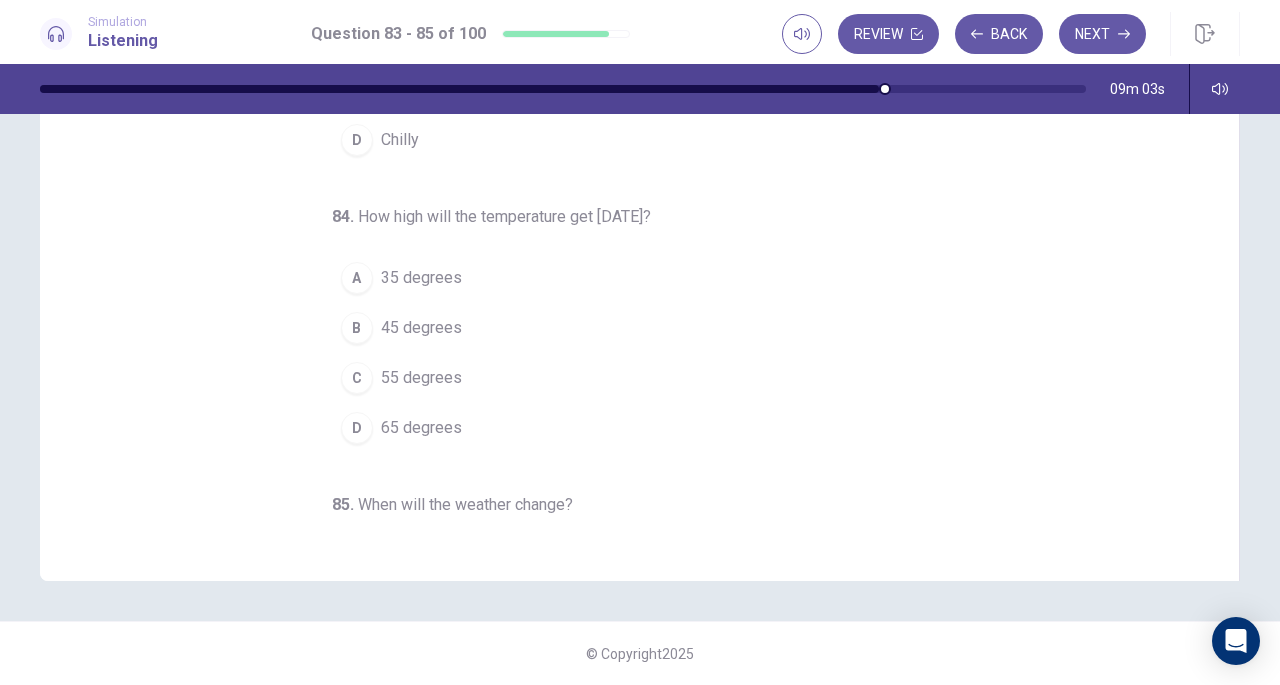 scroll, scrollTop: 0, scrollLeft: 0, axis: both 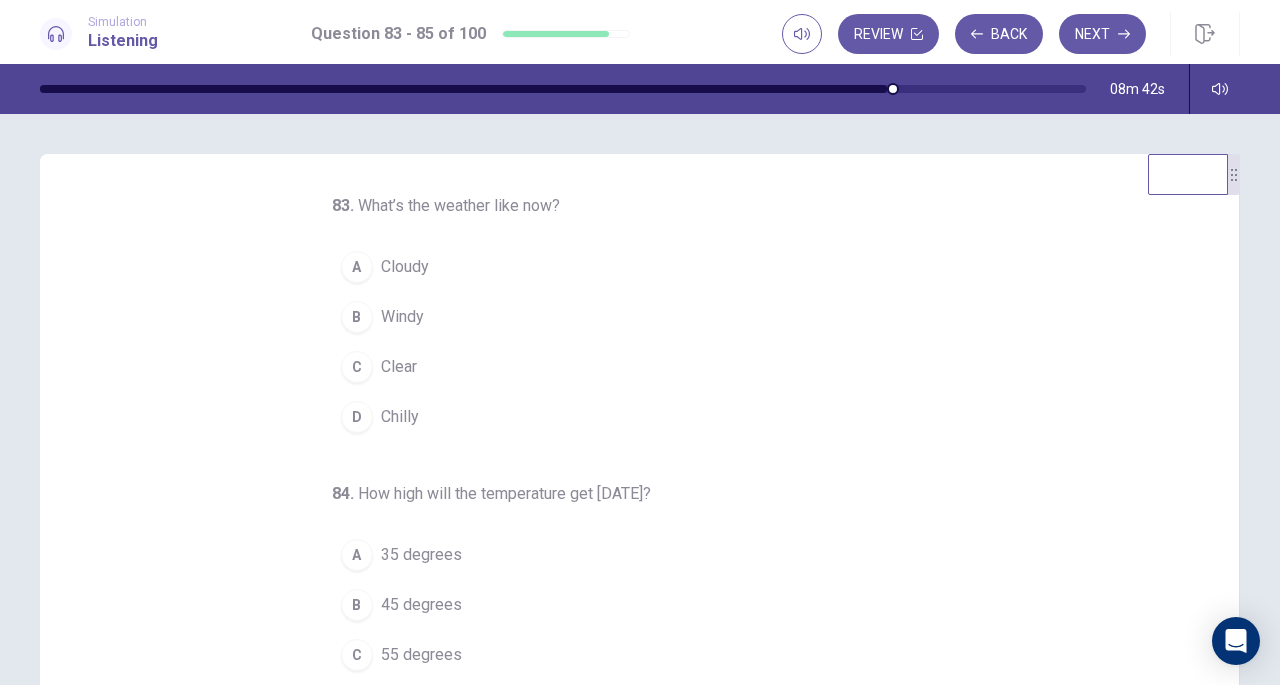 click on "C Clear" at bounding box center [628, 367] 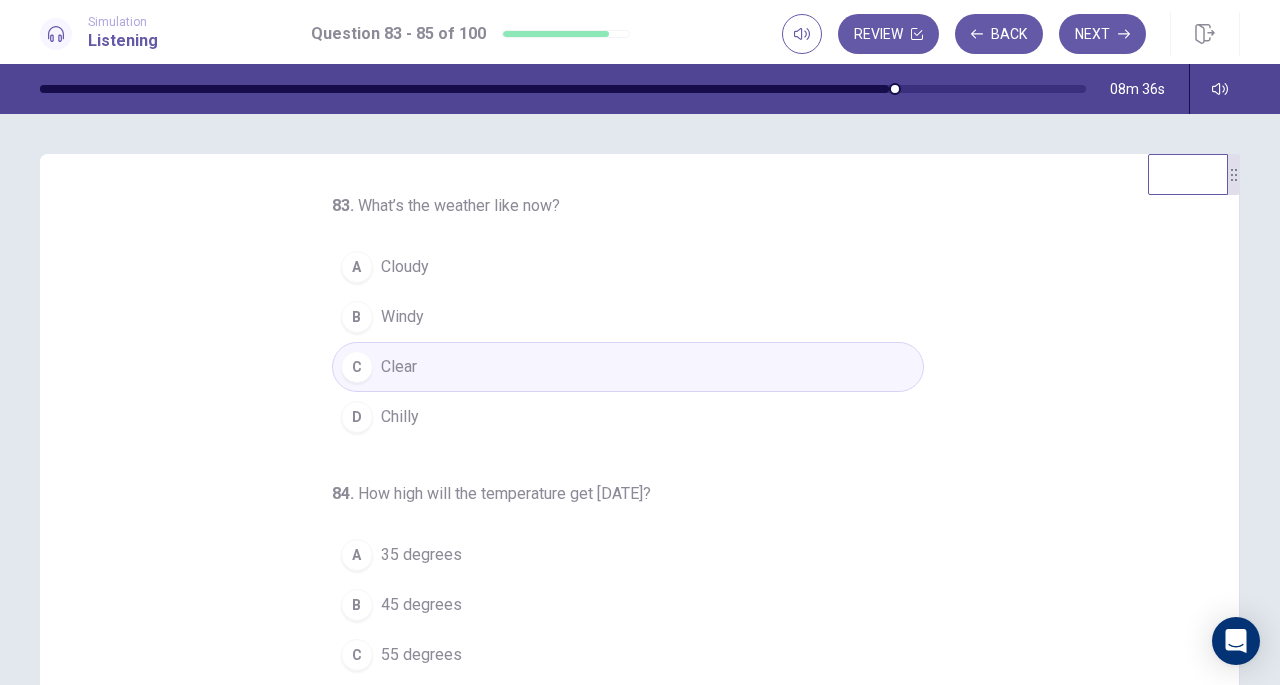 scroll, scrollTop: 200, scrollLeft: 0, axis: vertical 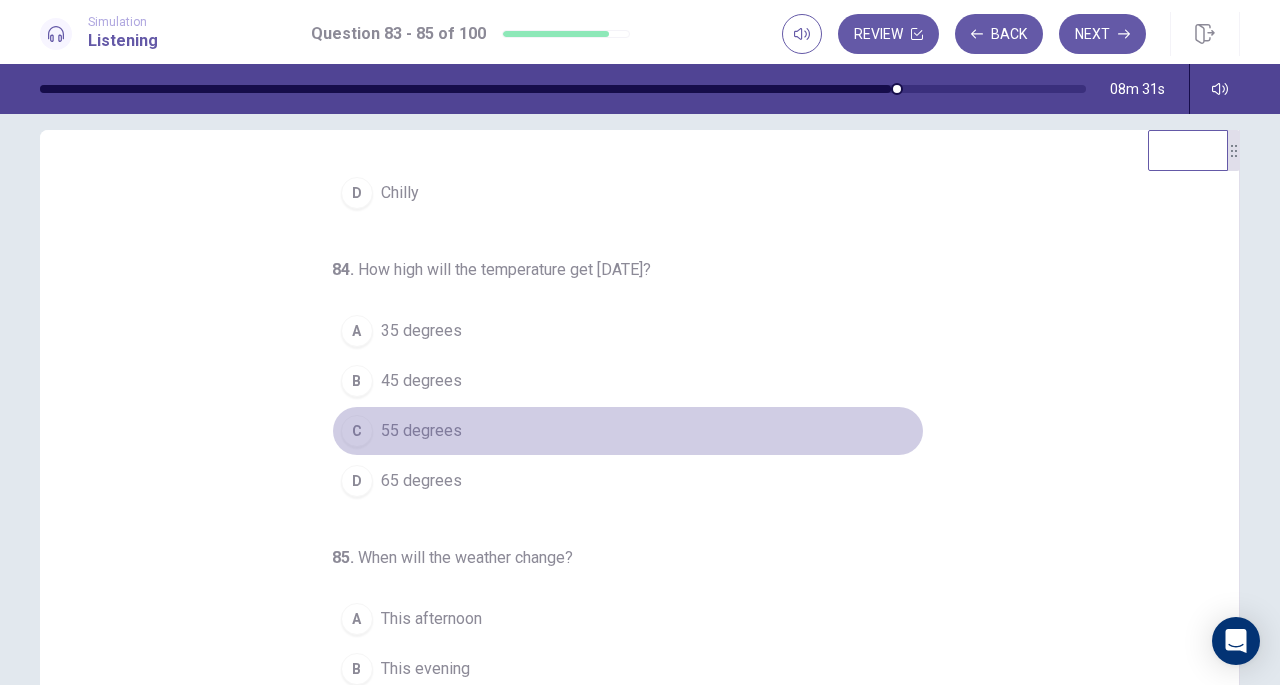click on "55 degrees" at bounding box center (421, 431) 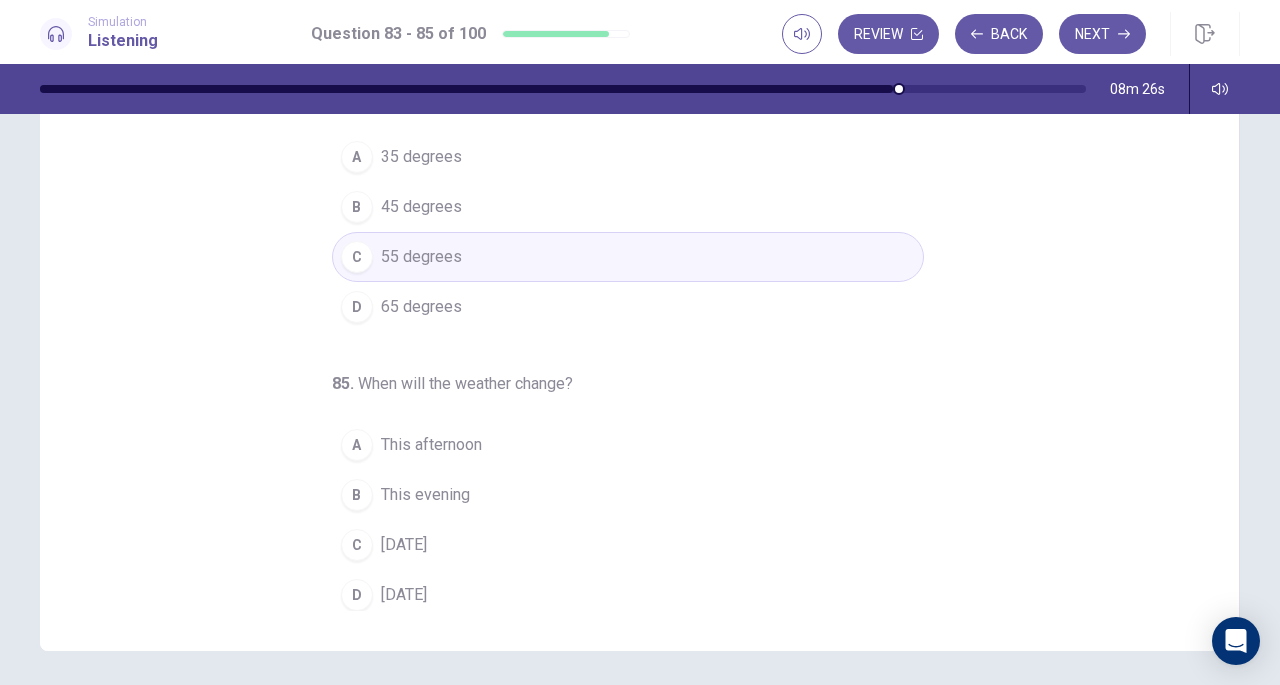 scroll, scrollTop: 201, scrollLeft: 0, axis: vertical 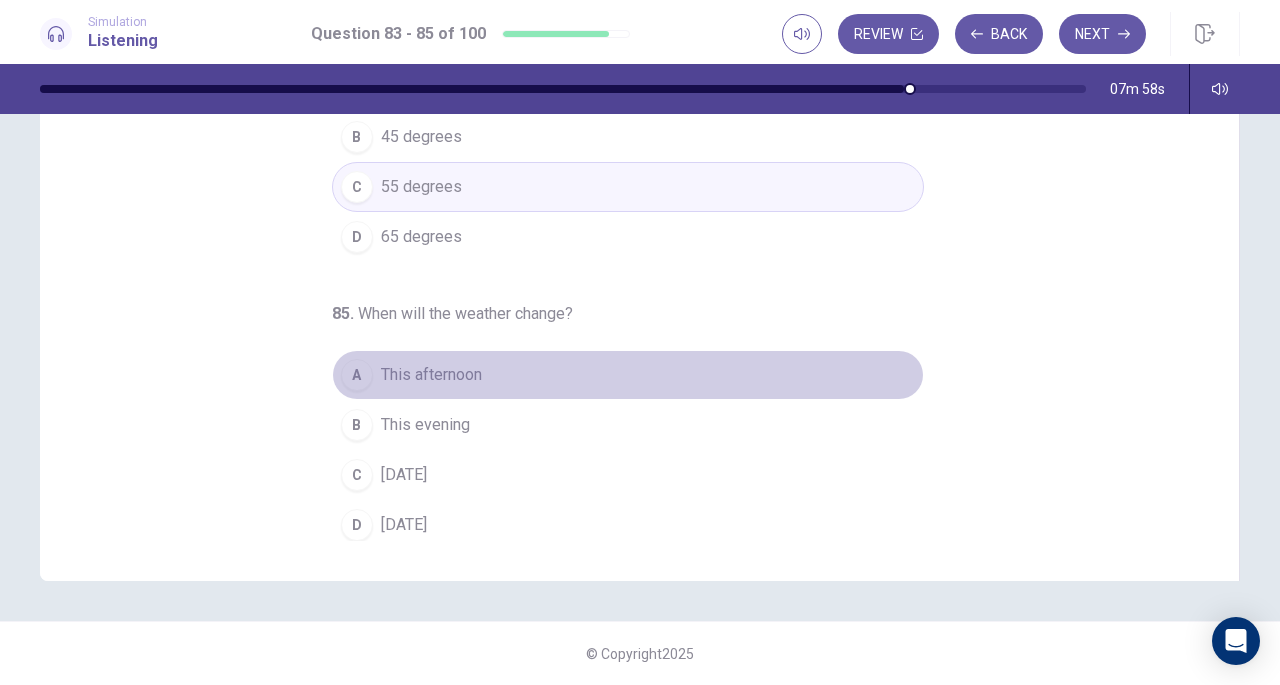 click on "A" at bounding box center (357, 375) 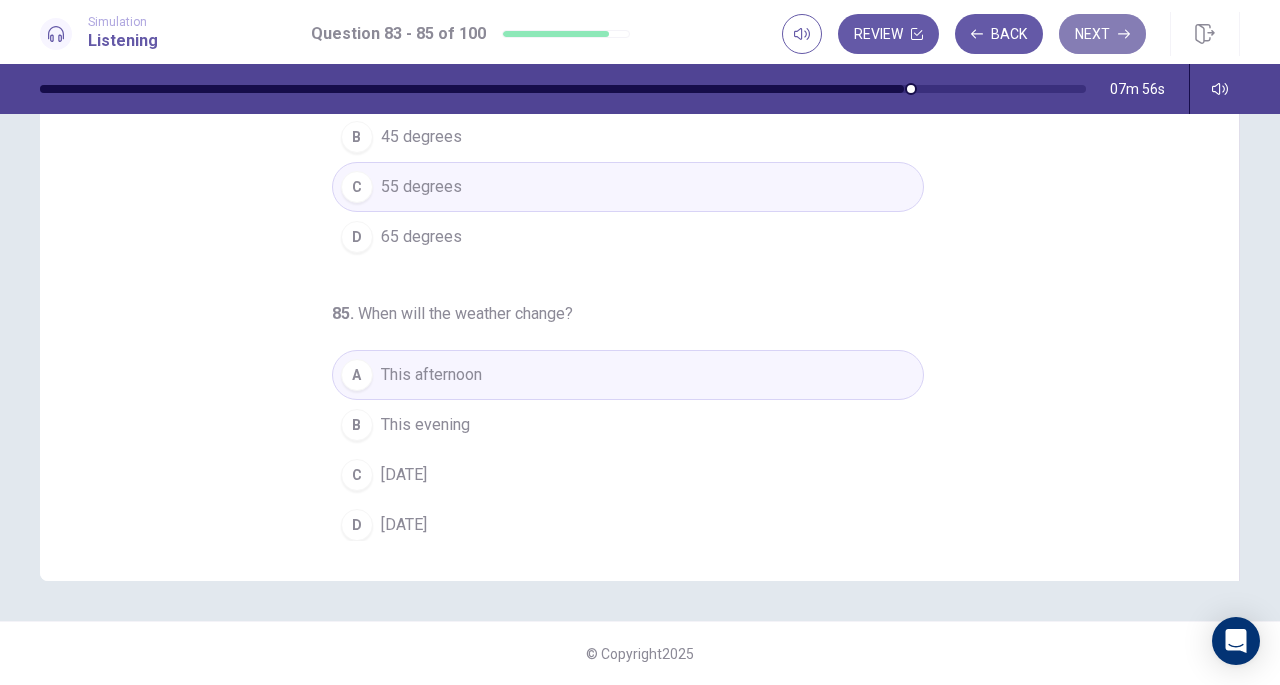 click on "Next" at bounding box center [1102, 34] 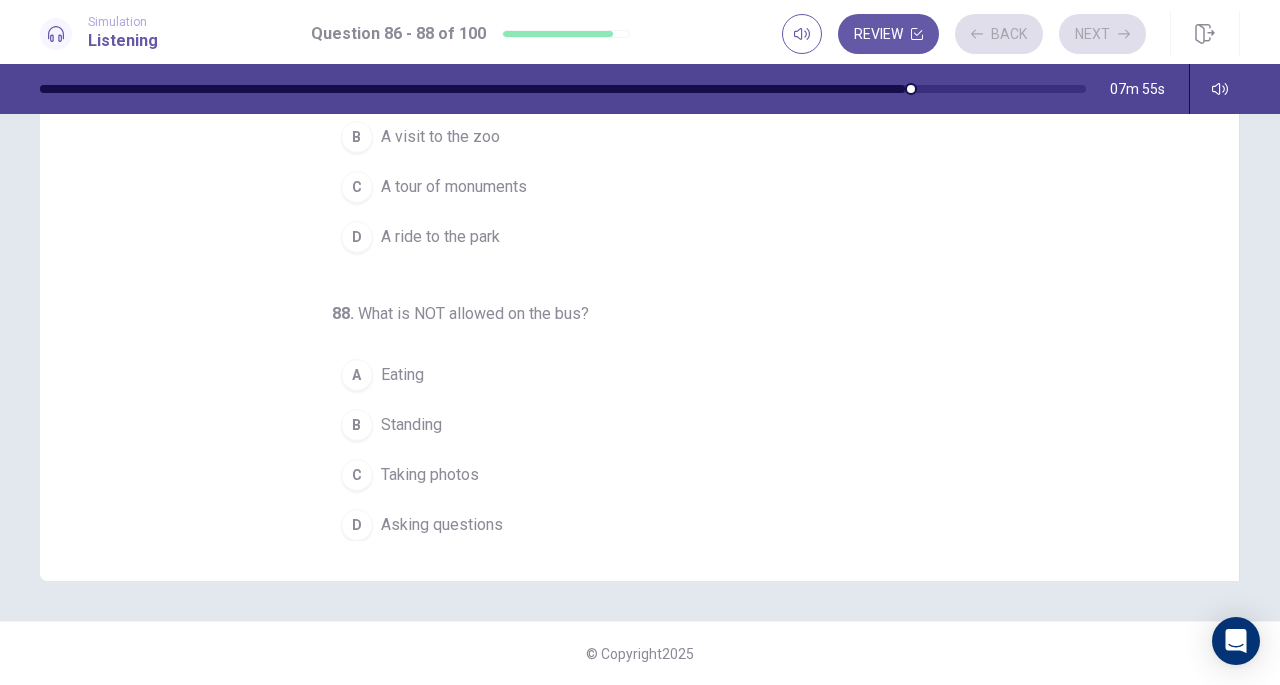 scroll, scrollTop: 0, scrollLeft: 0, axis: both 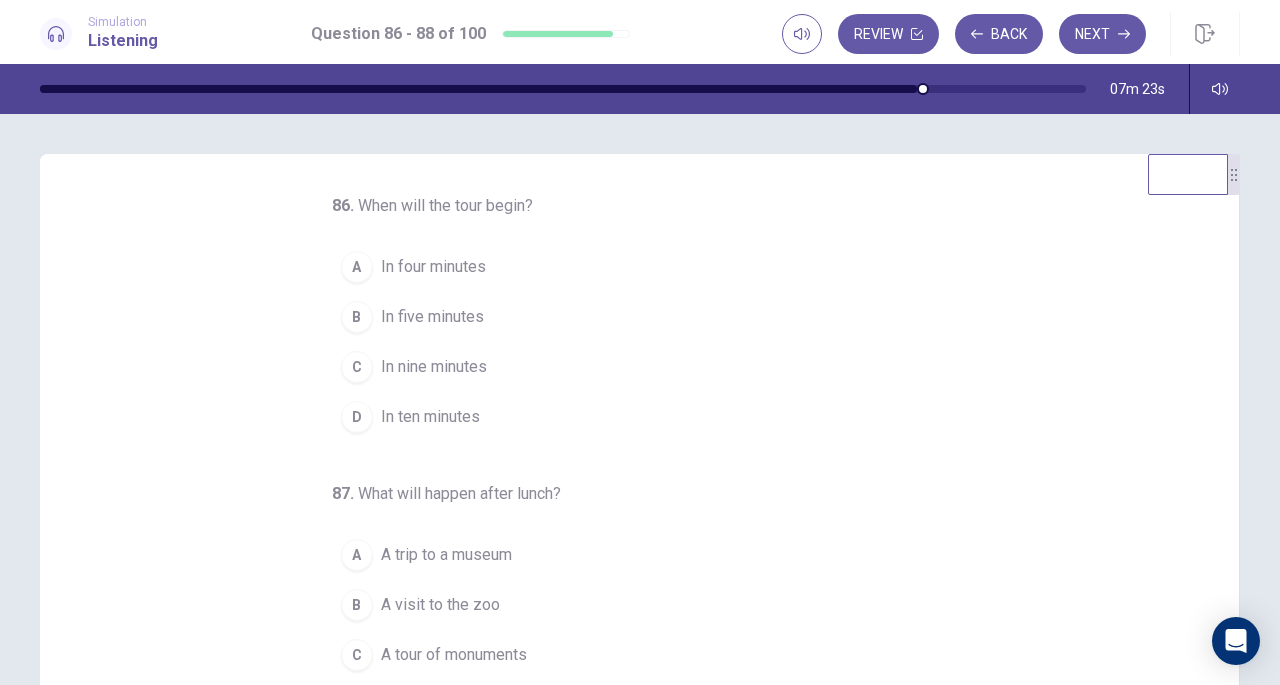 click on "In ten minutes" at bounding box center [430, 417] 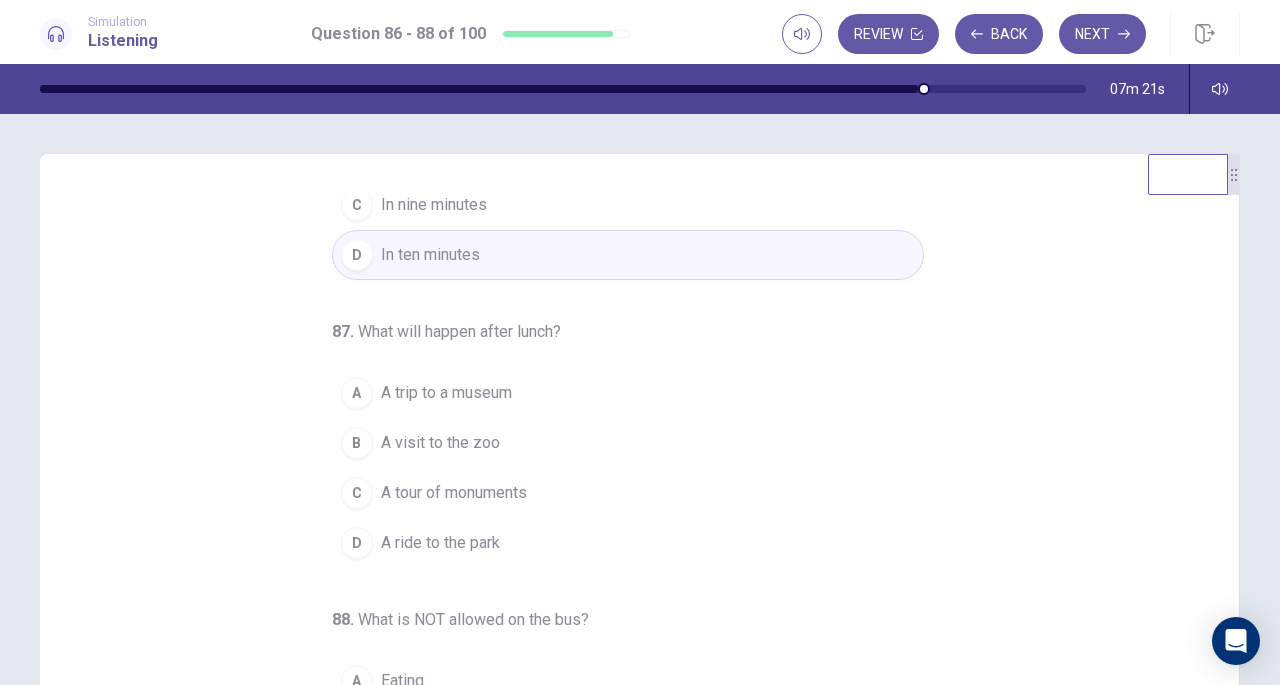 scroll, scrollTop: 200, scrollLeft: 0, axis: vertical 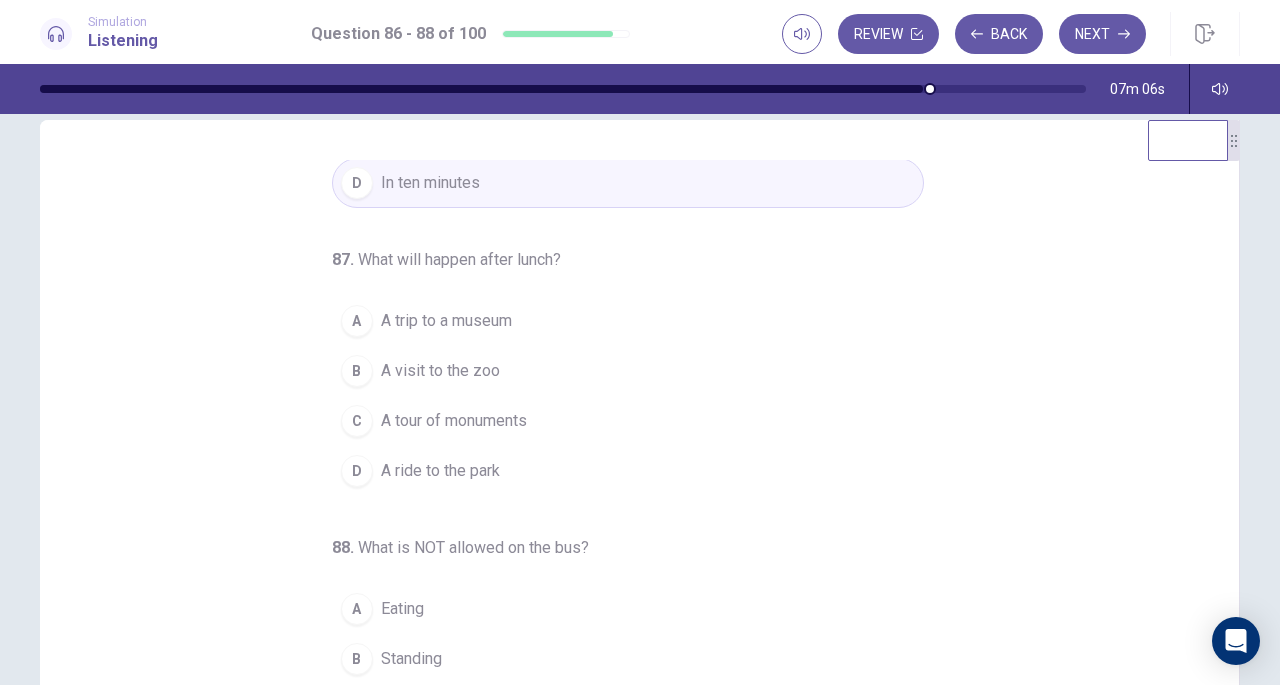 click on "A trip to a museum" at bounding box center (446, 321) 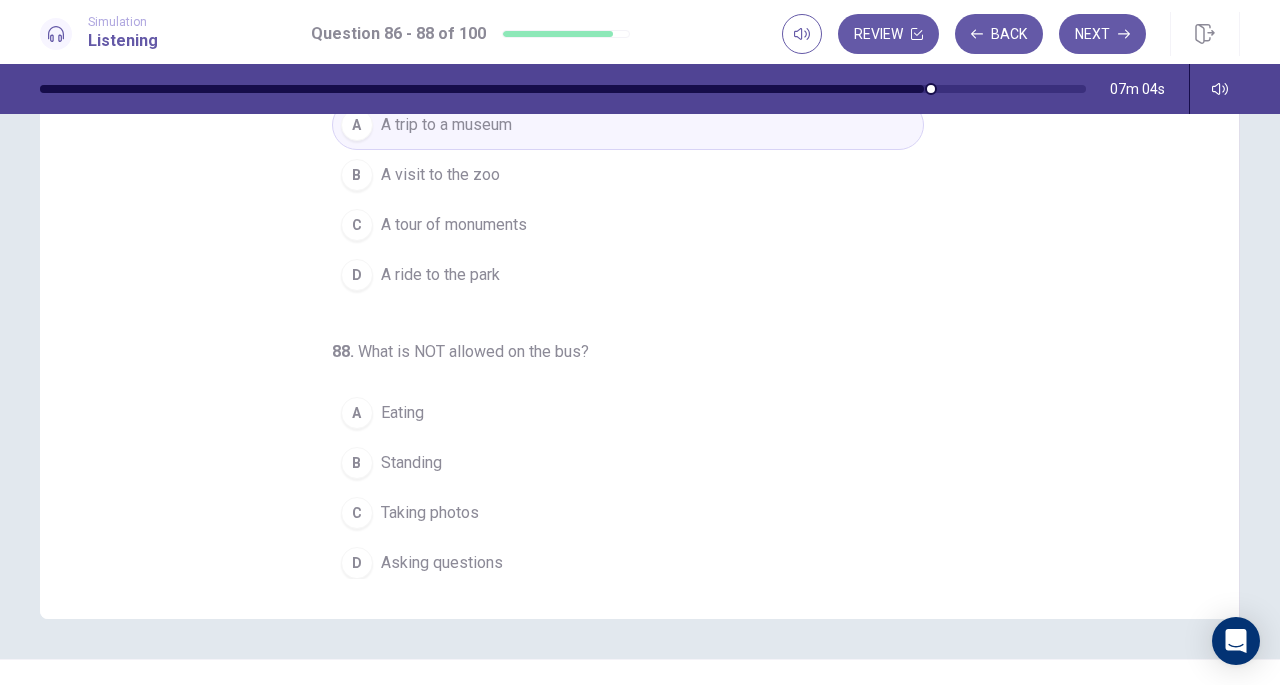 scroll, scrollTop: 248, scrollLeft: 0, axis: vertical 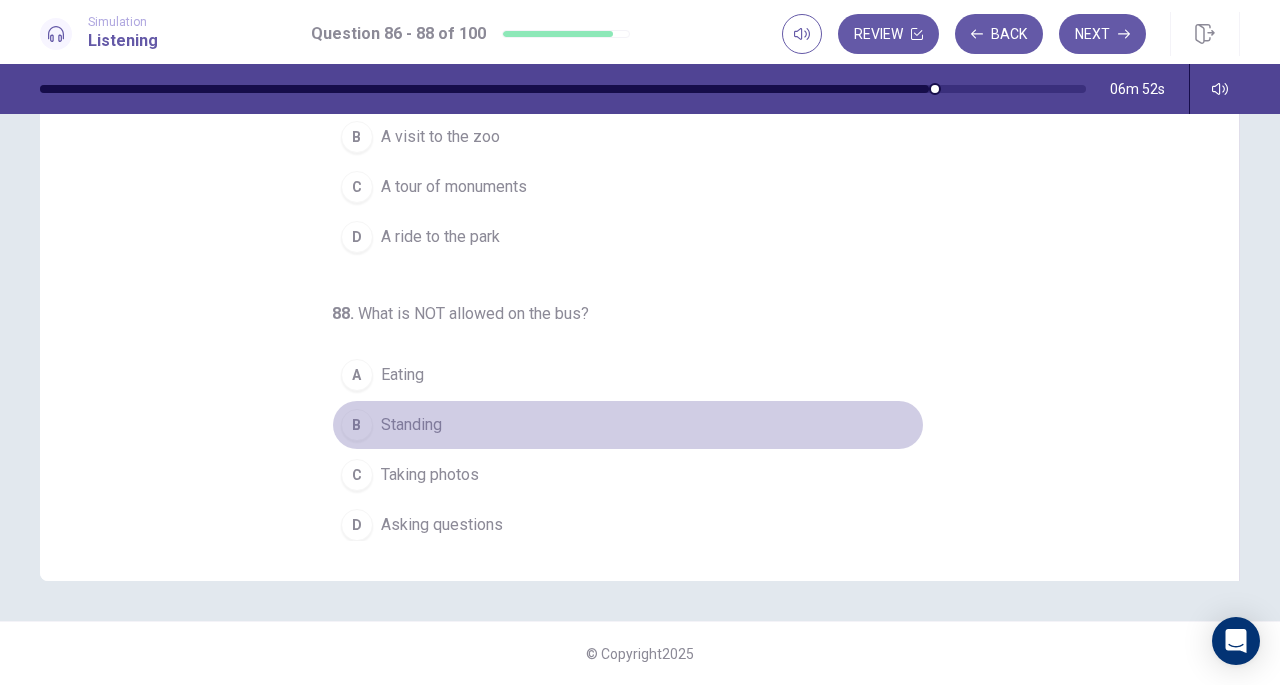 click on "B Standing" at bounding box center [628, 425] 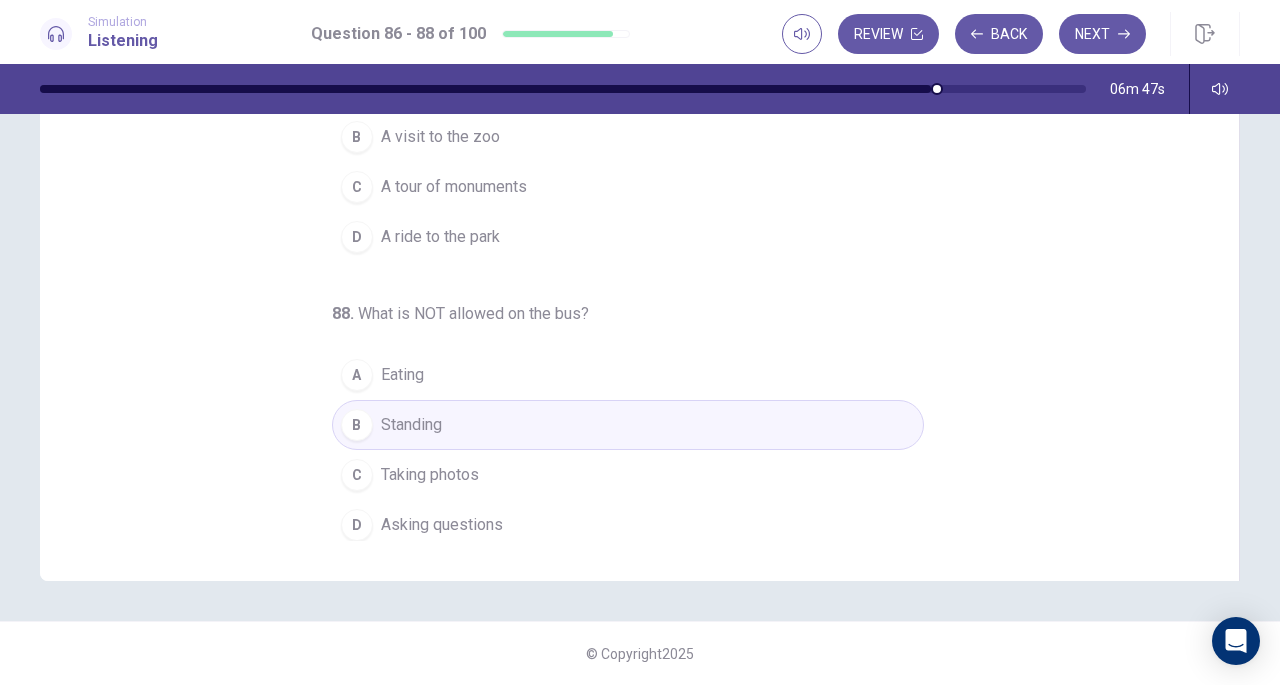 scroll, scrollTop: 0, scrollLeft: 0, axis: both 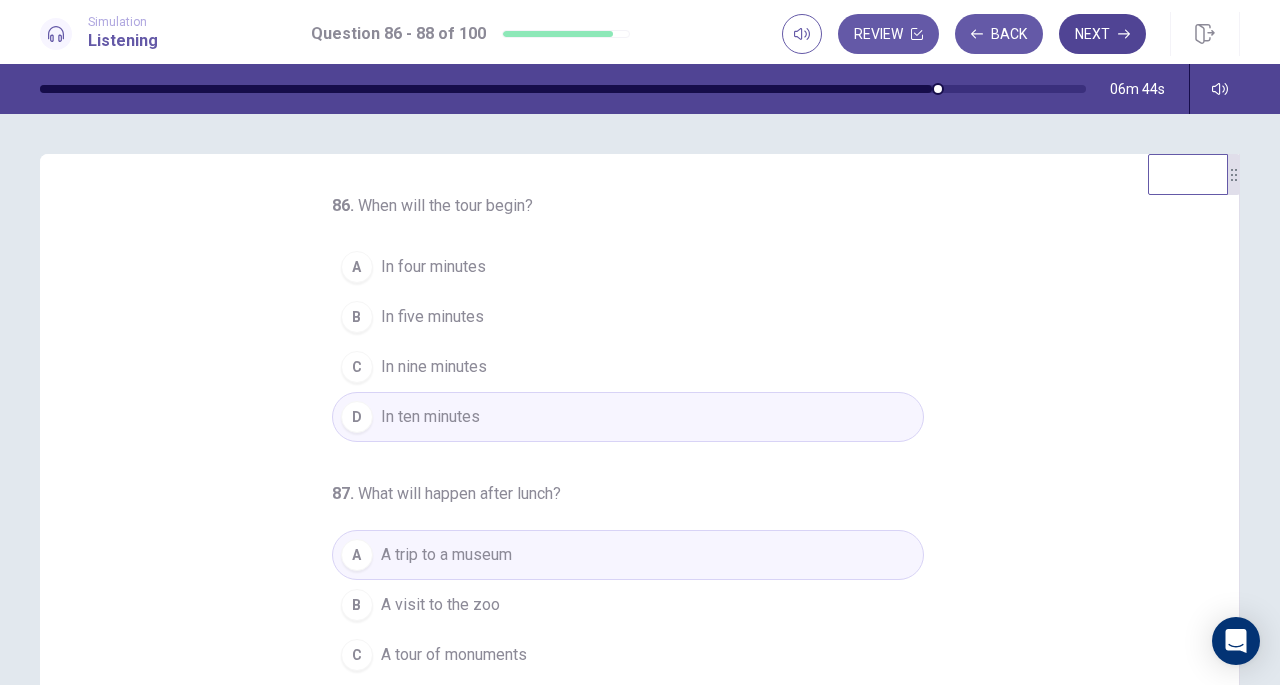 click on "Next" at bounding box center [1102, 34] 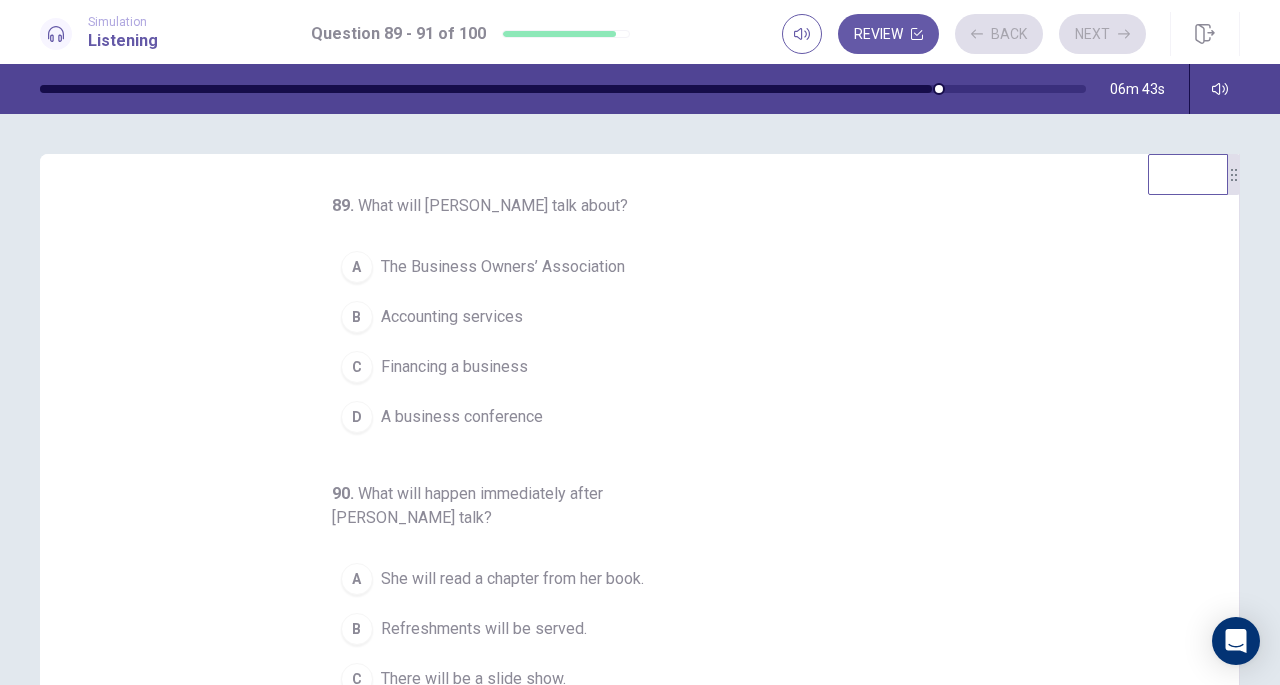 scroll, scrollTop: 224, scrollLeft: 0, axis: vertical 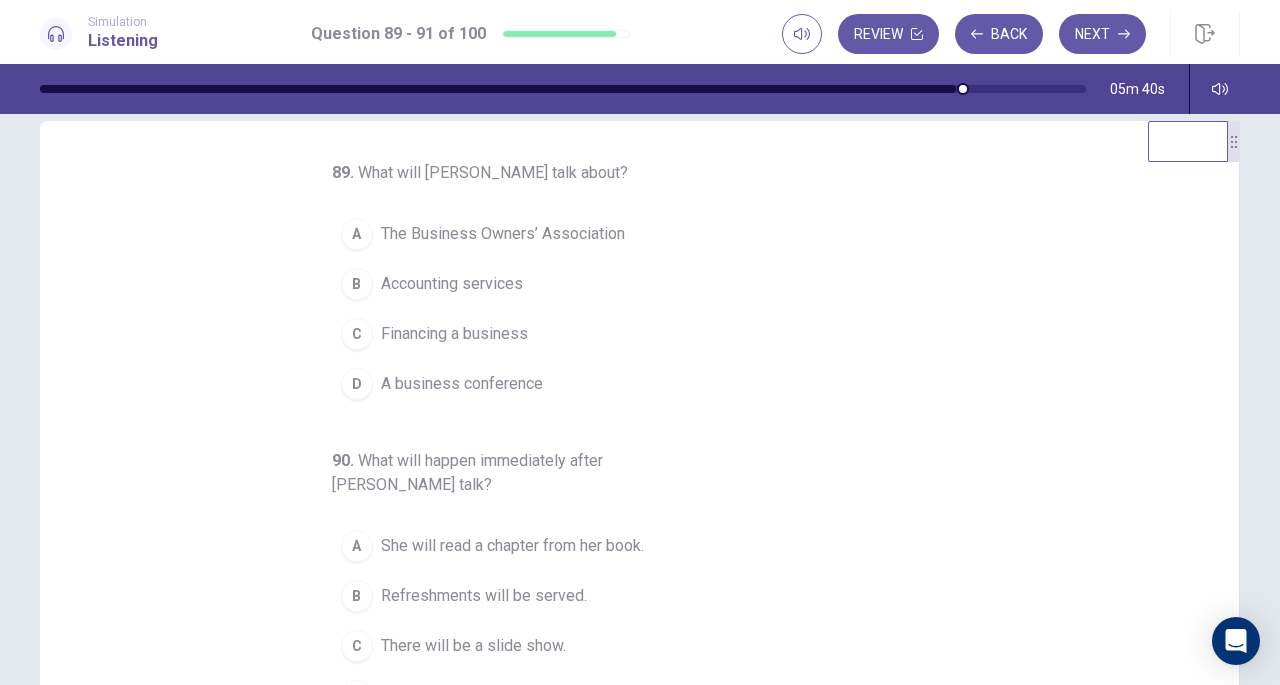 click on "A business conference" at bounding box center (462, 384) 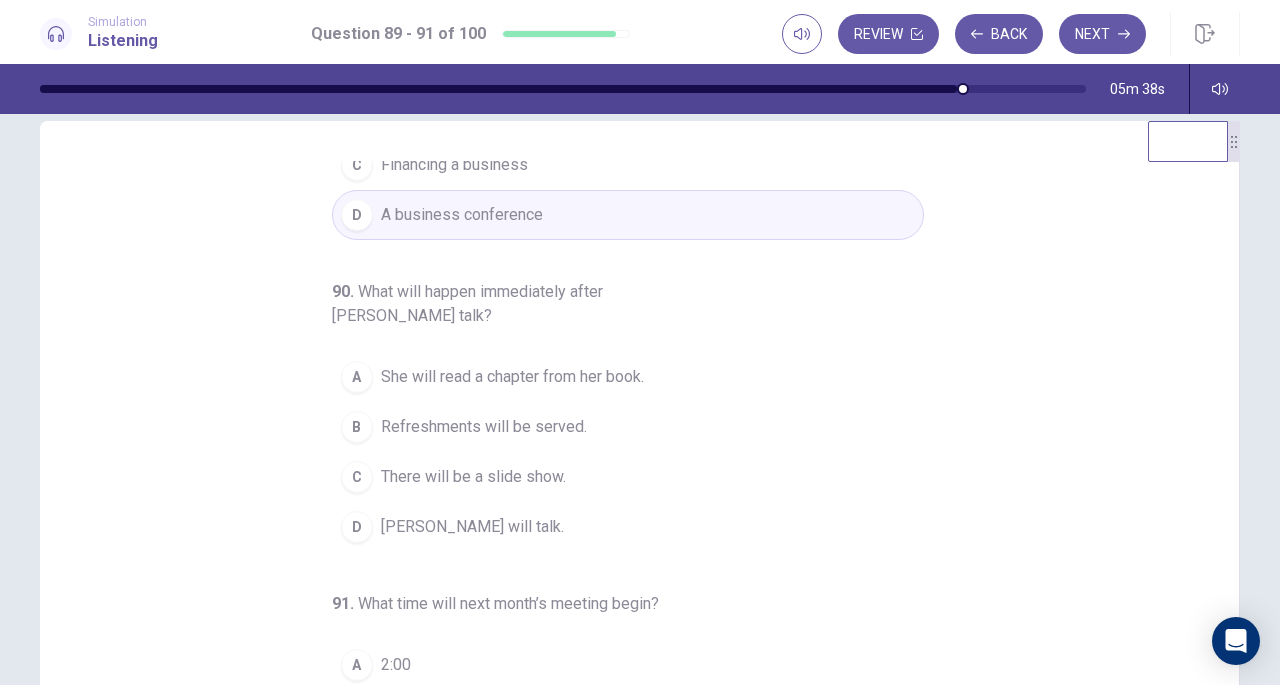 scroll, scrollTop: 178, scrollLeft: 0, axis: vertical 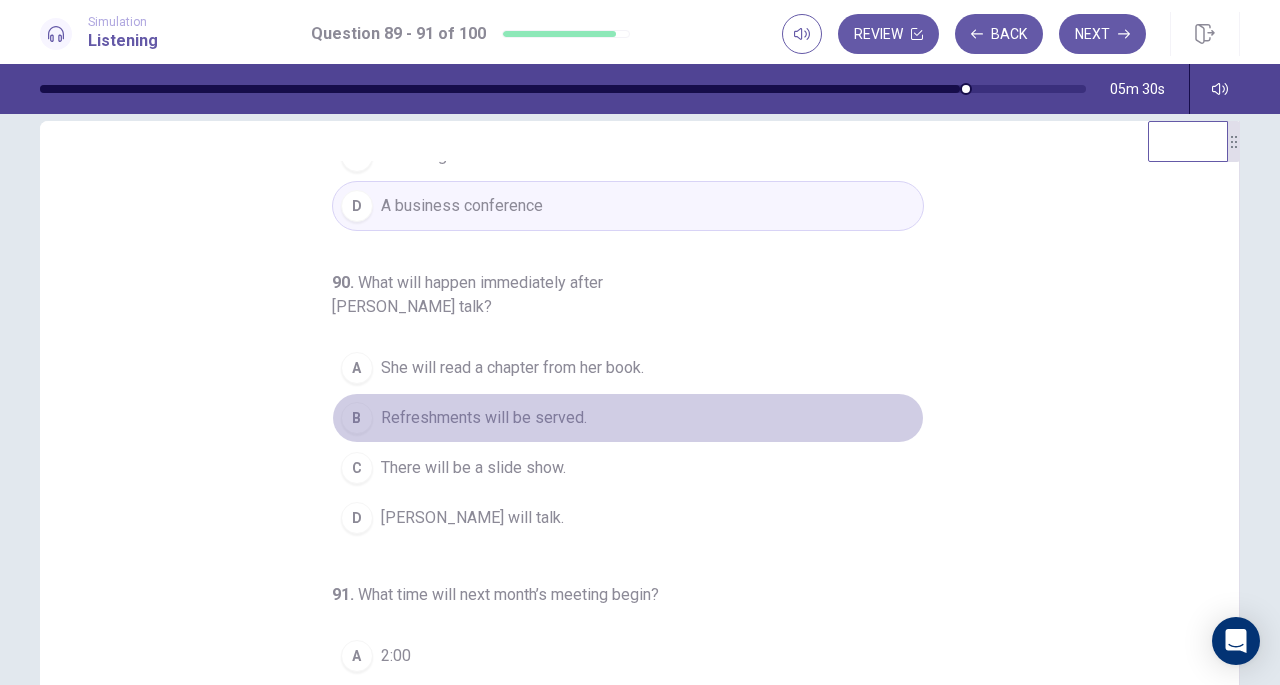 click on "Refreshments will be served." at bounding box center (484, 418) 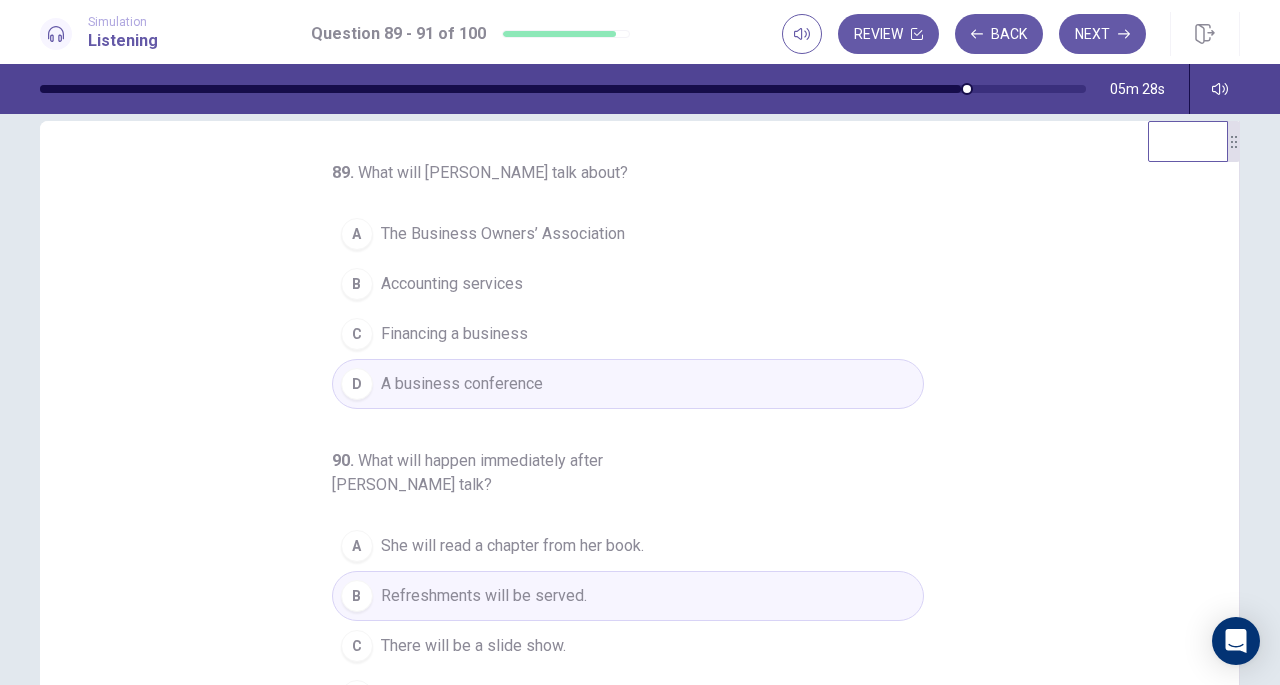 scroll, scrollTop: 224, scrollLeft: 0, axis: vertical 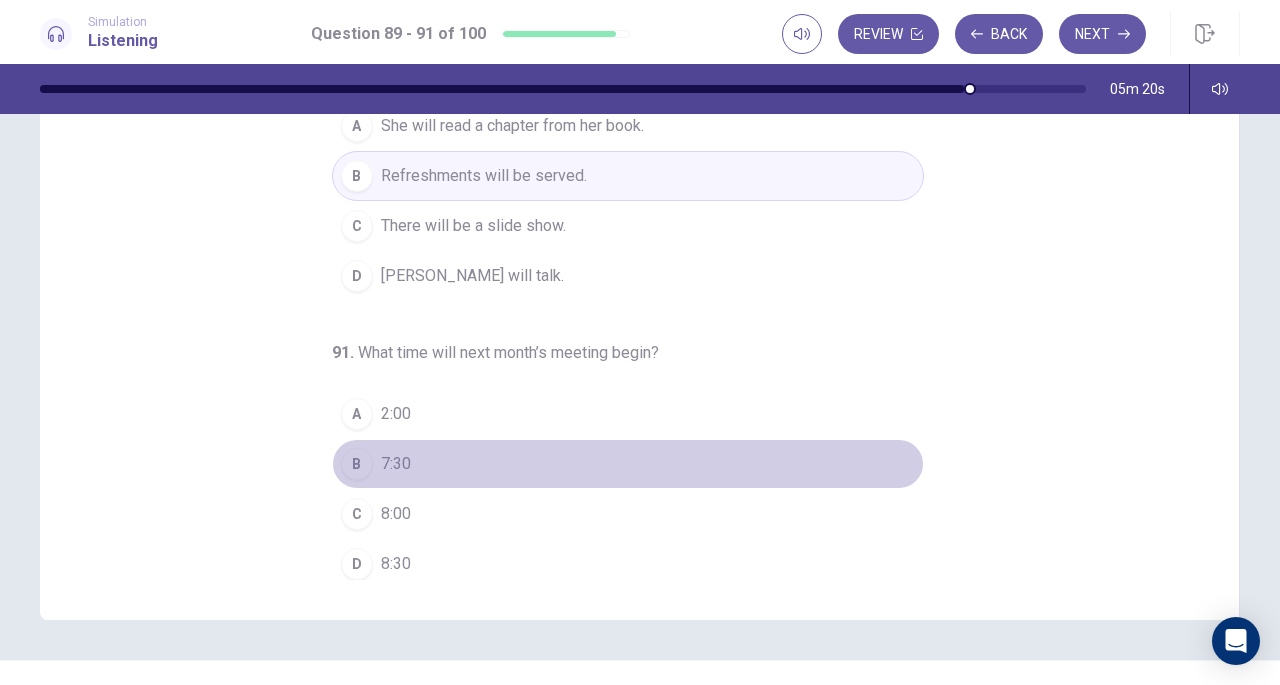 click on "B 7:30" at bounding box center (628, 464) 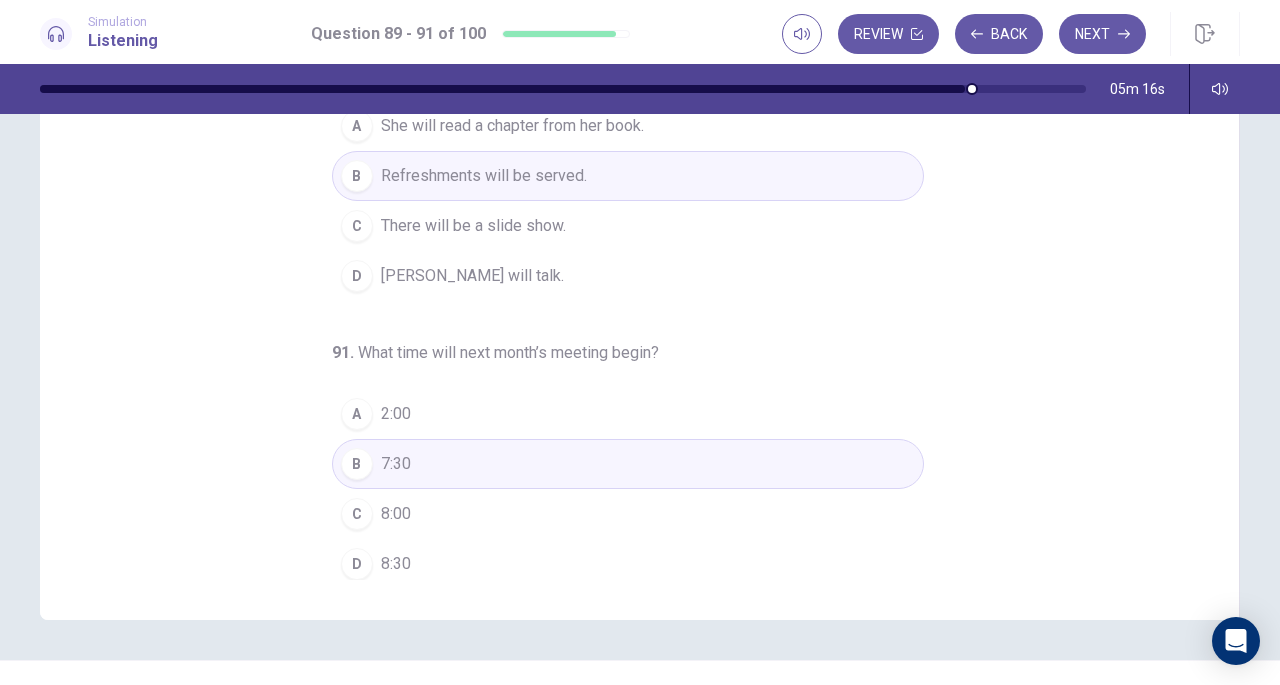 scroll, scrollTop: 0, scrollLeft: 0, axis: both 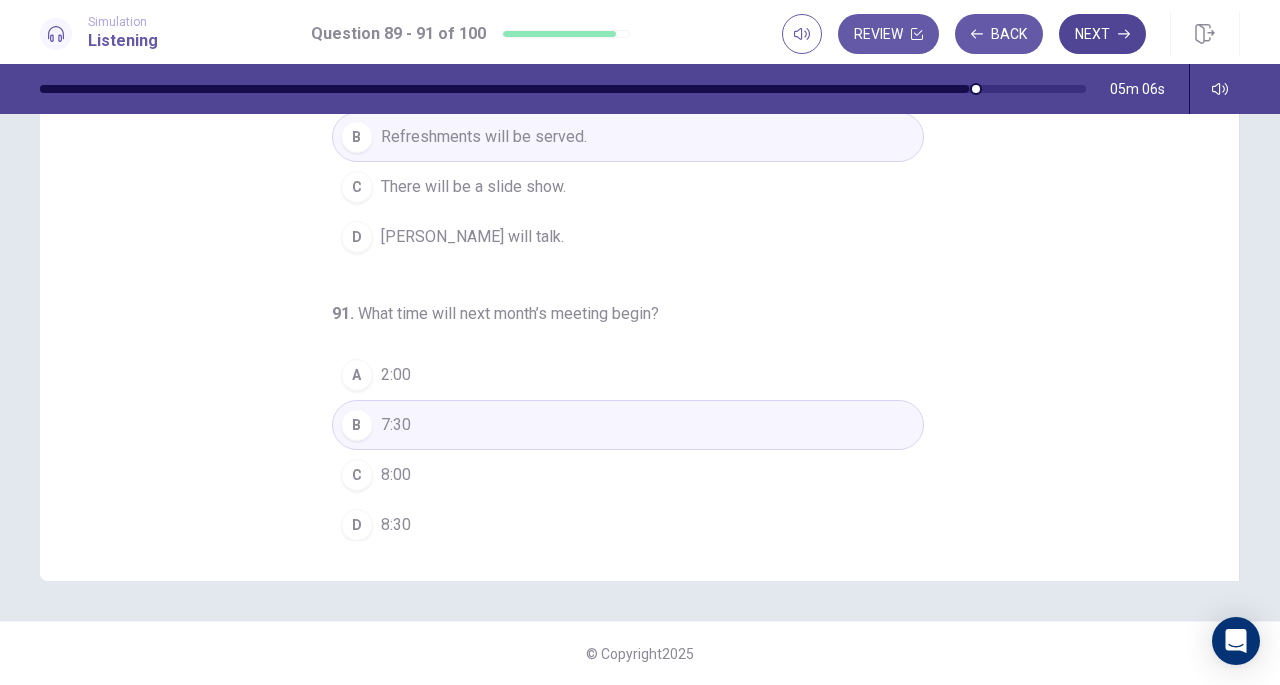 click on "Next" at bounding box center [1102, 34] 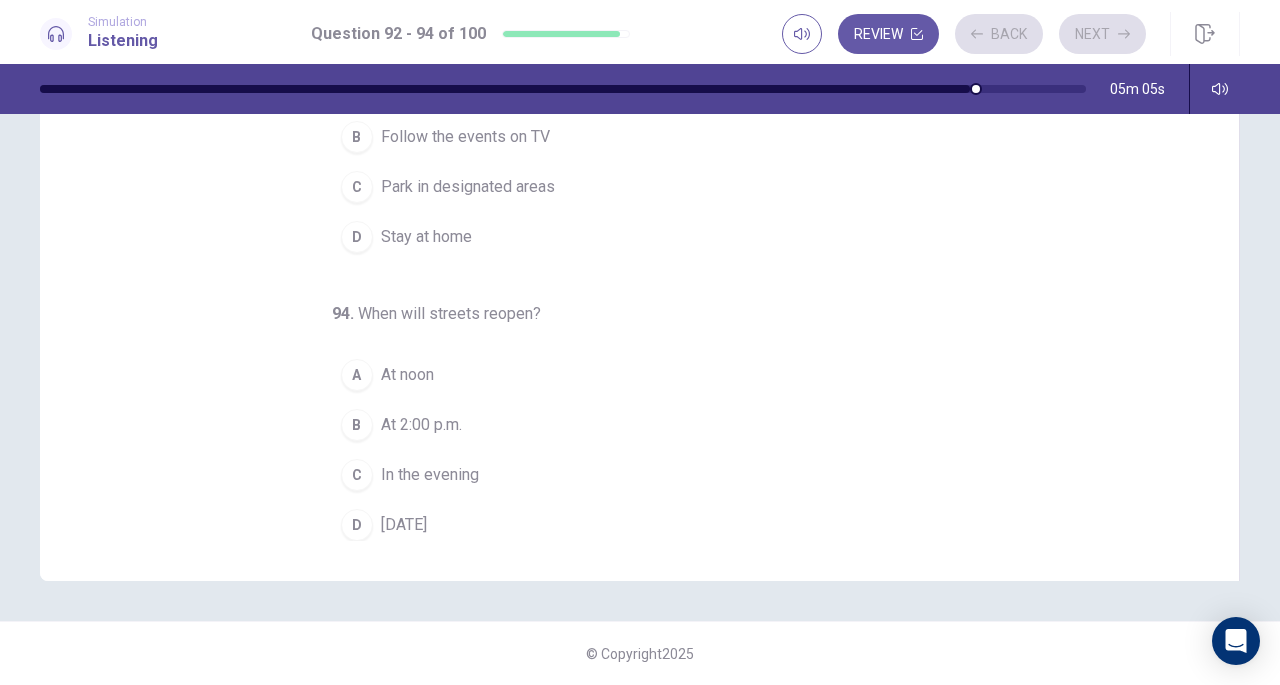 scroll, scrollTop: 0, scrollLeft: 0, axis: both 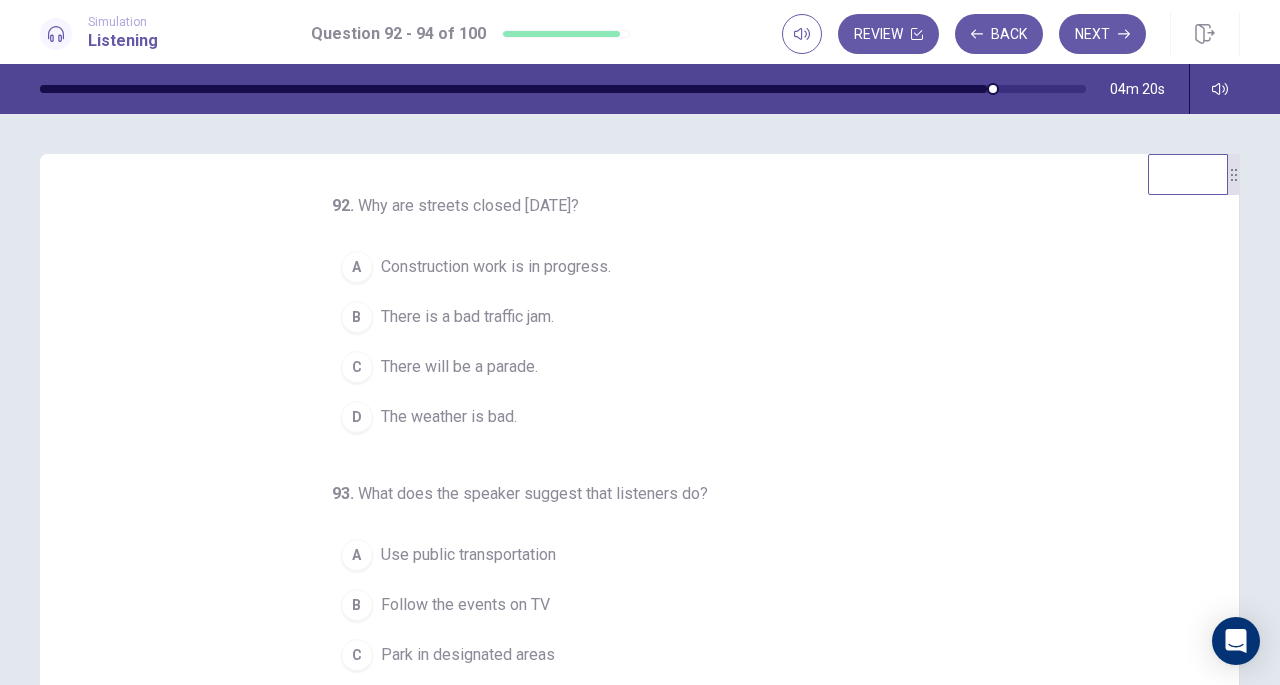 click on "There will be a parade." at bounding box center [459, 367] 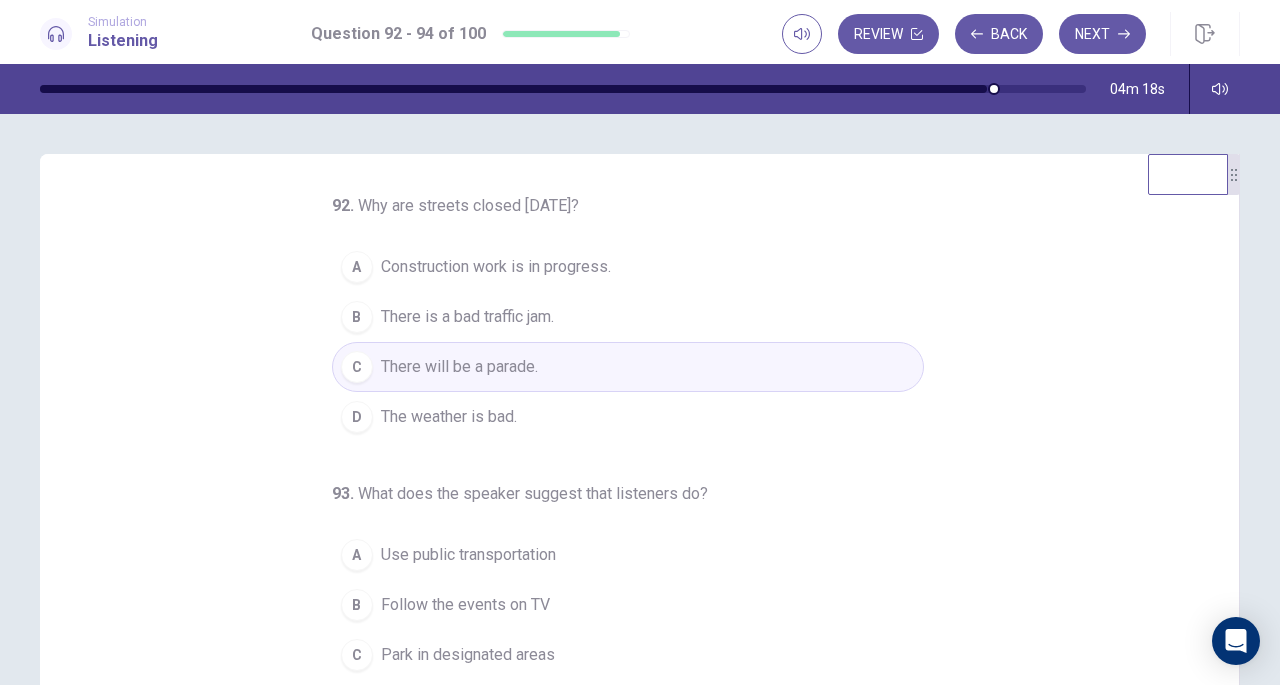 scroll, scrollTop: 200, scrollLeft: 0, axis: vertical 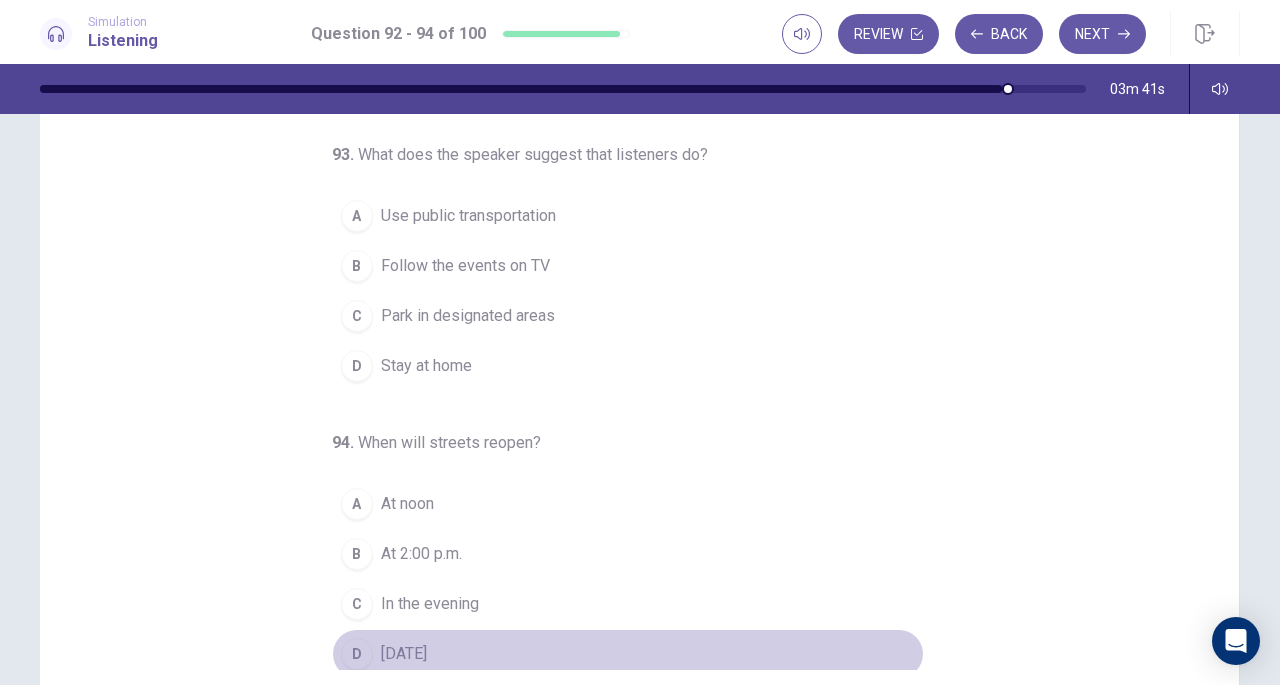 click on "[DATE]" at bounding box center [404, 654] 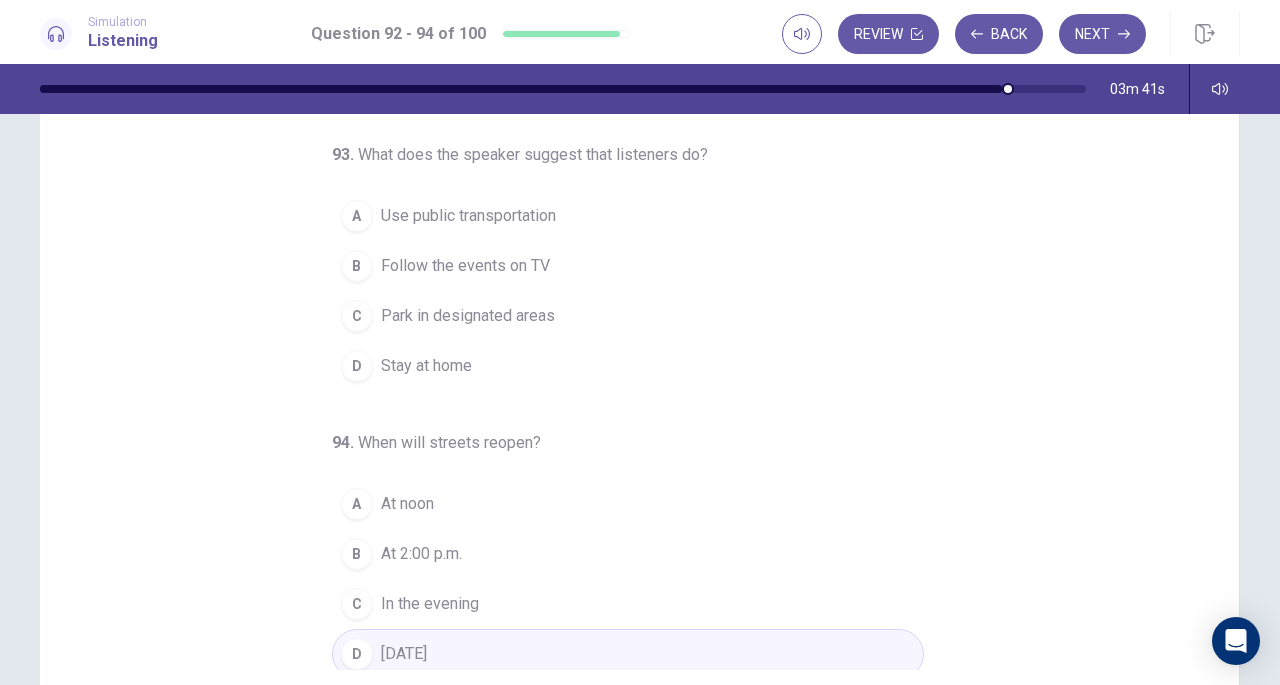 scroll, scrollTop: 268, scrollLeft: 0, axis: vertical 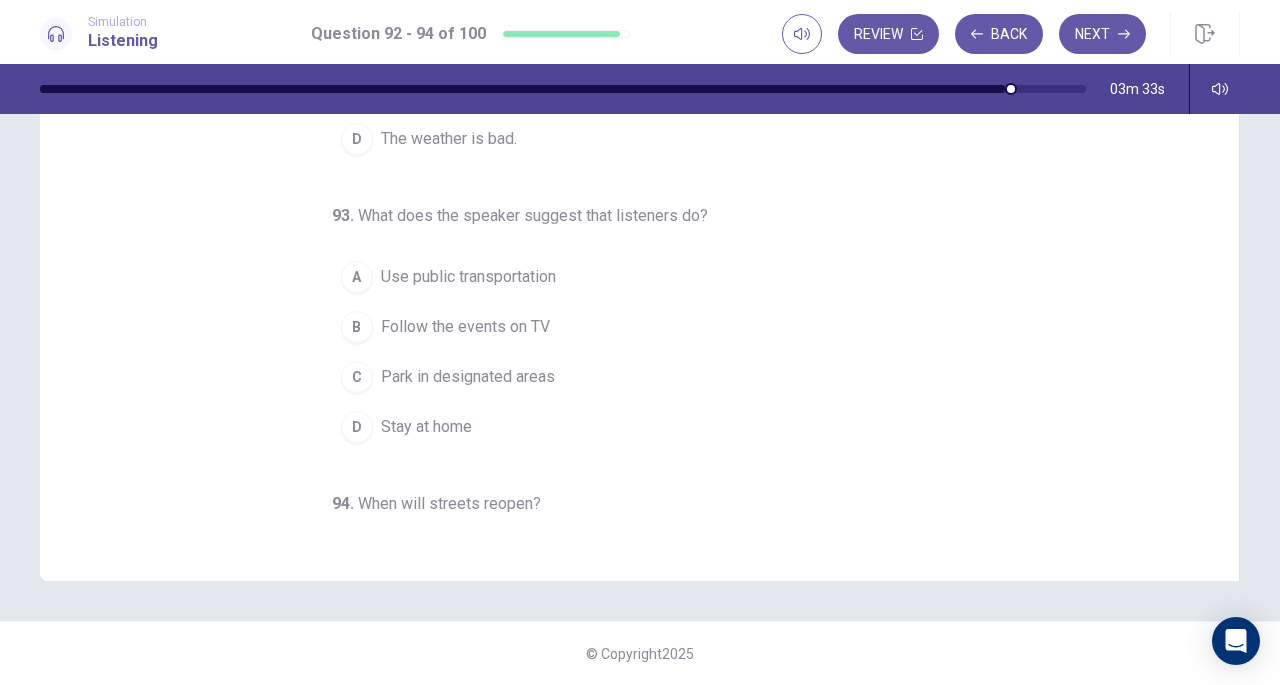 click on "Park in designated areas" at bounding box center [468, 377] 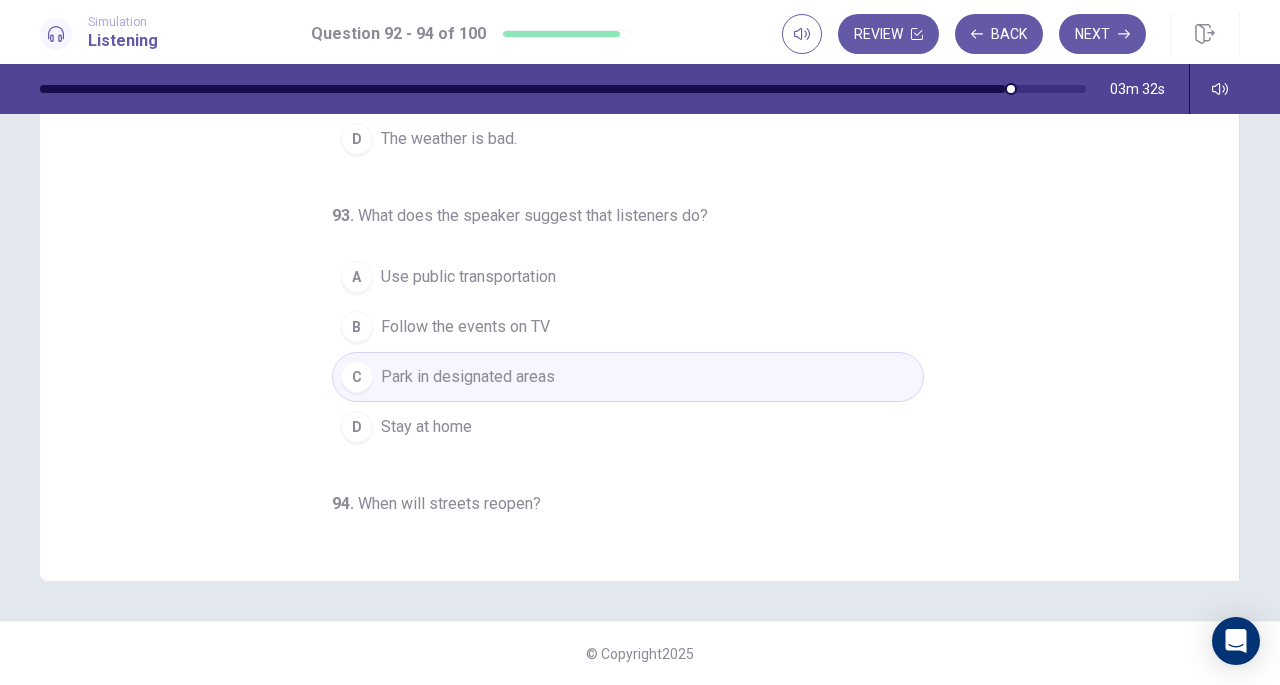 scroll, scrollTop: 0, scrollLeft: 0, axis: both 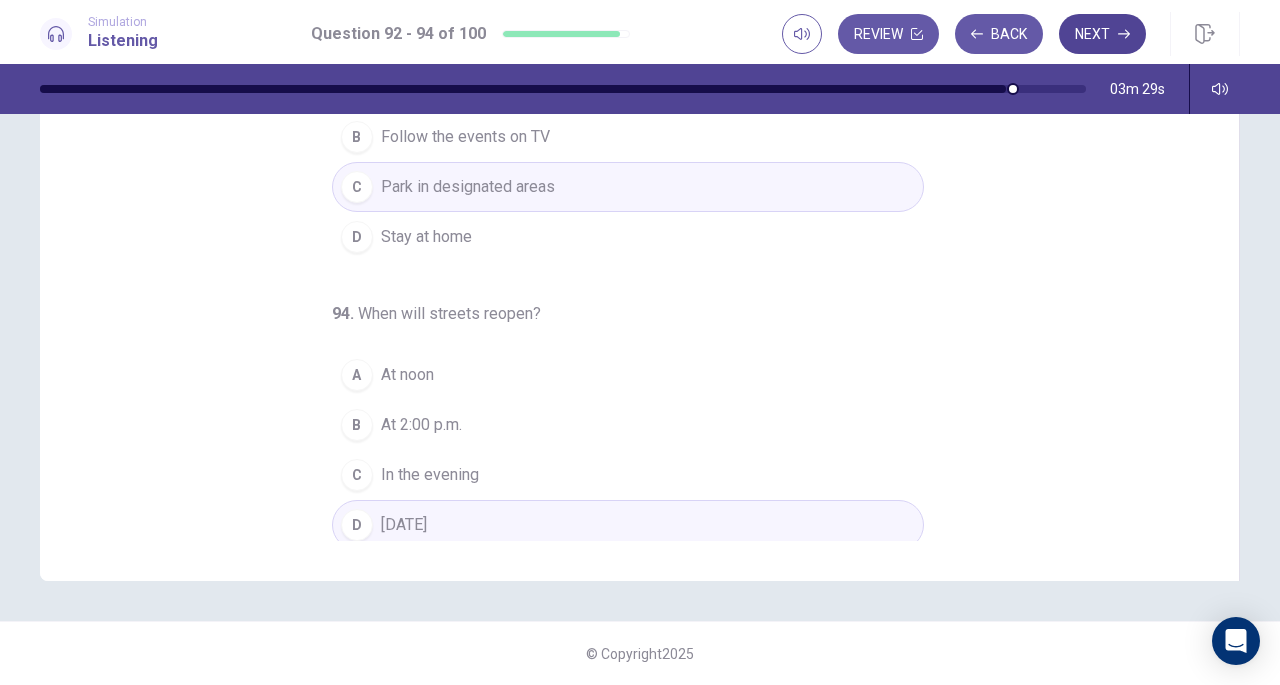 click on "Next" at bounding box center [1102, 34] 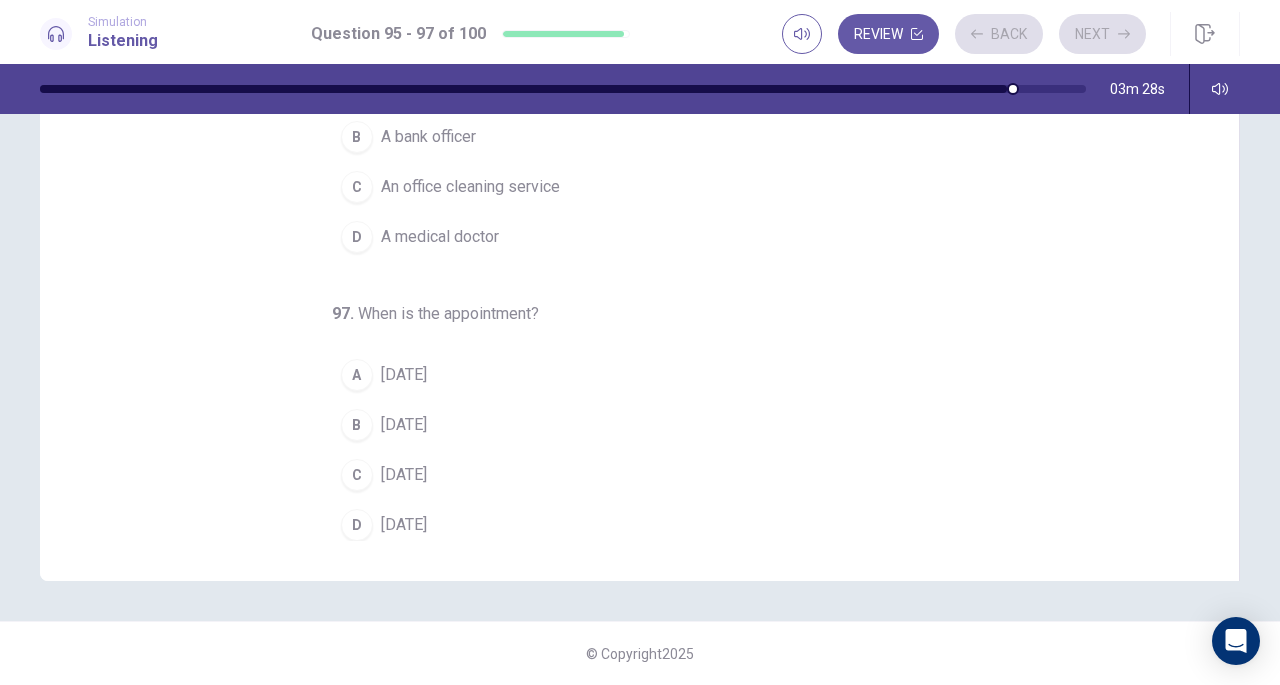scroll, scrollTop: 0, scrollLeft: 0, axis: both 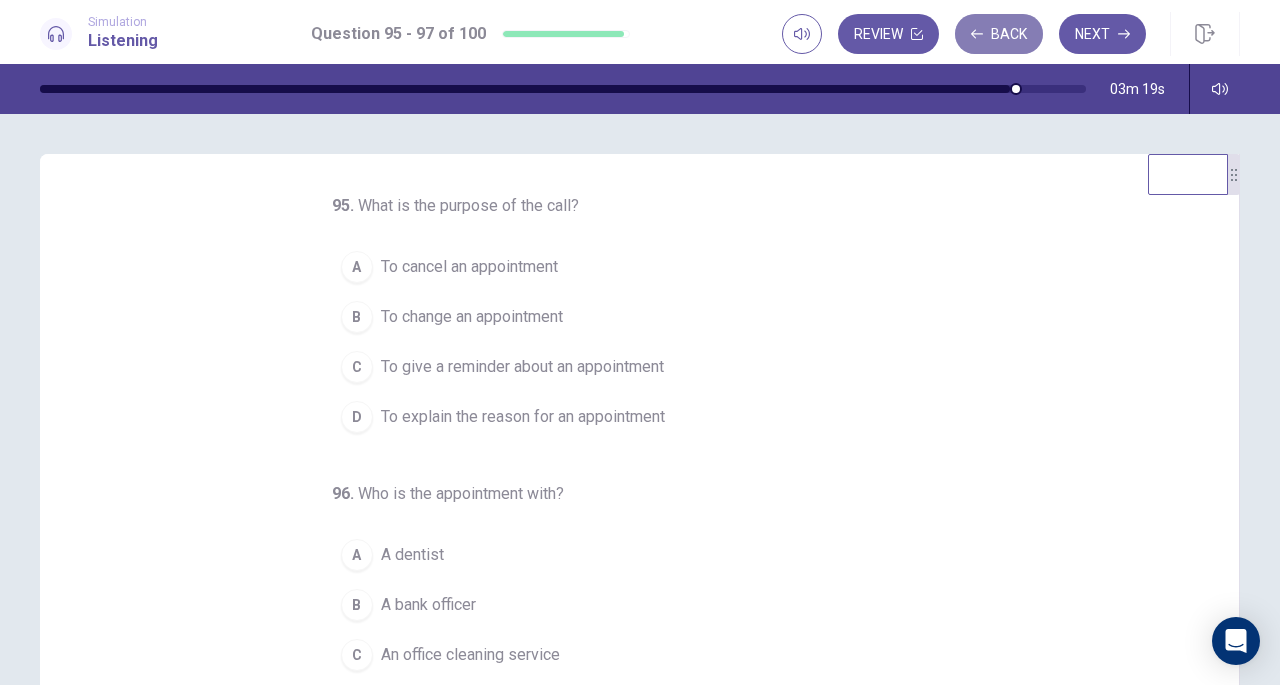 click on "Back" at bounding box center [999, 34] 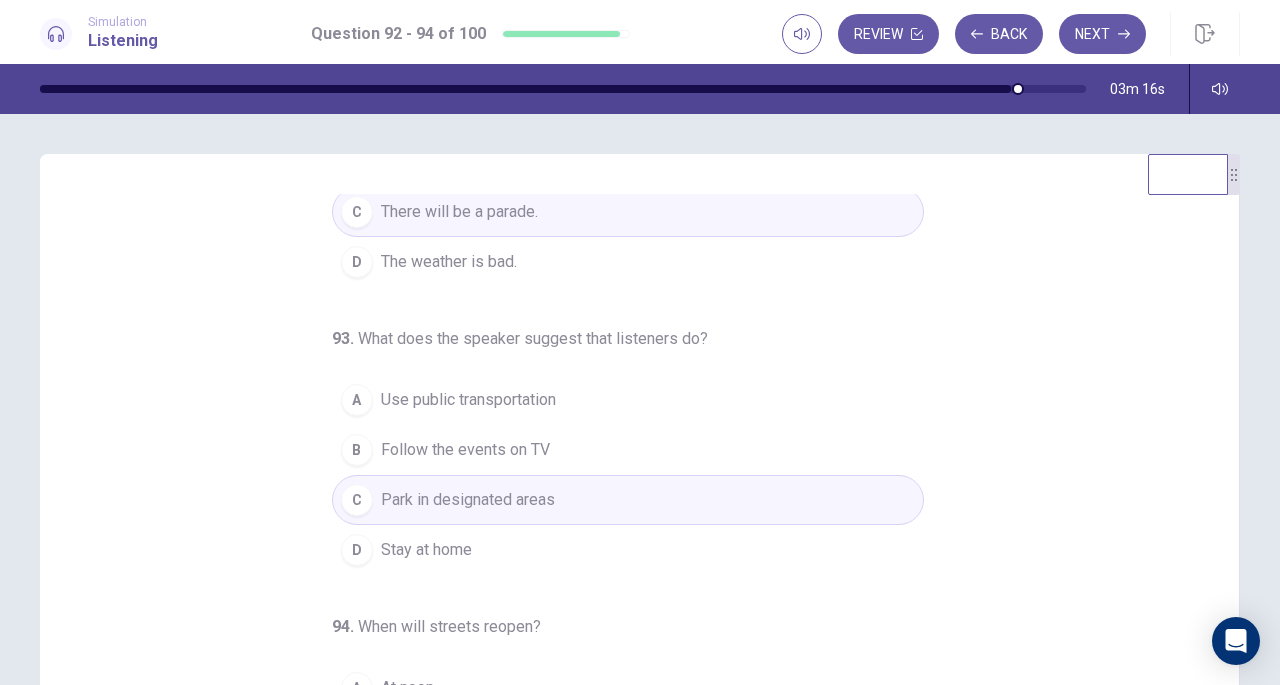 scroll, scrollTop: 156, scrollLeft: 0, axis: vertical 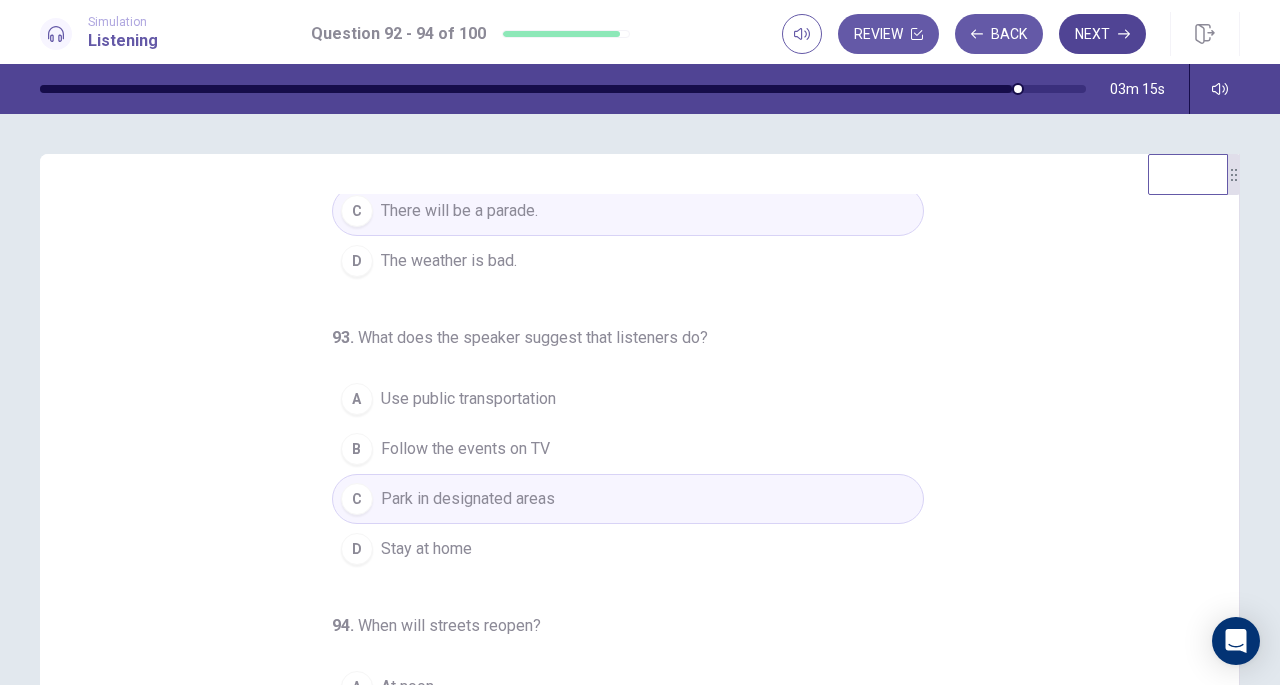click on "Next" at bounding box center [1102, 34] 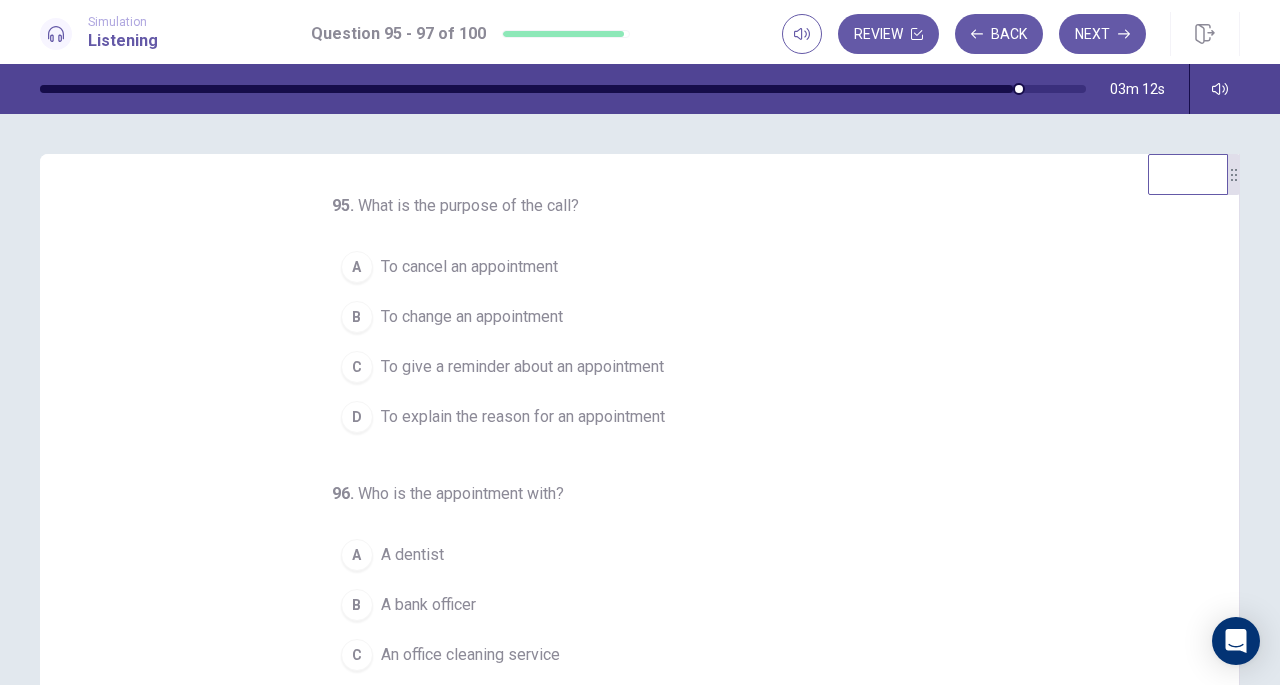 scroll, scrollTop: 200, scrollLeft: 0, axis: vertical 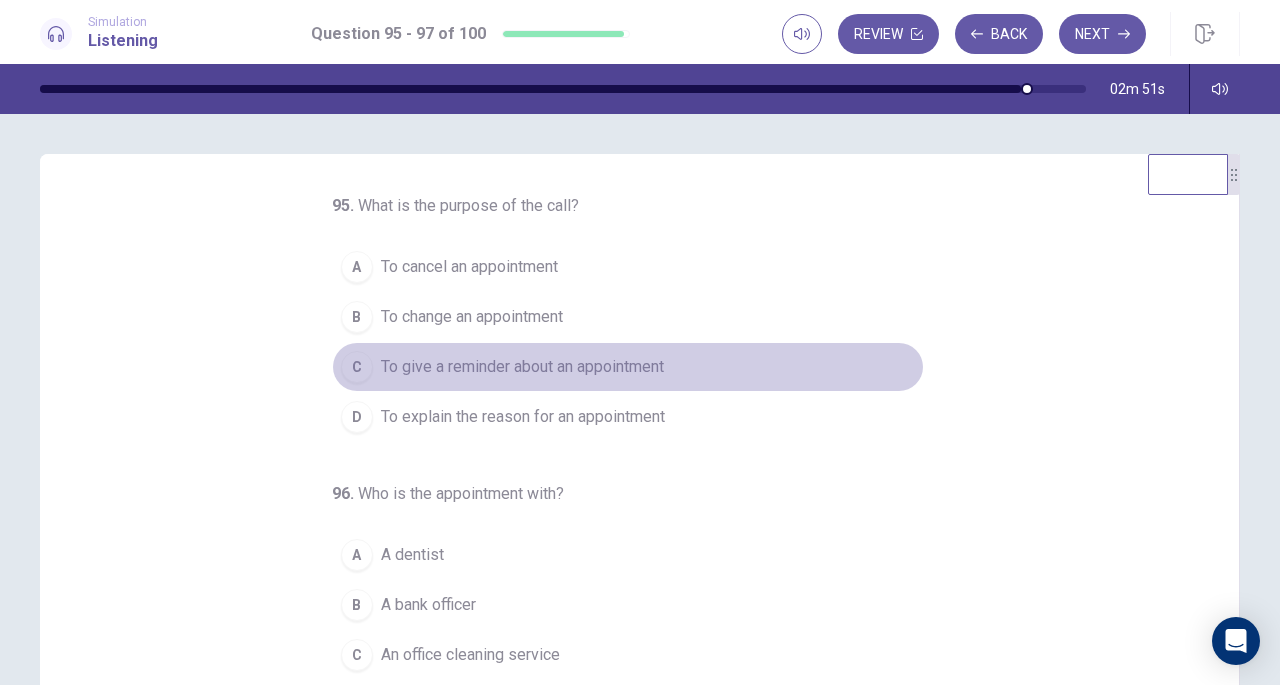 click on "To give a reminder about an appointment" at bounding box center [522, 367] 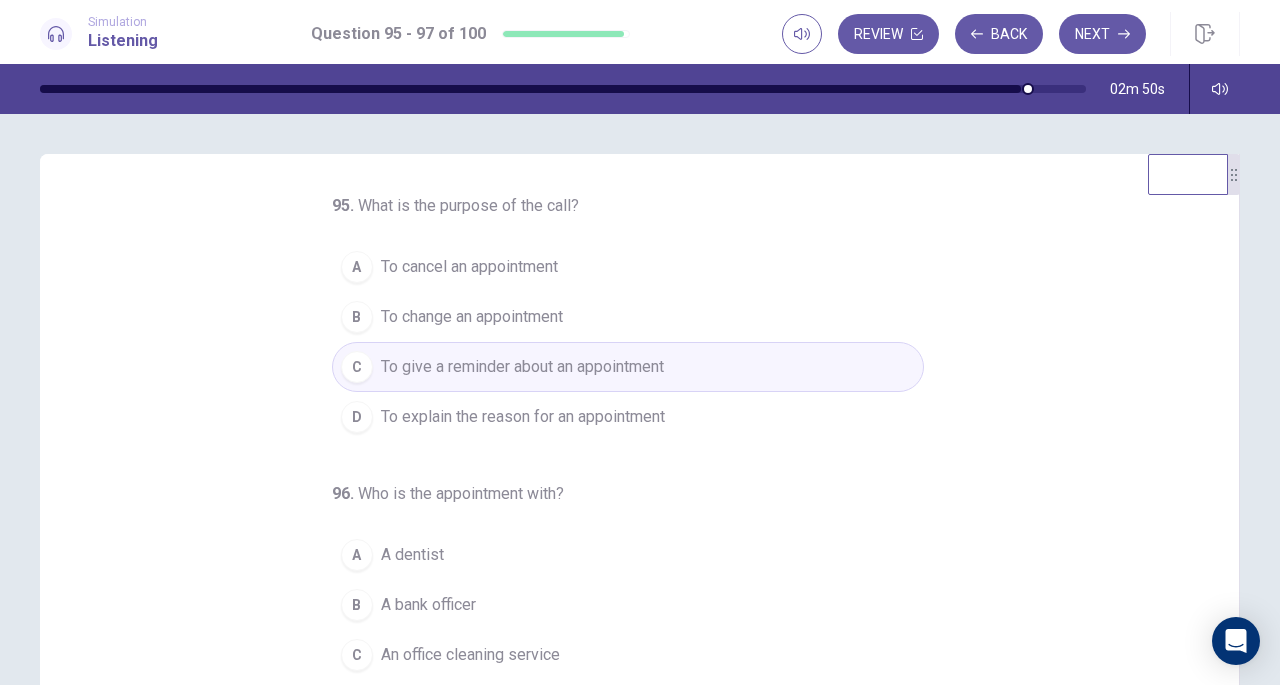 scroll, scrollTop: 200, scrollLeft: 0, axis: vertical 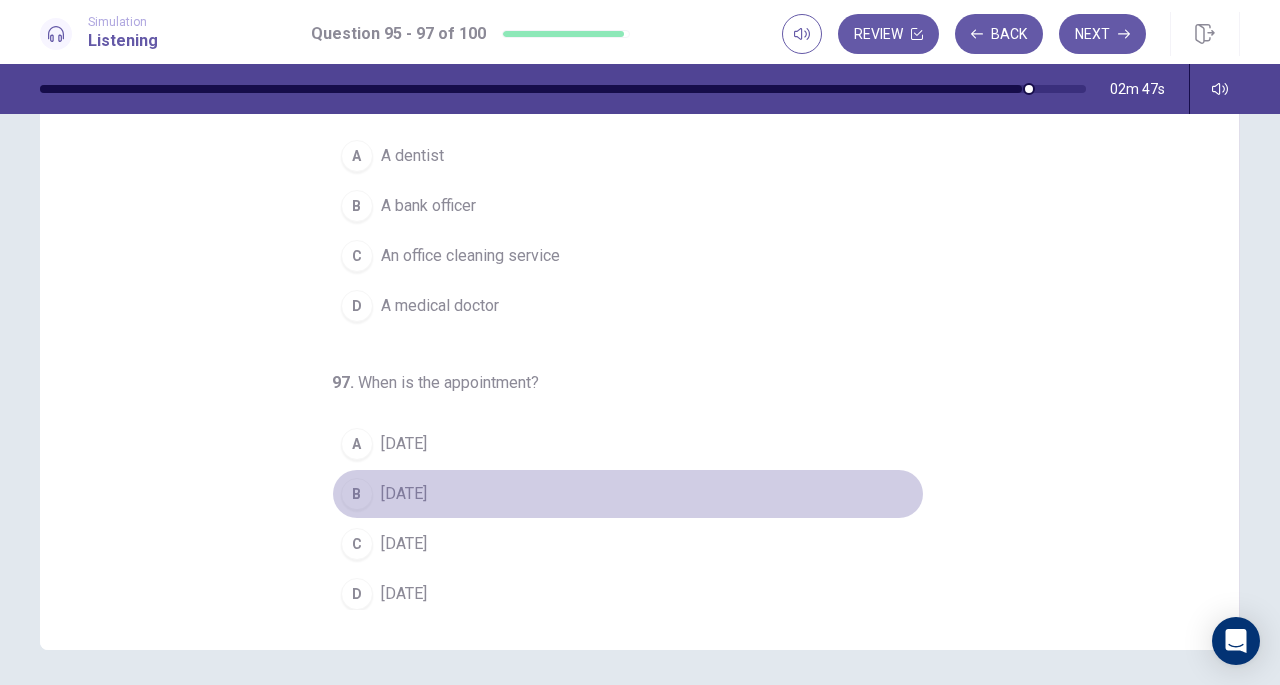 click on "[DATE]" at bounding box center (404, 494) 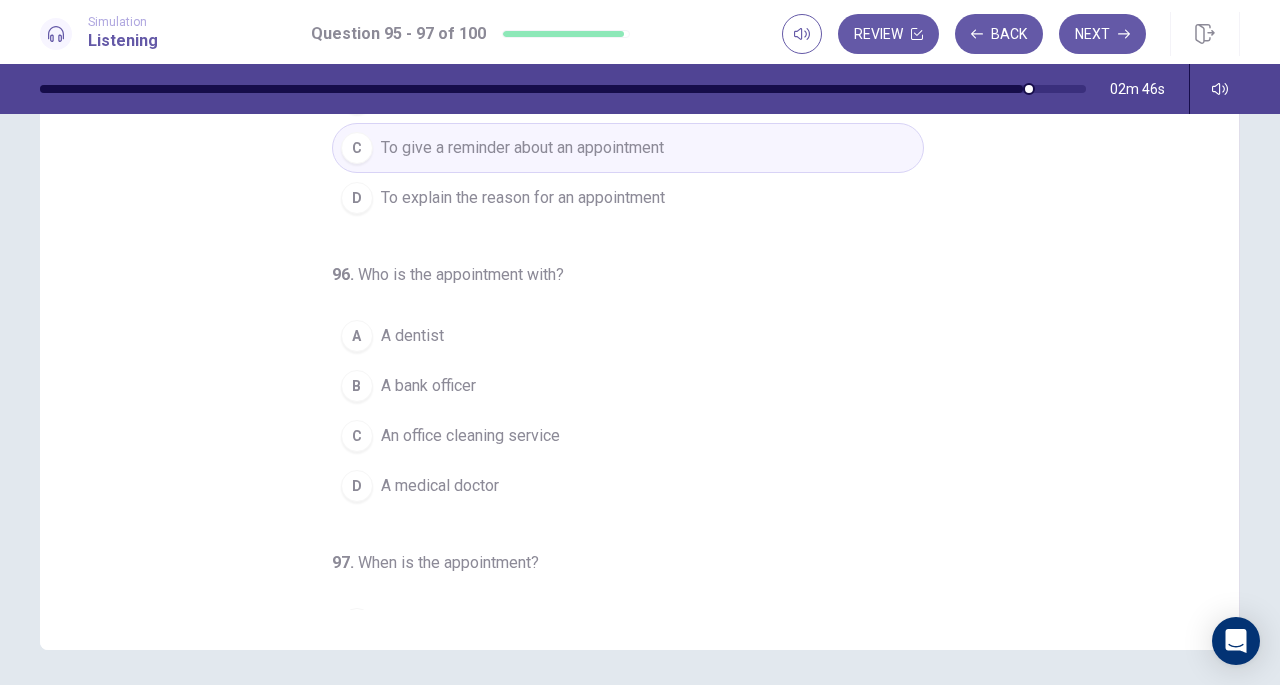 scroll, scrollTop: 0, scrollLeft: 0, axis: both 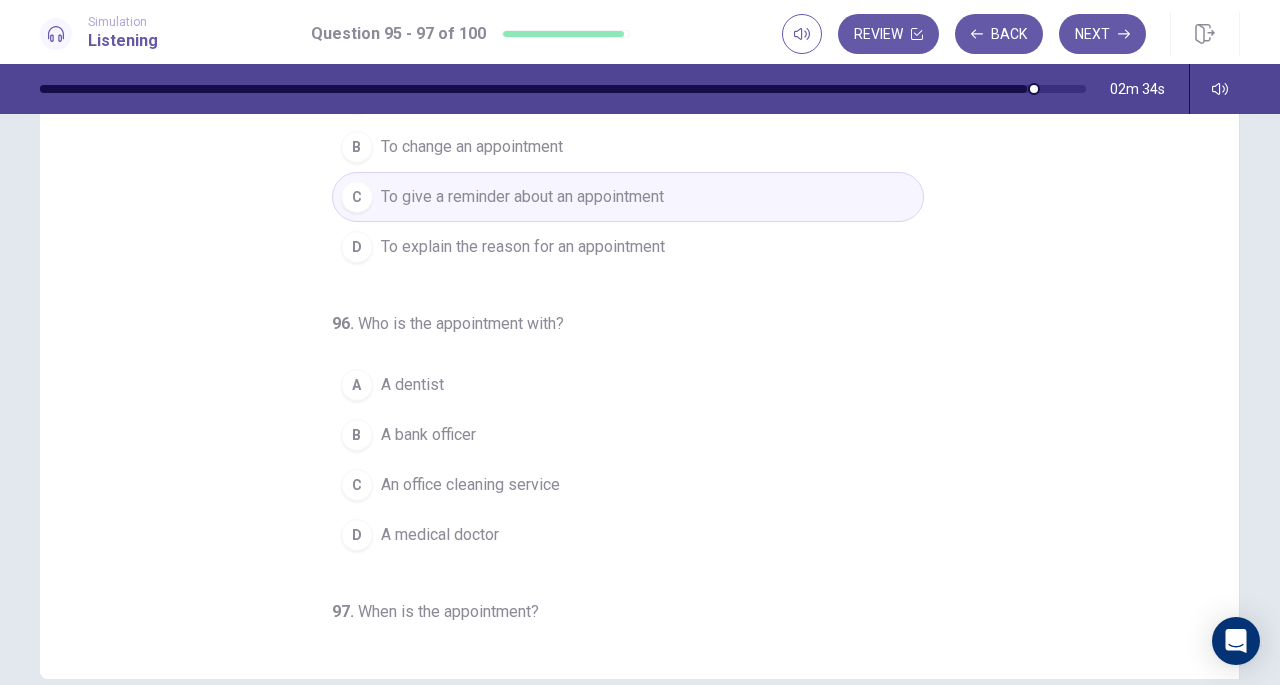 click on "A dentist" at bounding box center (412, 385) 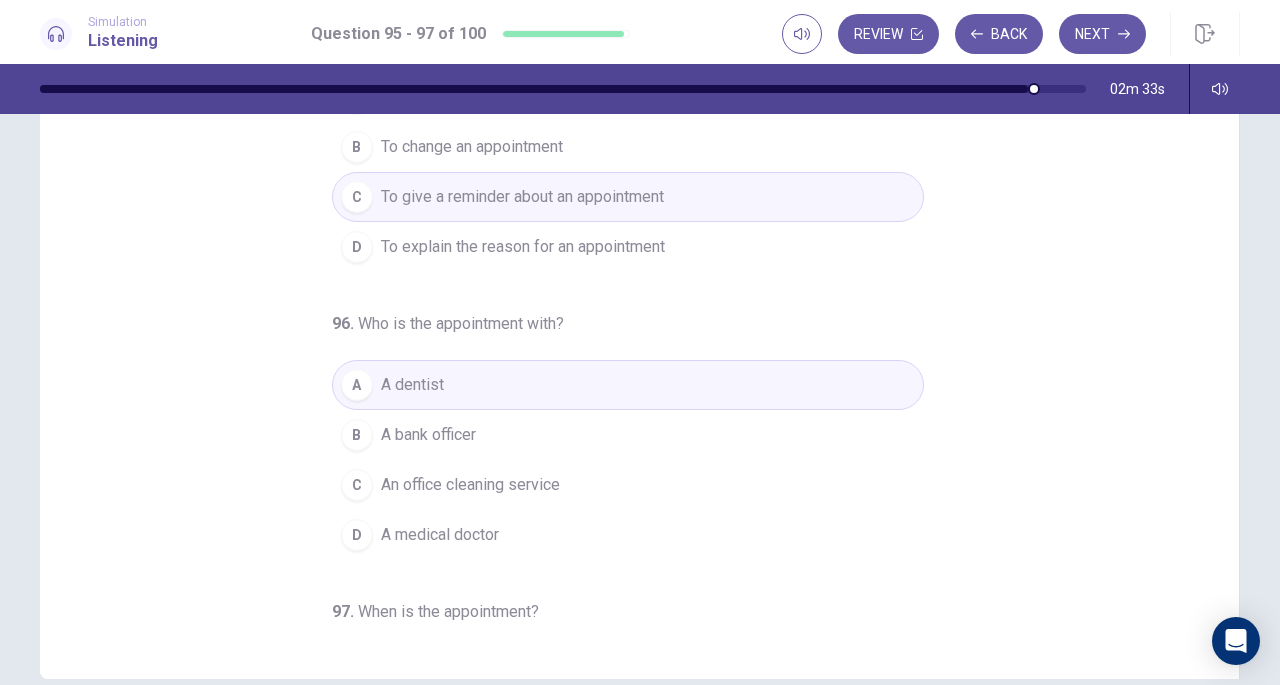 scroll, scrollTop: 0, scrollLeft: 0, axis: both 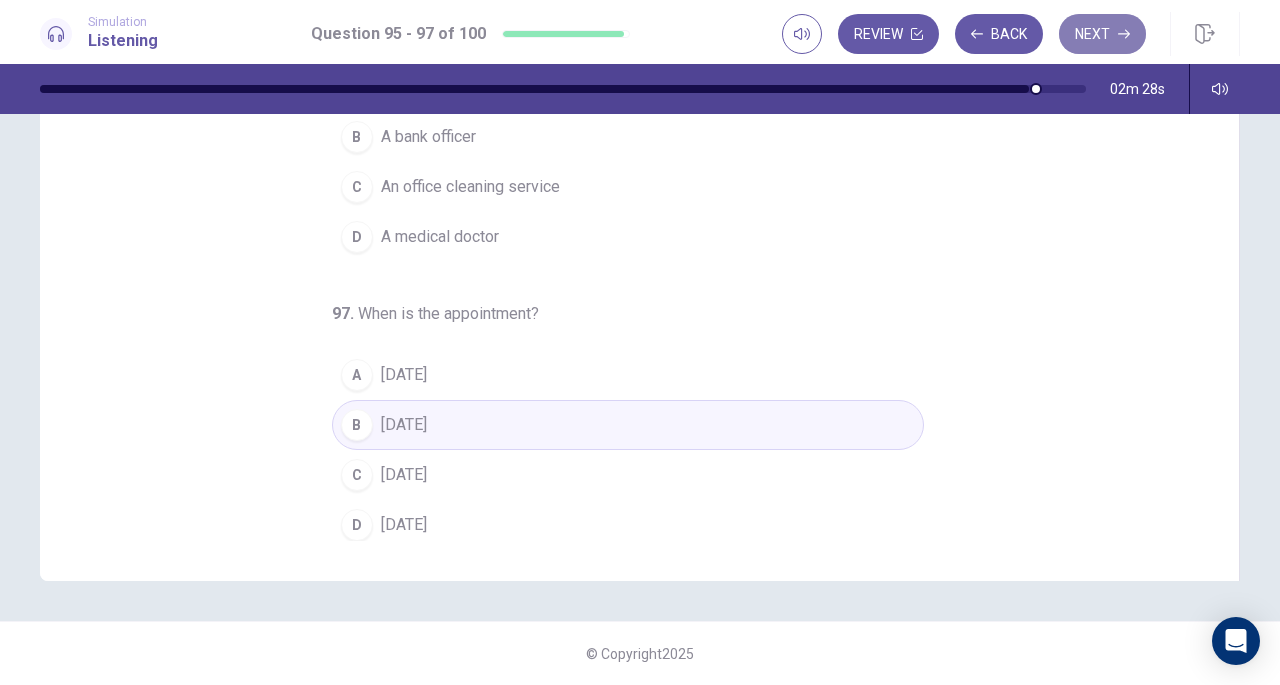 click on "Next" at bounding box center (1102, 34) 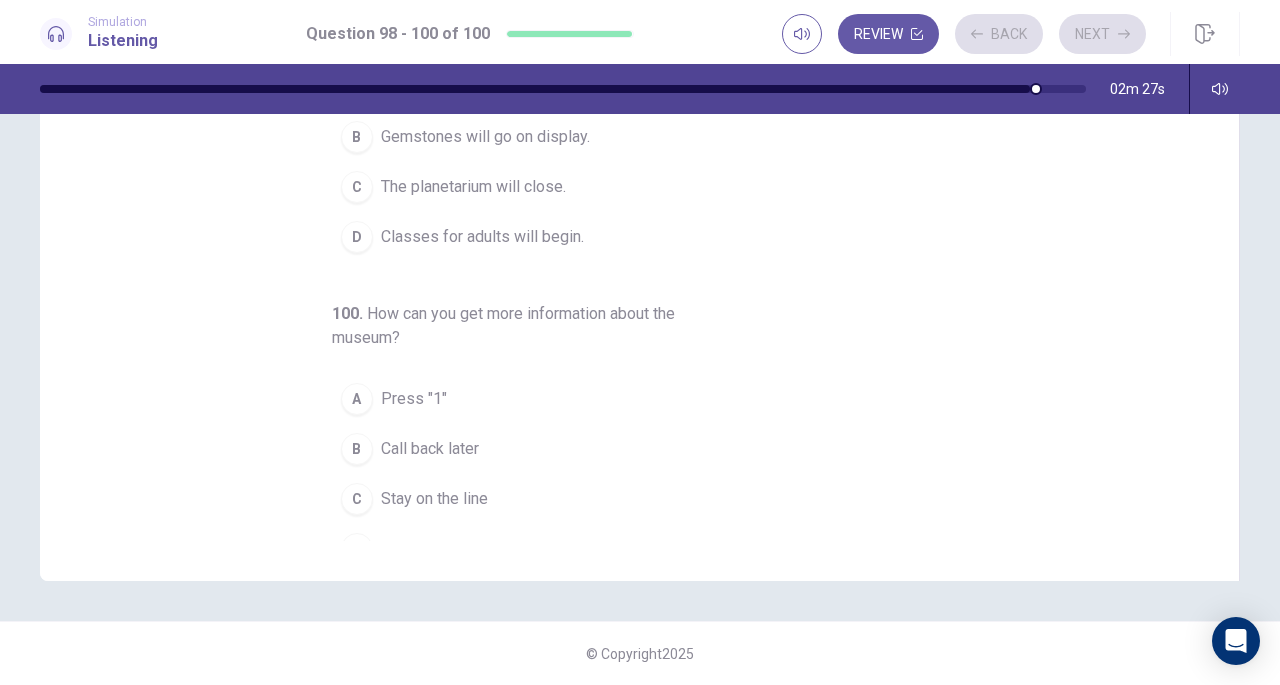 scroll, scrollTop: 0, scrollLeft: 0, axis: both 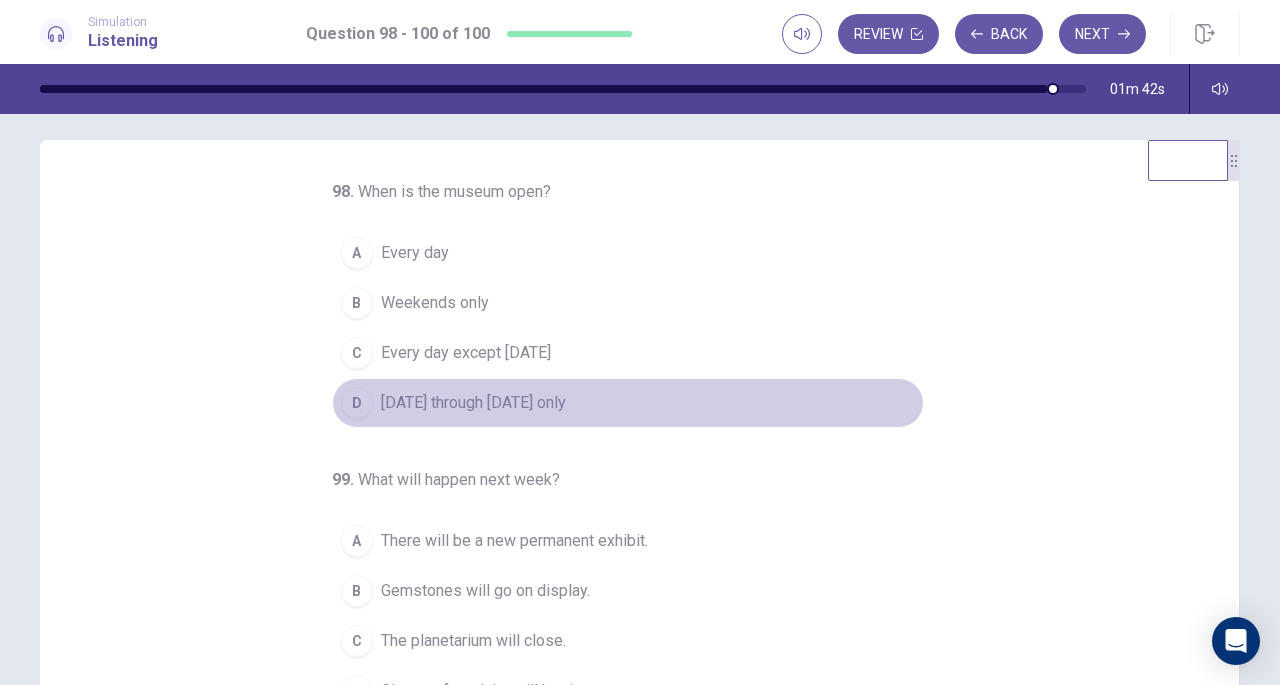 click on "D [DATE] through [DATE] only" at bounding box center (628, 403) 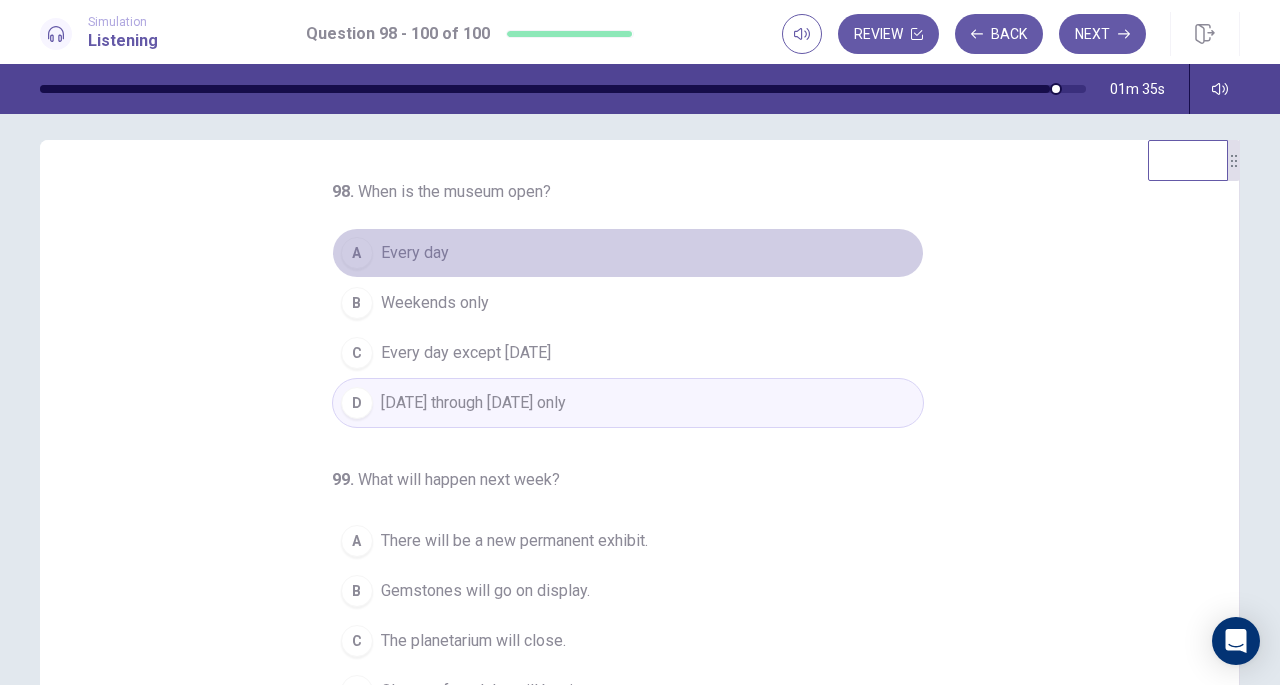 click on "A Every day" at bounding box center [628, 253] 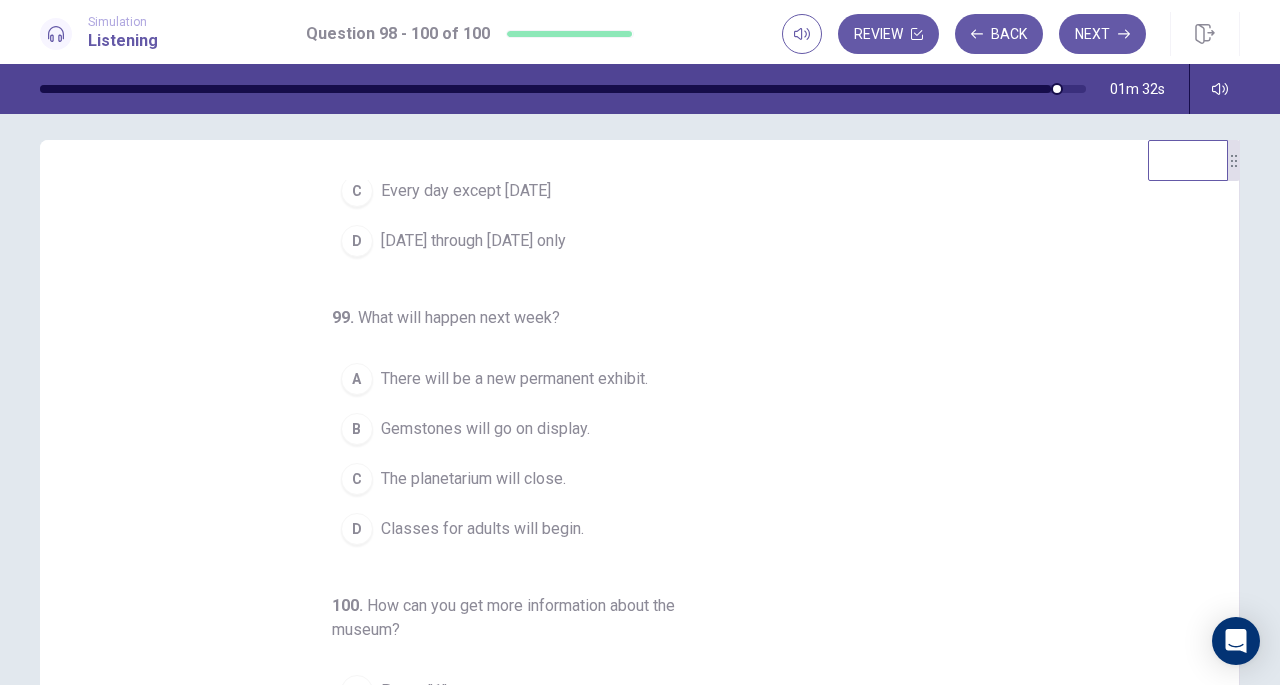 scroll, scrollTop: 170, scrollLeft: 0, axis: vertical 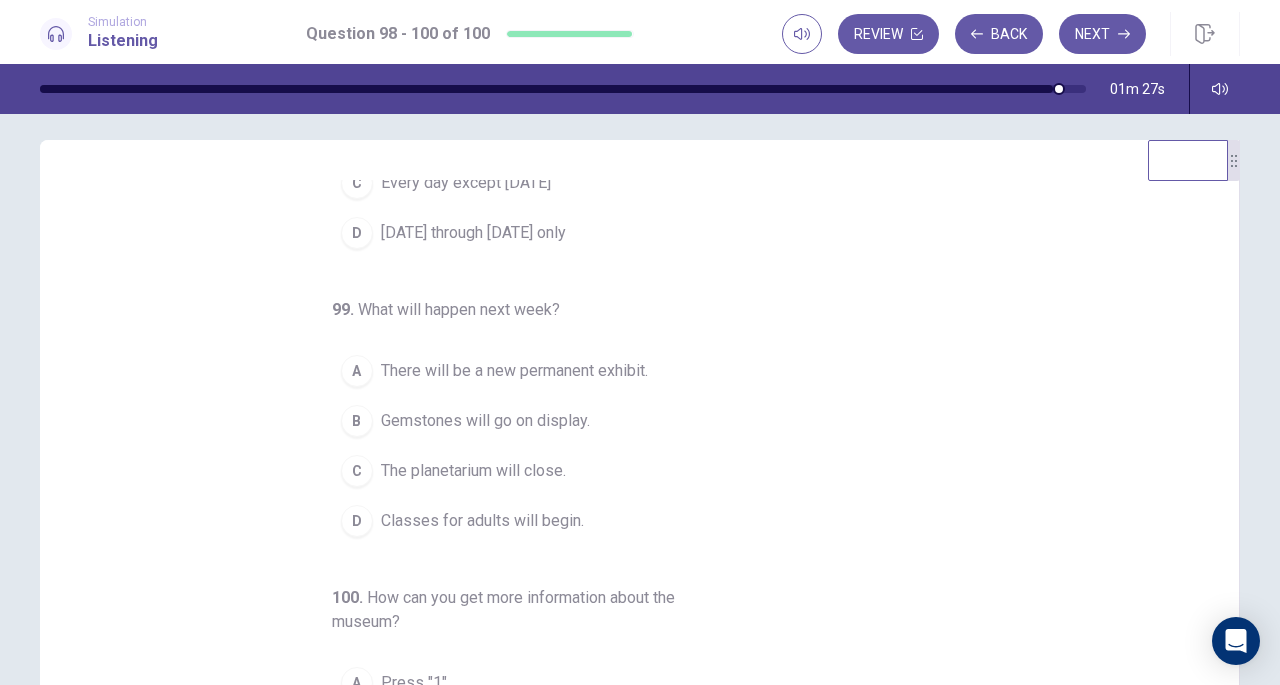 click on "Gemstones will go on display." at bounding box center (485, 421) 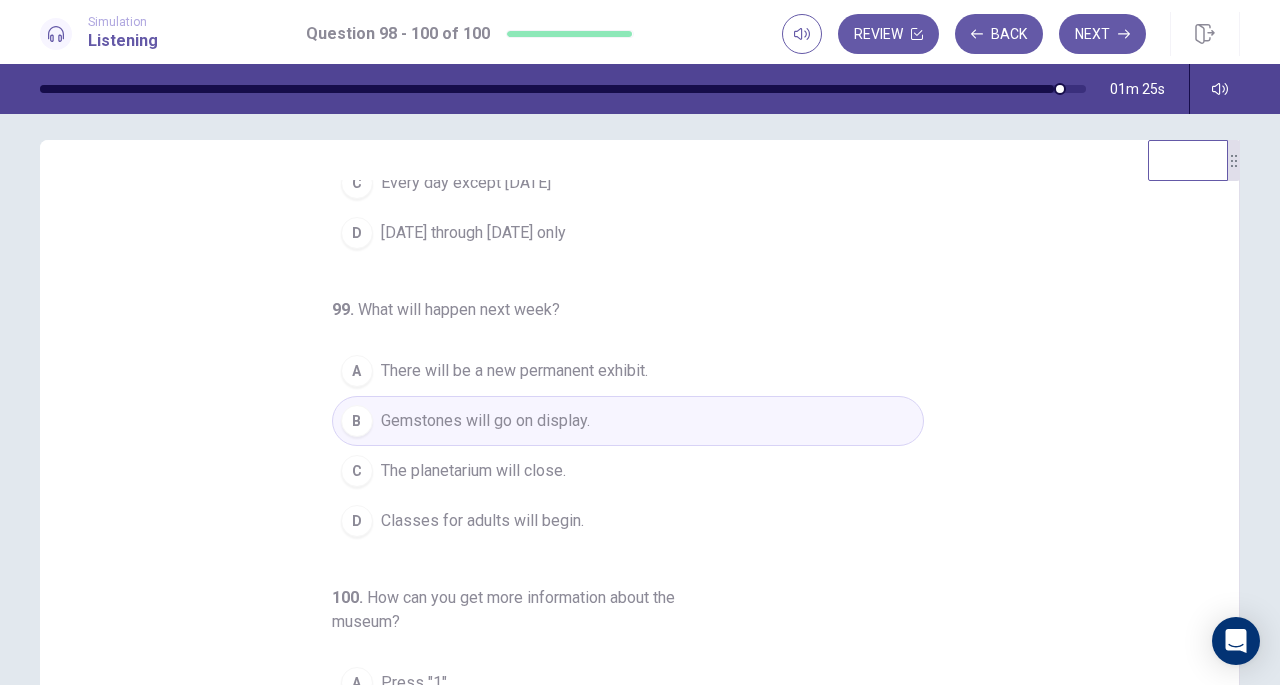 scroll, scrollTop: 224, scrollLeft: 0, axis: vertical 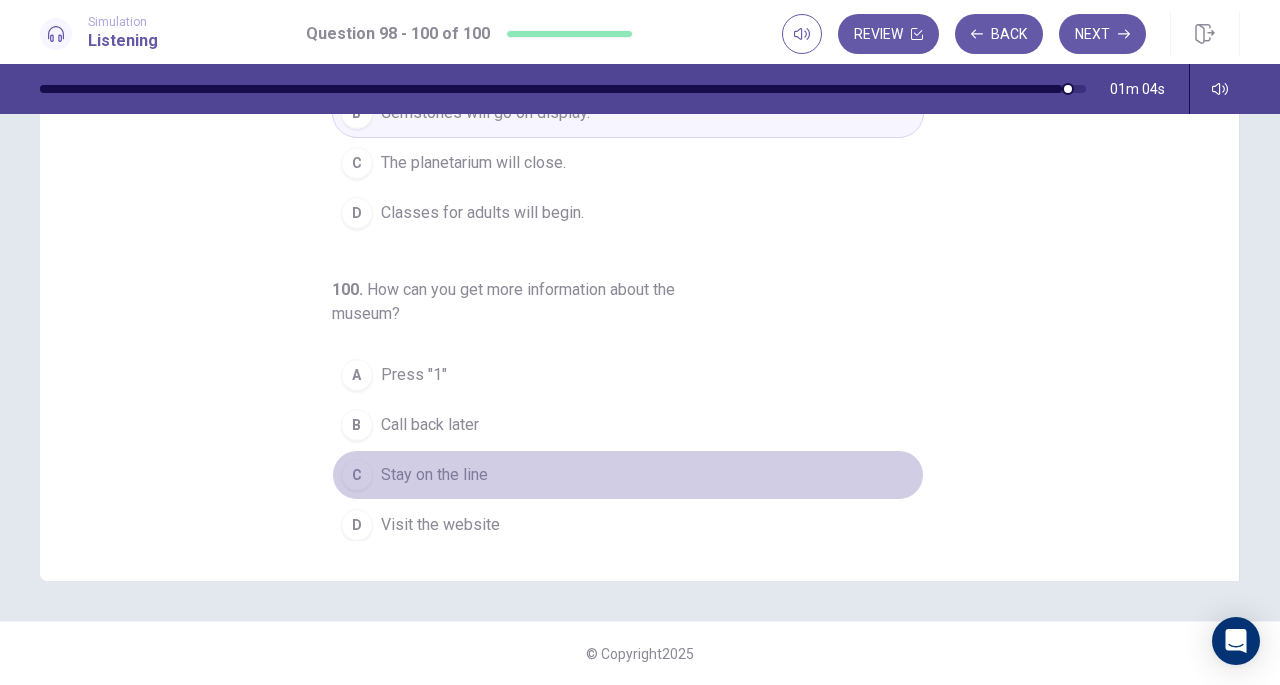 click on "C Stay on the line" at bounding box center (628, 475) 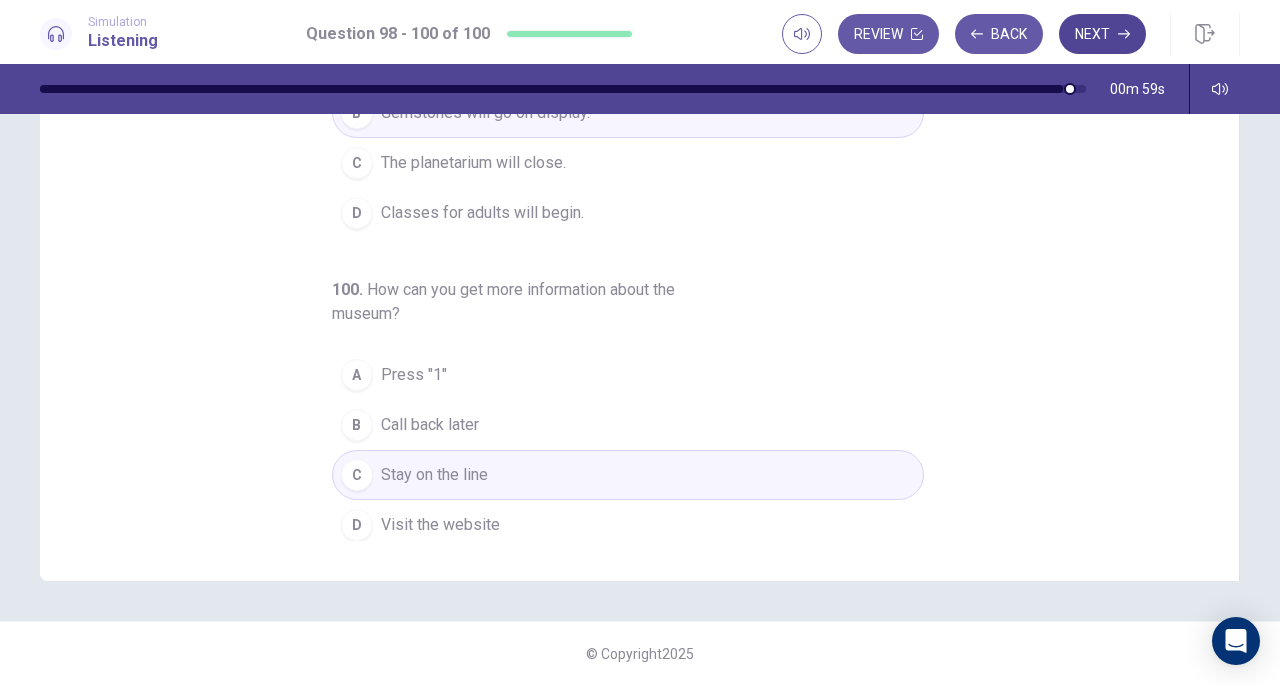 click on "Next" at bounding box center [1102, 34] 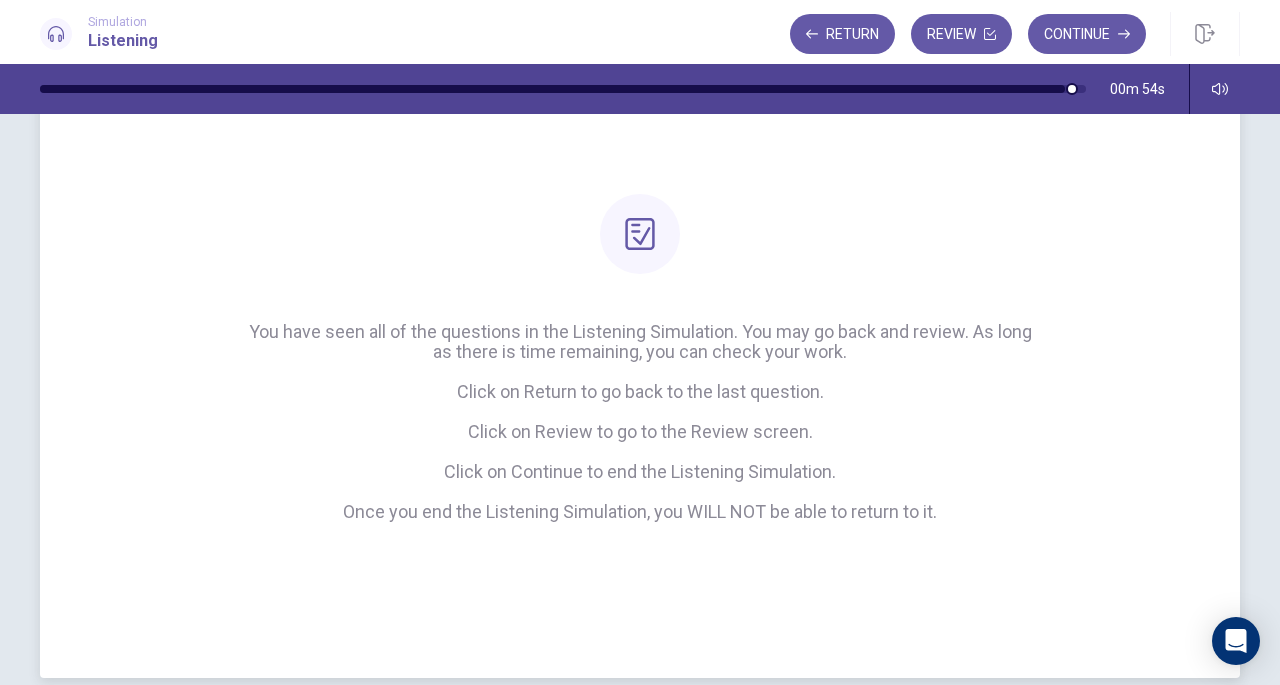 scroll, scrollTop: 120, scrollLeft: 0, axis: vertical 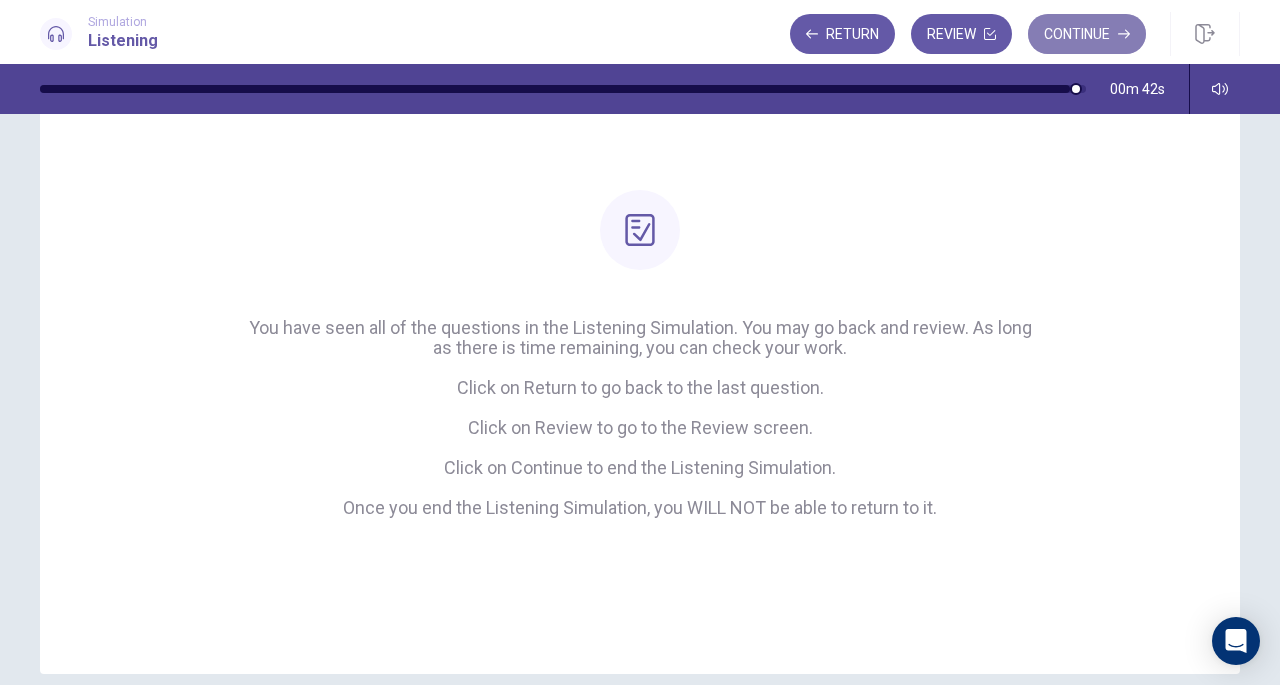 click on "Continue" at bounding box center (1087, 34) 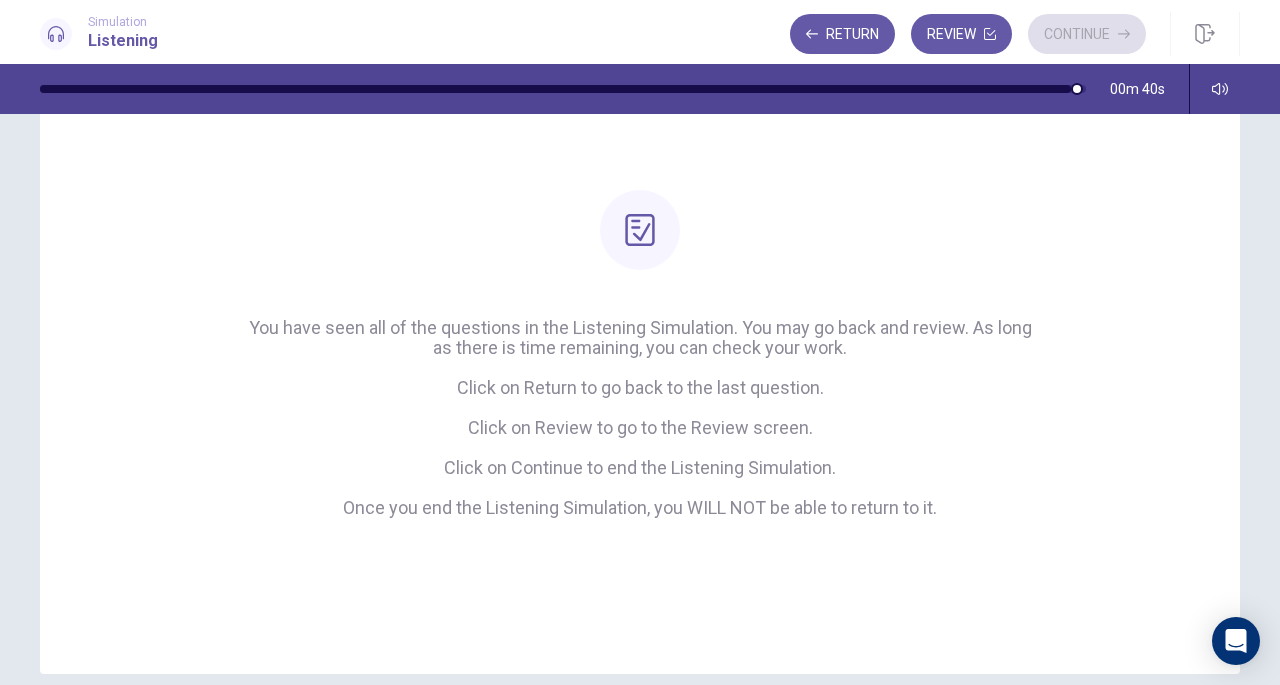 scroll, scrollTop: 92, scrollLeft: 0, axis: vertical 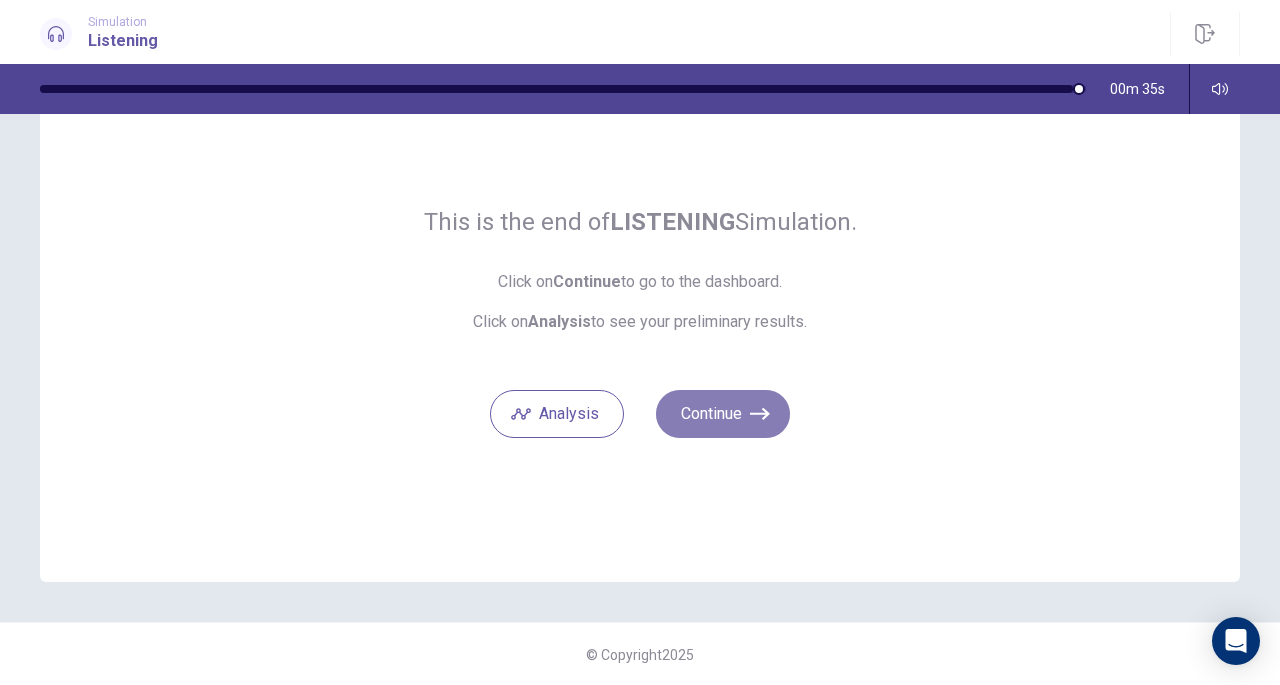 click on "Continue" at bounding box center [723, 414] 